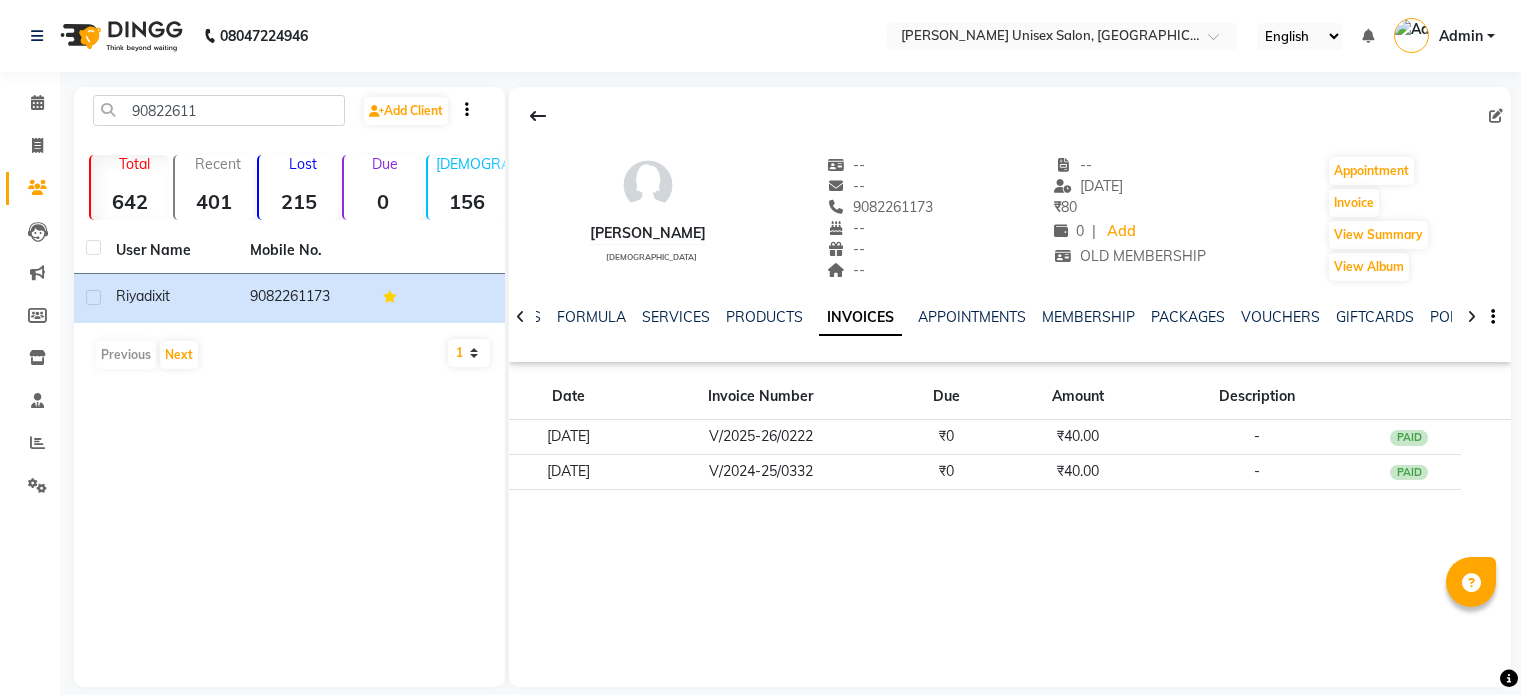 scroll, scrollTop: 0, scrollLeft: 0, axis: both 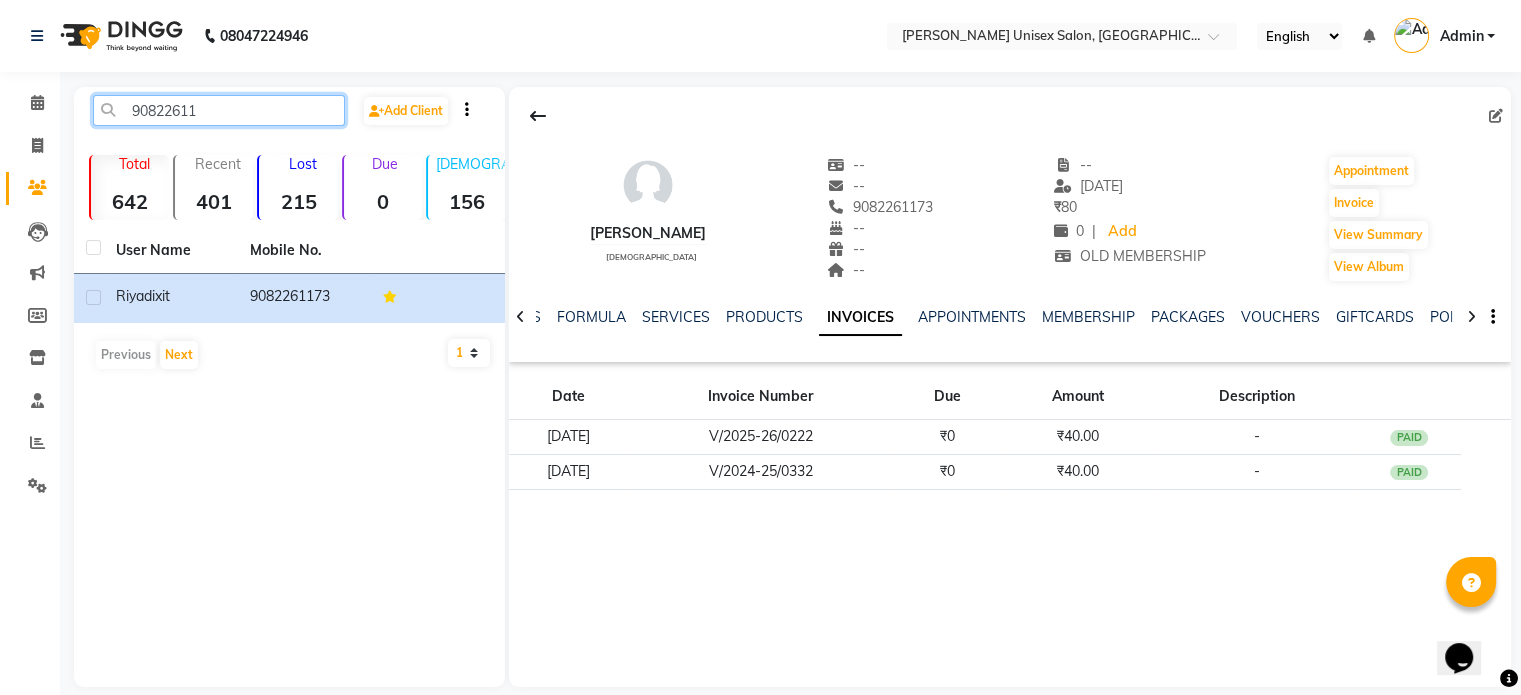 click on "90822611" 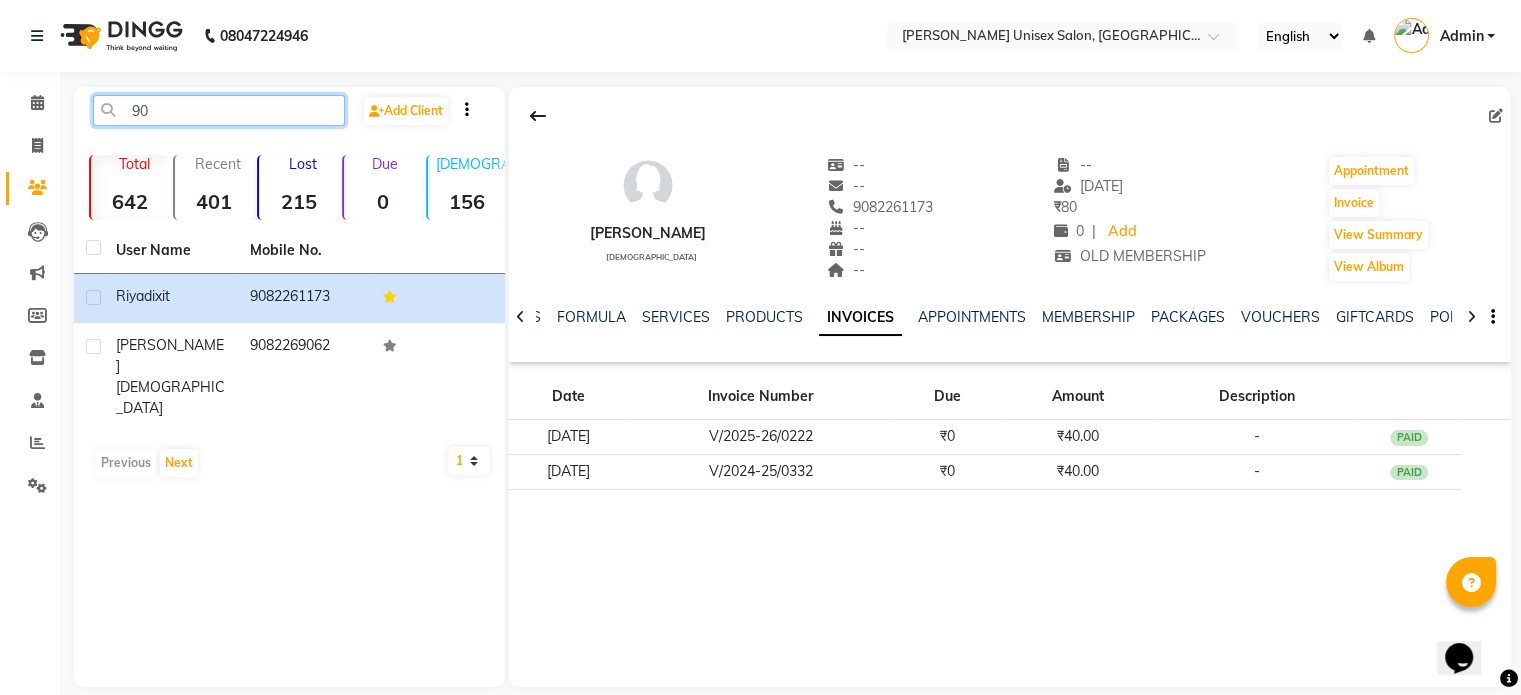 type on "9" 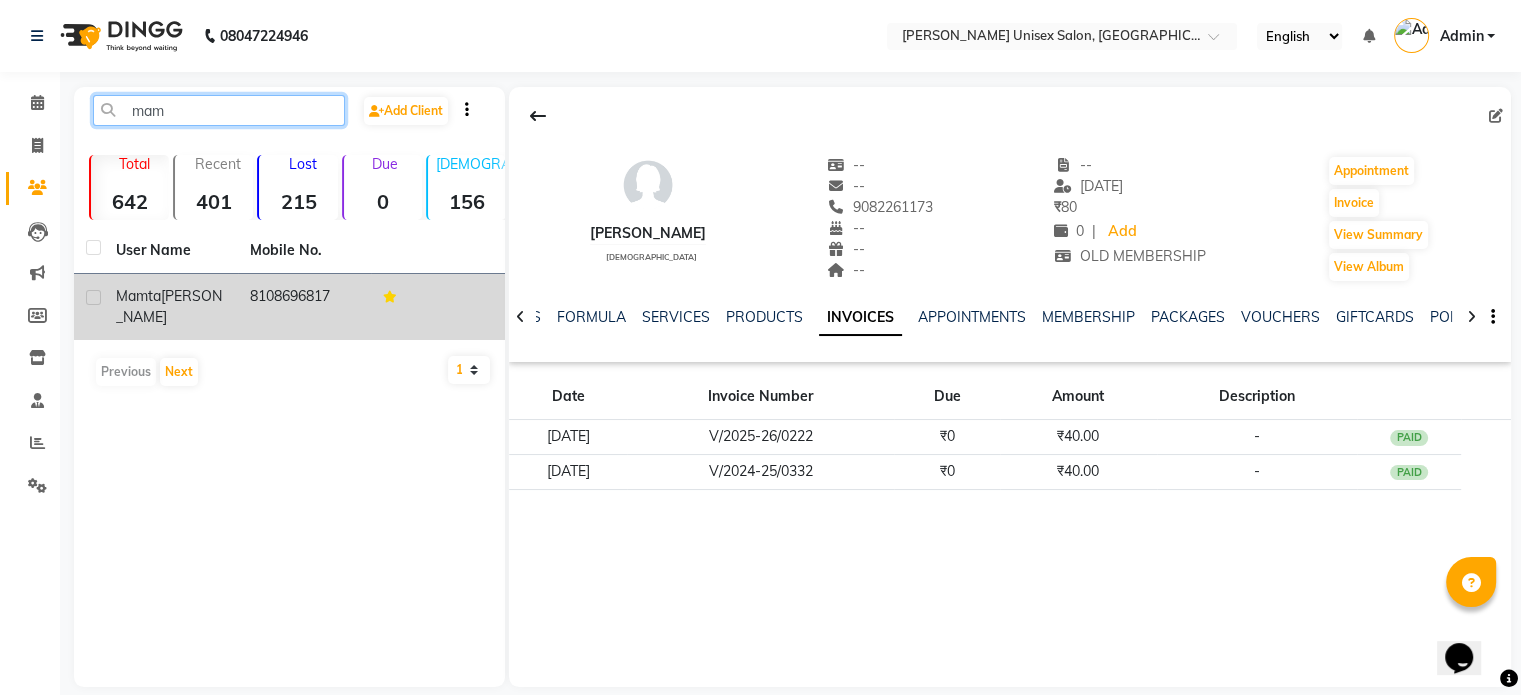 type on "mam" 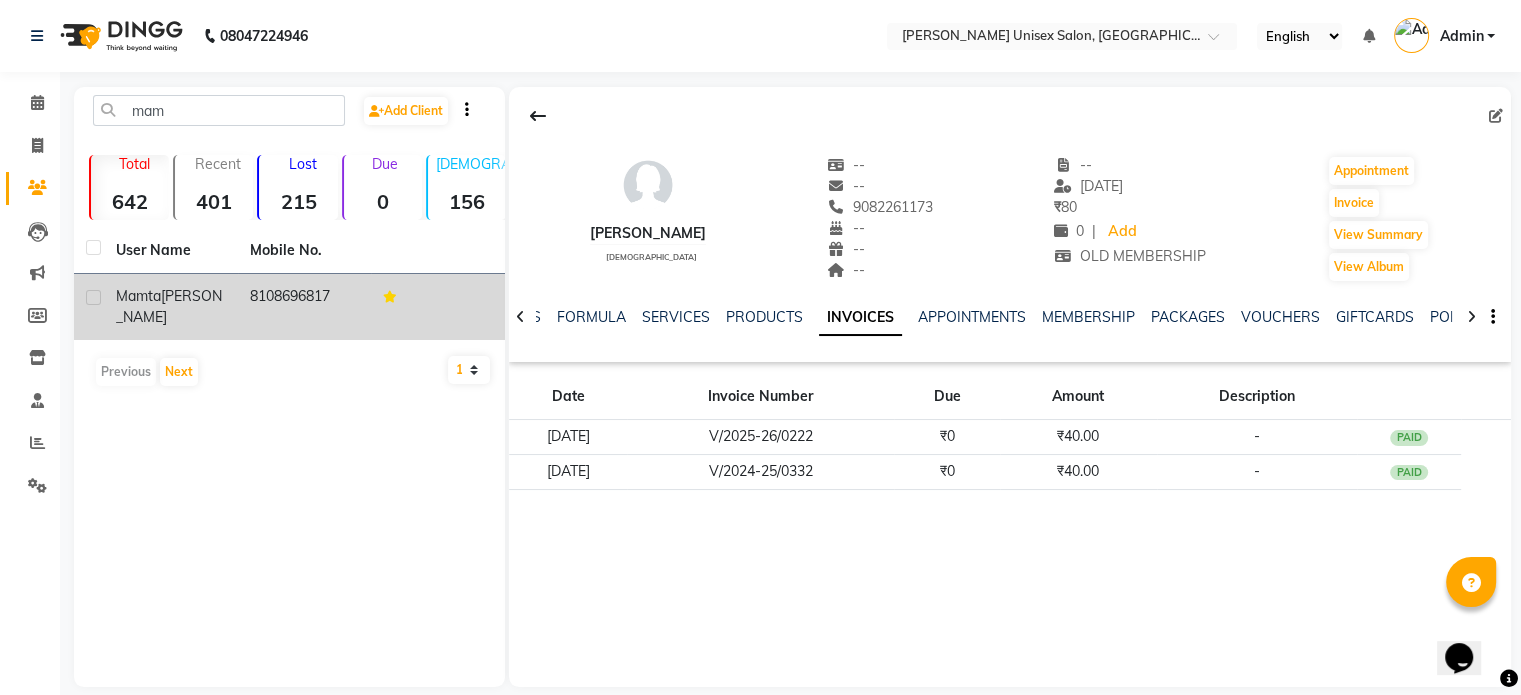 click on "[PERSON_NAME]" 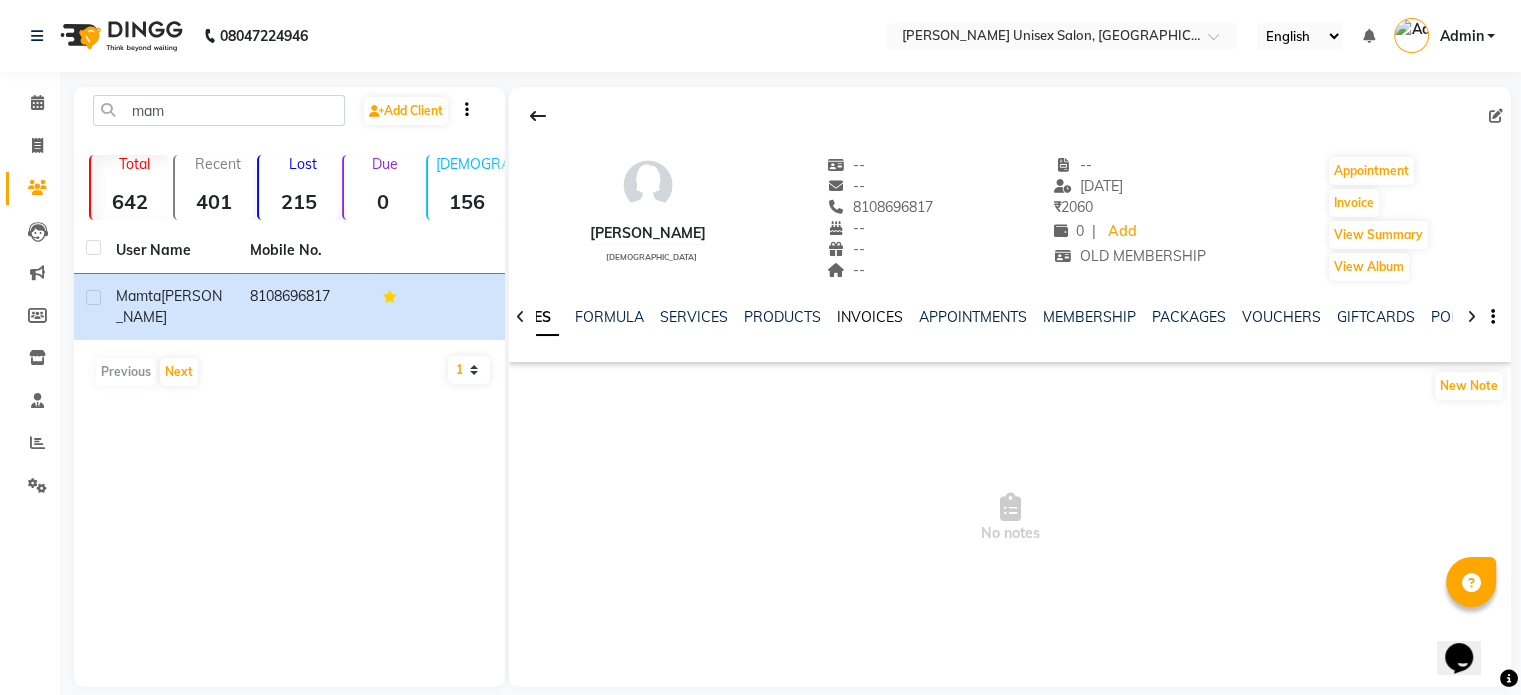 click on "INVOICES" 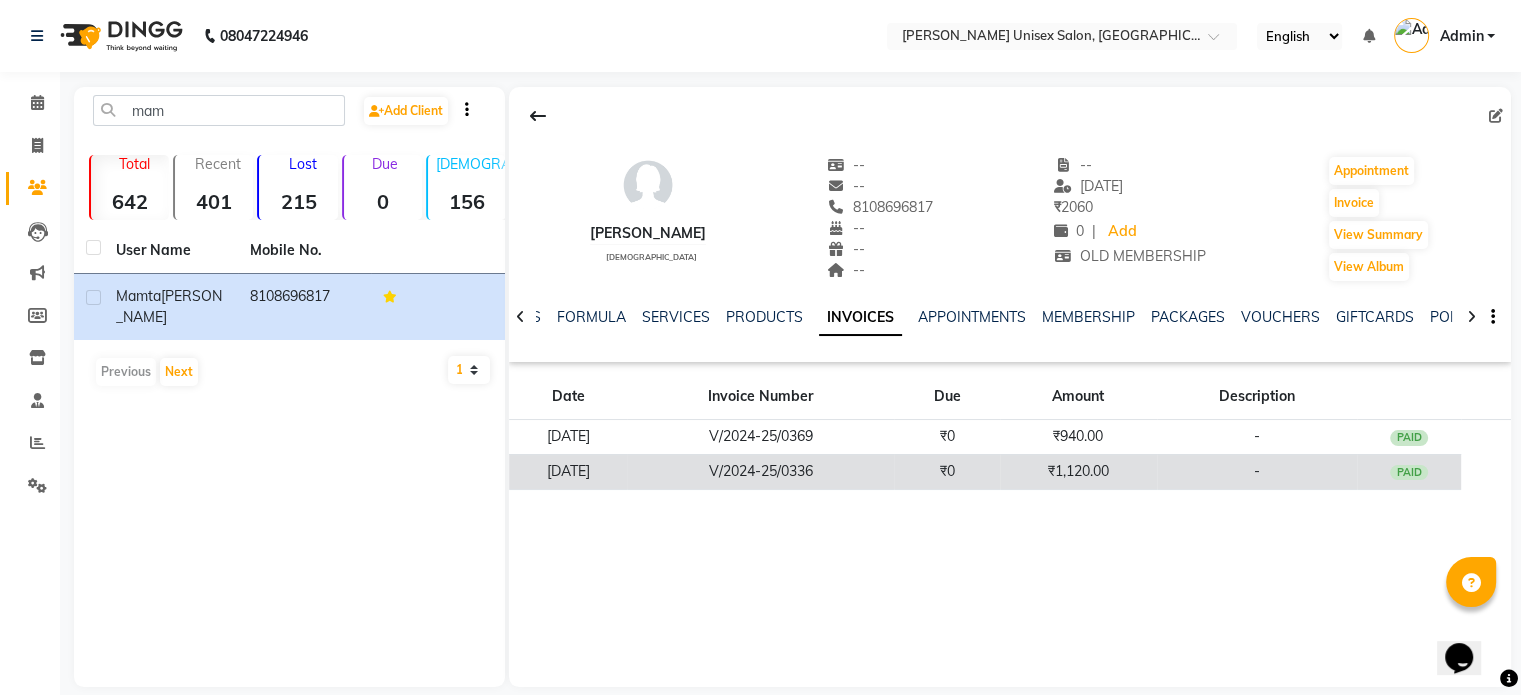 click on "V/2024-25/0336" 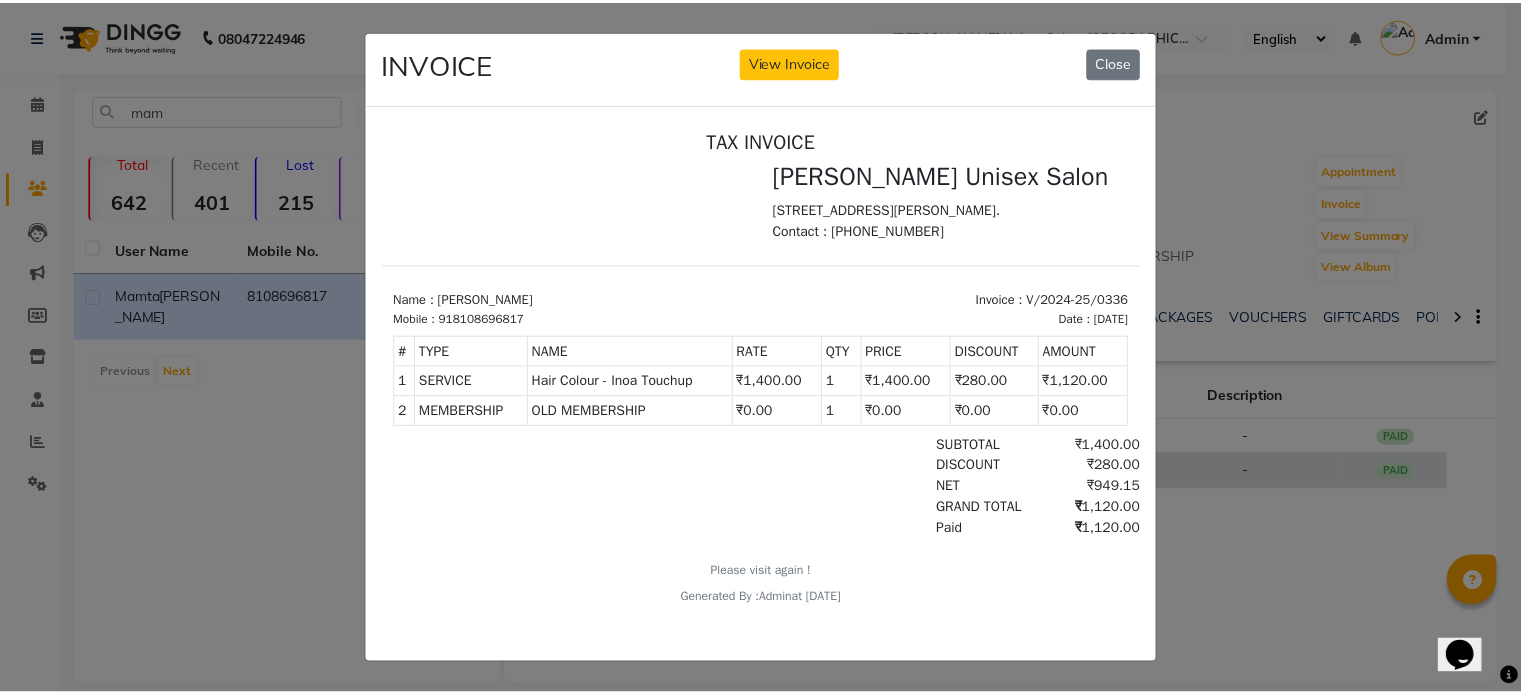 scroll, scrollTop: 0, scrollLeft: 0, axis: both 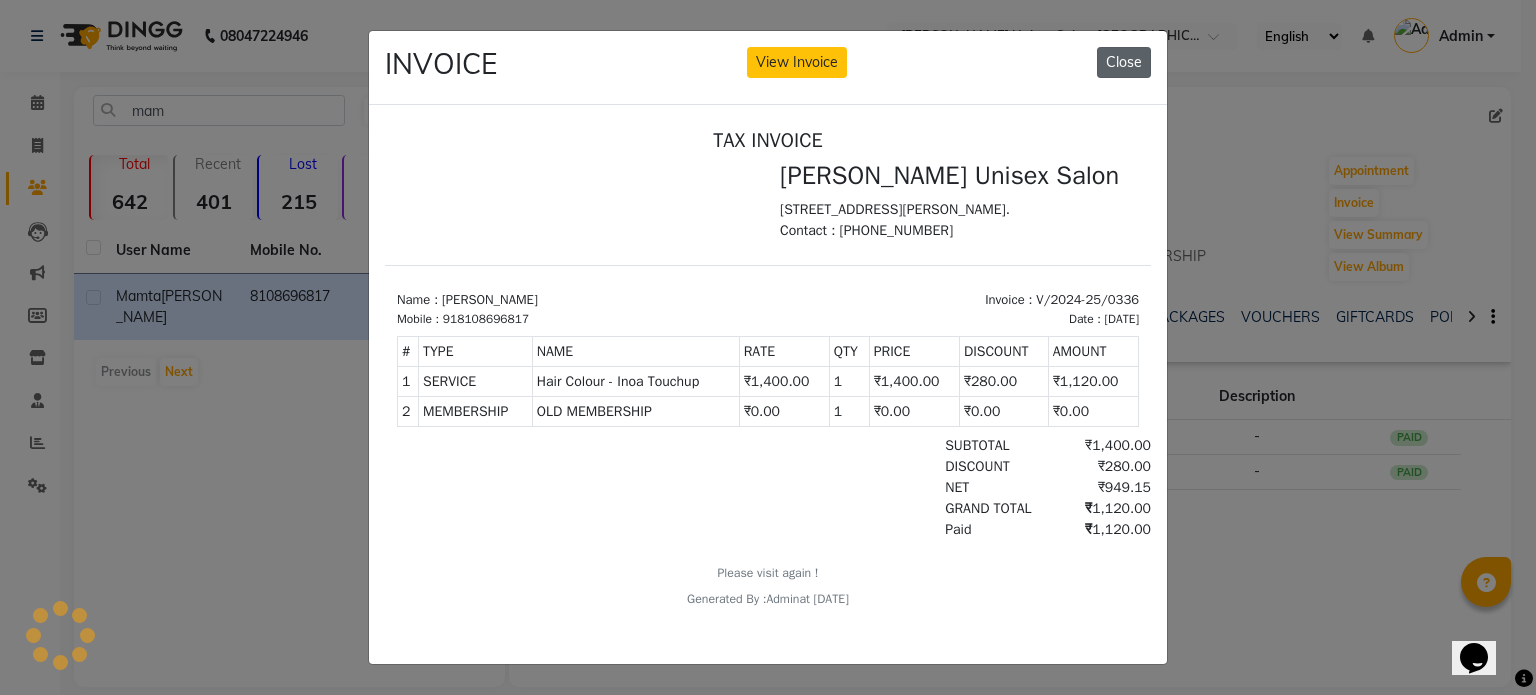 click on "Close" 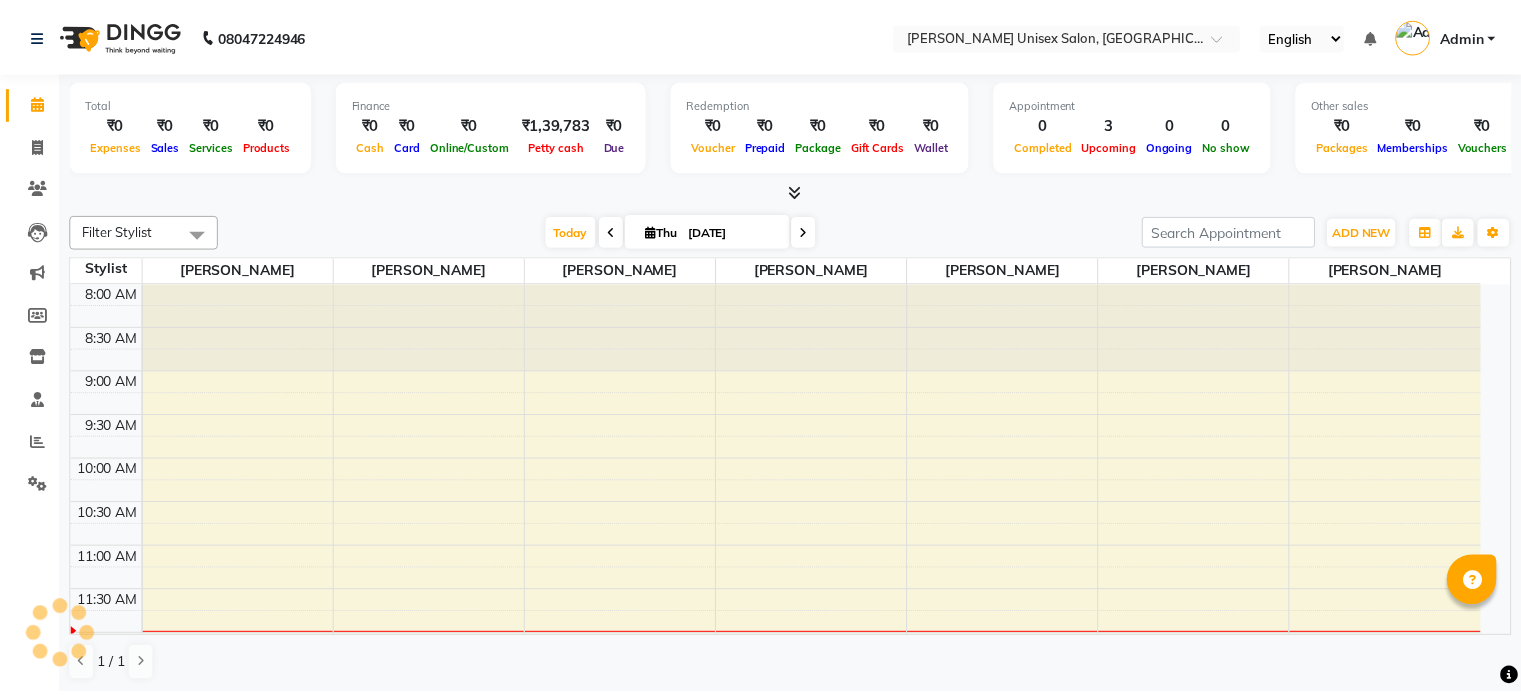 scroll, scrollTop: 0, scrollLeft: 0, axis: both 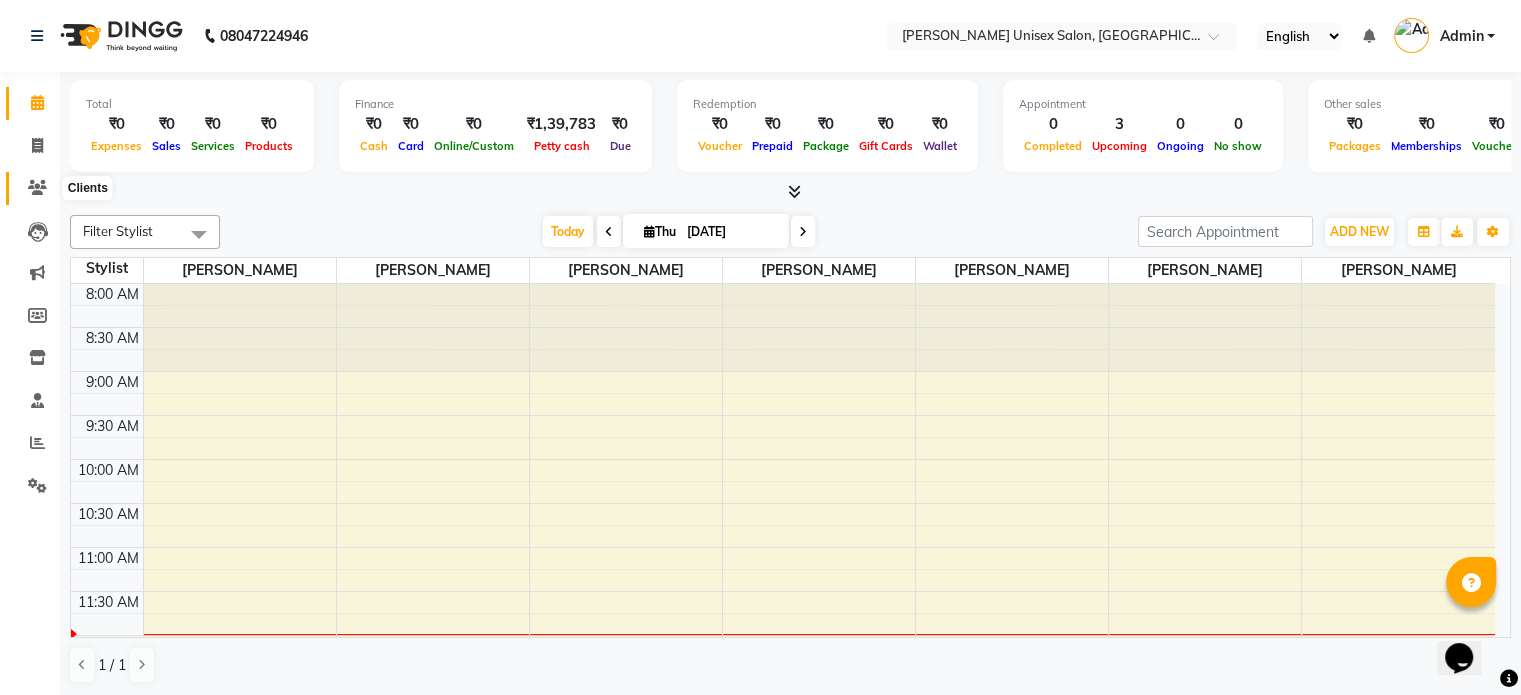 click 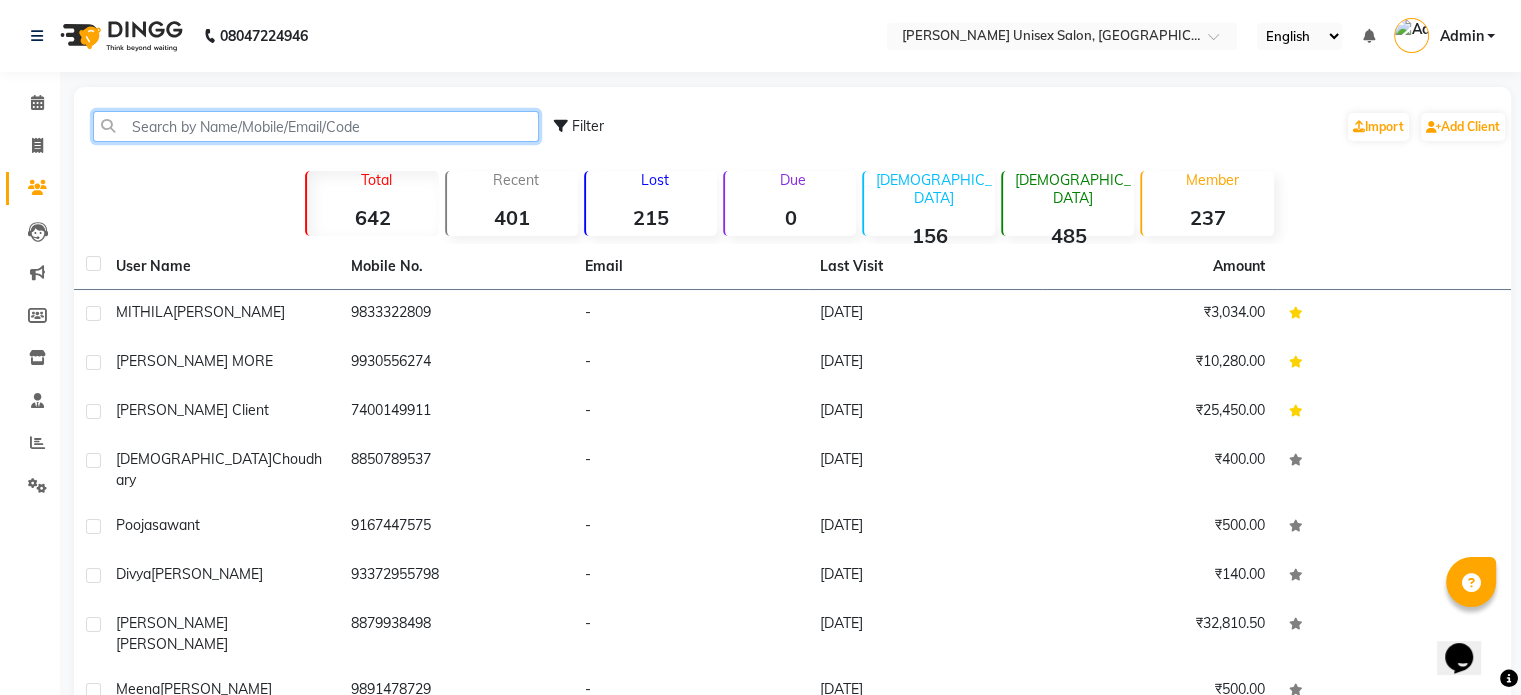 click 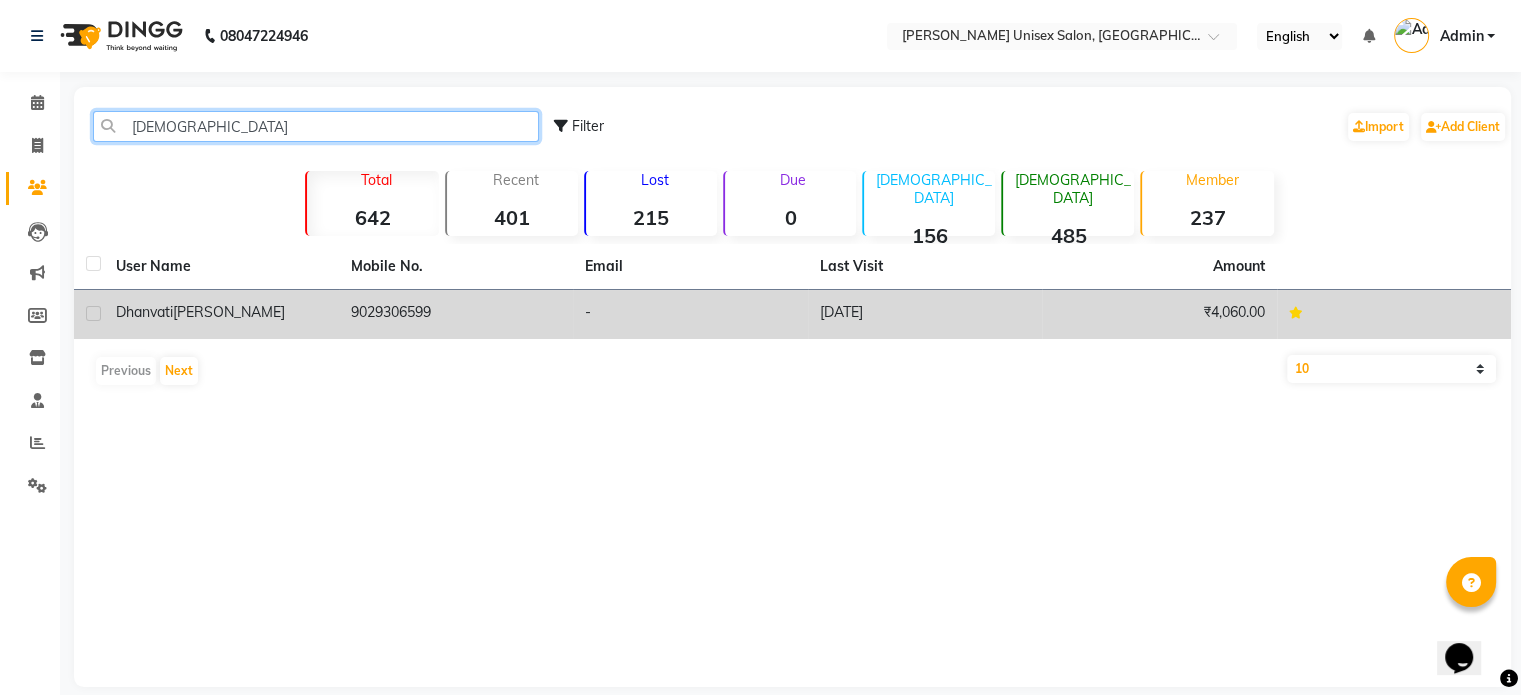 type on "dhanva" 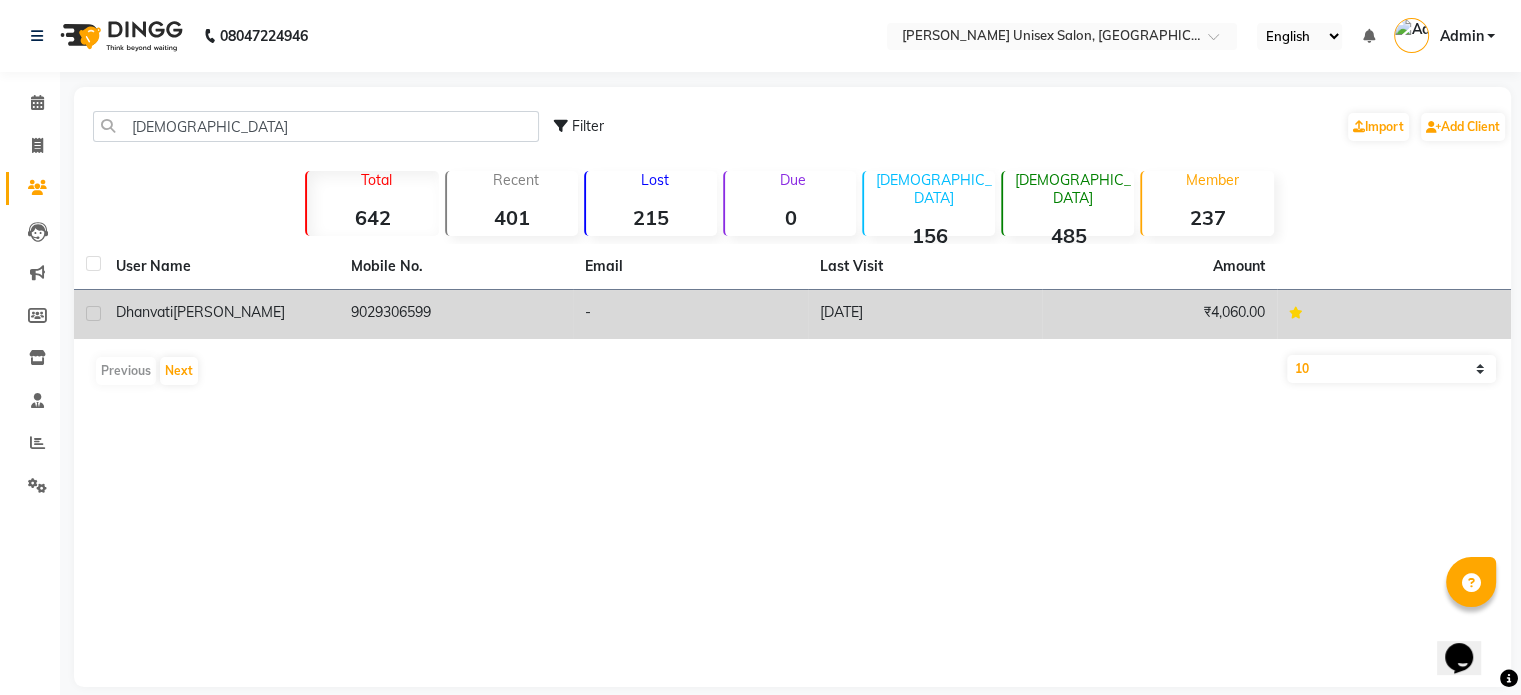 click on "sheth" 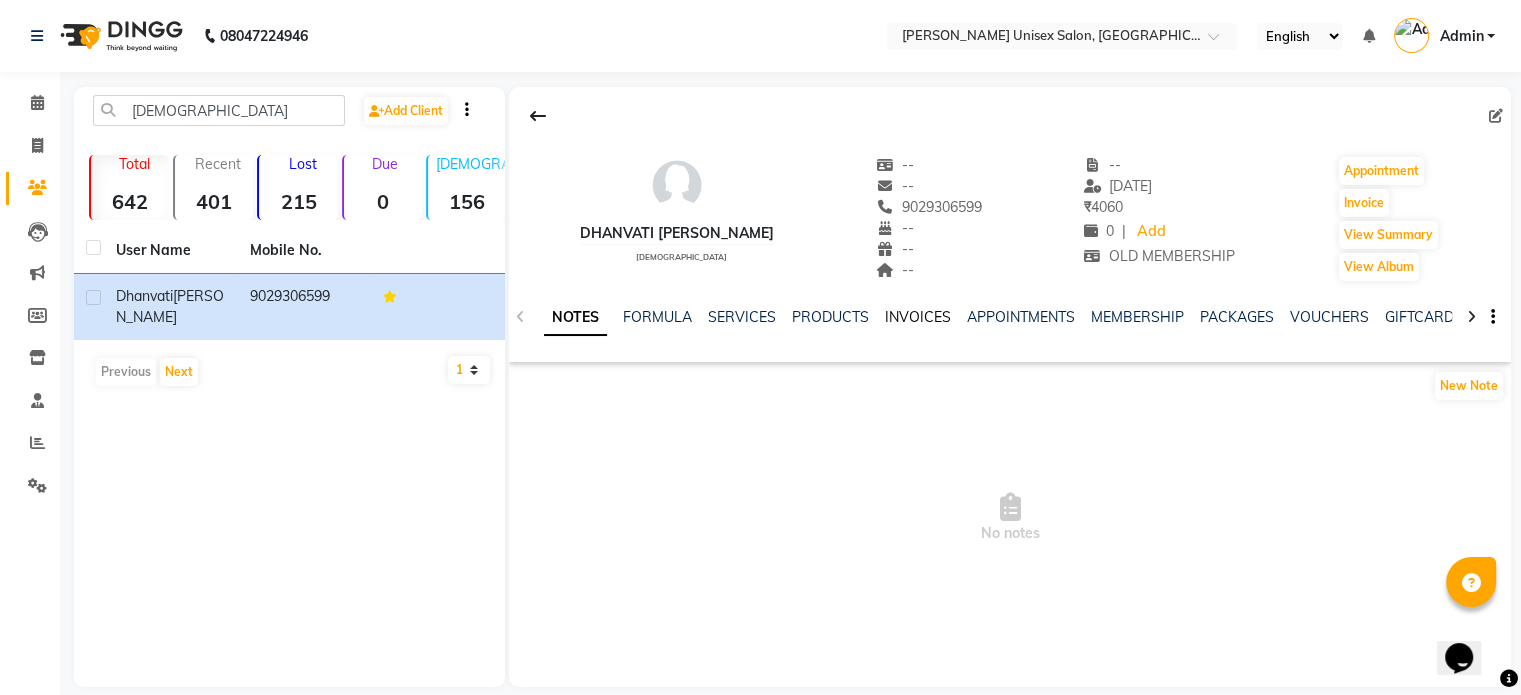 click on "INVOICES" 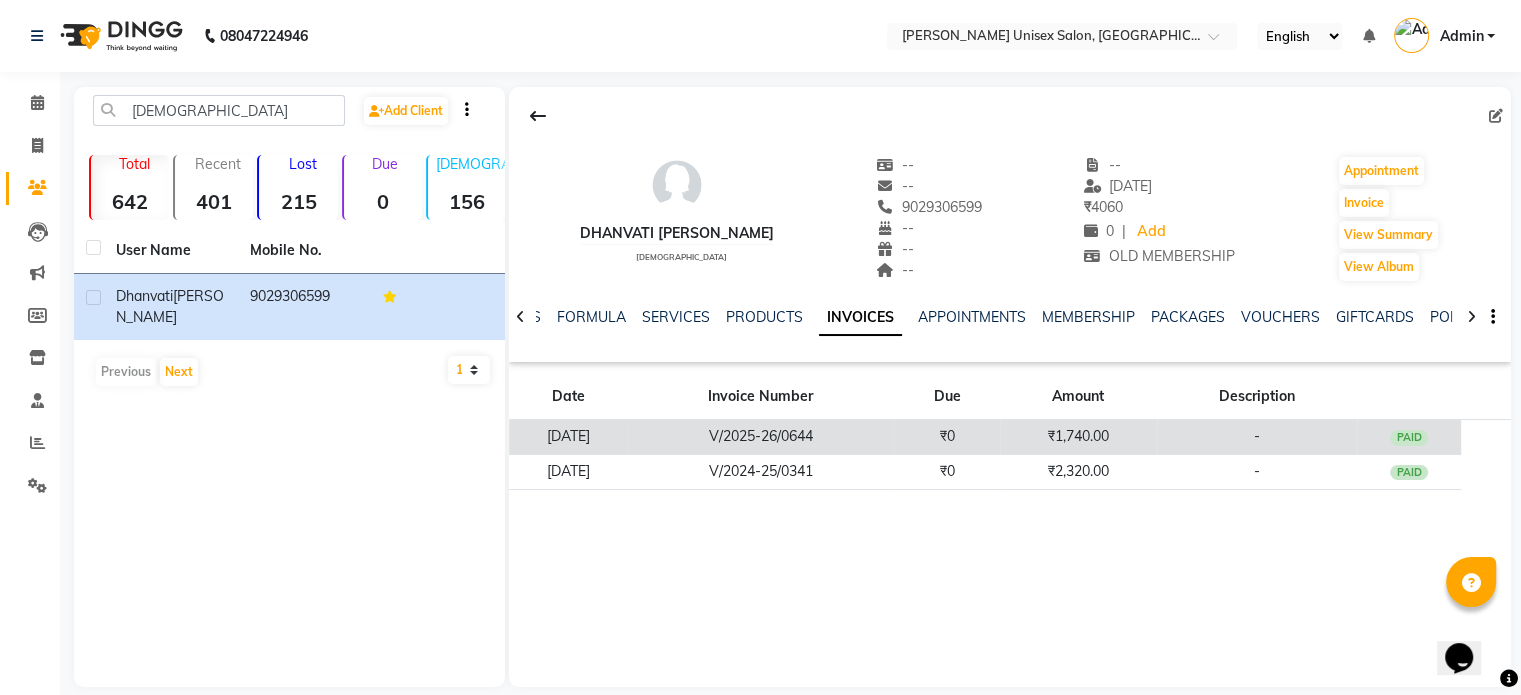 click on "V/2025-26/0644" 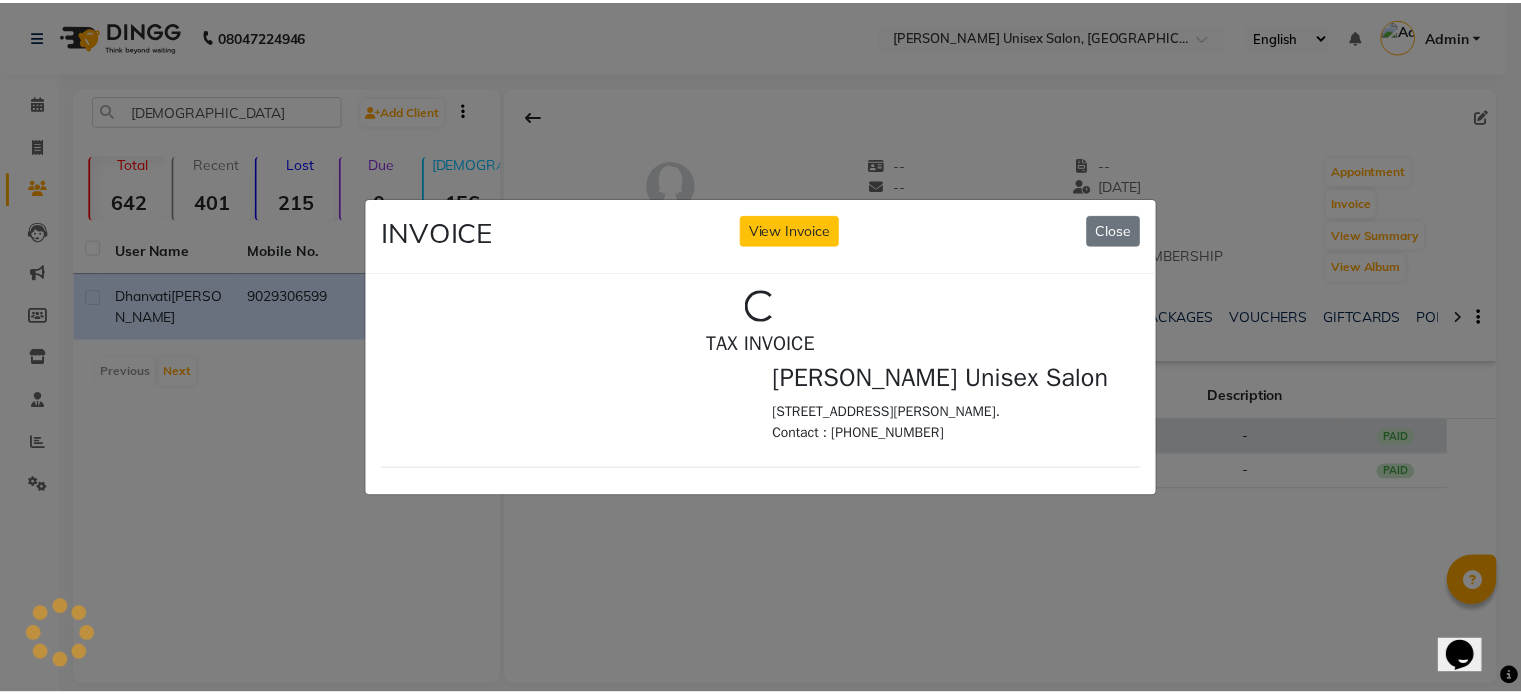 scroll, scrollTop: 0, scrollLeft: 0, axis: both 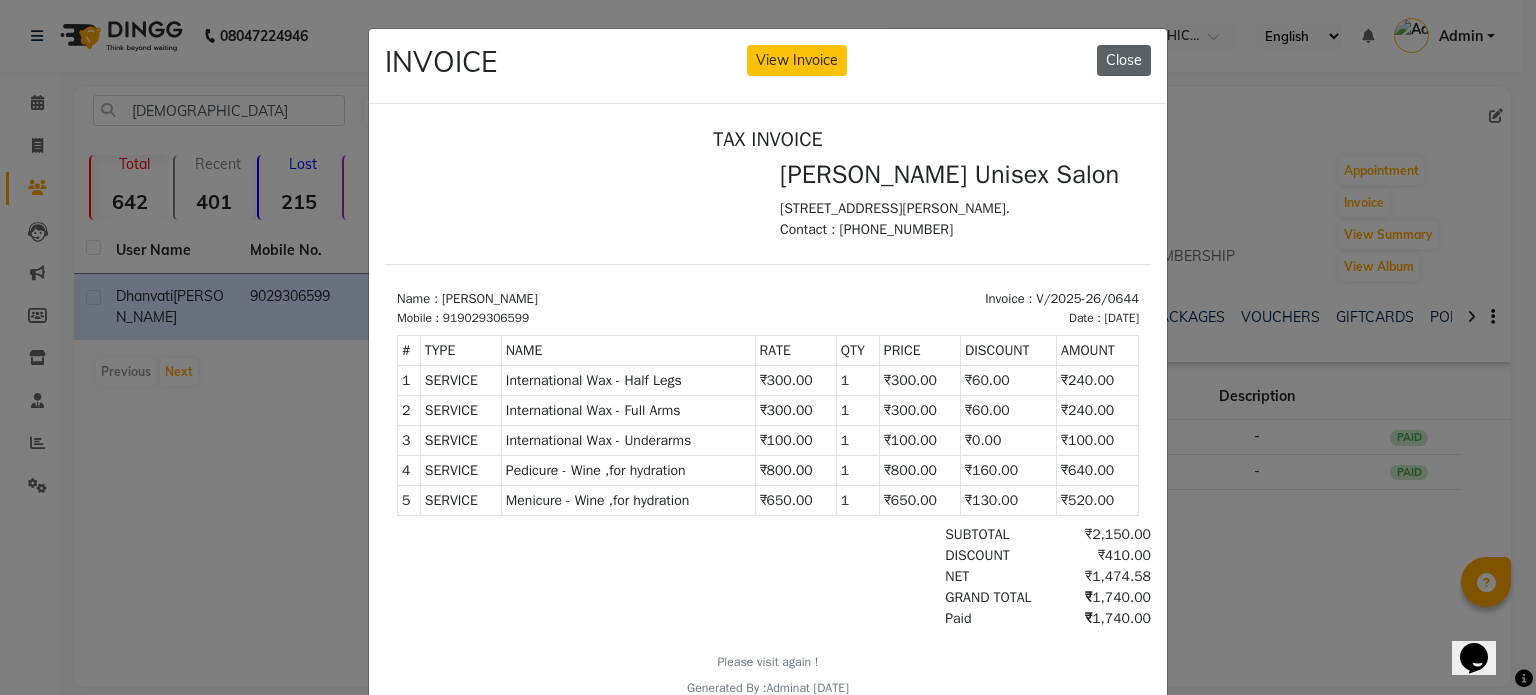 click on "Close" 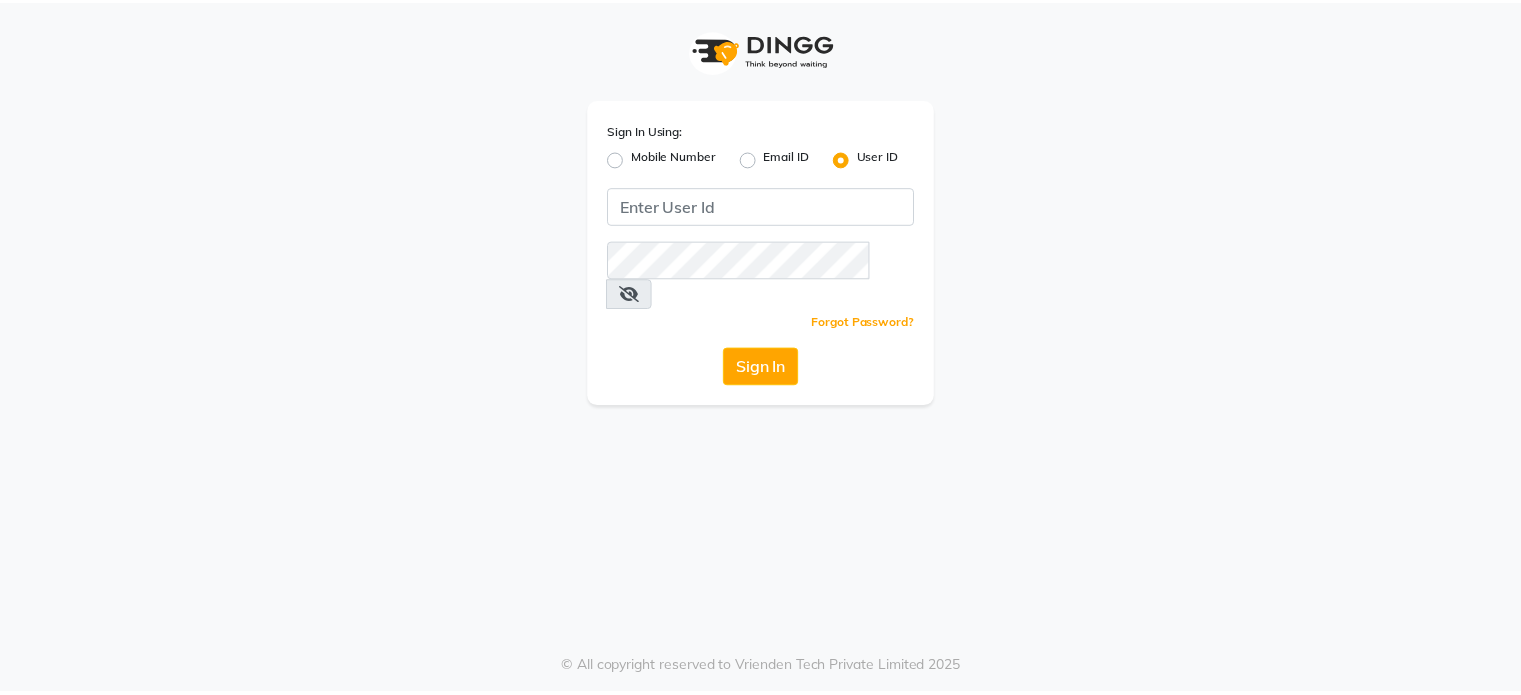 scroll, scrollTop: 0, scrollLeft: 0, axis: both 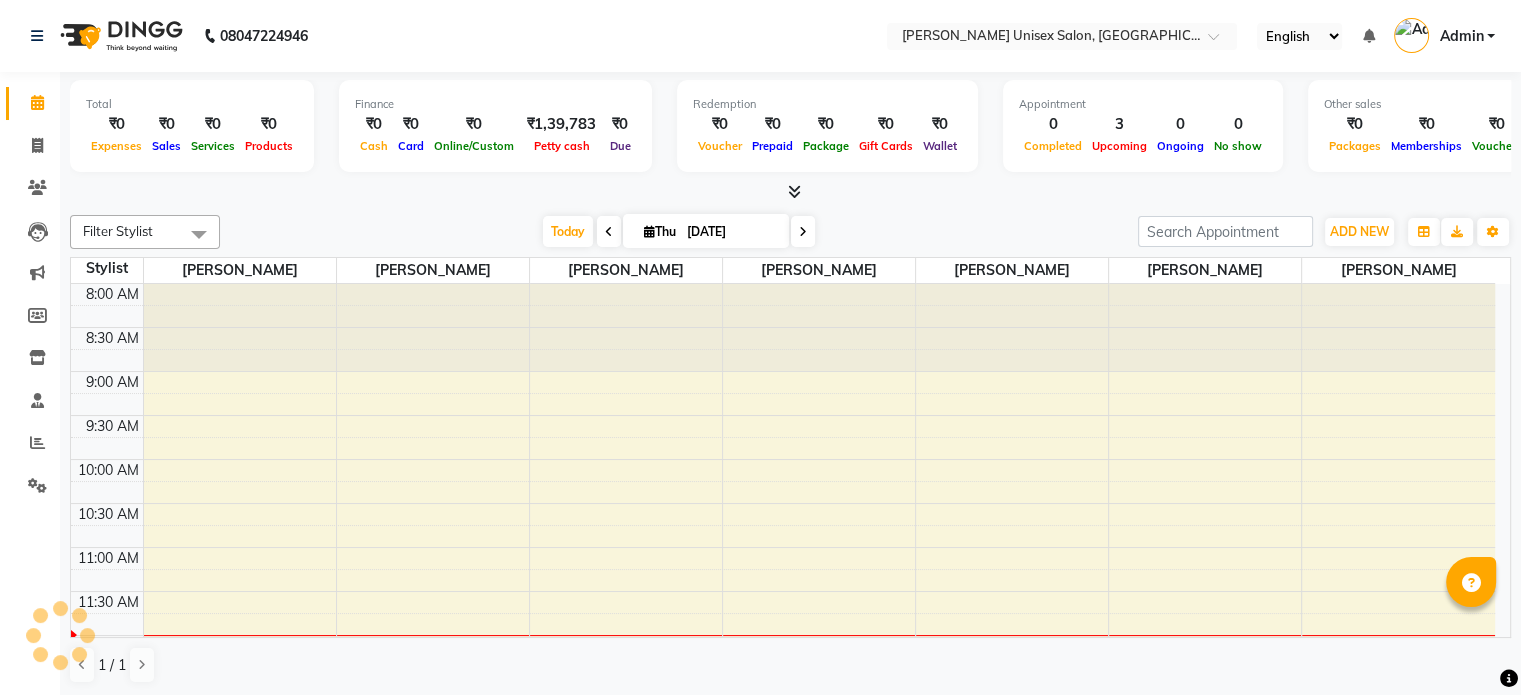 select on "en" 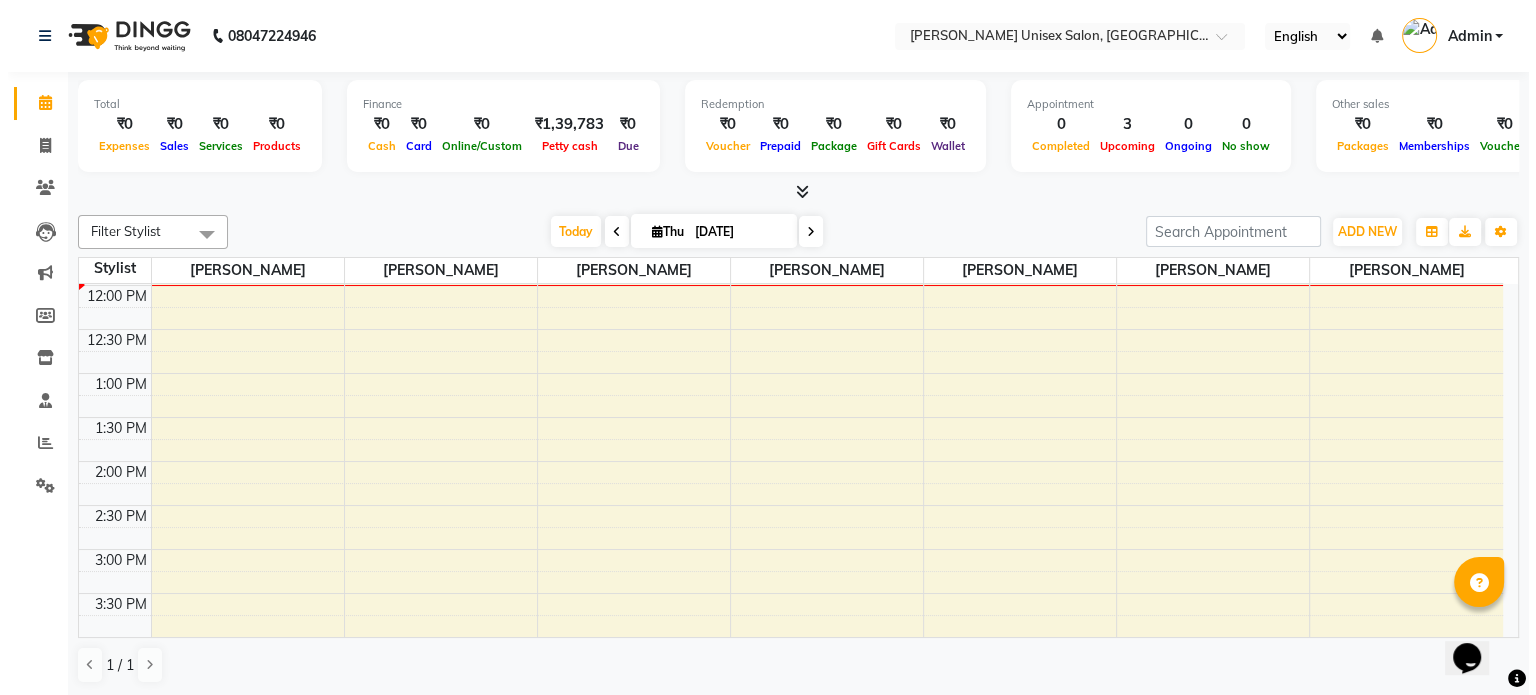 scroll, scrollTop: 0, scrollLeft: 0, axis: both 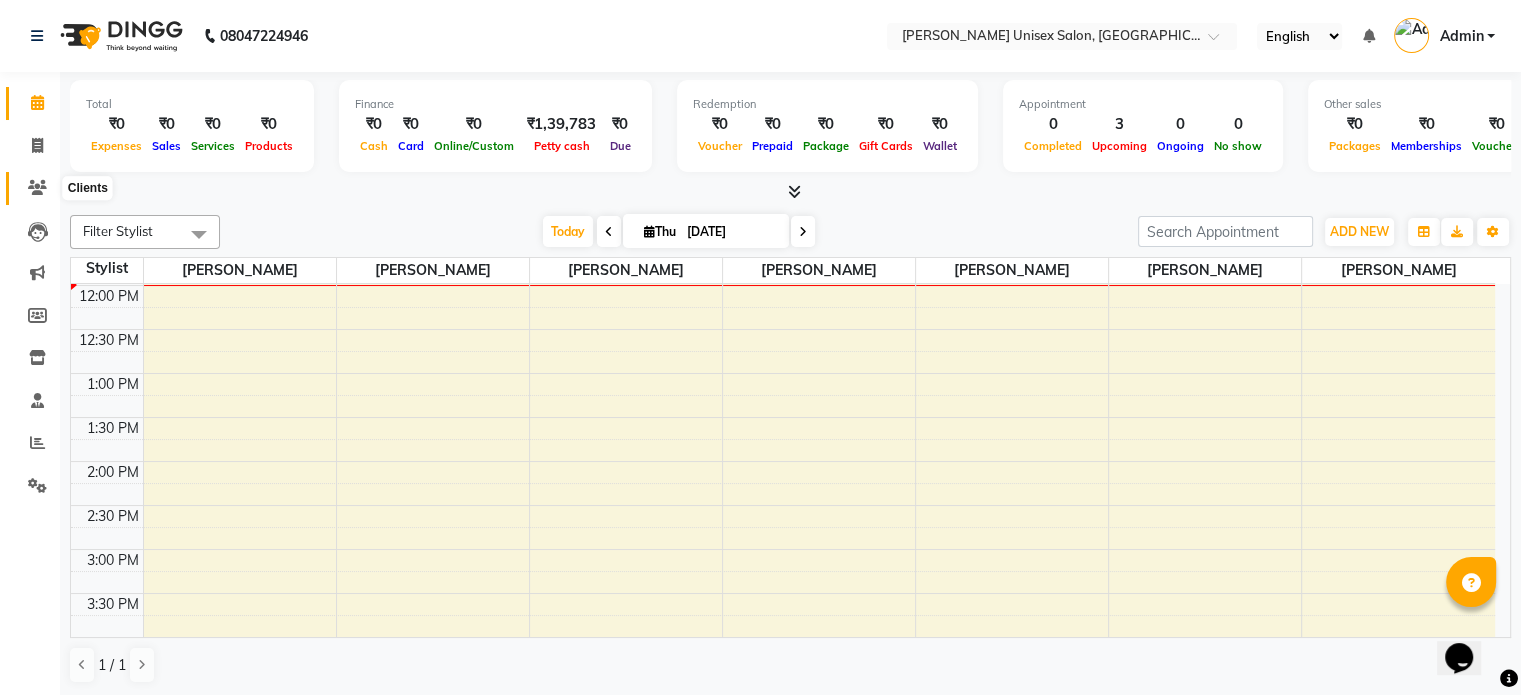 click 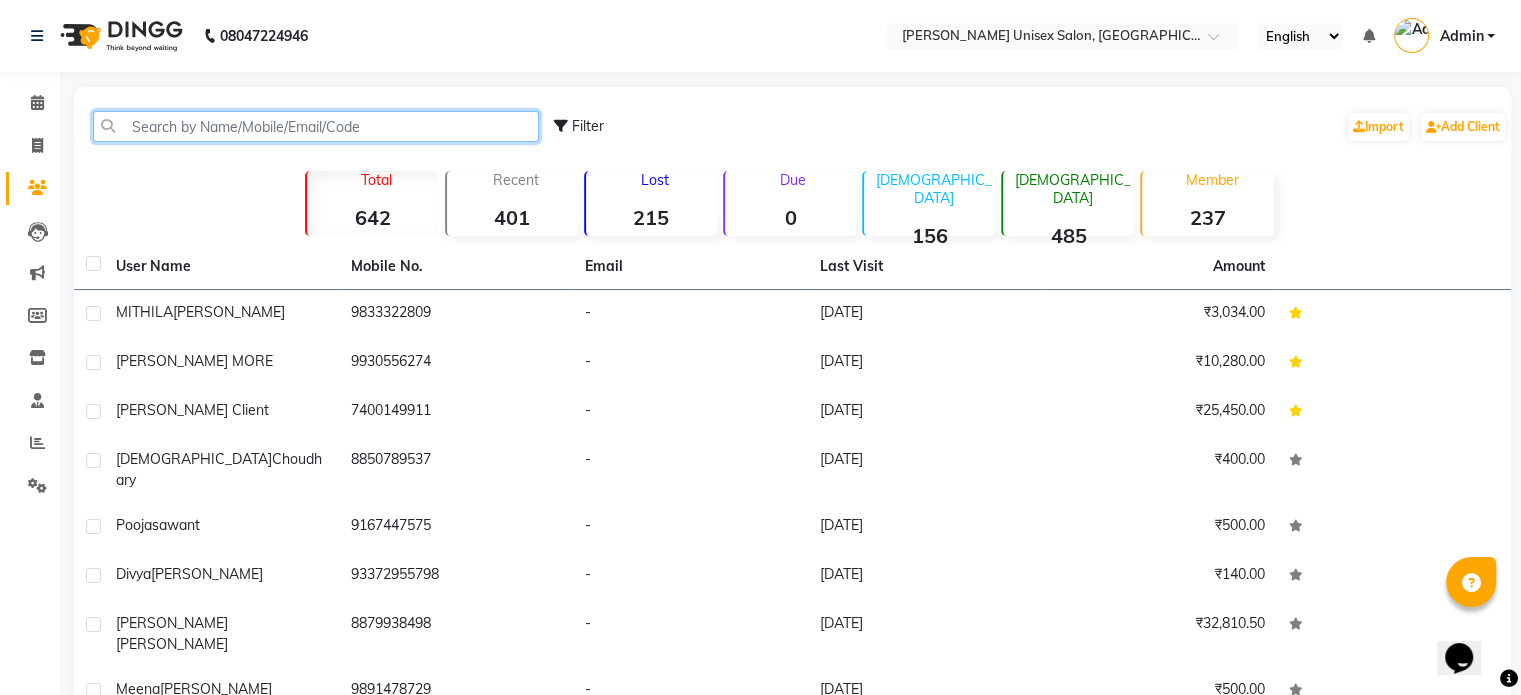 click 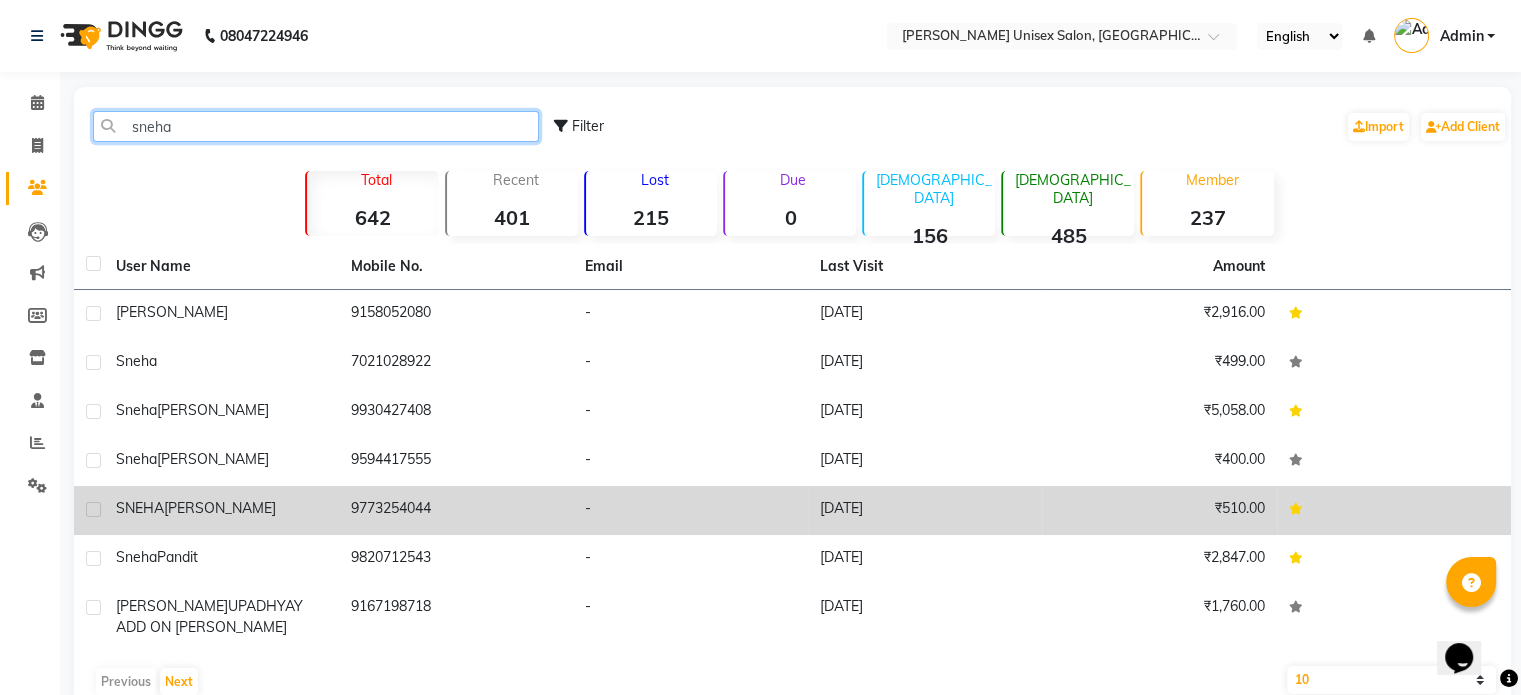 type on "sneha" 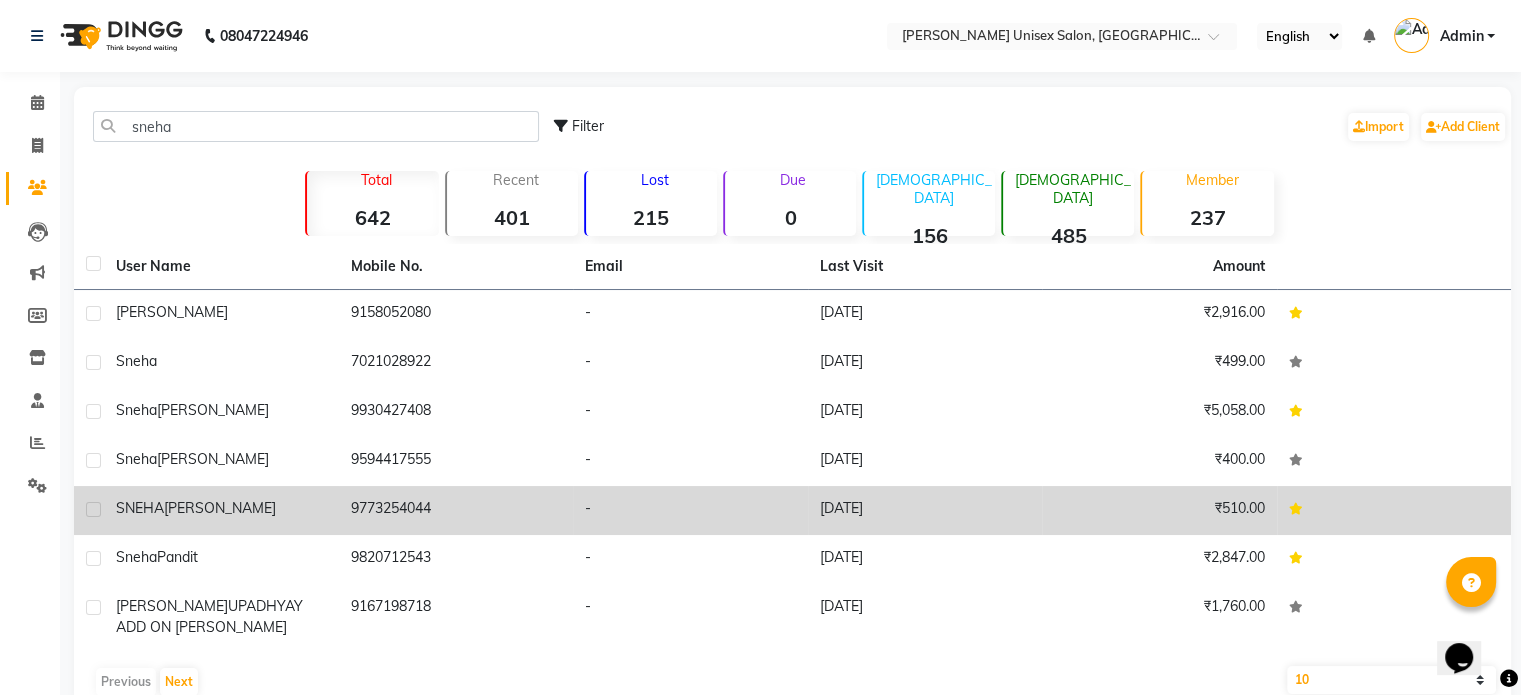 click on "SNEHA  MADKAIKAR" 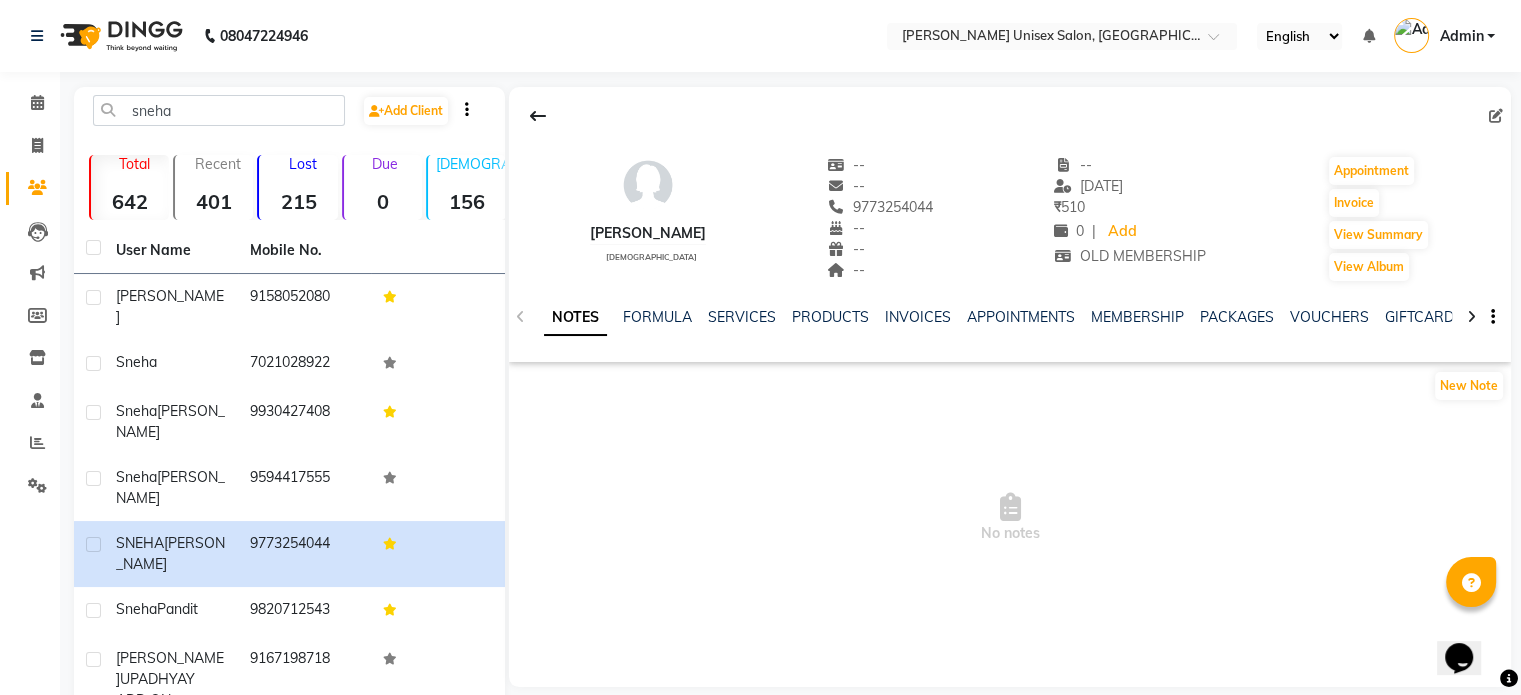 click on "NOTES FORMULA SERVICES PRODUCTS INVOICES APPOINTMENTS MEMBERSHIP PACKAGES VOUCHERS GIFTCARDS POINTS FORMS FAMILY CARDS WALLET" 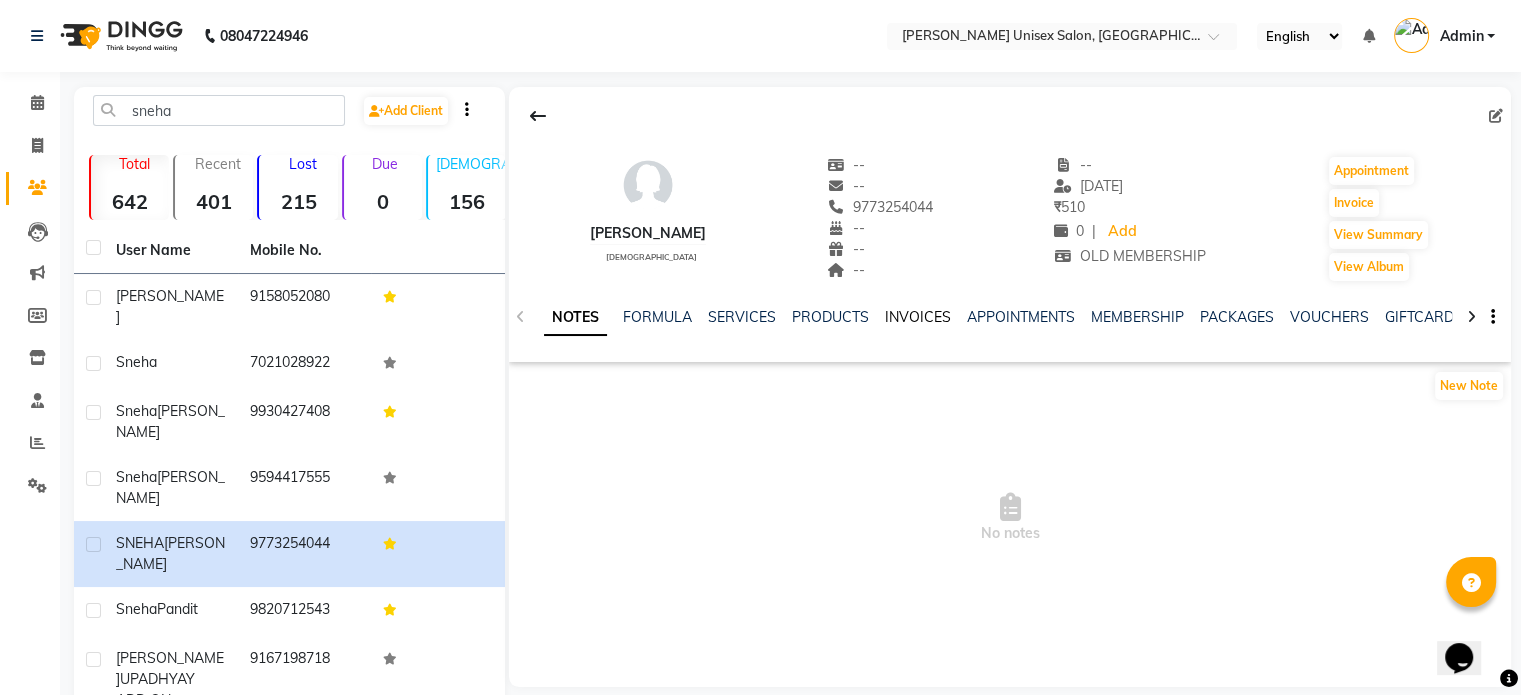 click on "INVOICES" 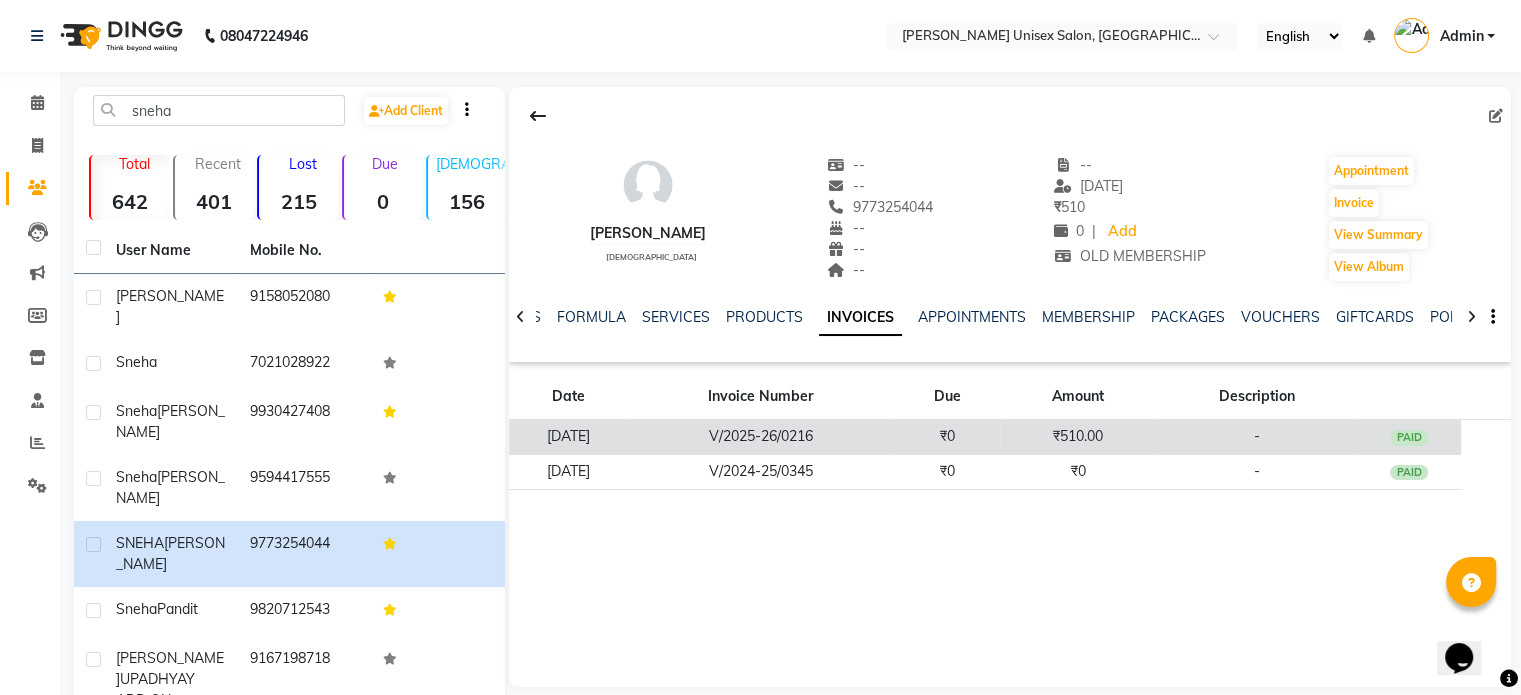 click on "V/2025-26/0216" 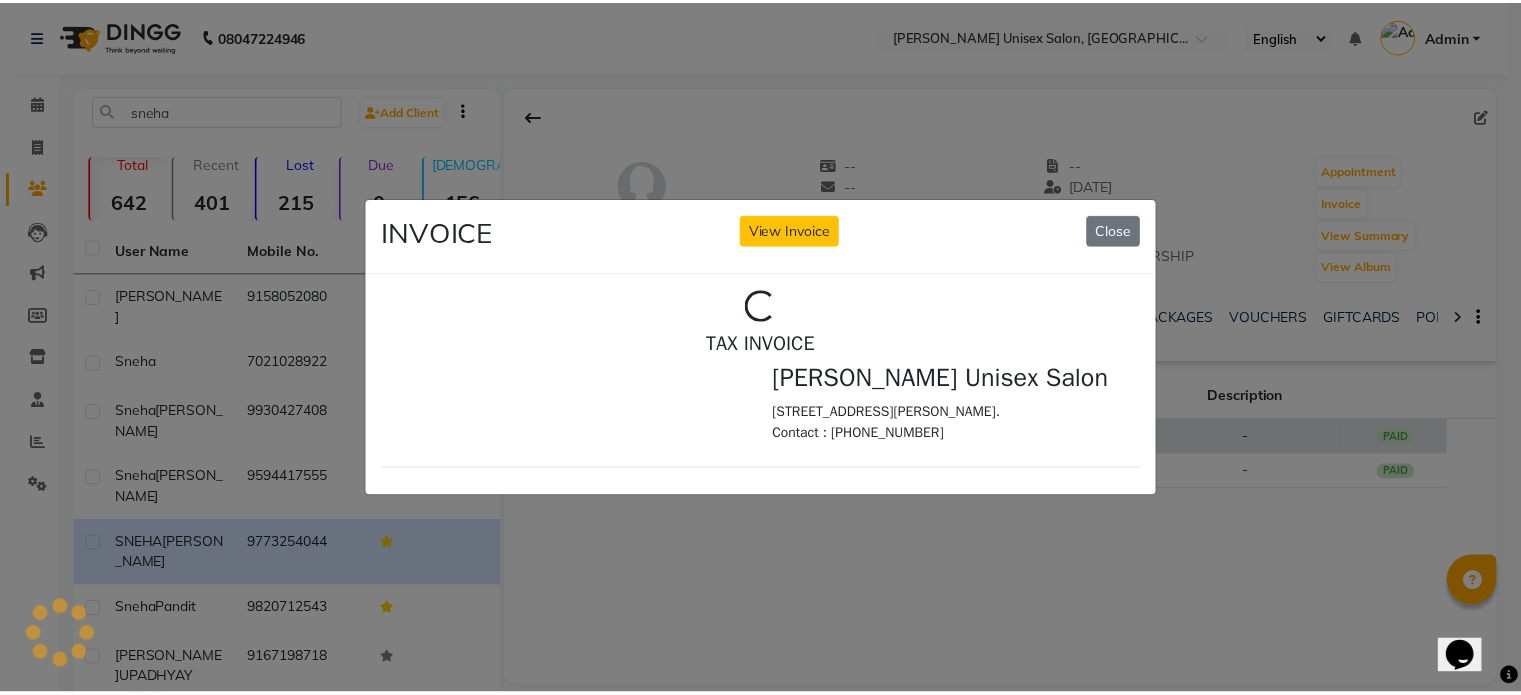 scroll, scrollTop: 0, scrollLeft: 0, axis: both 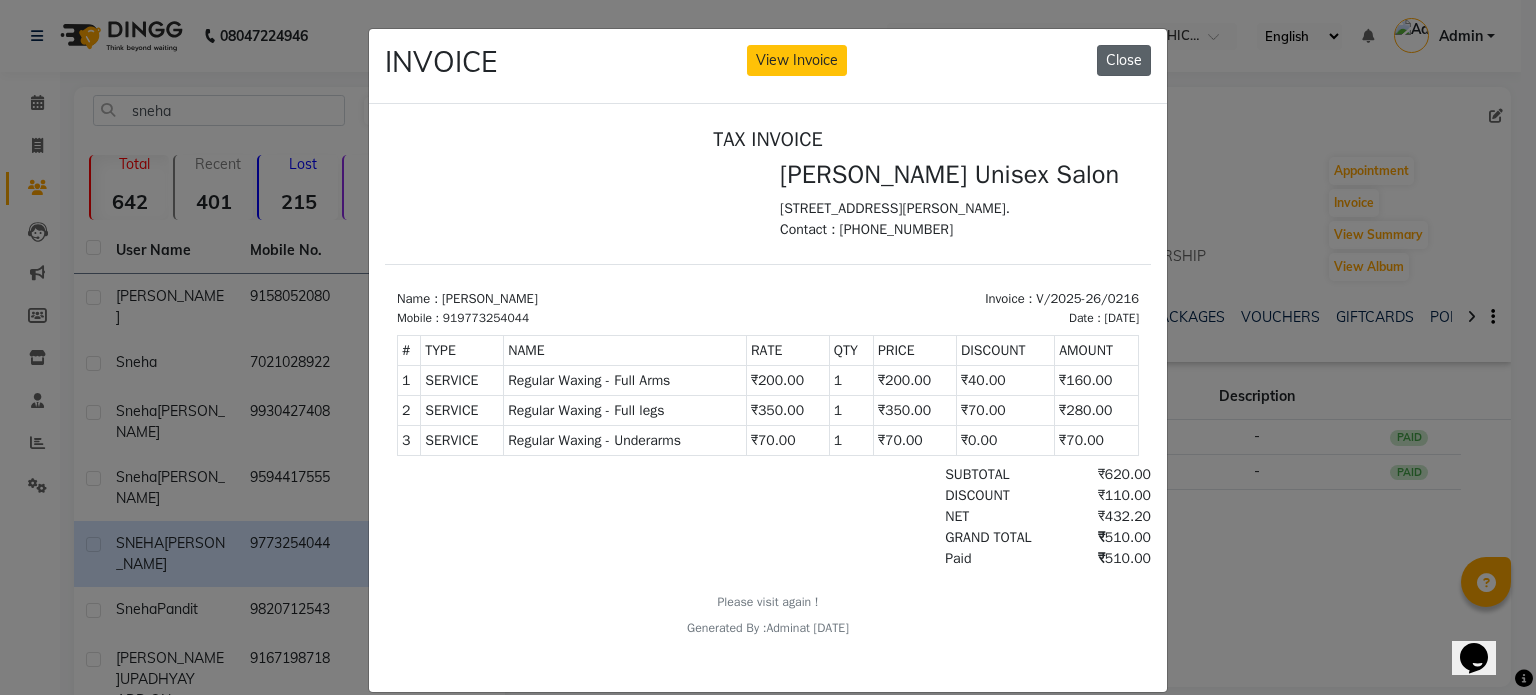 click on "Close" 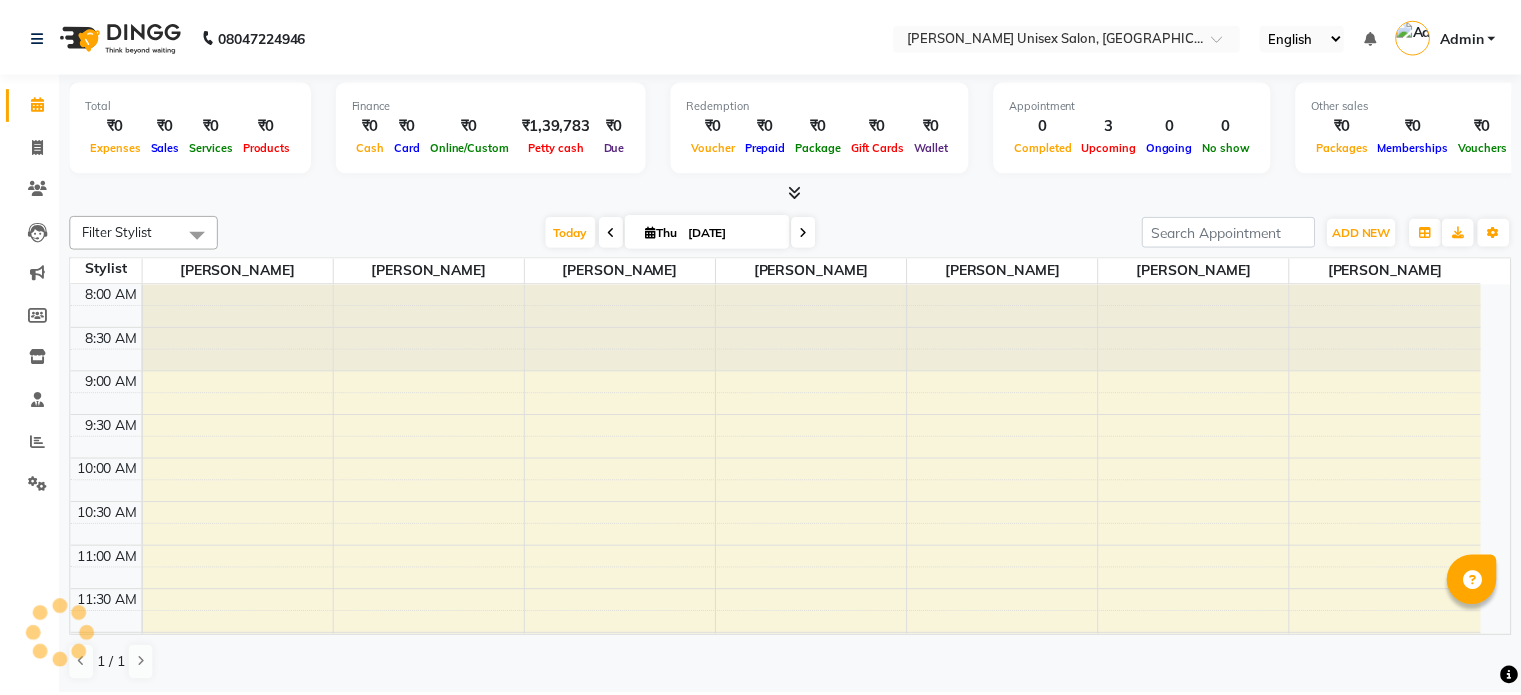 scroll, scrollTop: 0, scrollLeft: 0, axis: both 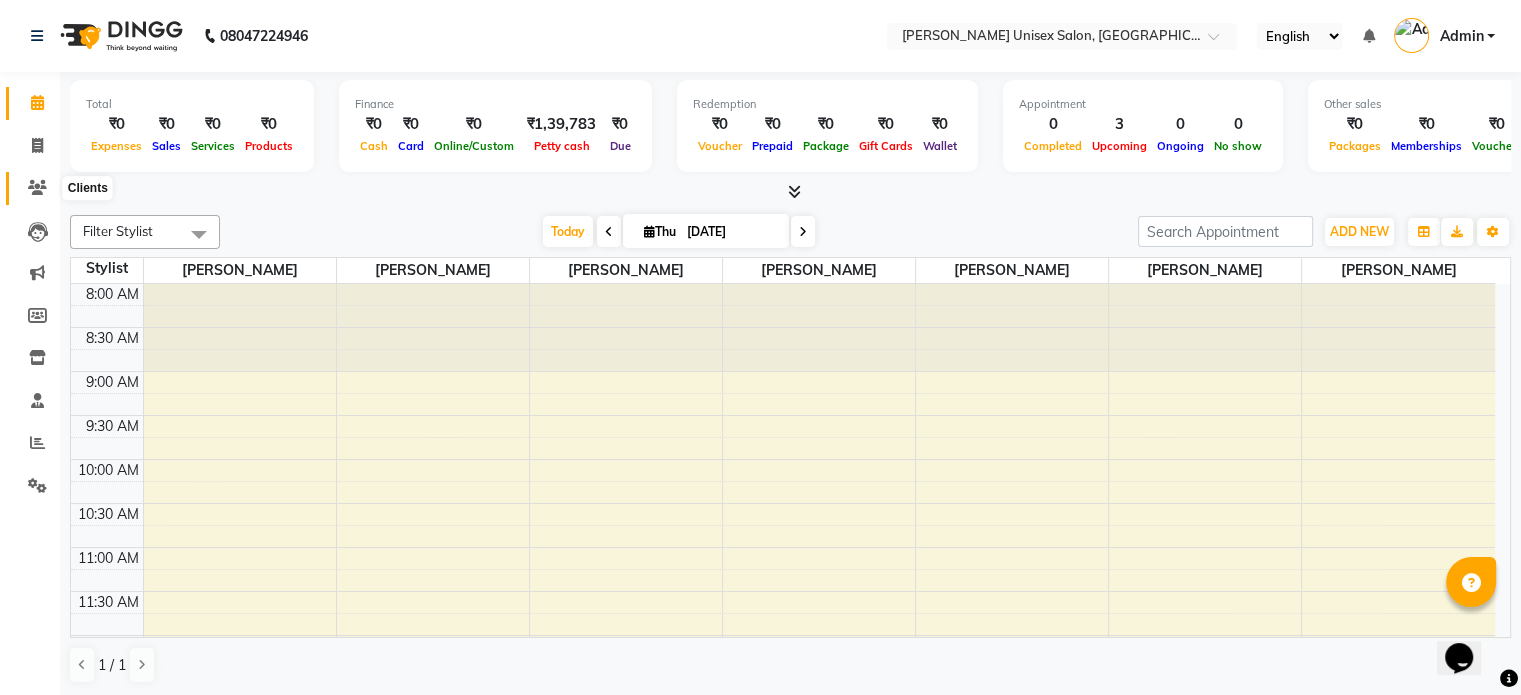 click 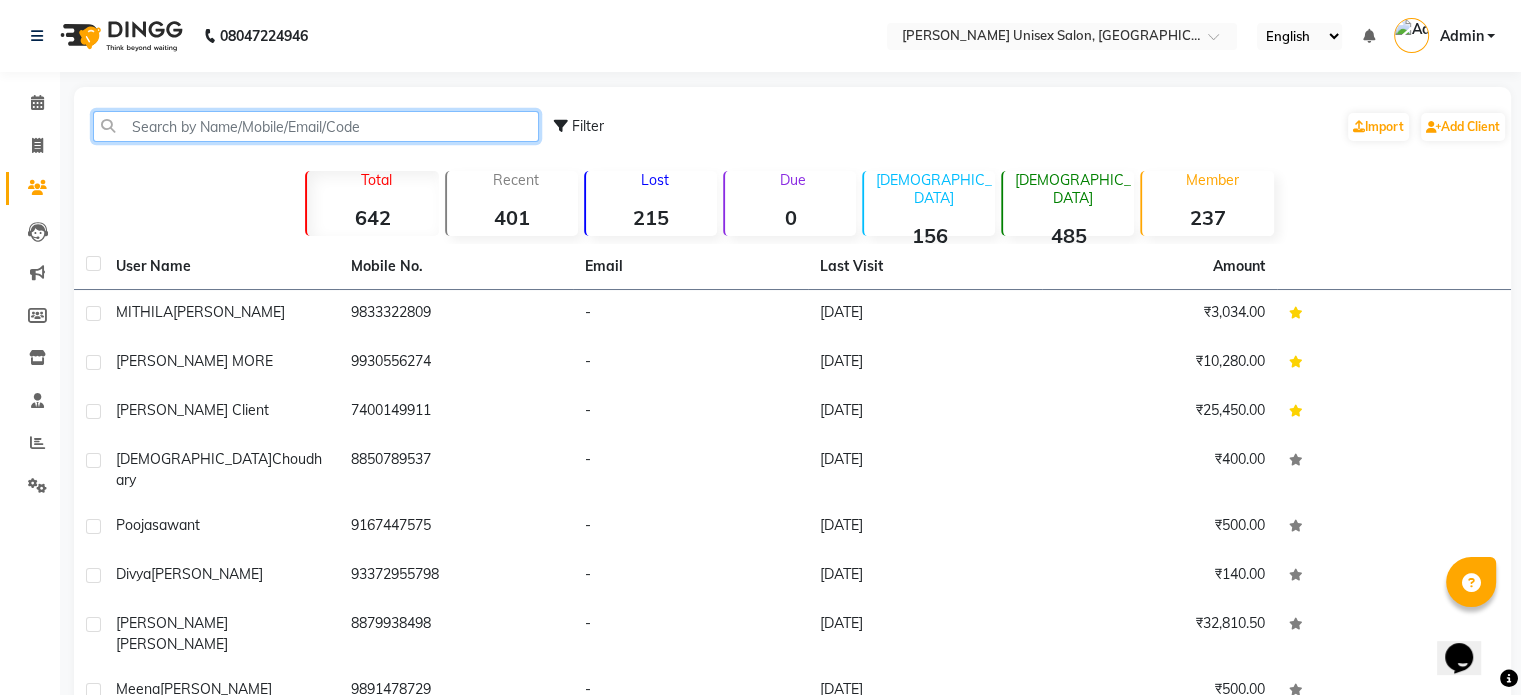 click 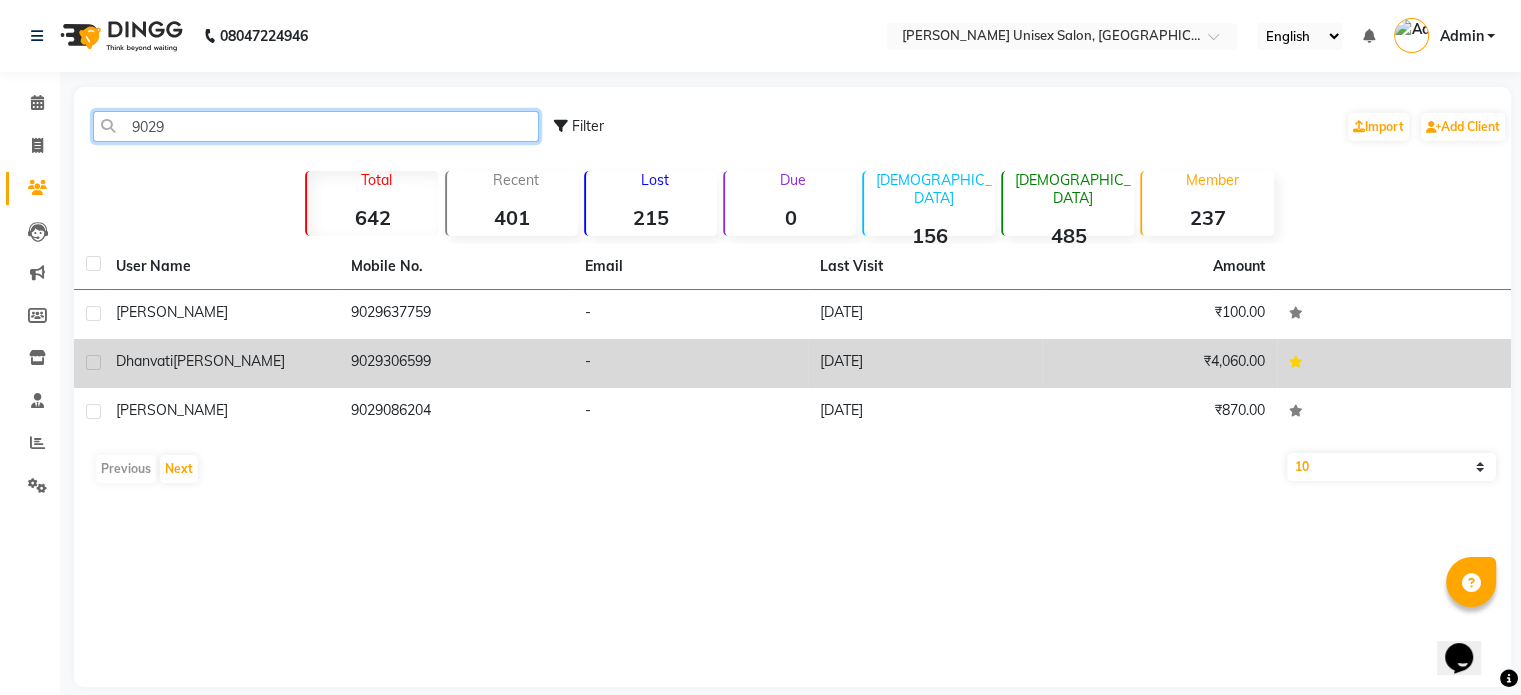 type on "9029" 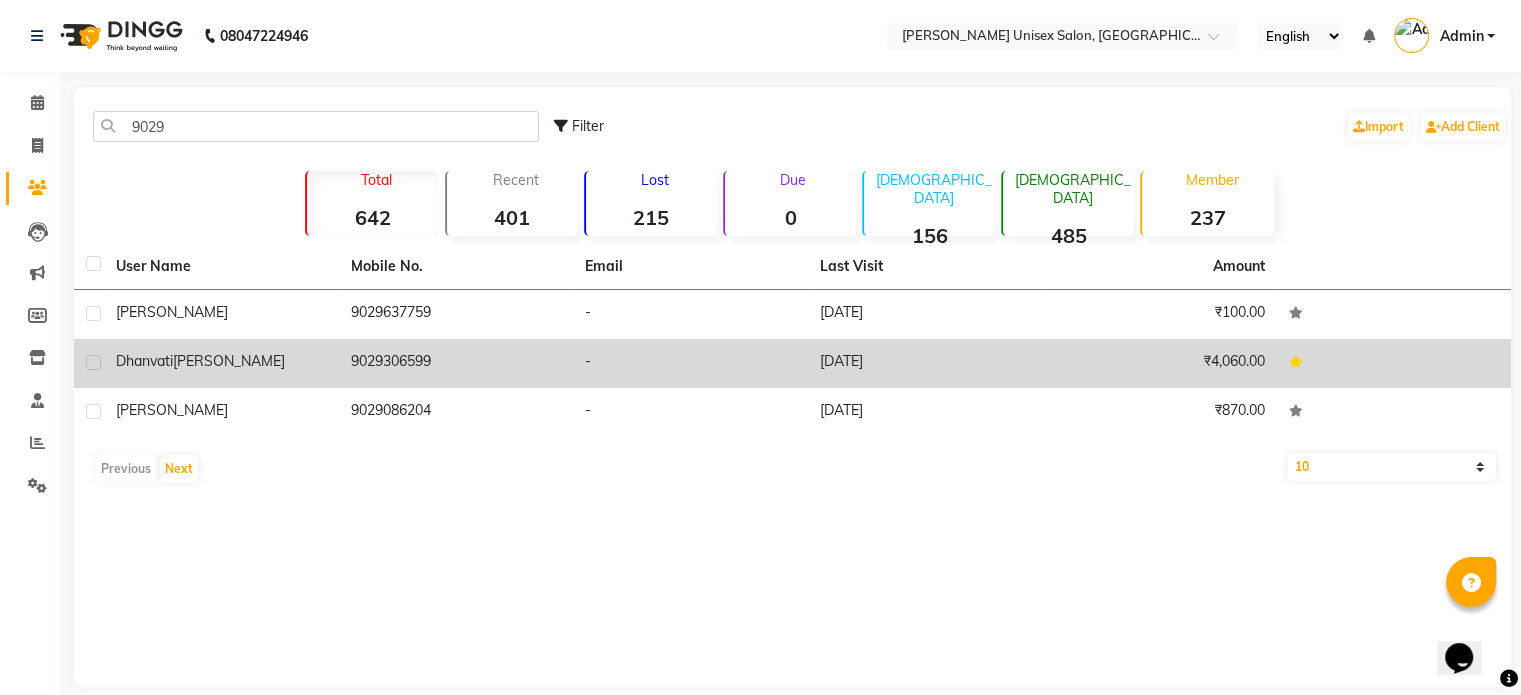 click on "9029306599" 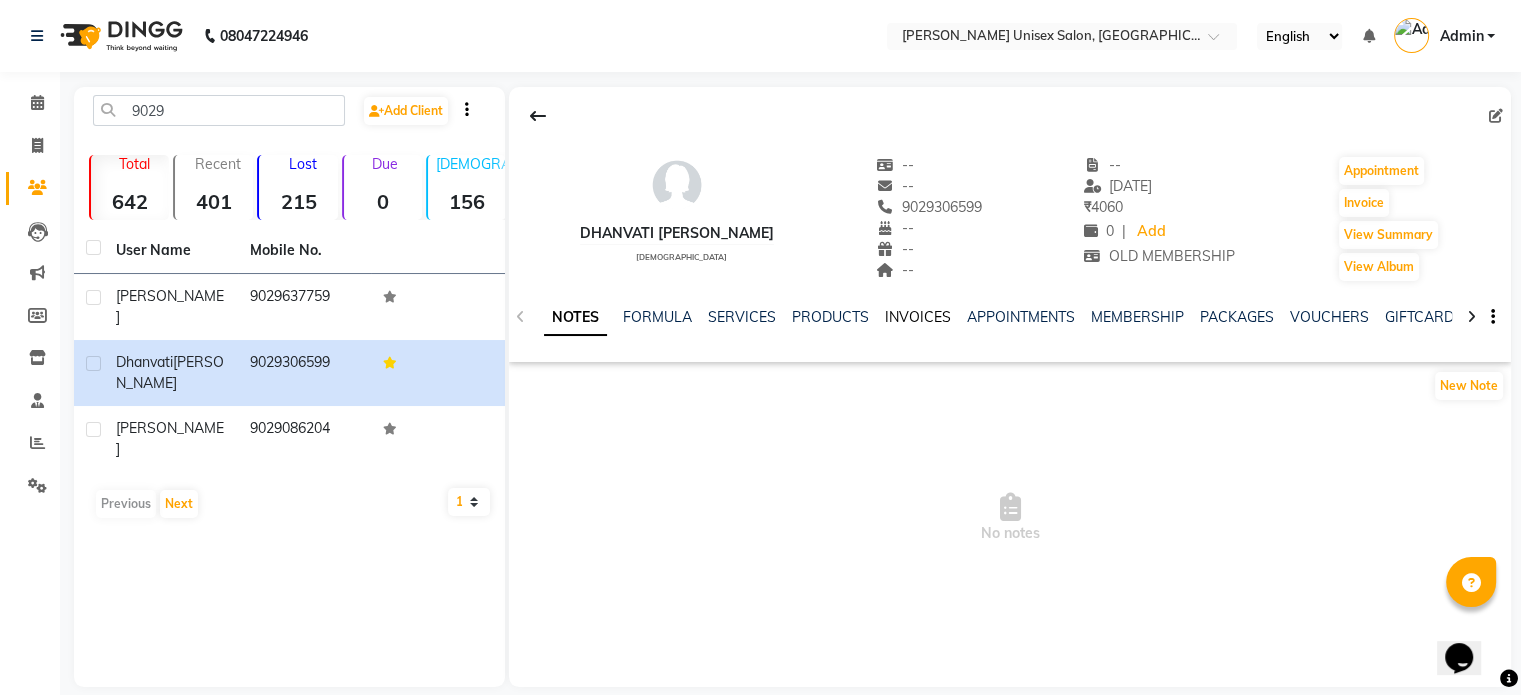 click on "INVOICES" 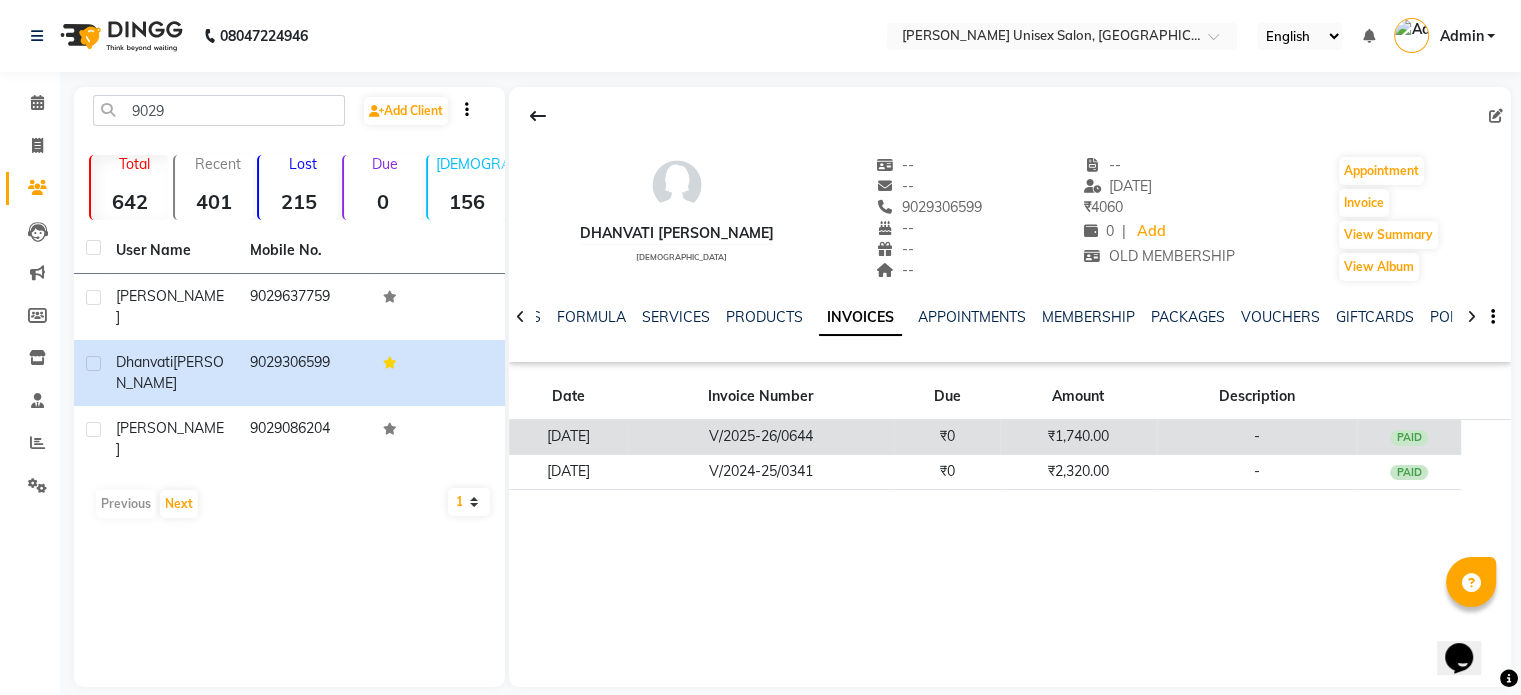 click on "V/2025-26/0644" 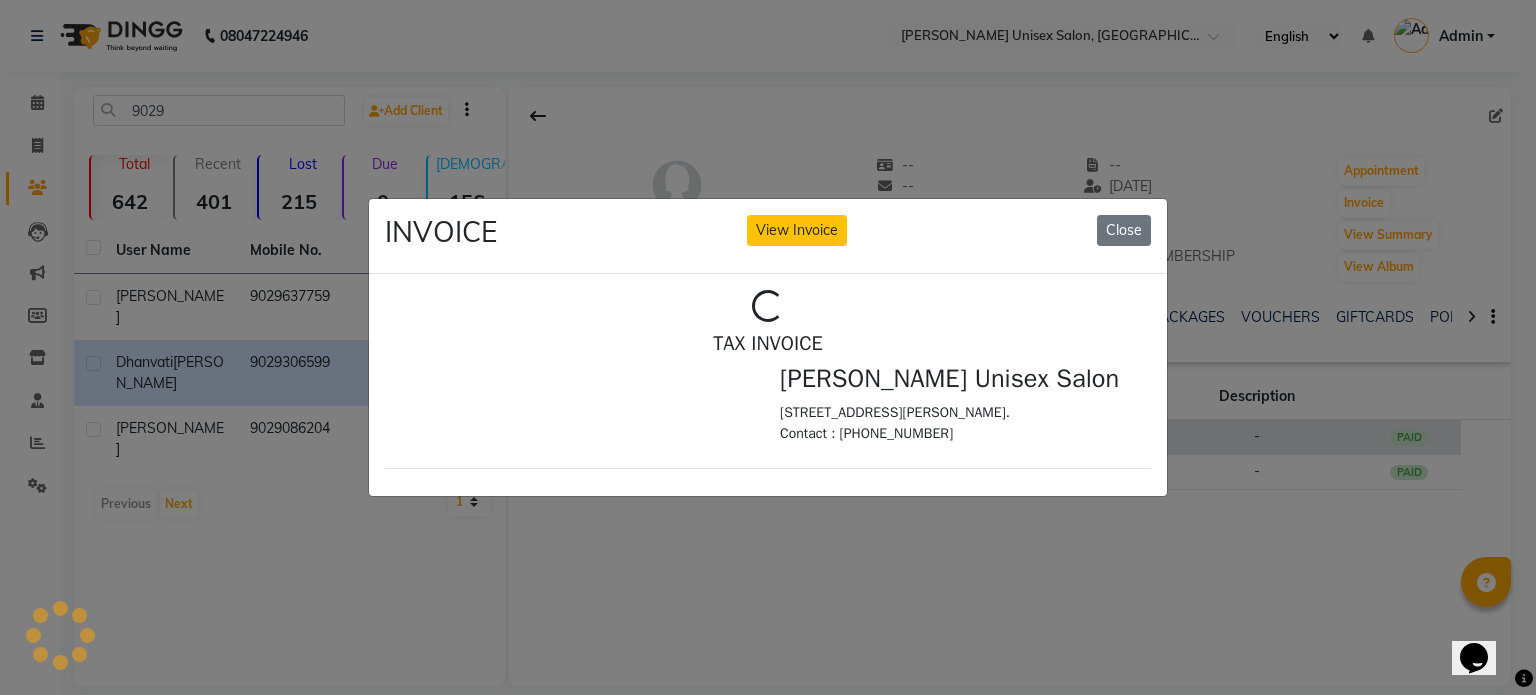 scroll, scrollTop: 0, scrollLeft: 0, axis: both 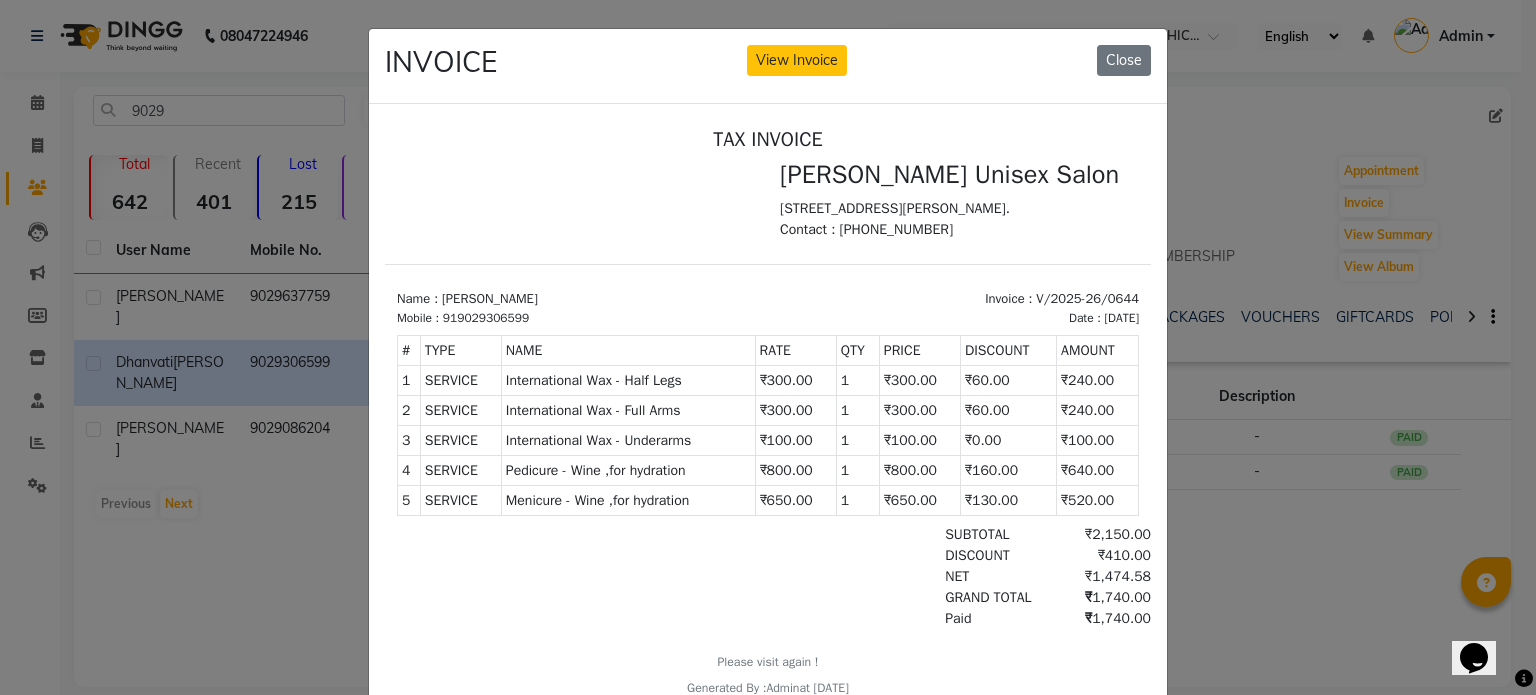click on "INVOICE View Invoice Close" 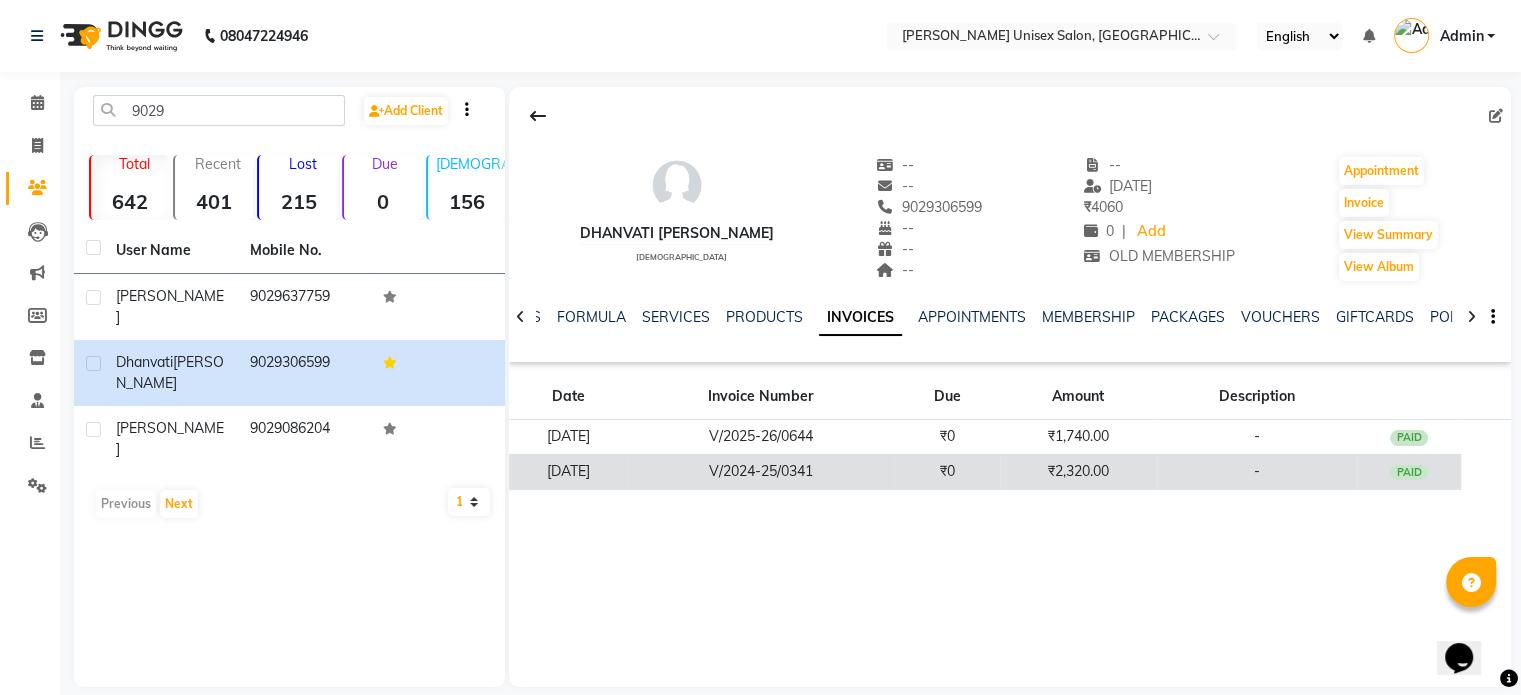 click on "V/2024-25/0341" 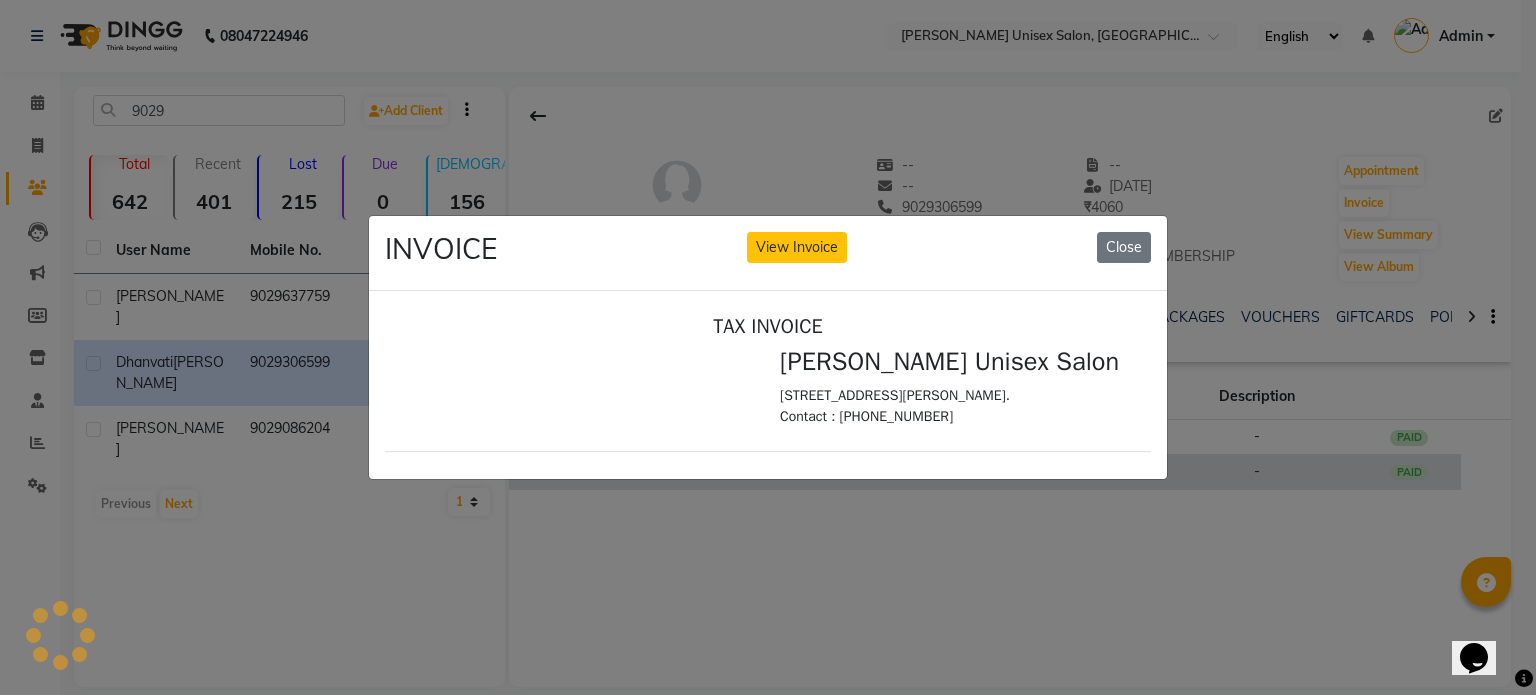scroll, scrollTop: 0, scrollLeft: 0, axis: both 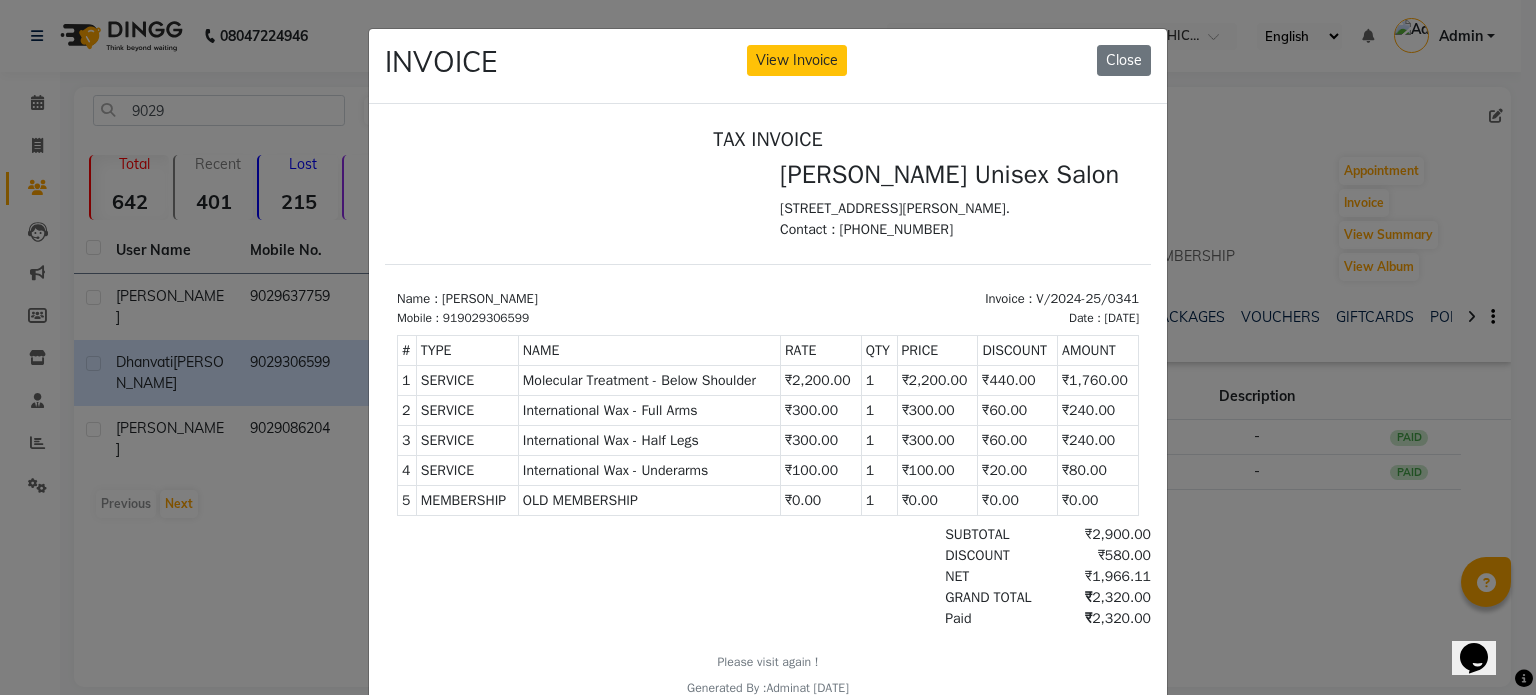 click on "INVOICE View Invoice Close" 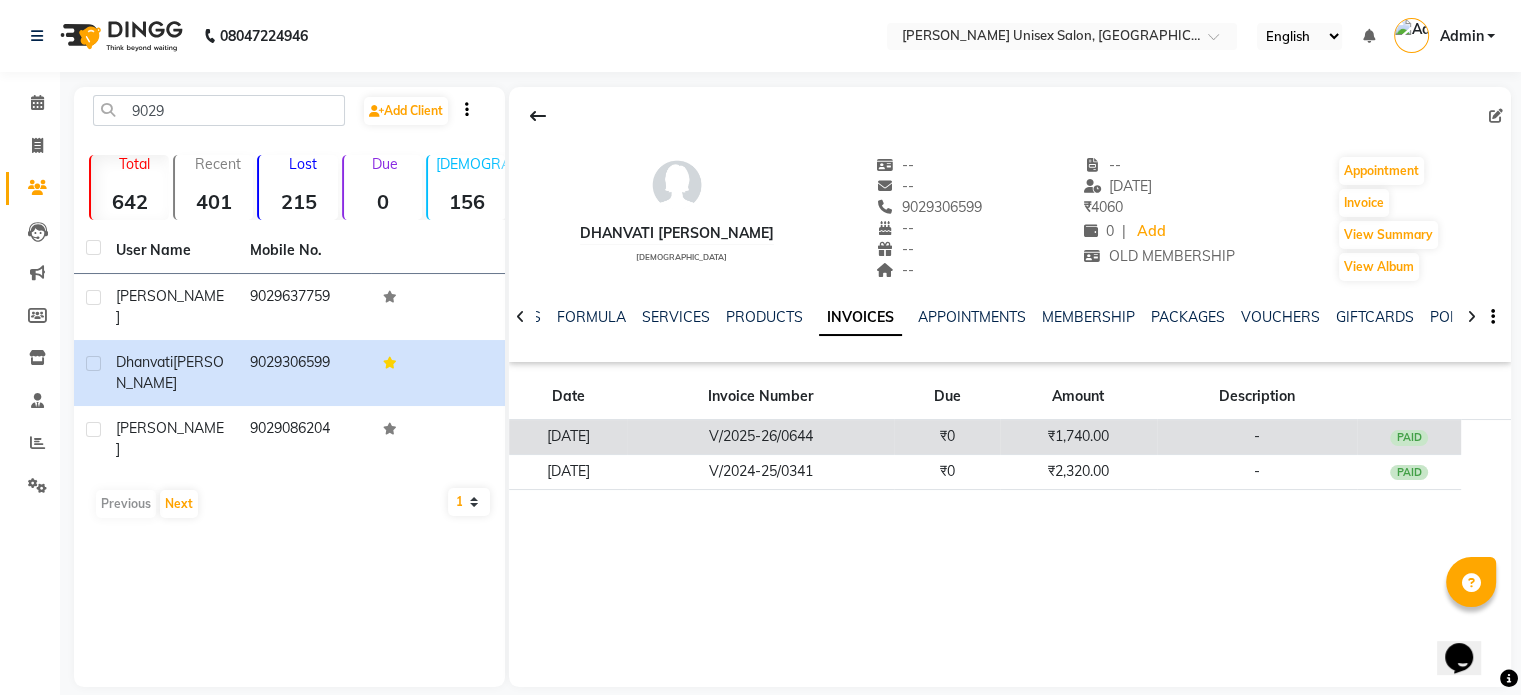 click on "16-06-2025" 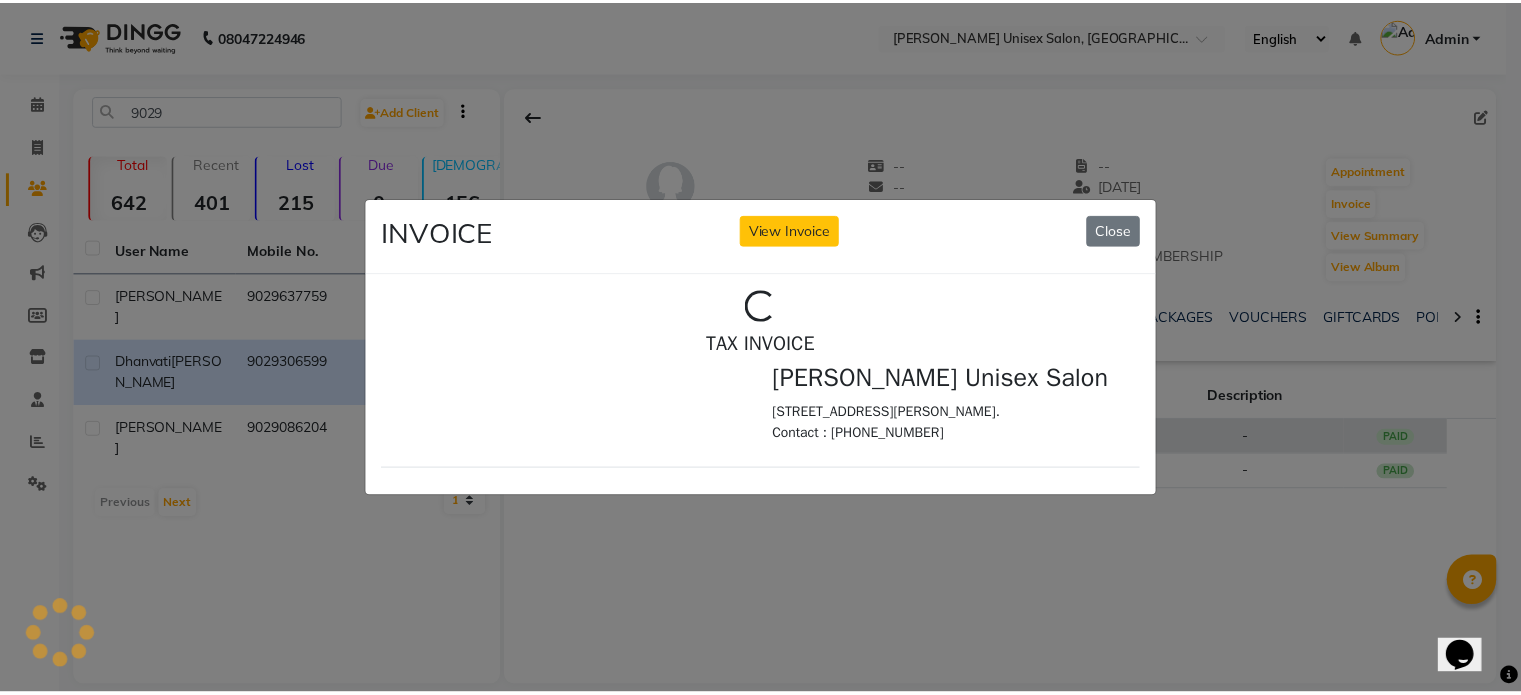 scroll, scrollTop: 0, scrollLeft: 0, axis: both 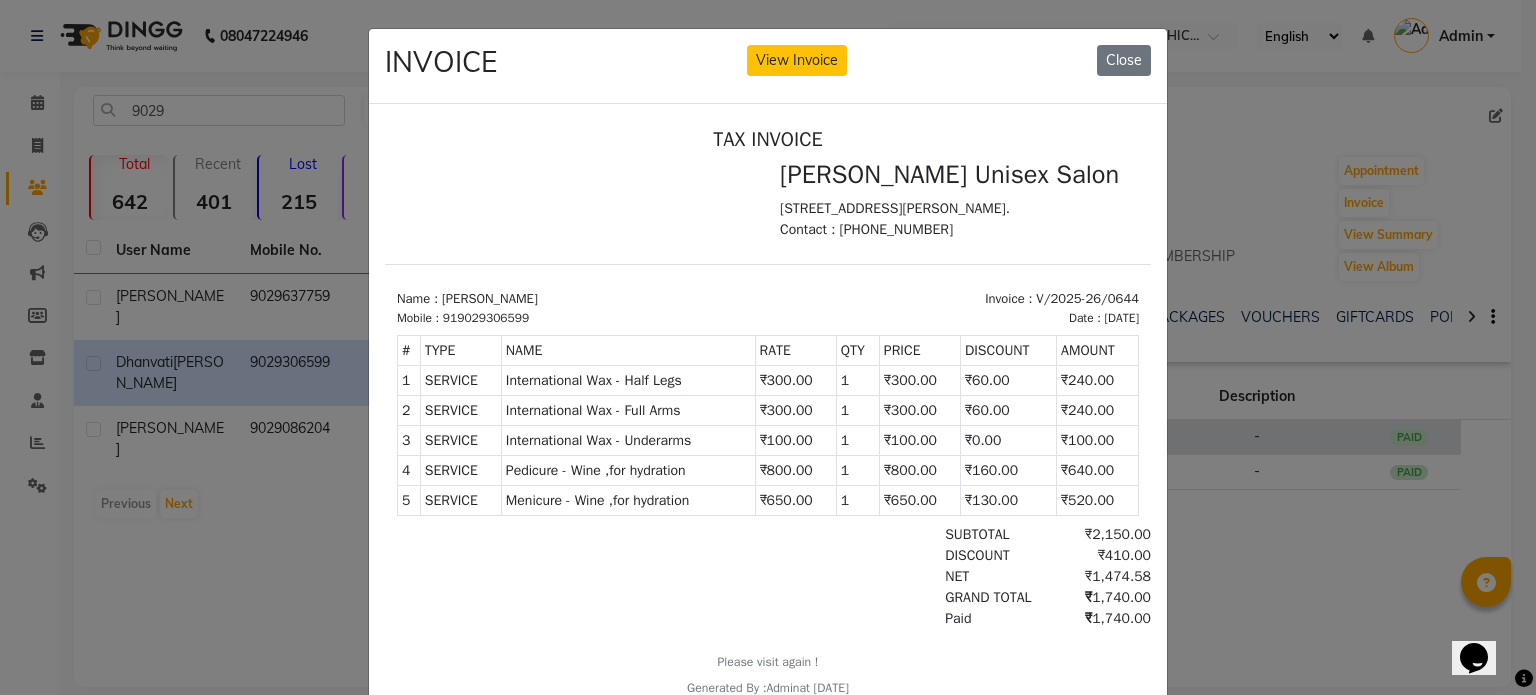 click on "International Wax - Full Arms" at bounding box center [628, 409] 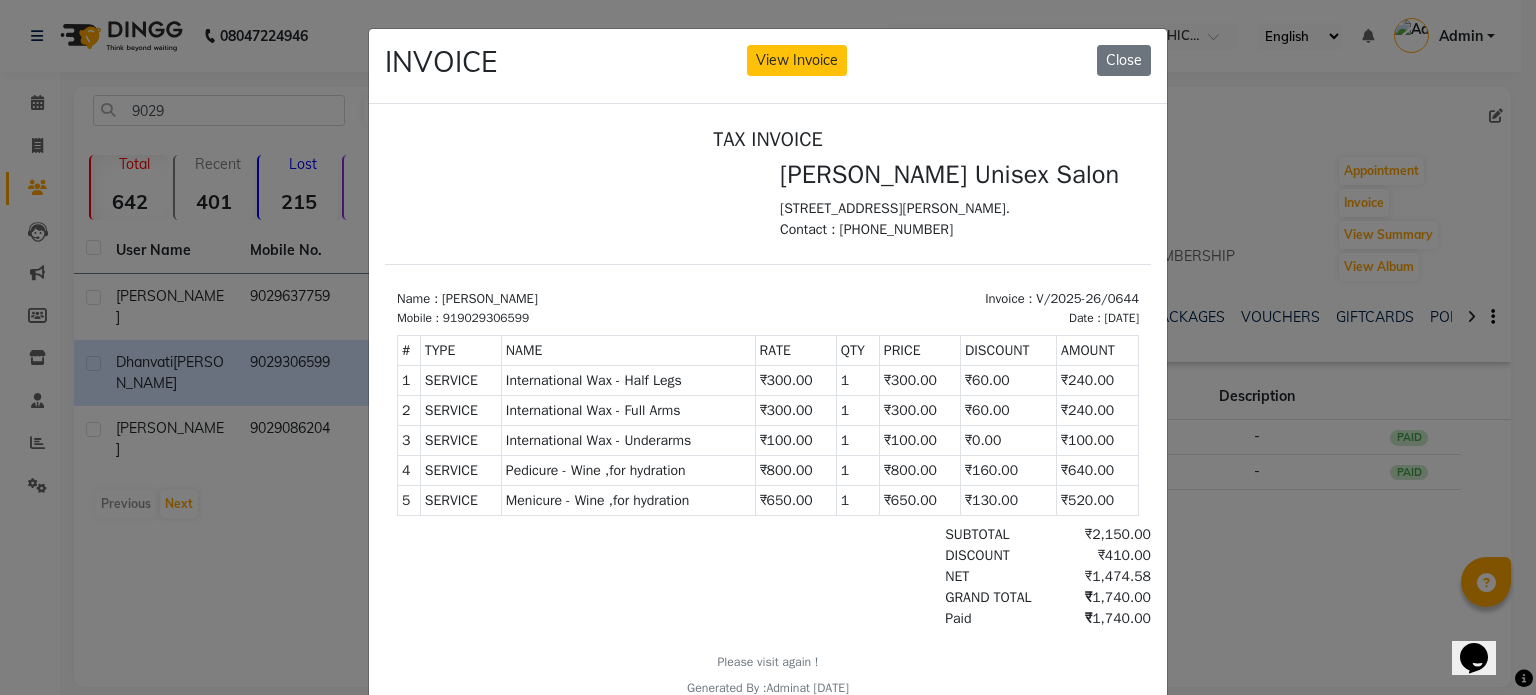 click on "INVOICE View Invoice Close" 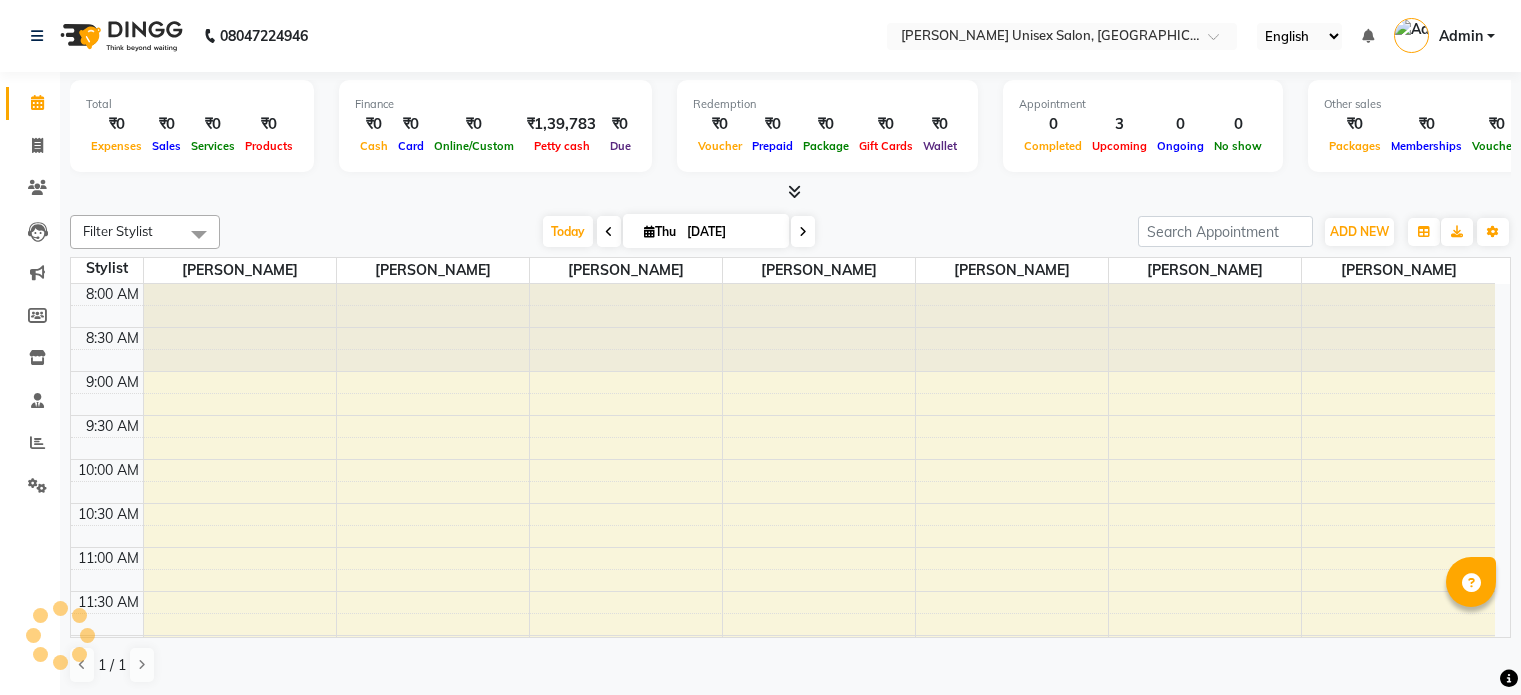 scroll, scrollTop: 0, scrollLeft: 0, axis: both 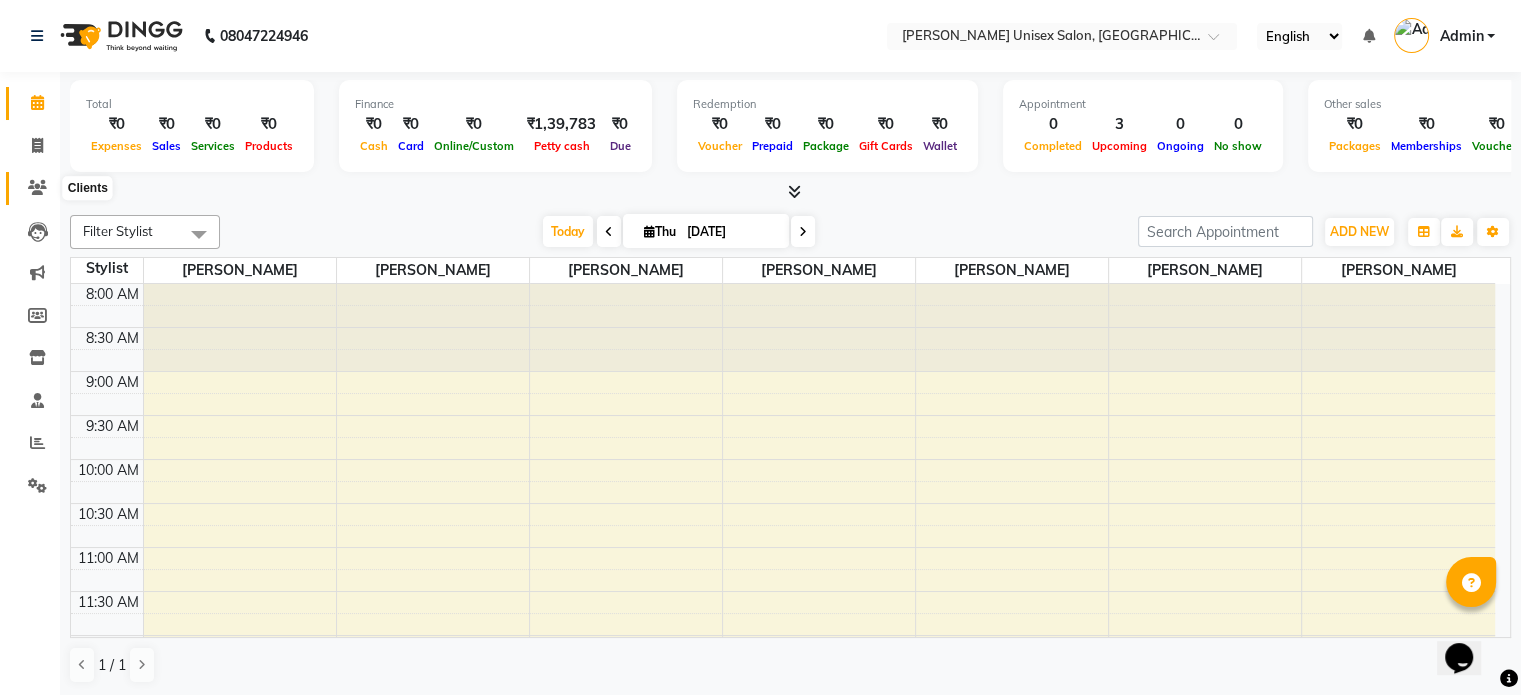 click 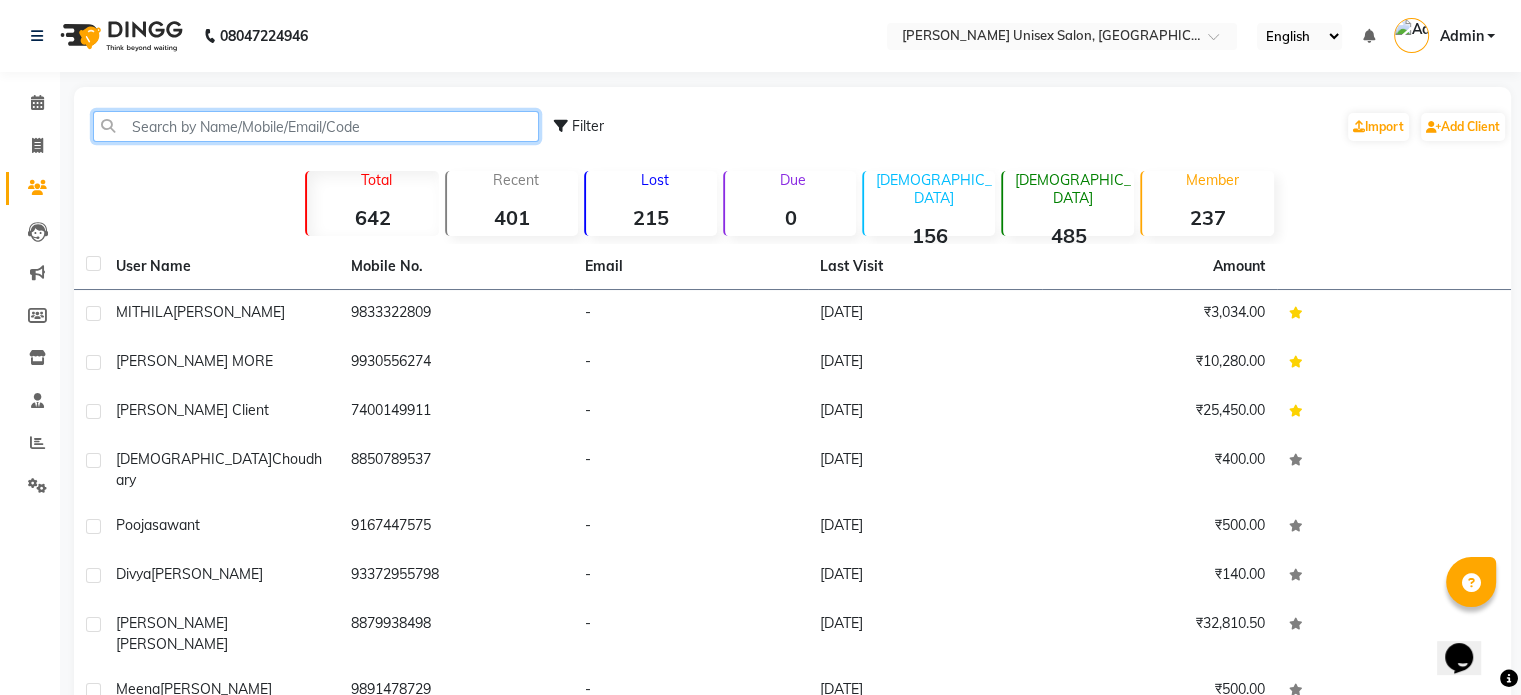 click 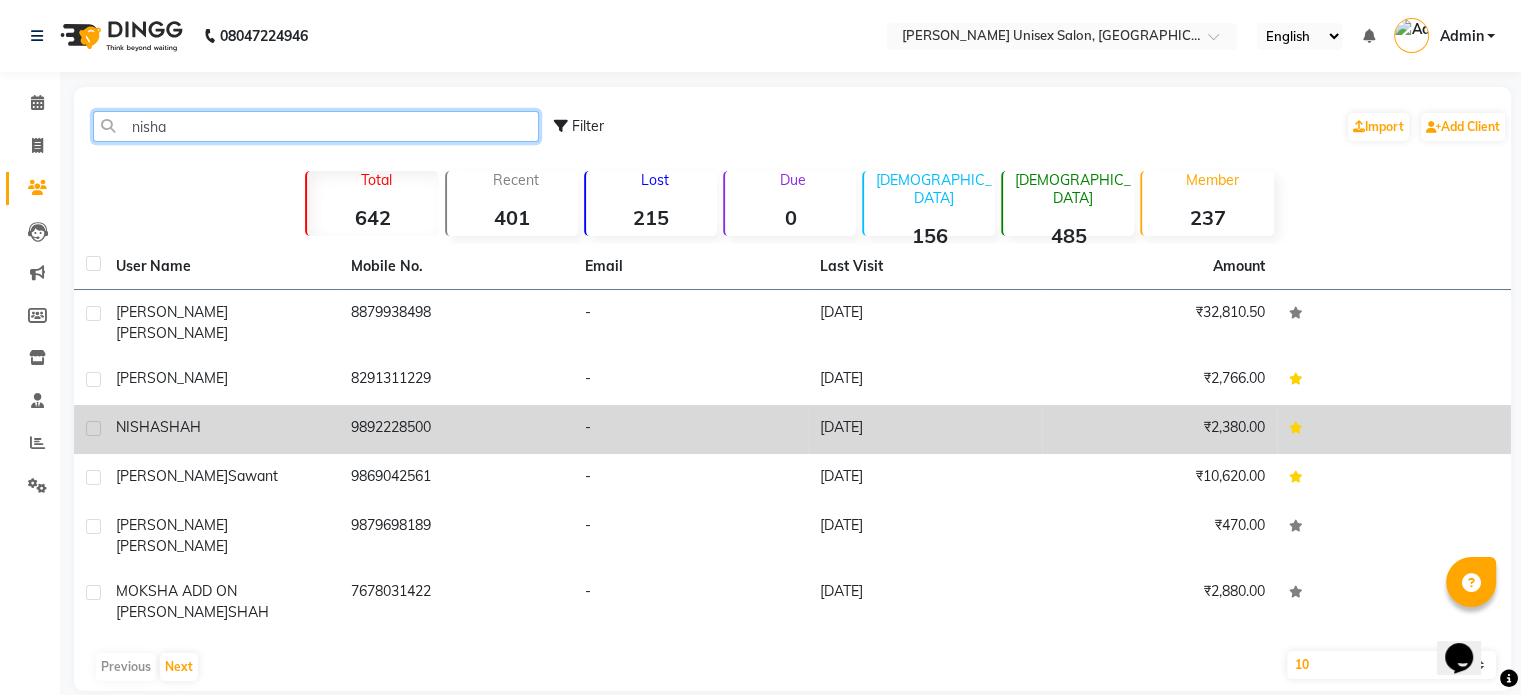 type on "nisha" 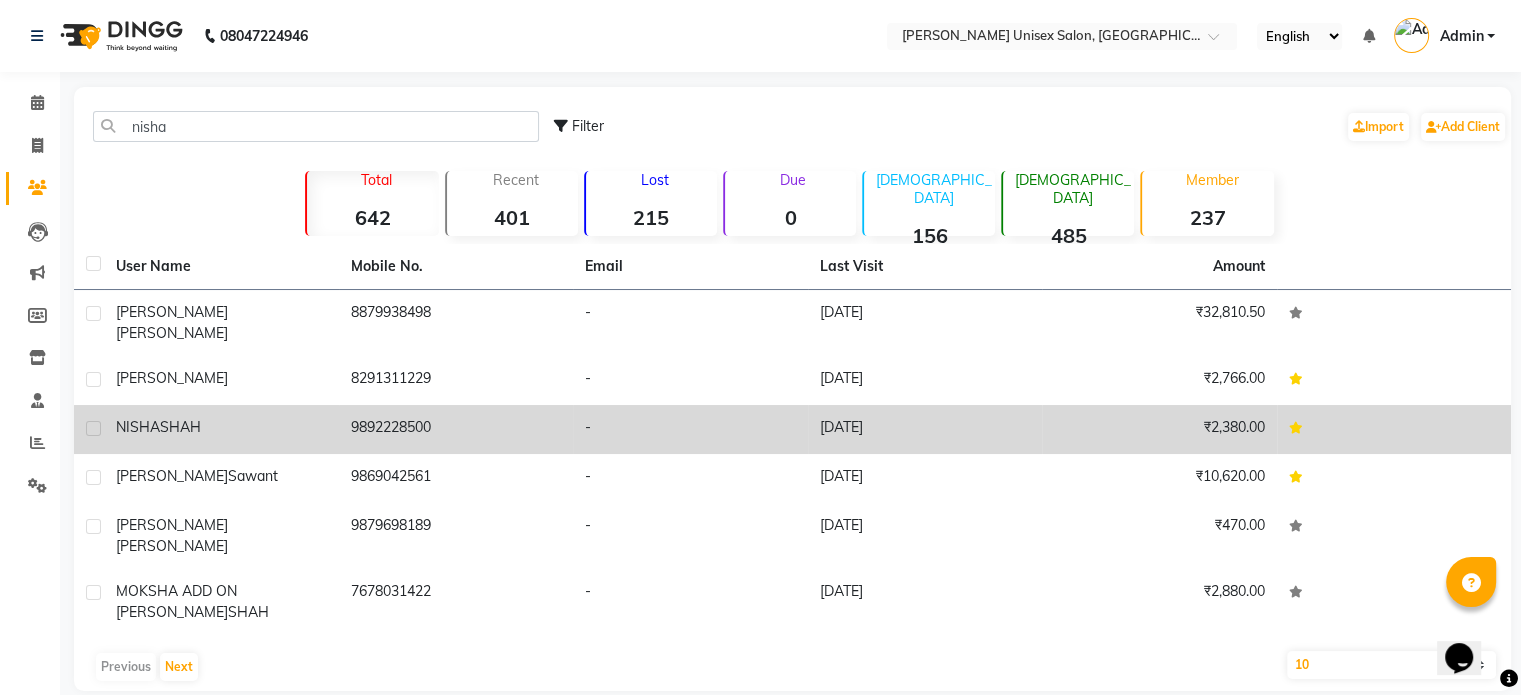 click on "9892228500" 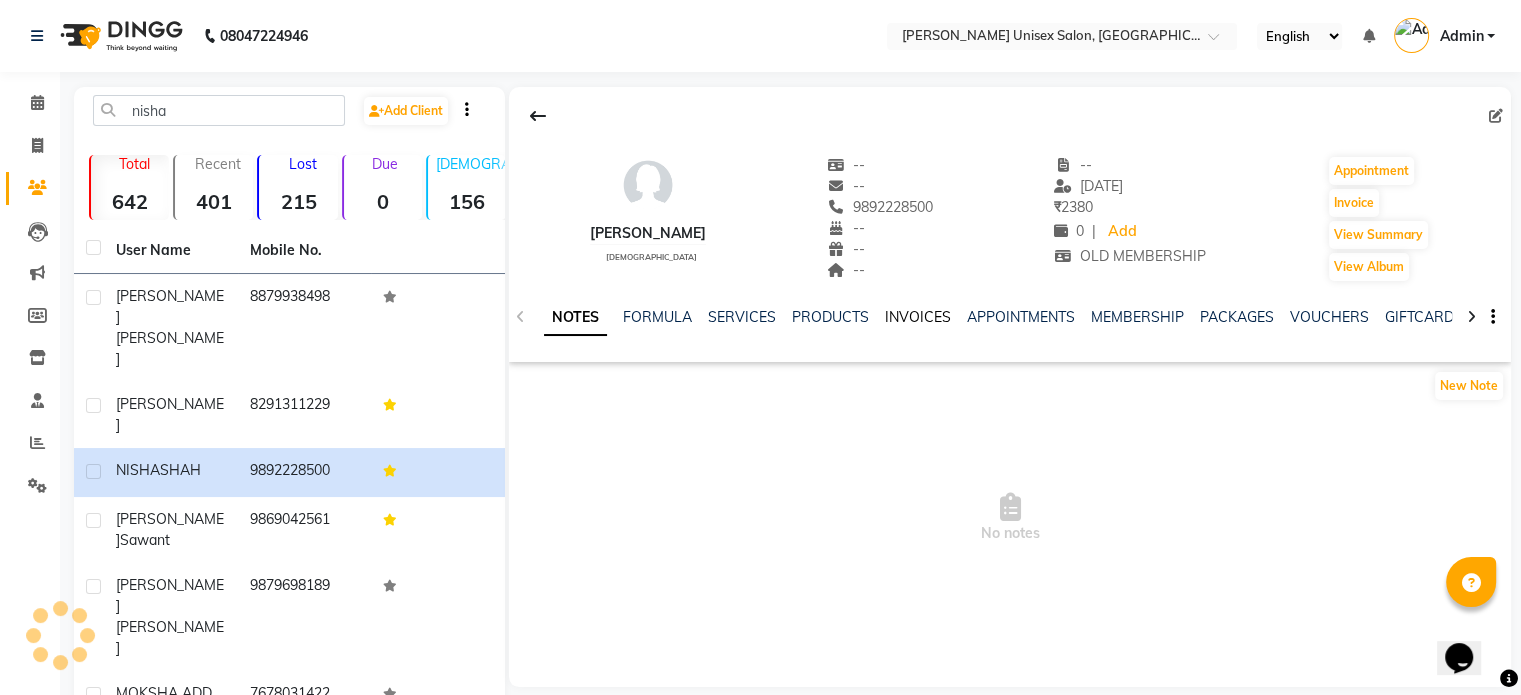 click on "INVOICES" 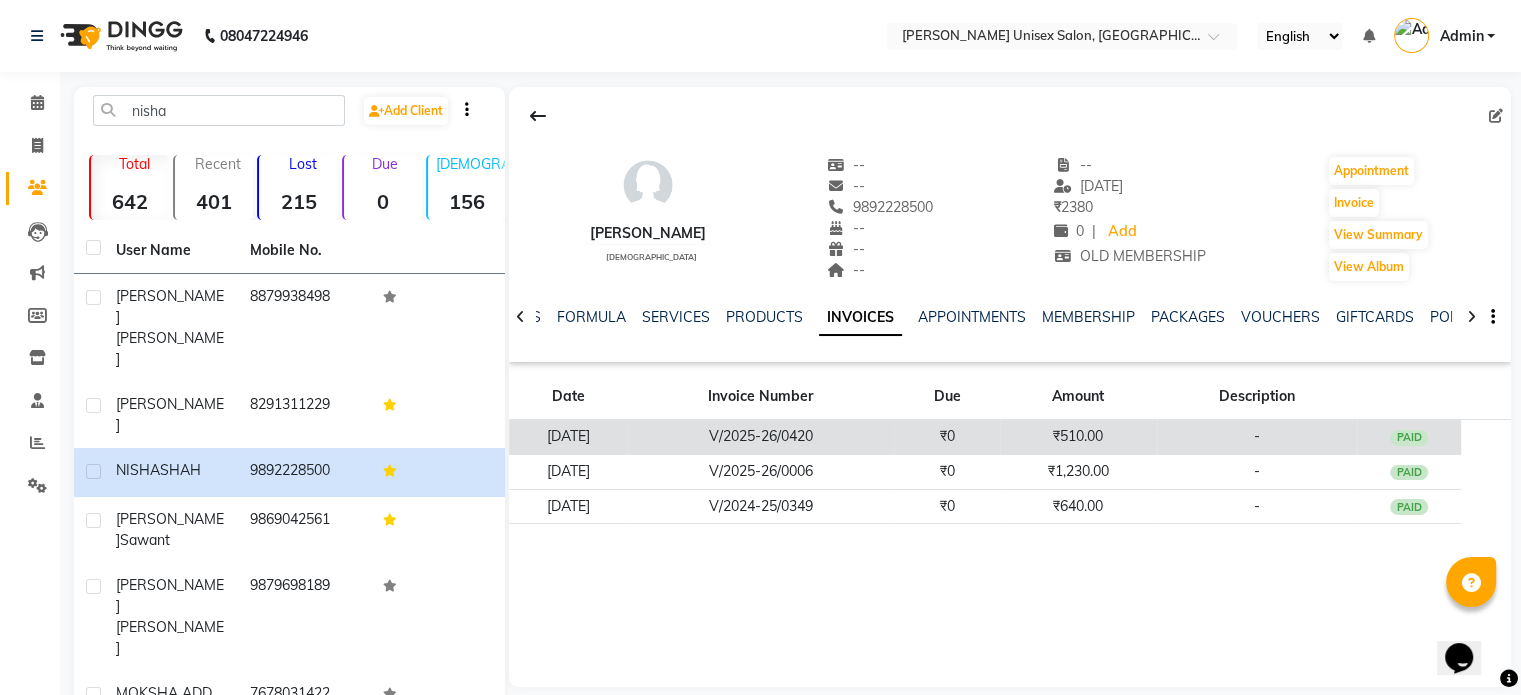 click on "₹510.00" 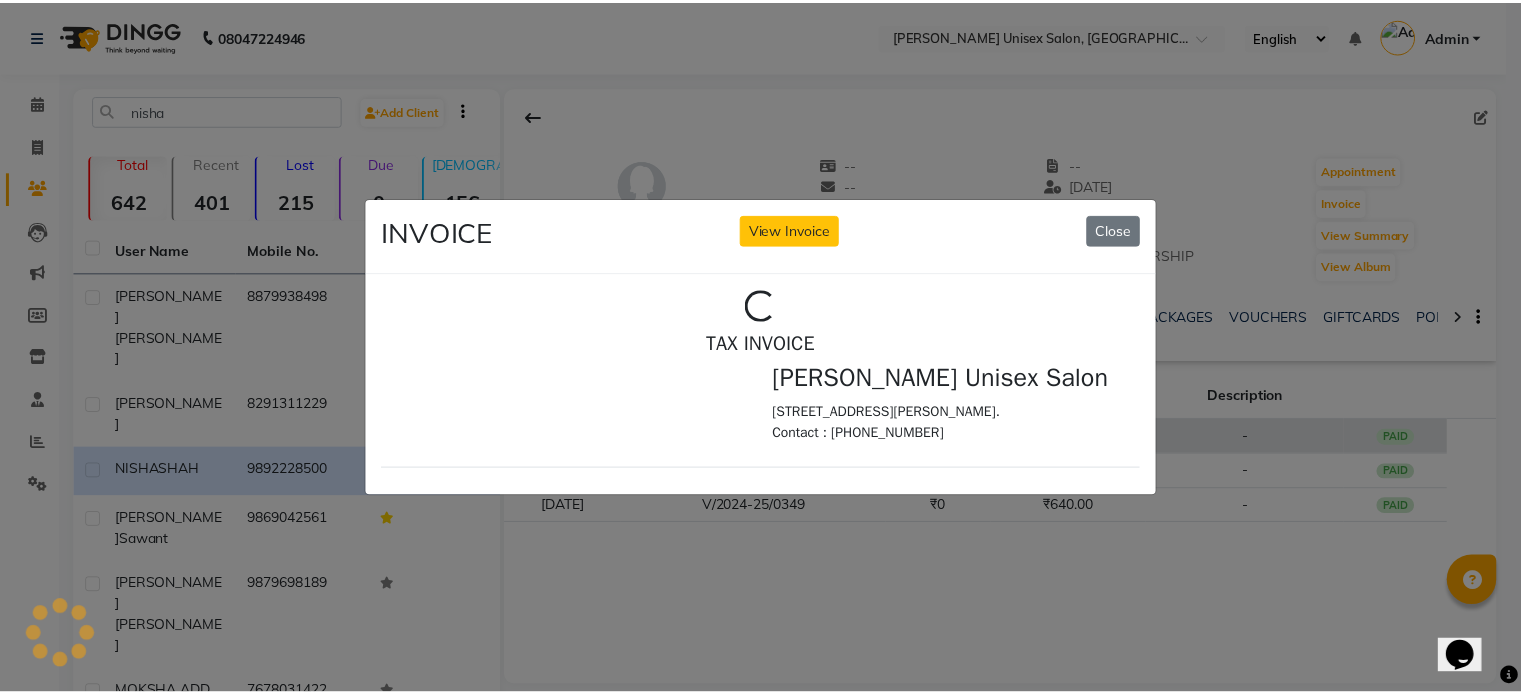scroll, scrollTop: 0, scrollLeft: 0, axis: both 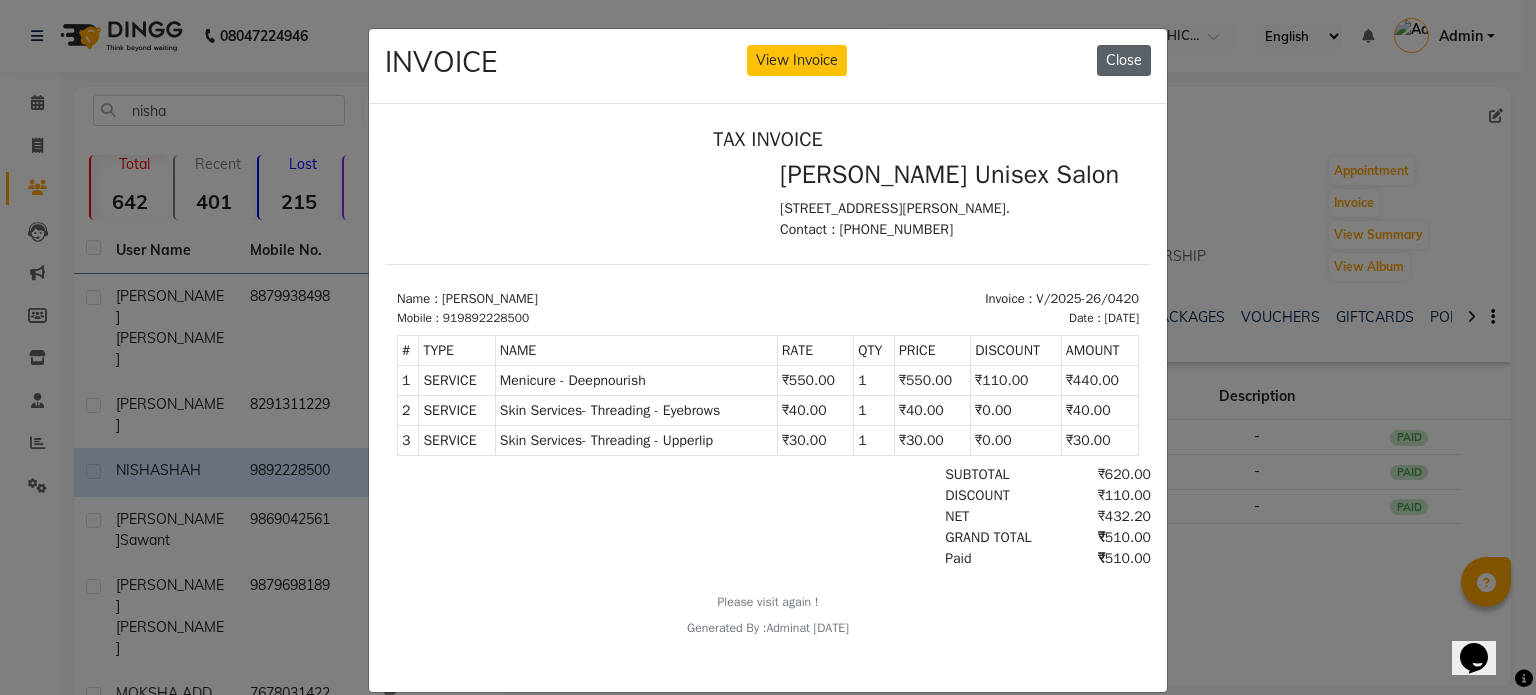 click on "Close" 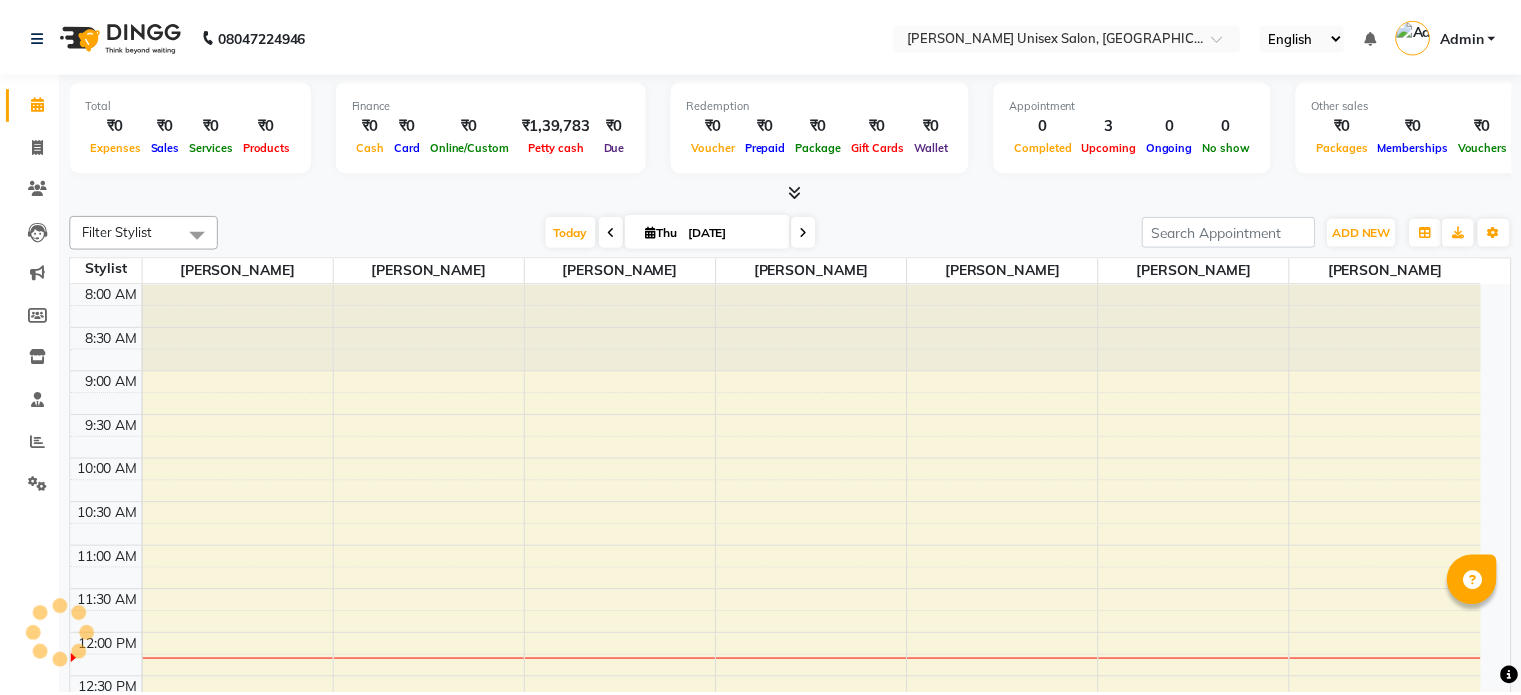 scroll, scrollTop: 0, scrollLeft: 0, axis: both 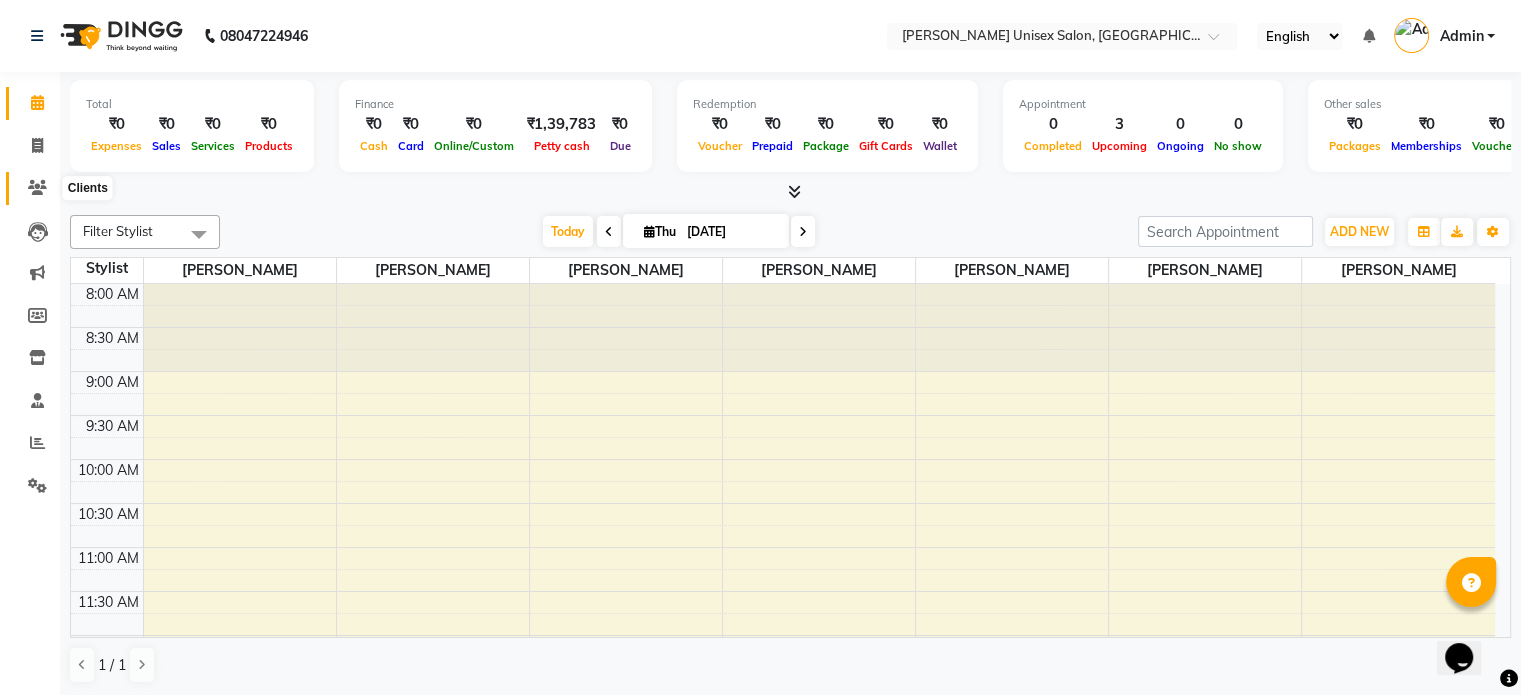 click 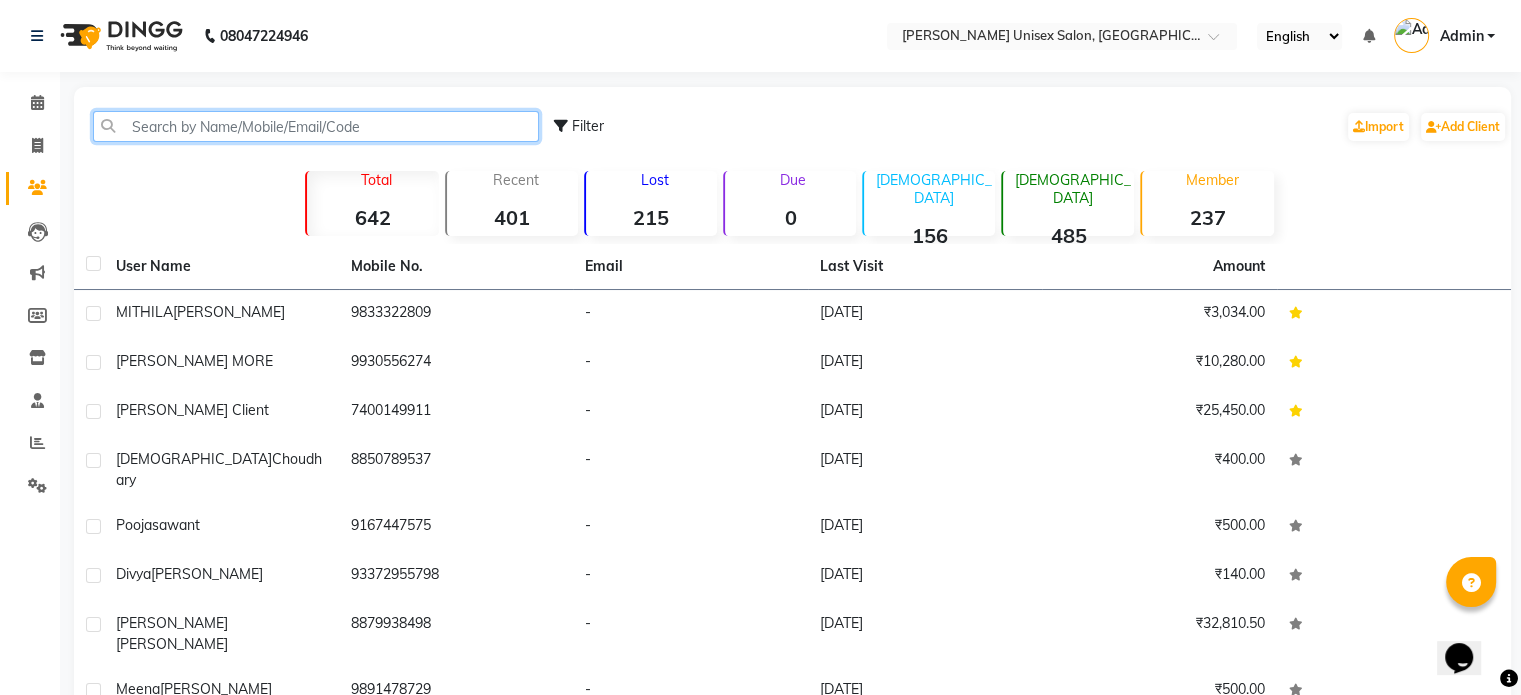 click 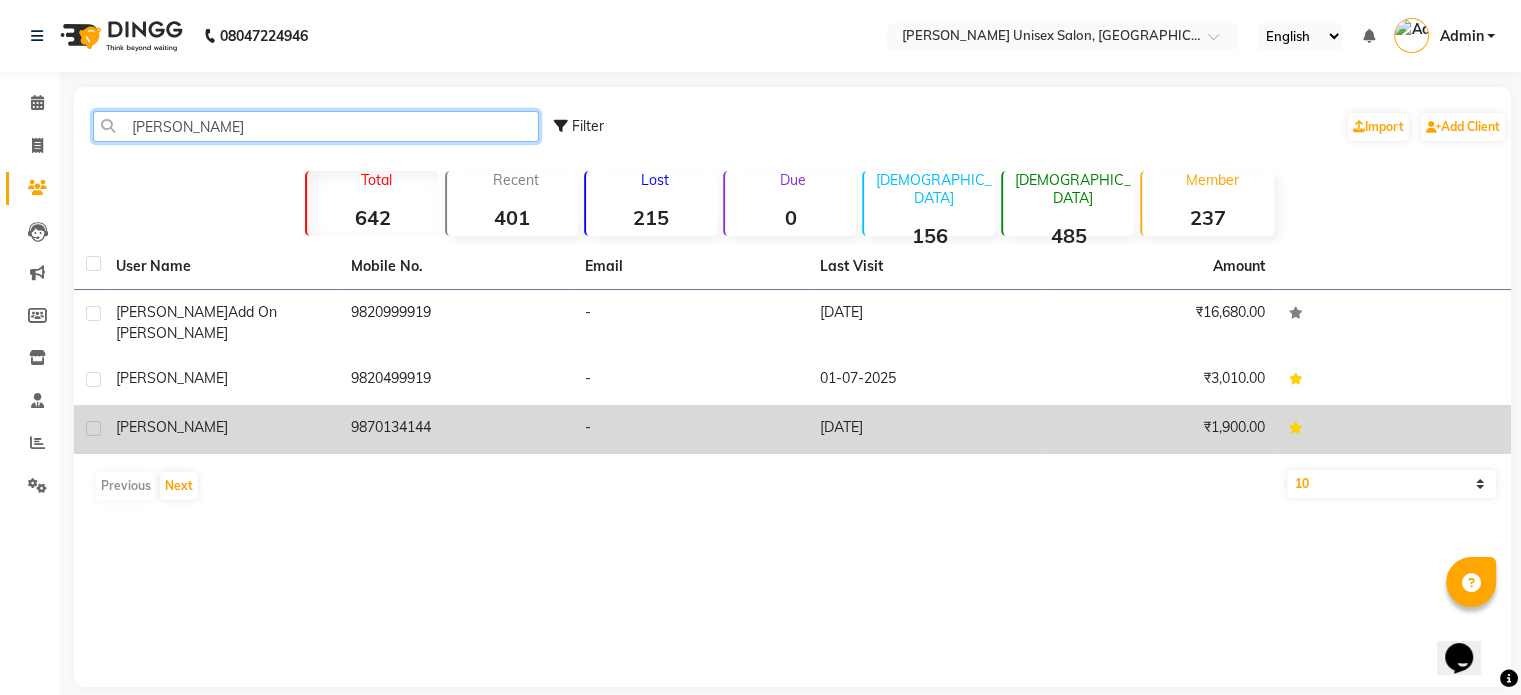 type on "[PERSON_NAME]" 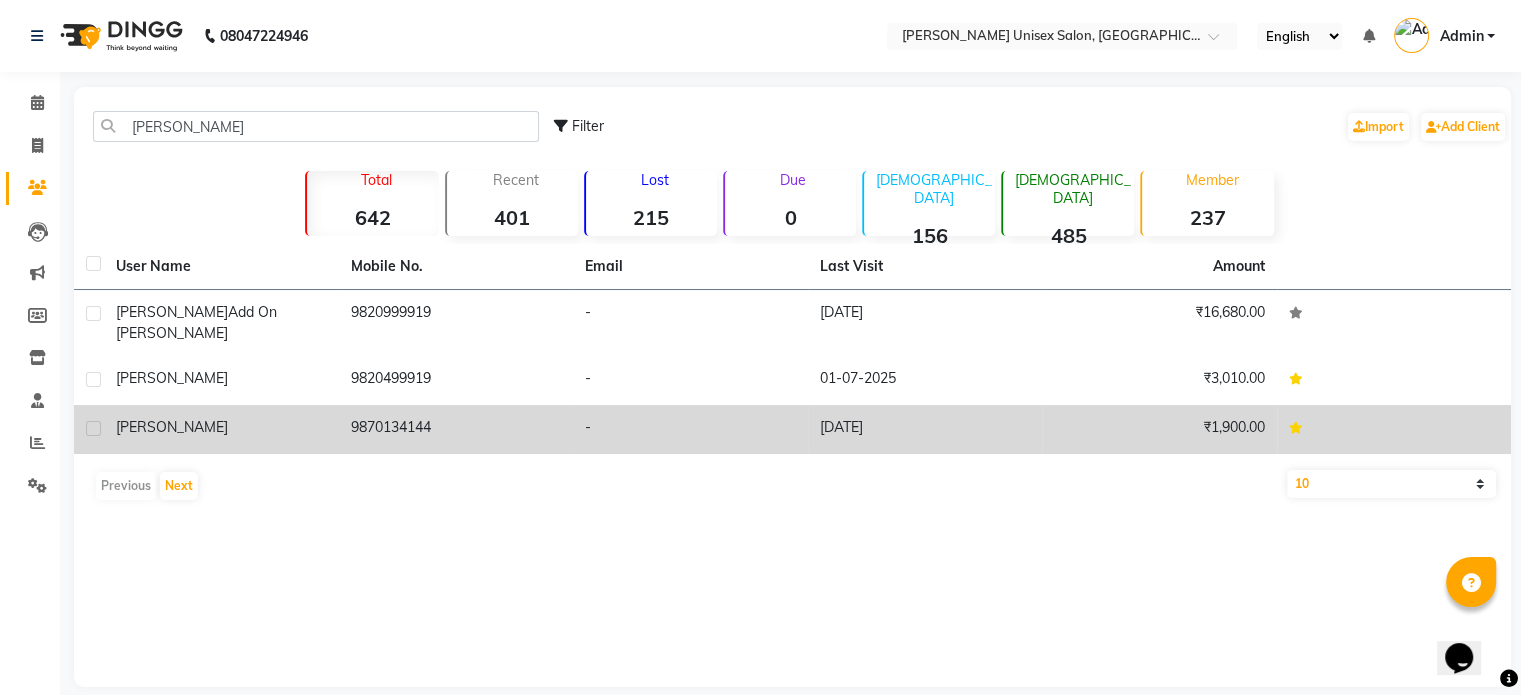 click on "9870134144" 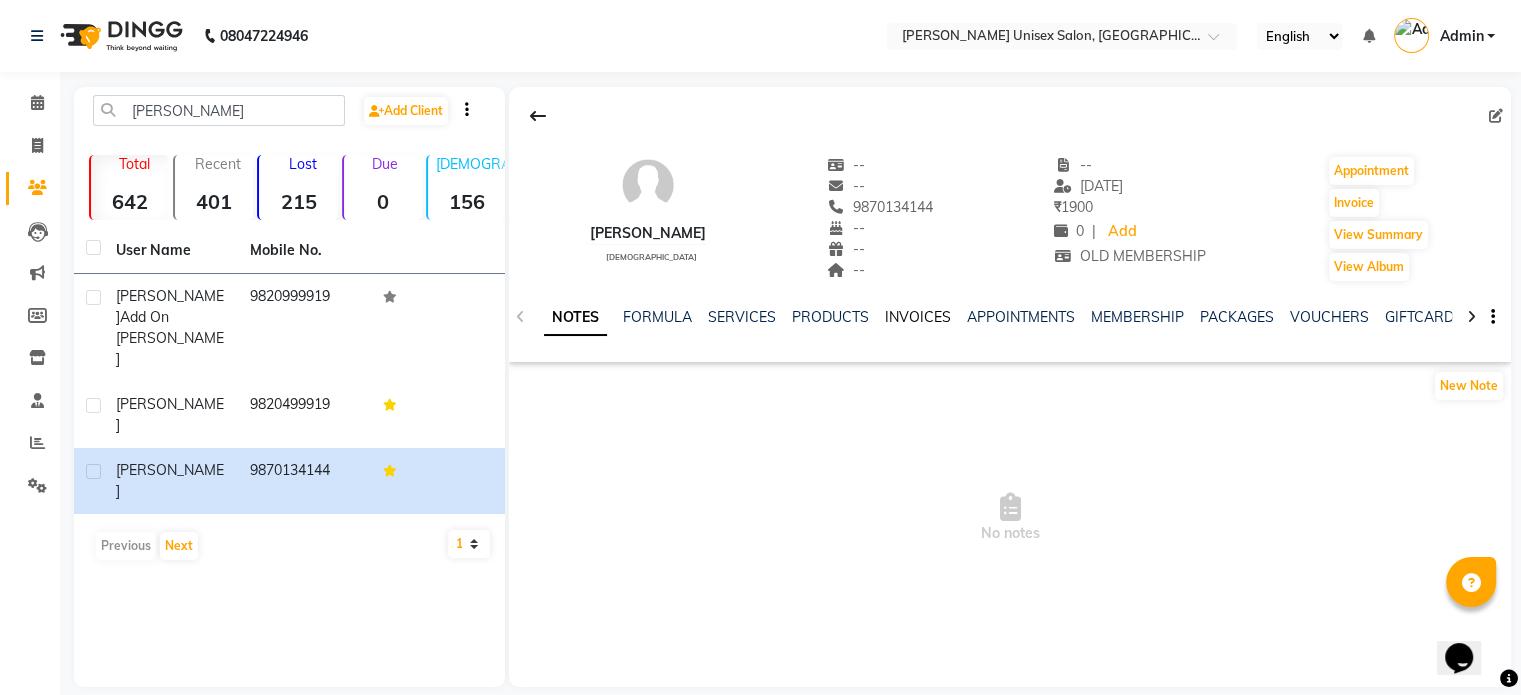 click on "INVOICES" 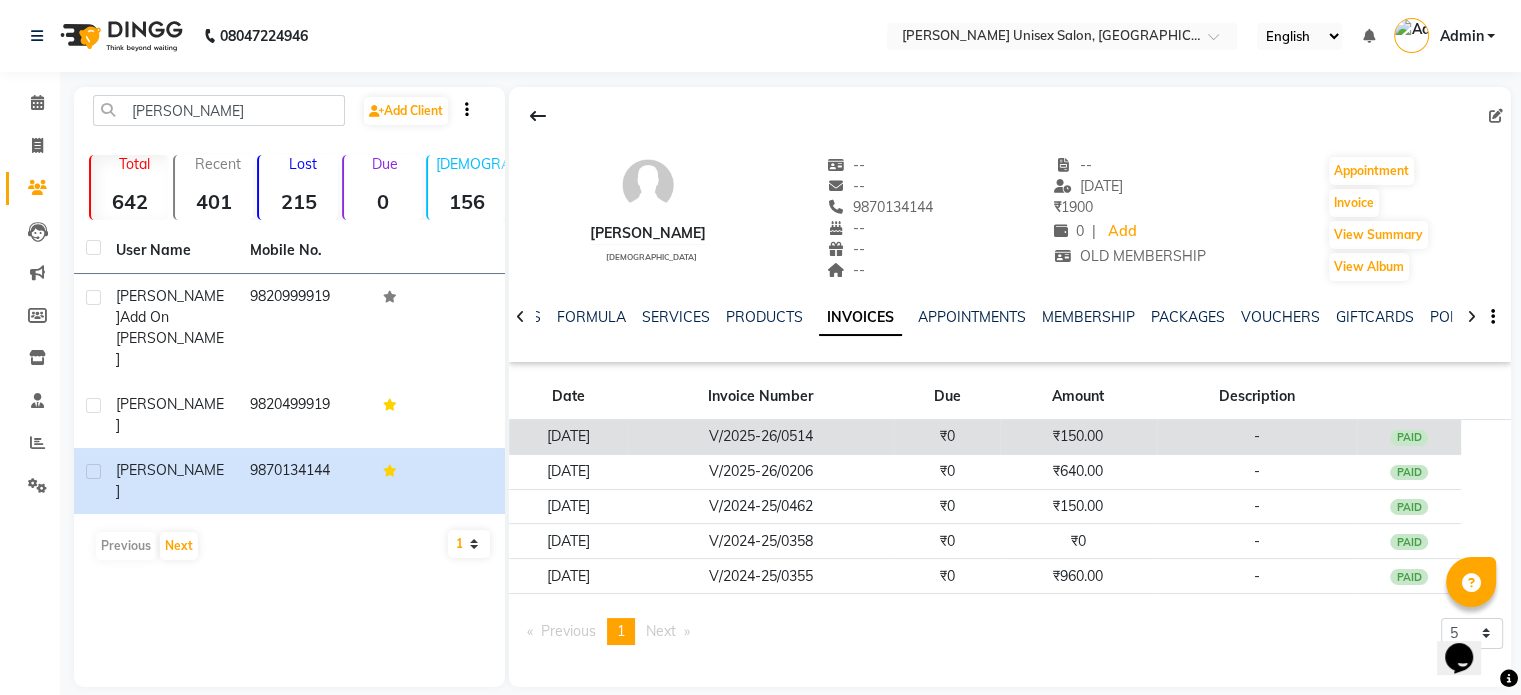 click on "V/2025-26/0514" 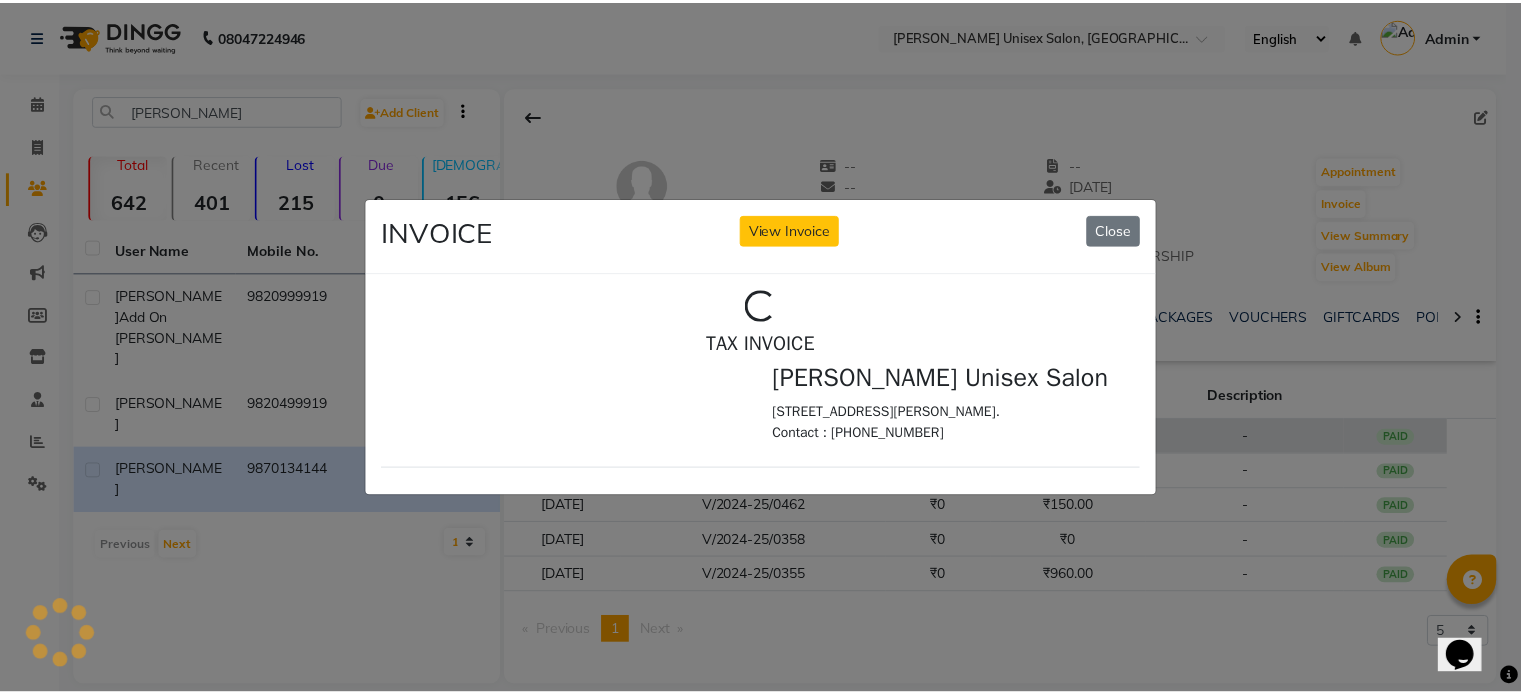 scroll, scrollTop: 0, scrollLeft: 0, axis: both 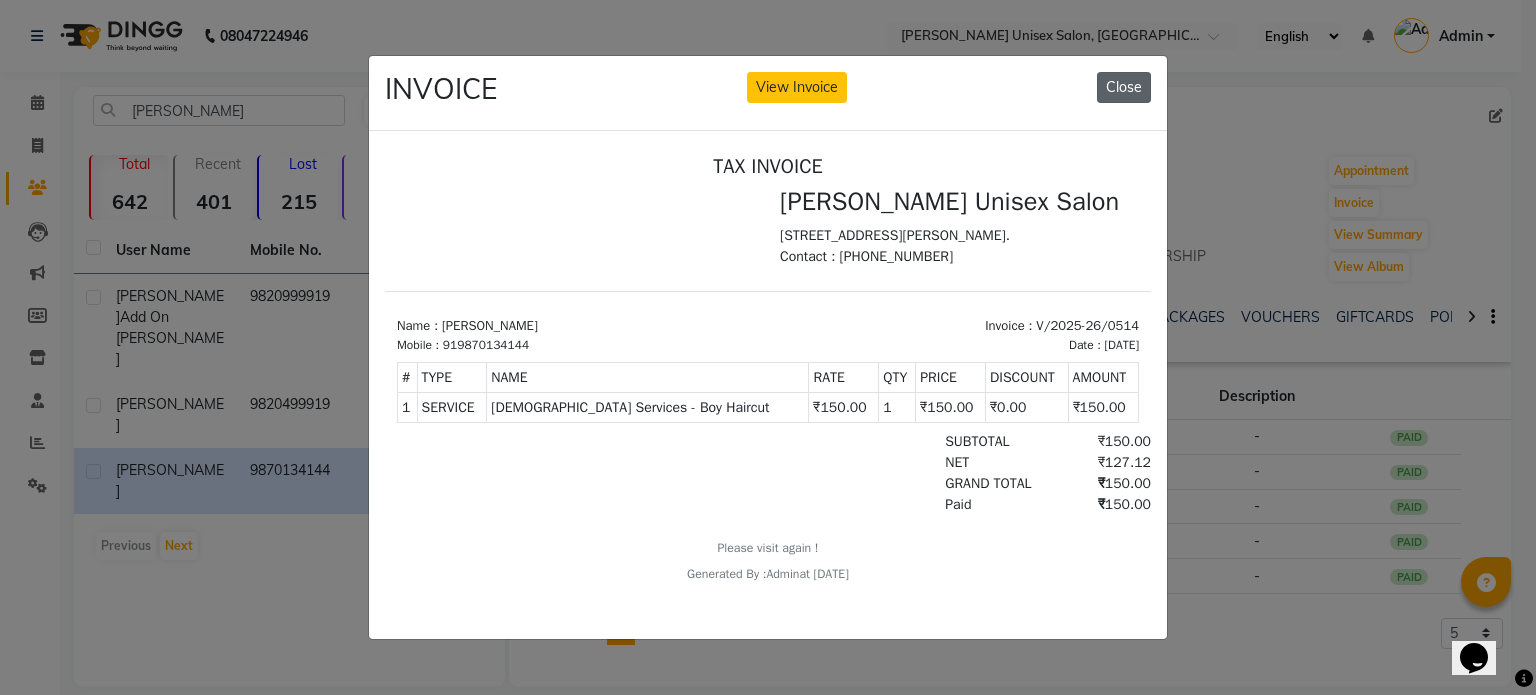 click on "Close" 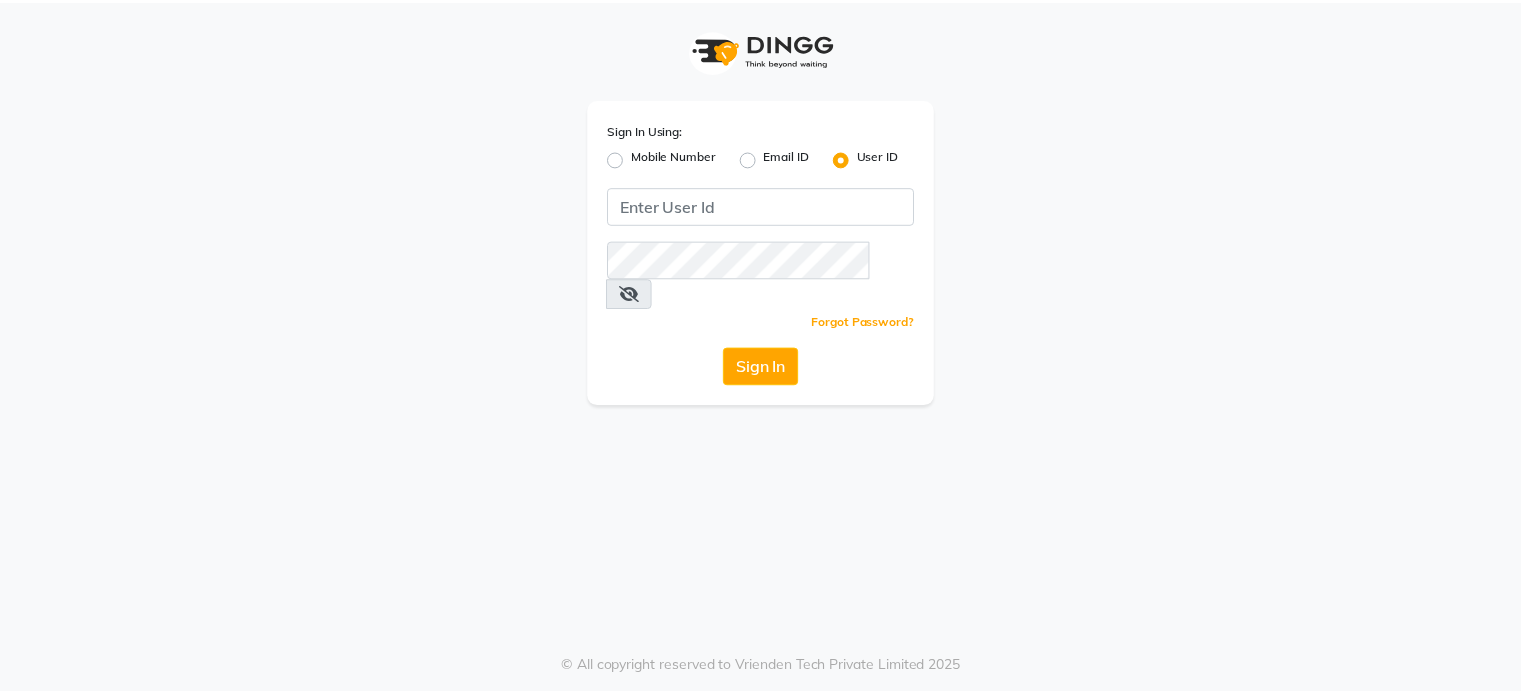 scroll, scrollTop: 0, scrollLeft: 0, axis: both 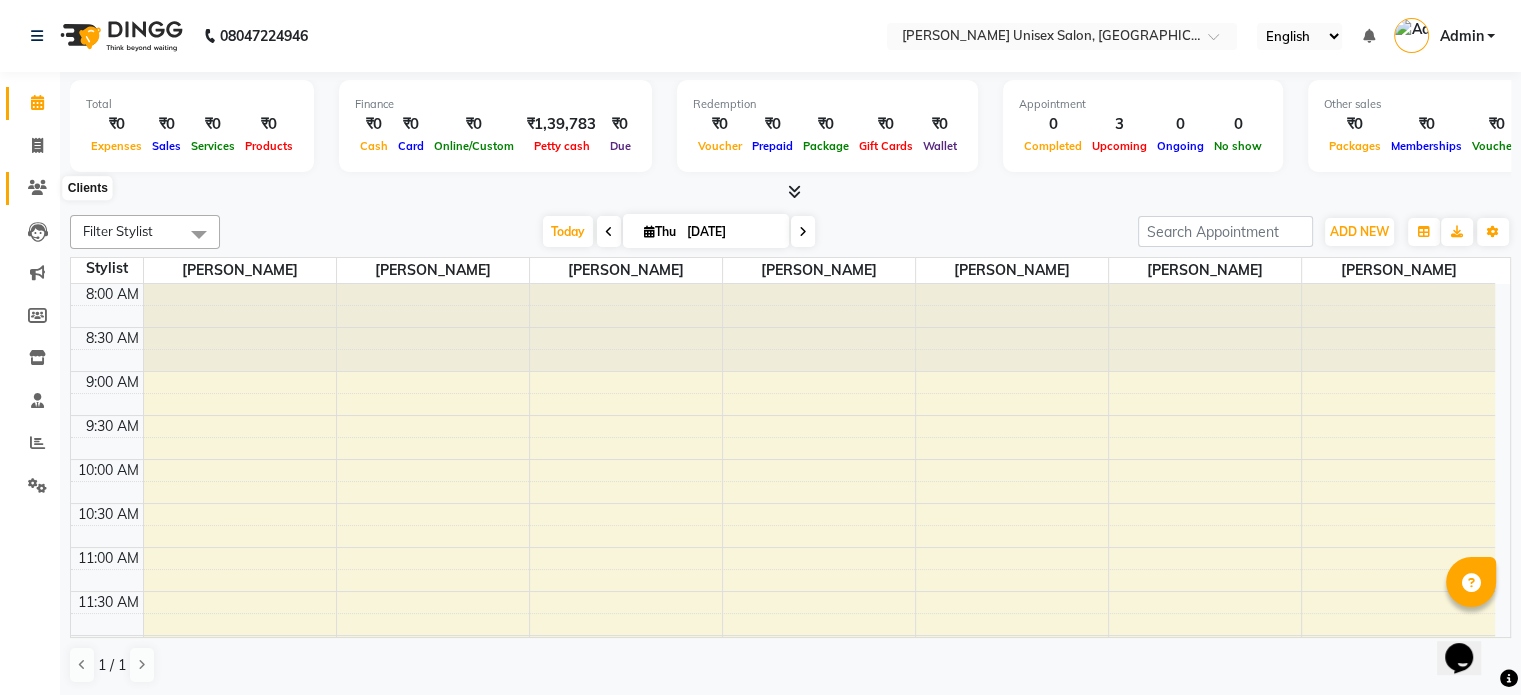 click 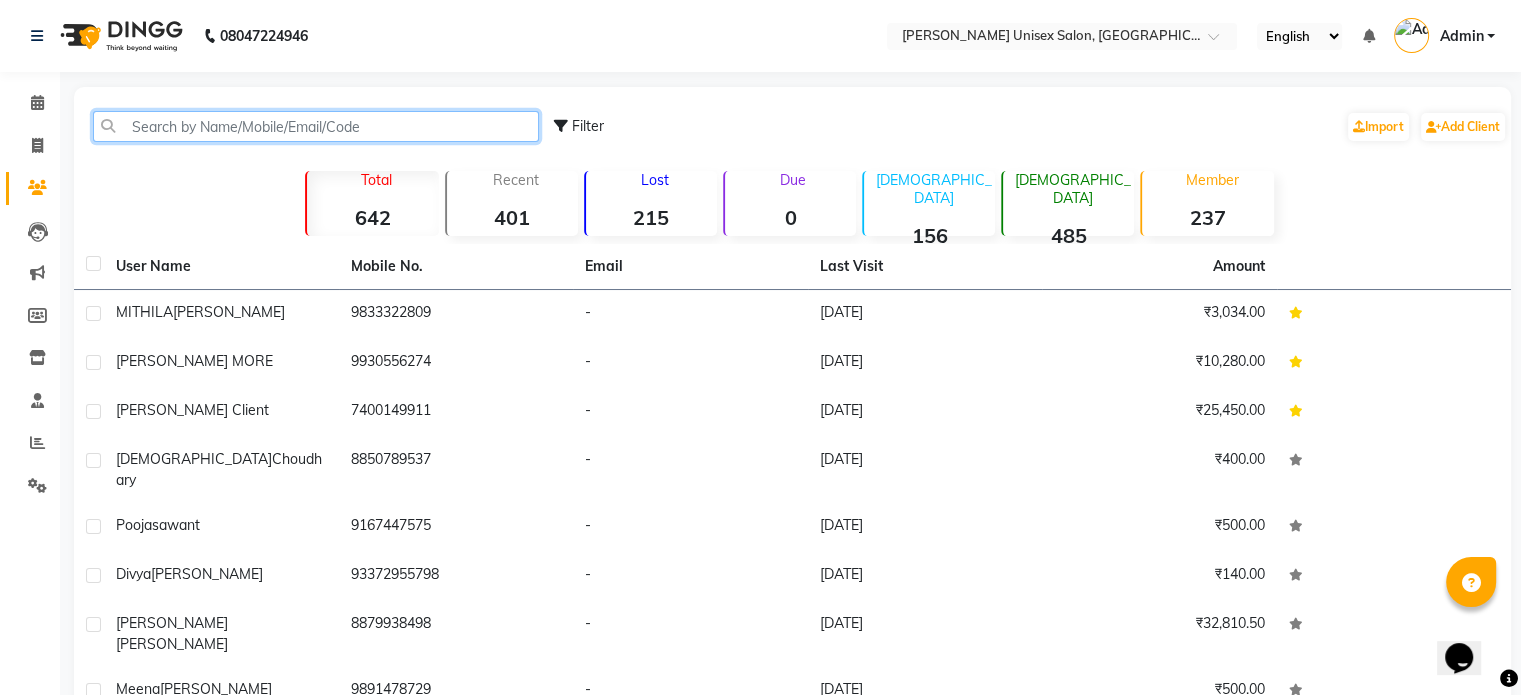 click 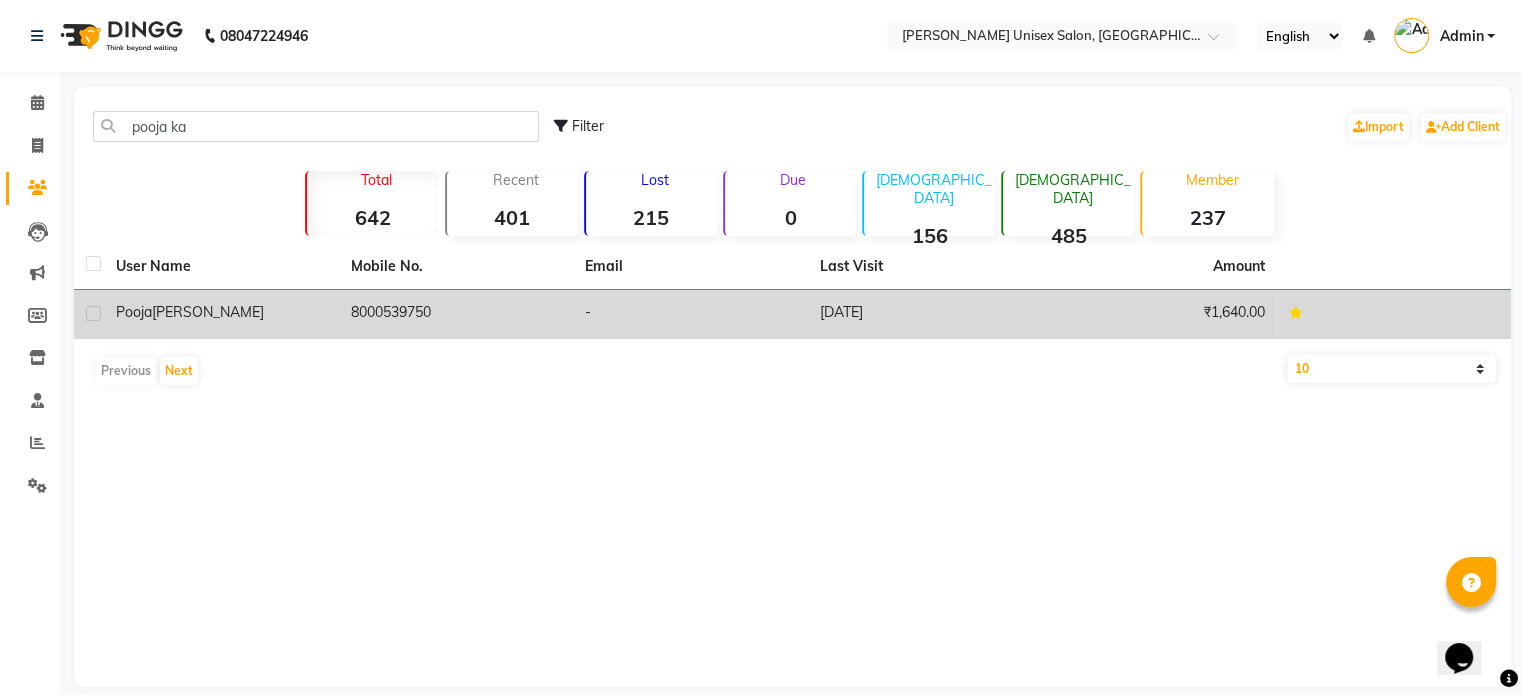 click on "8000539750" 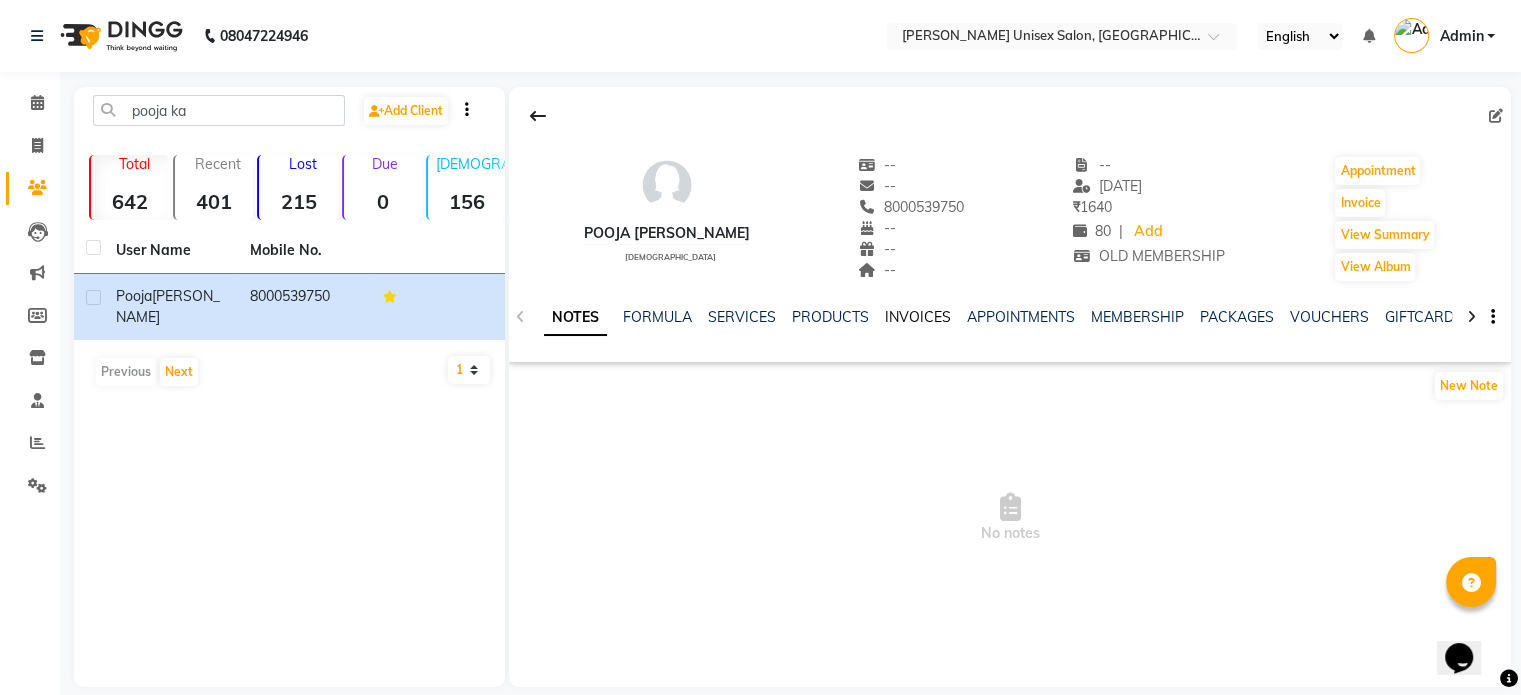 click on "INVOICES" 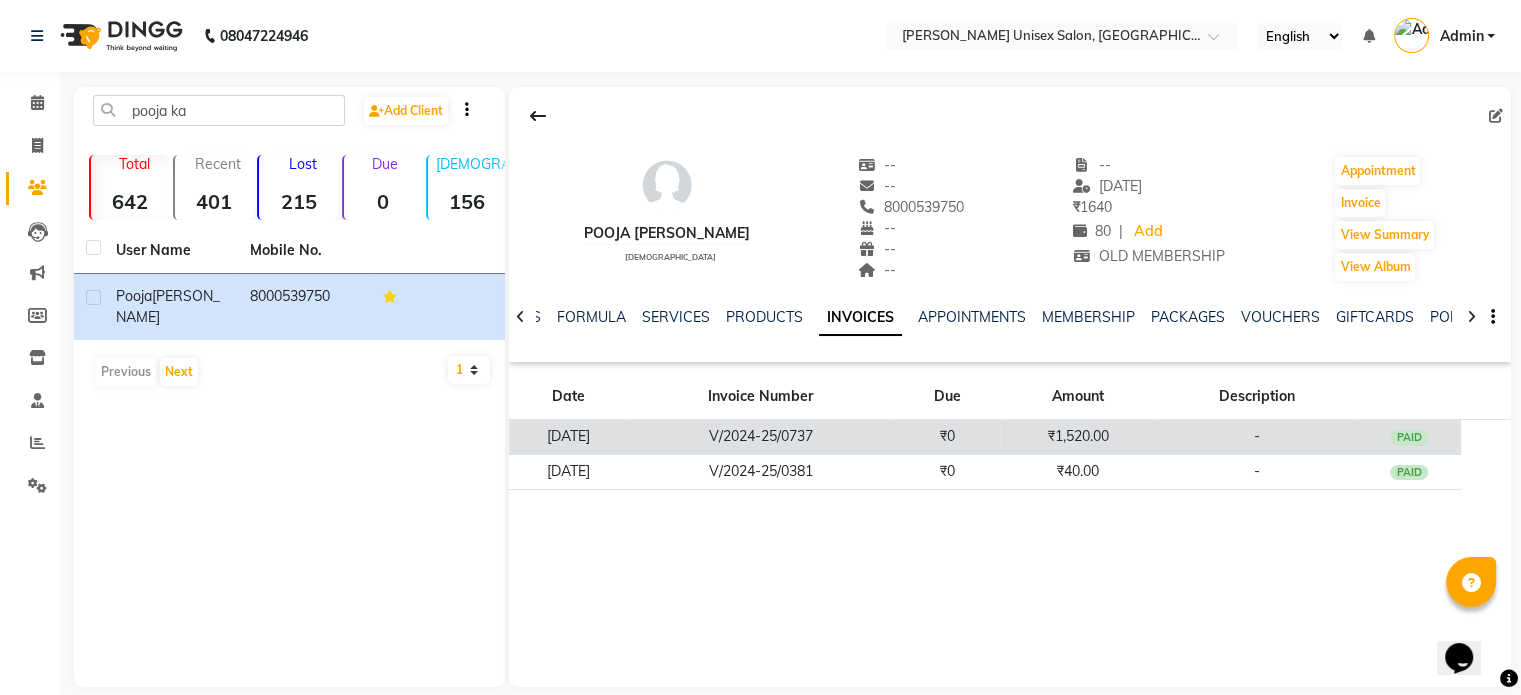click on "V/2024-25/0737" 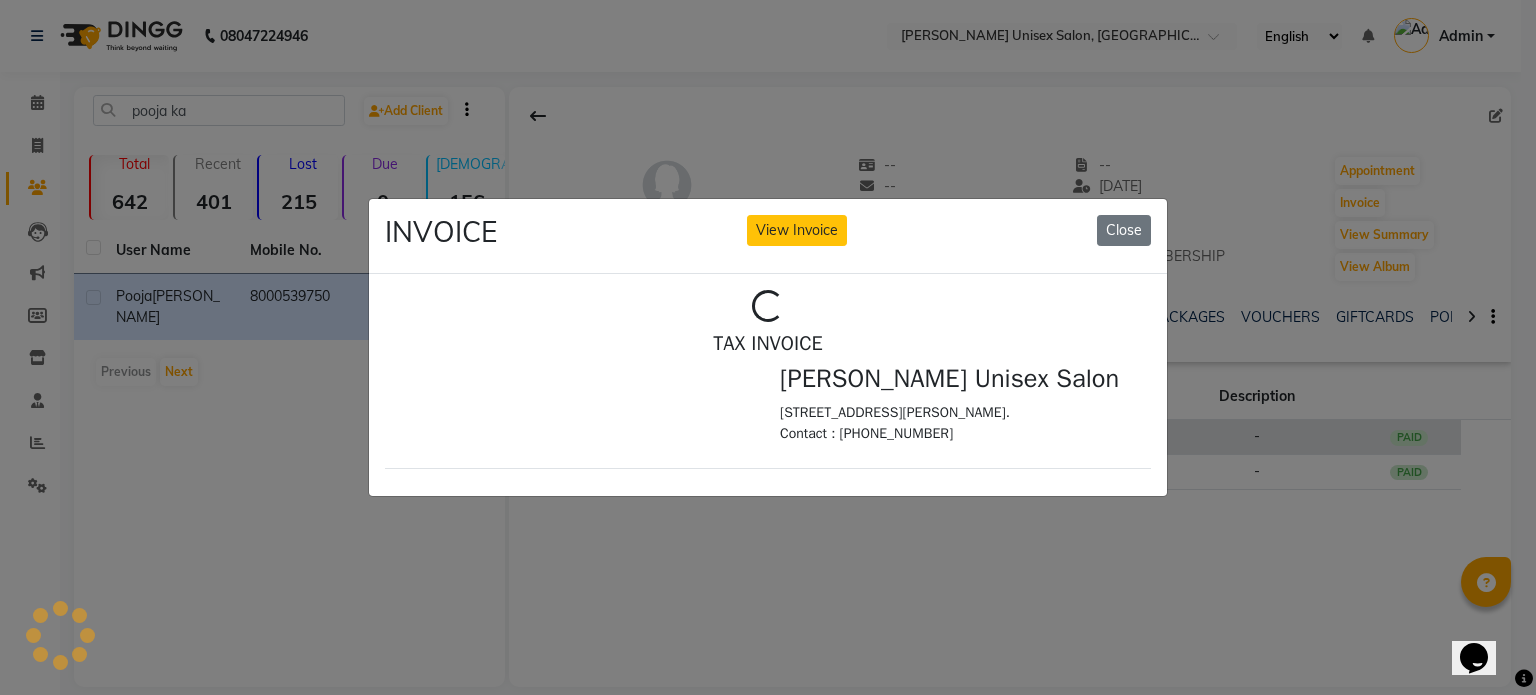 scroll, scrollTop: 0, scrollLeft: 0, axis: both 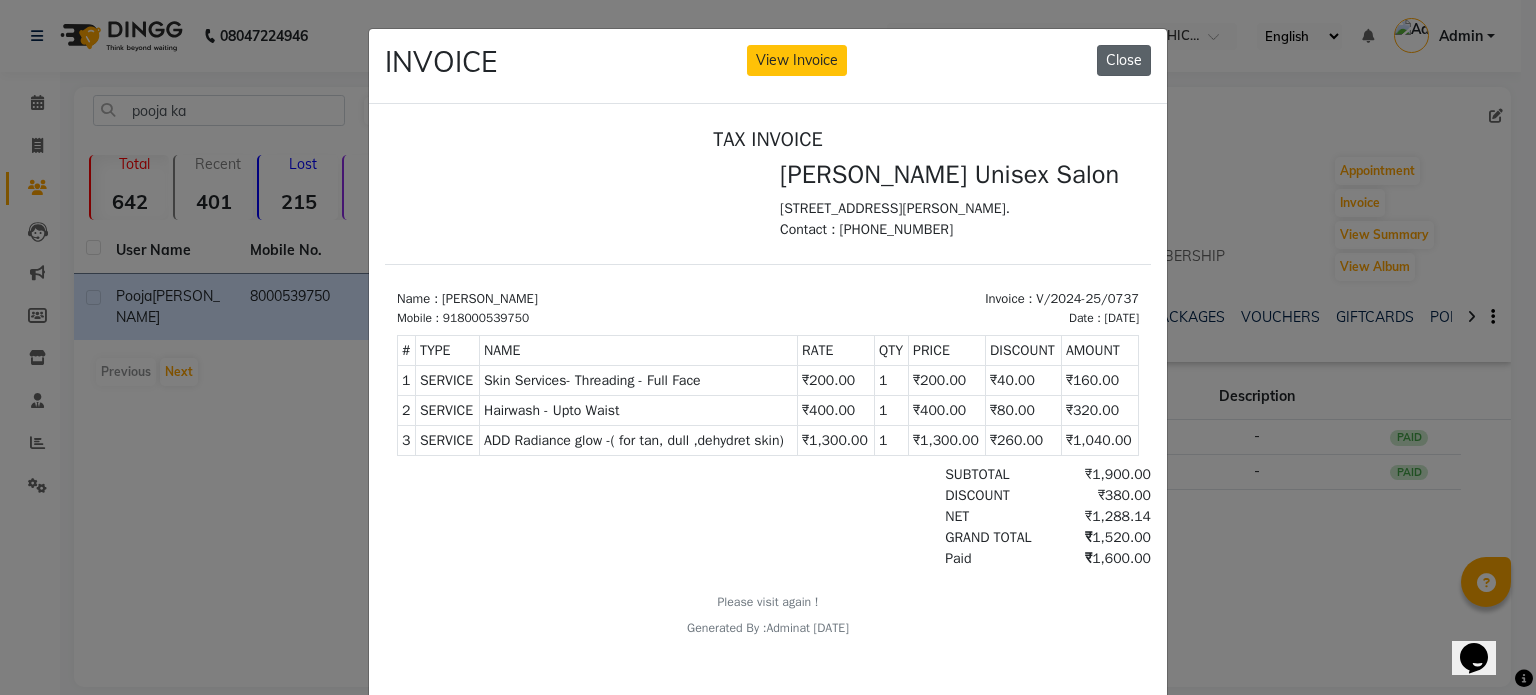 click on "Close" 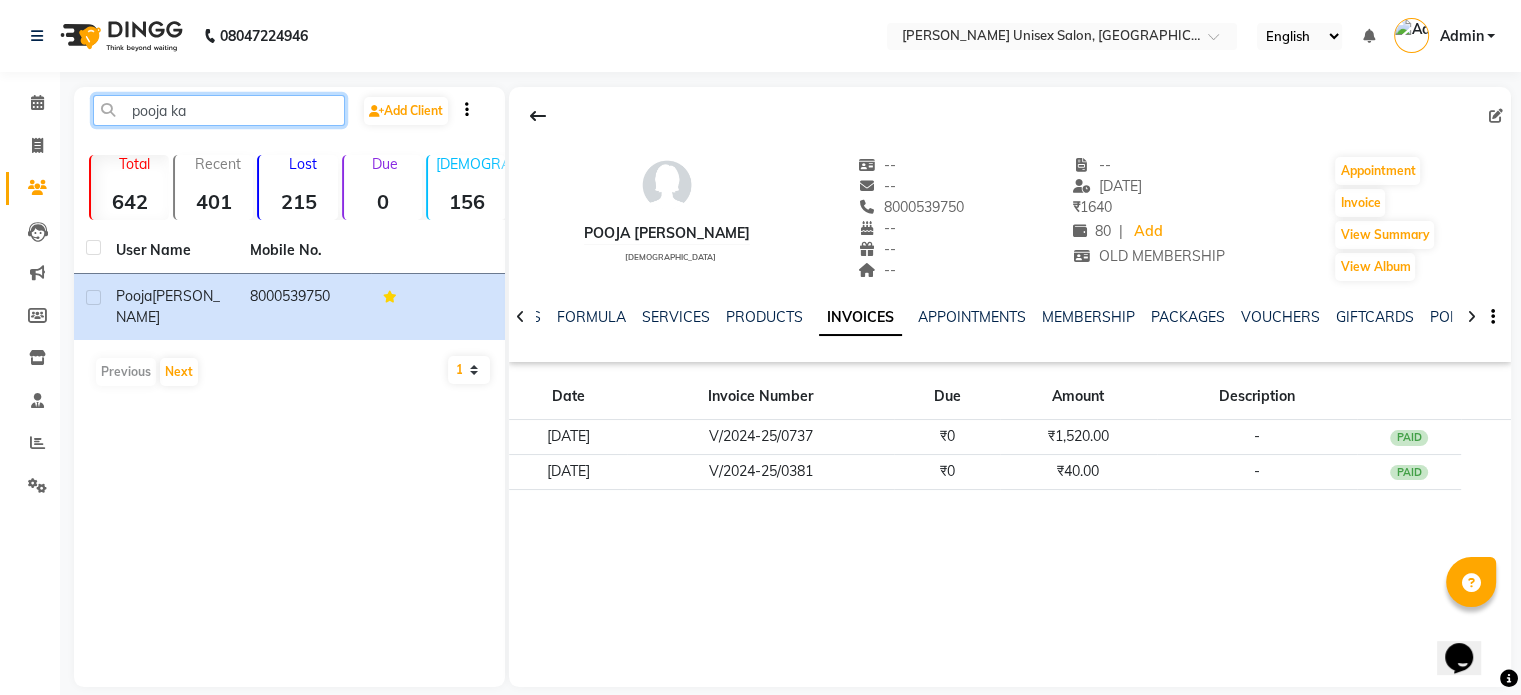 click on "pooja ka" 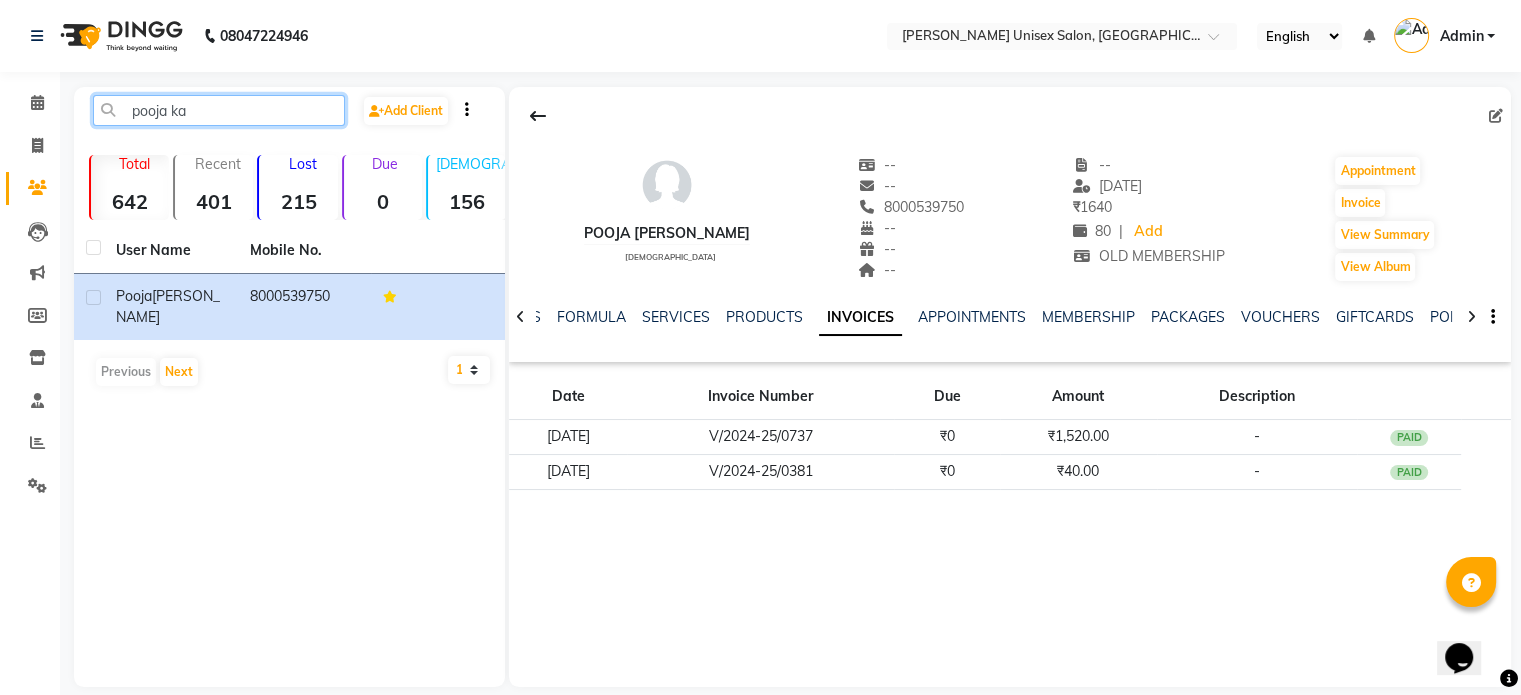 click on "pooja ka" 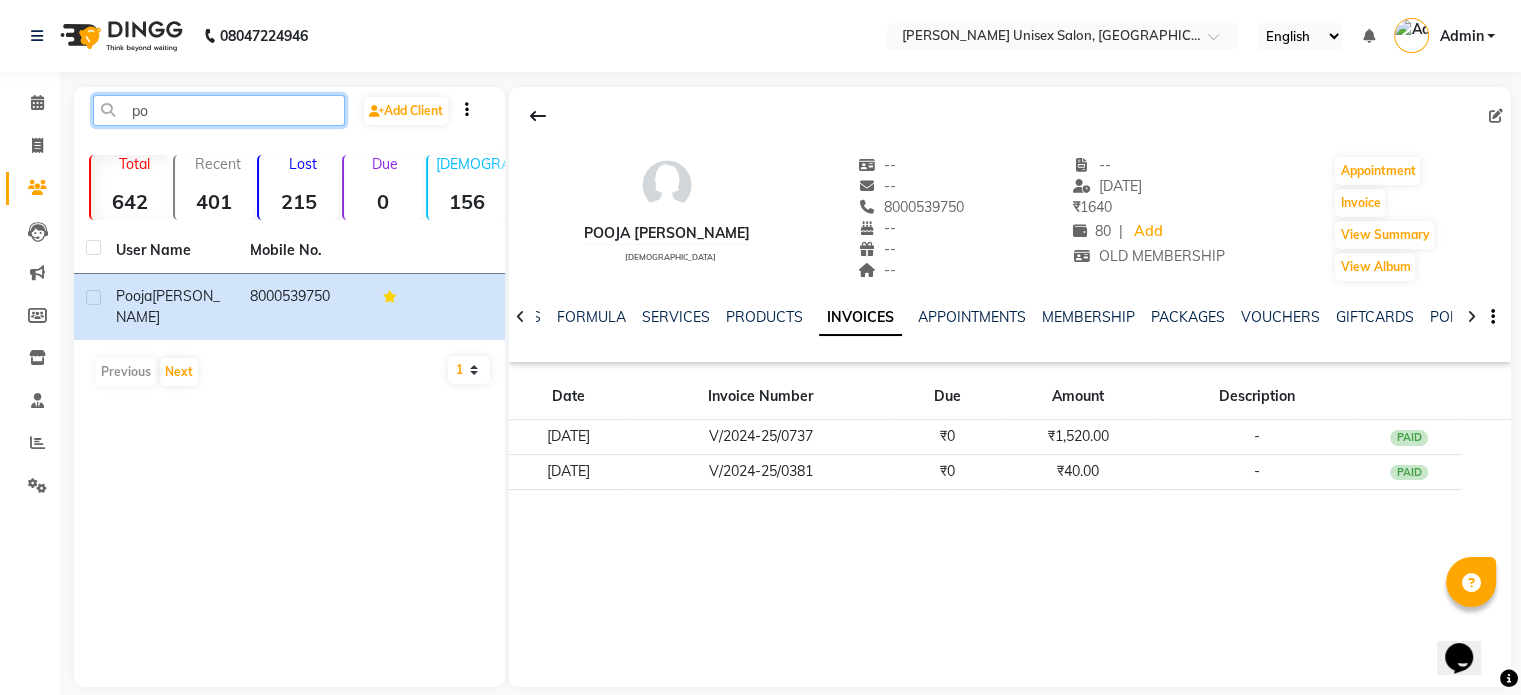 type on "p" 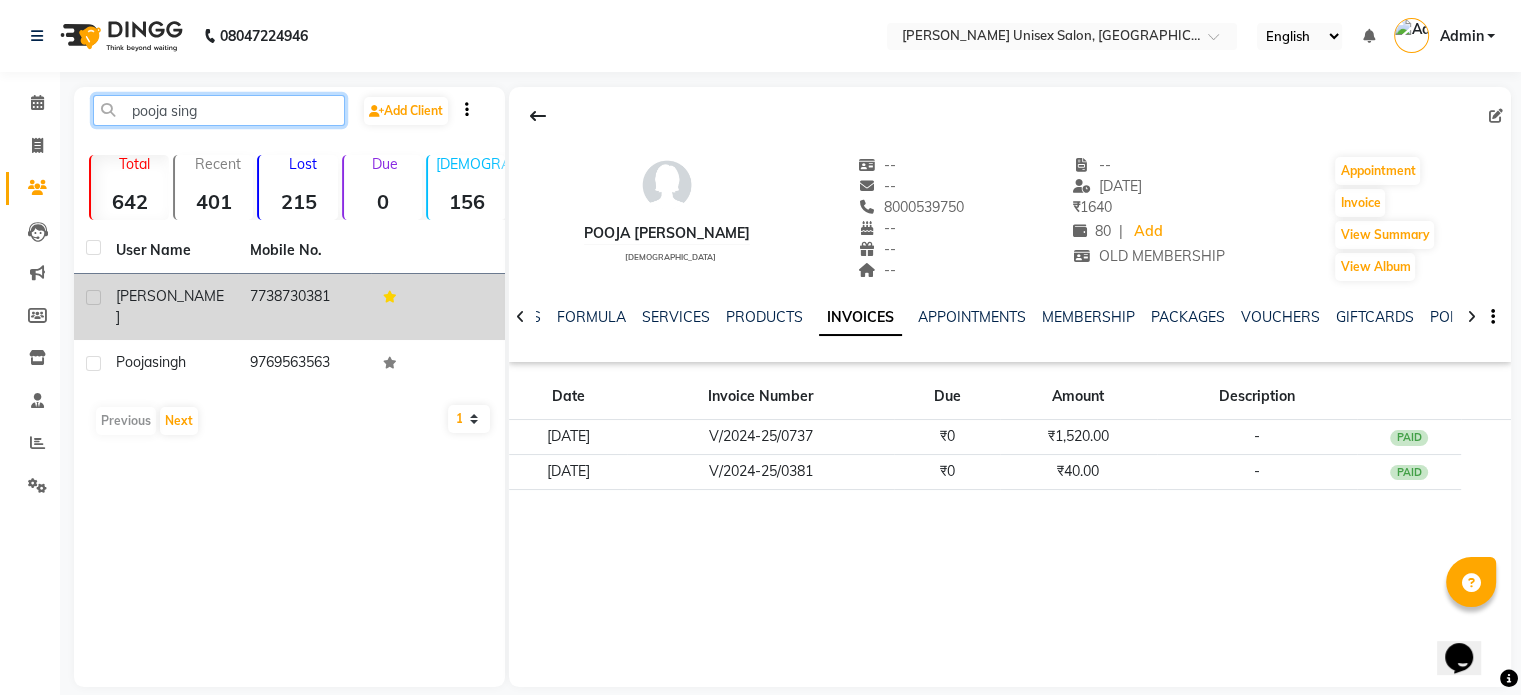 type on "pooja sing" 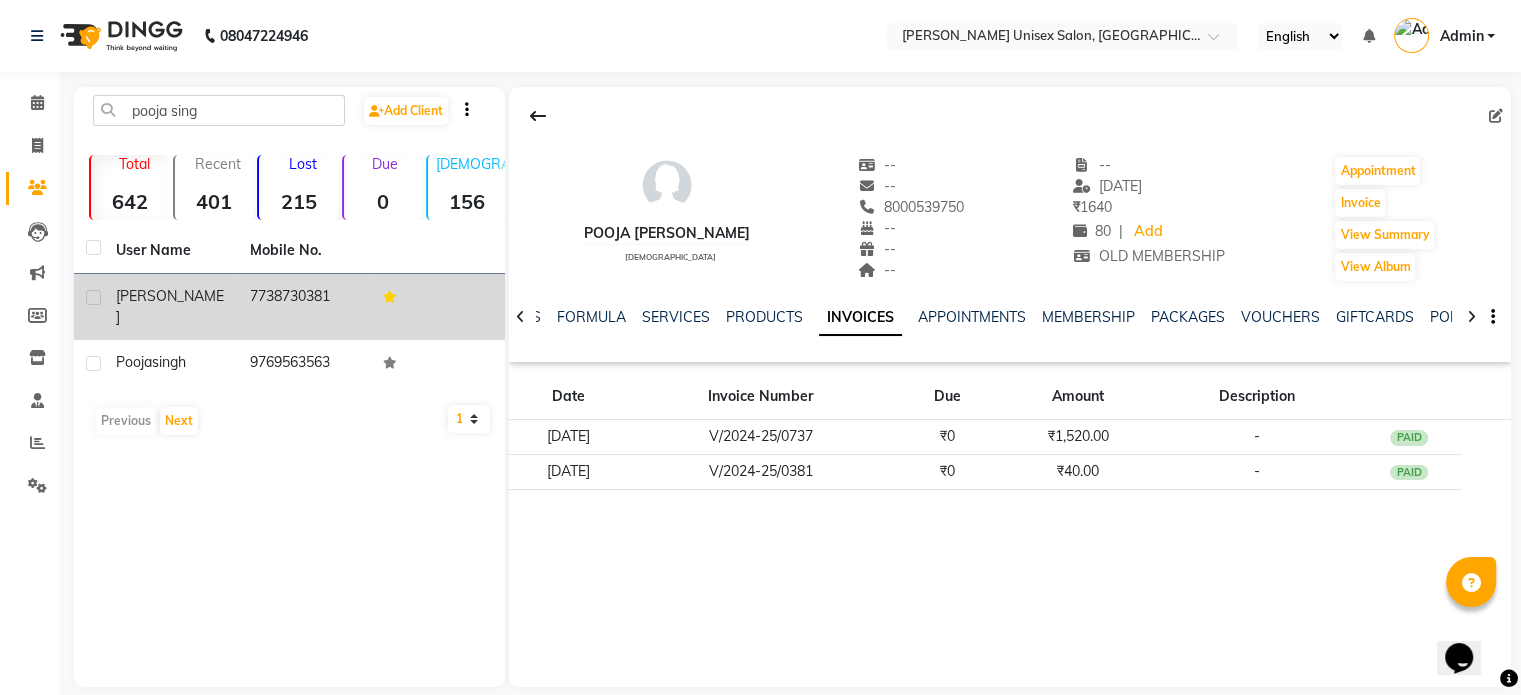 click on "POOJA SINGH" 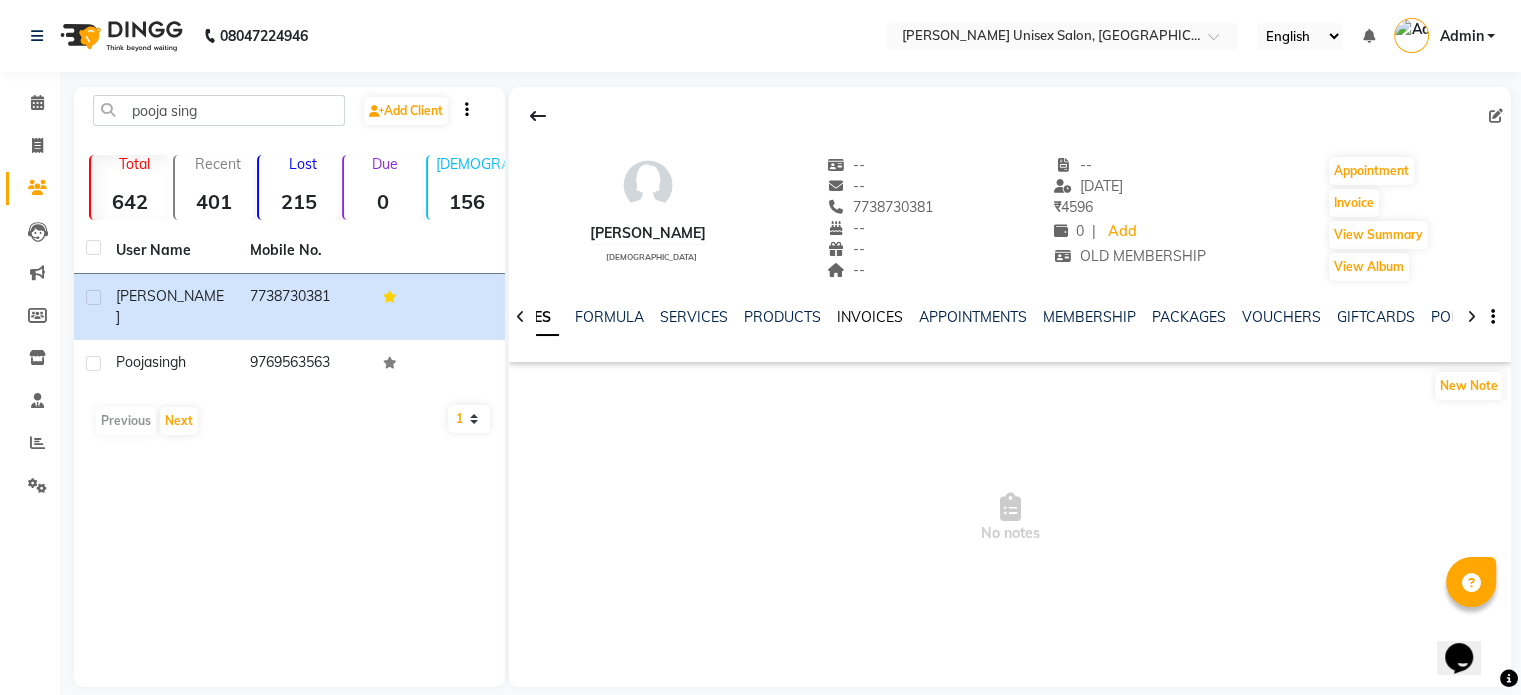 click on "INVOICES" 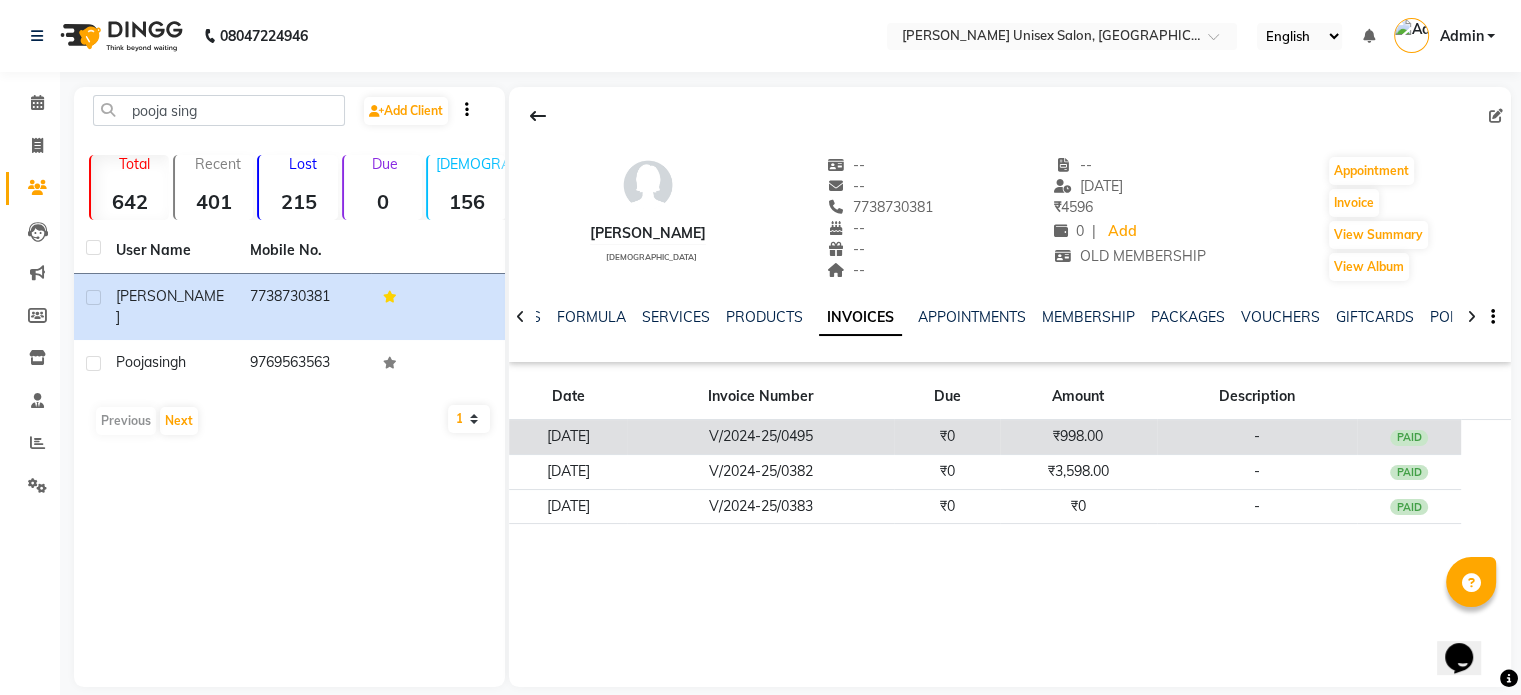click on "V/2024-25/0495" 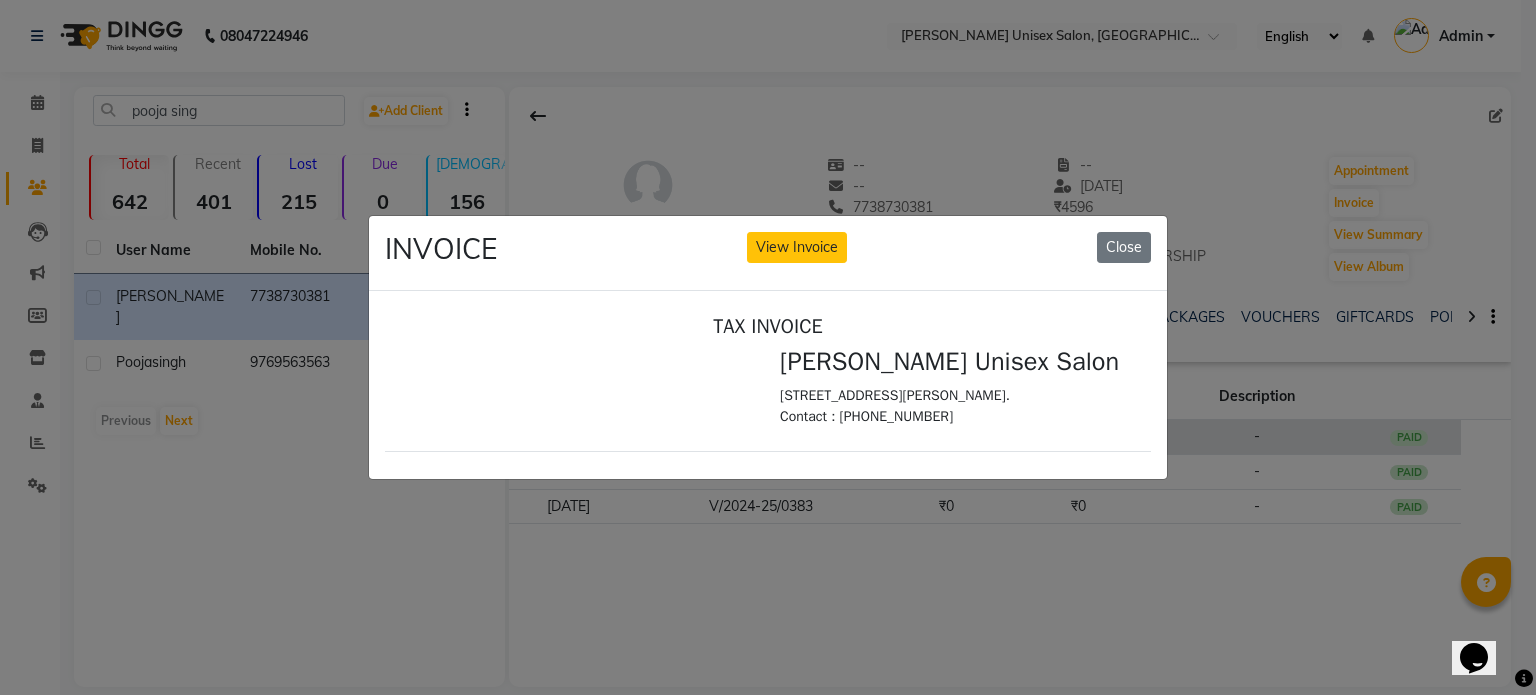 scroll, scrollTop: 0, scrollLeft: 0, axis: both 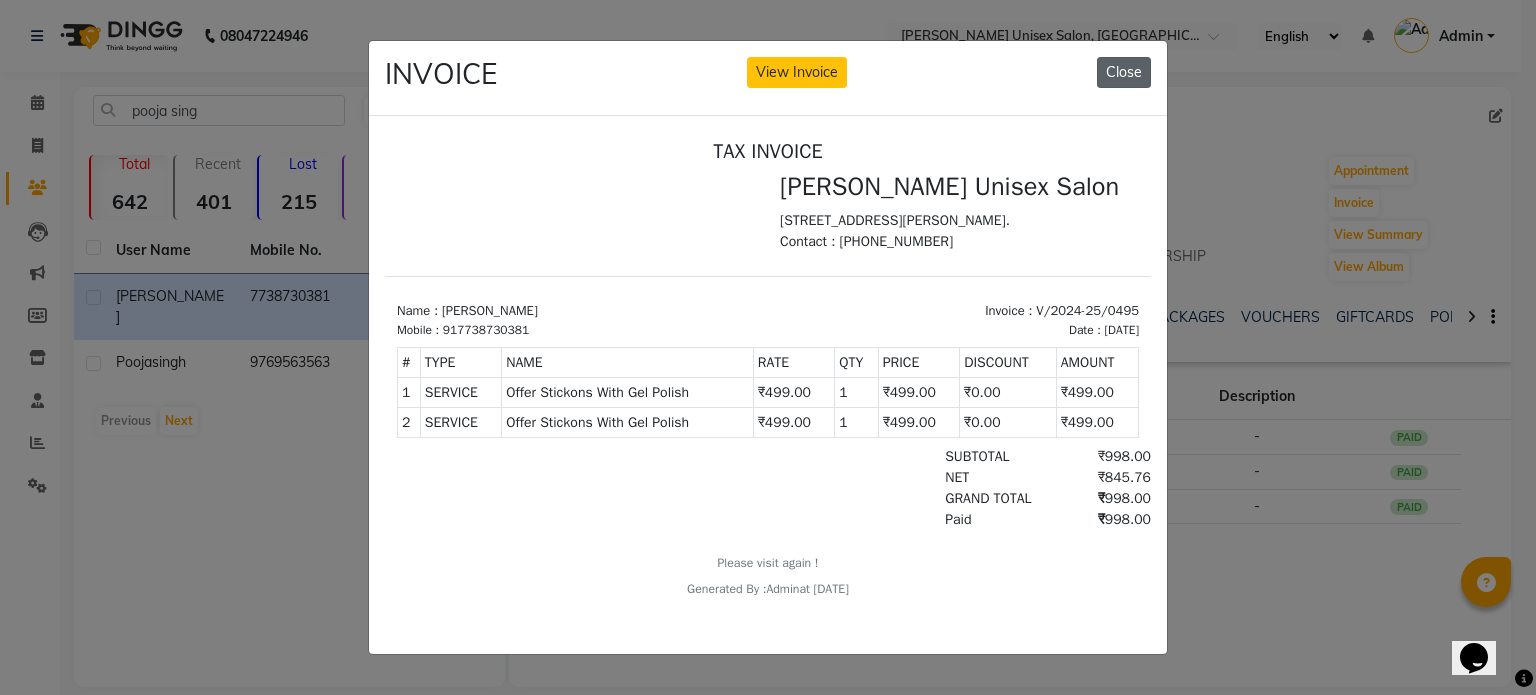 click on "Close" 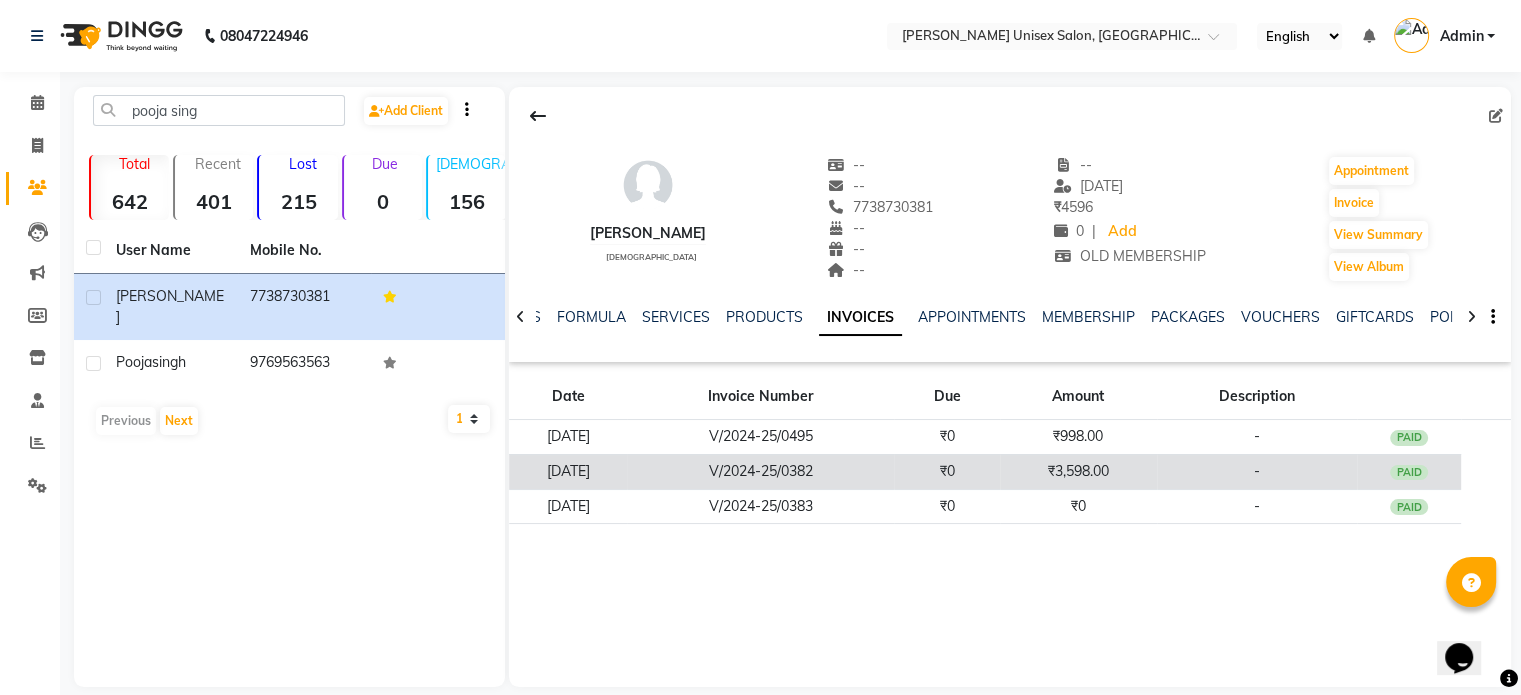 click on "₹0" 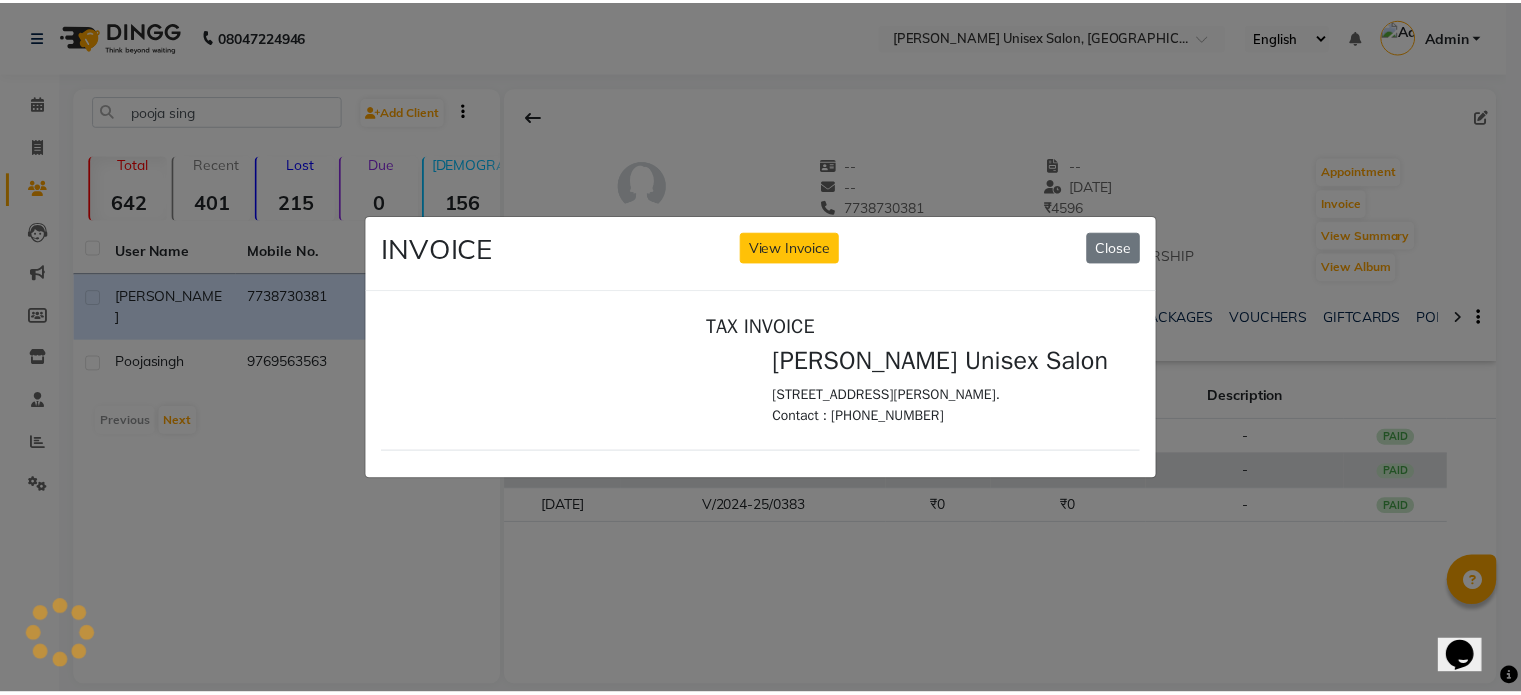 scroll, scrollTop: 0, scrollLeft: 0, axis: both 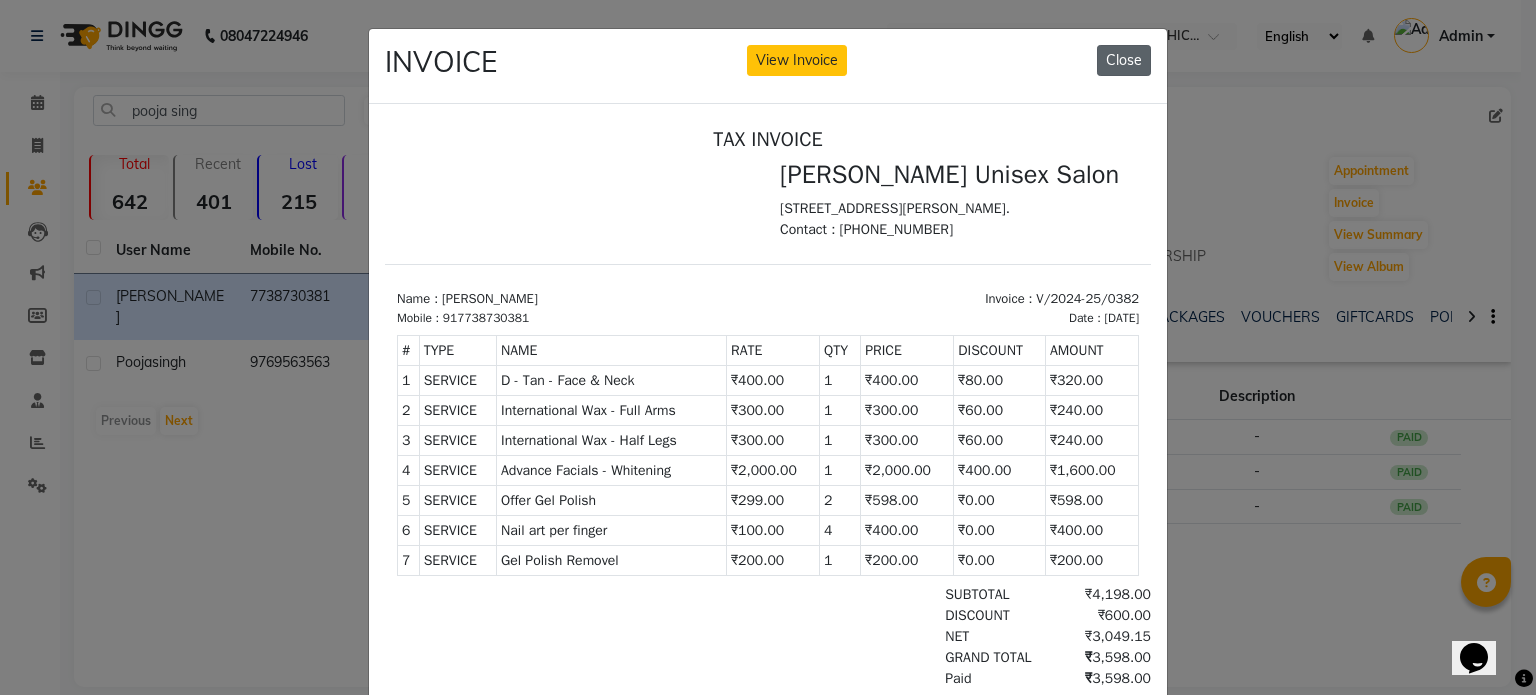 click on "Close" 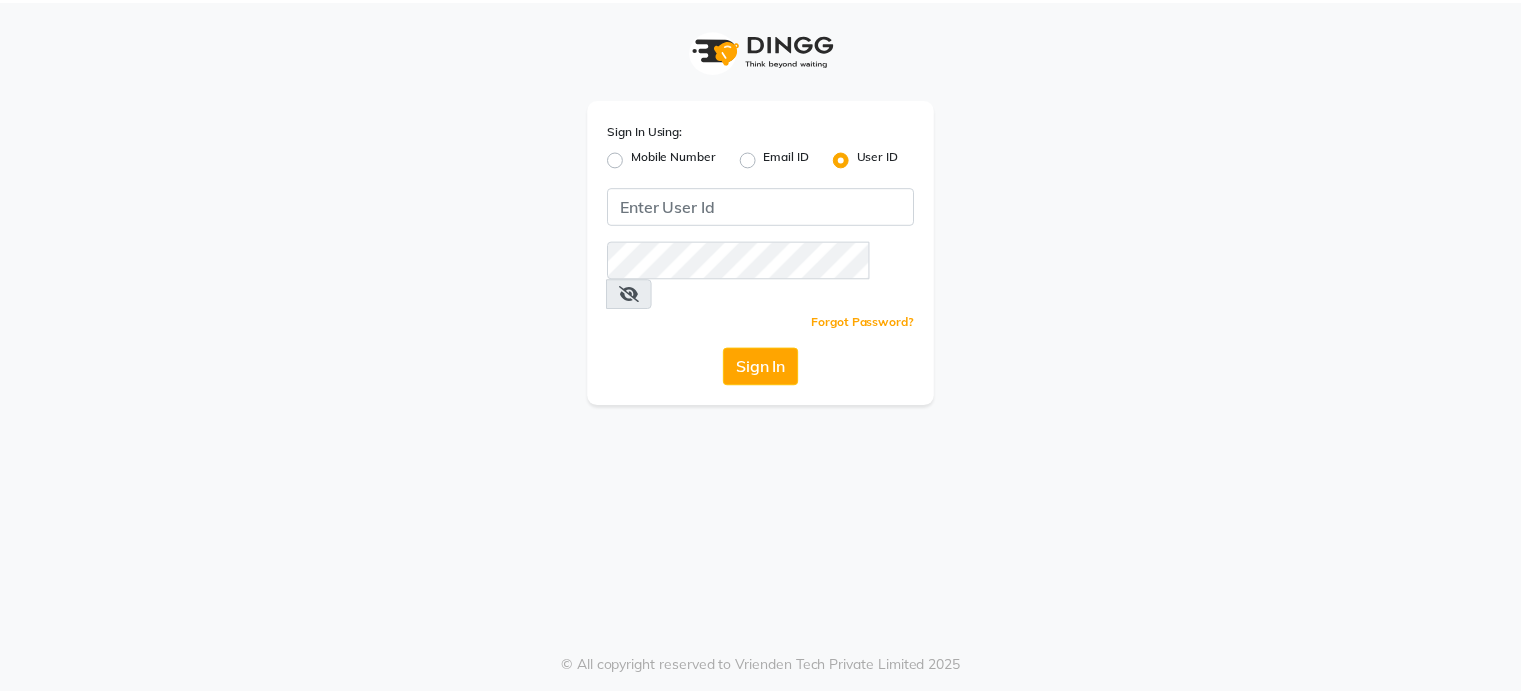 scroll, scrollTop: 0, scrollLeft: 0, axis: both 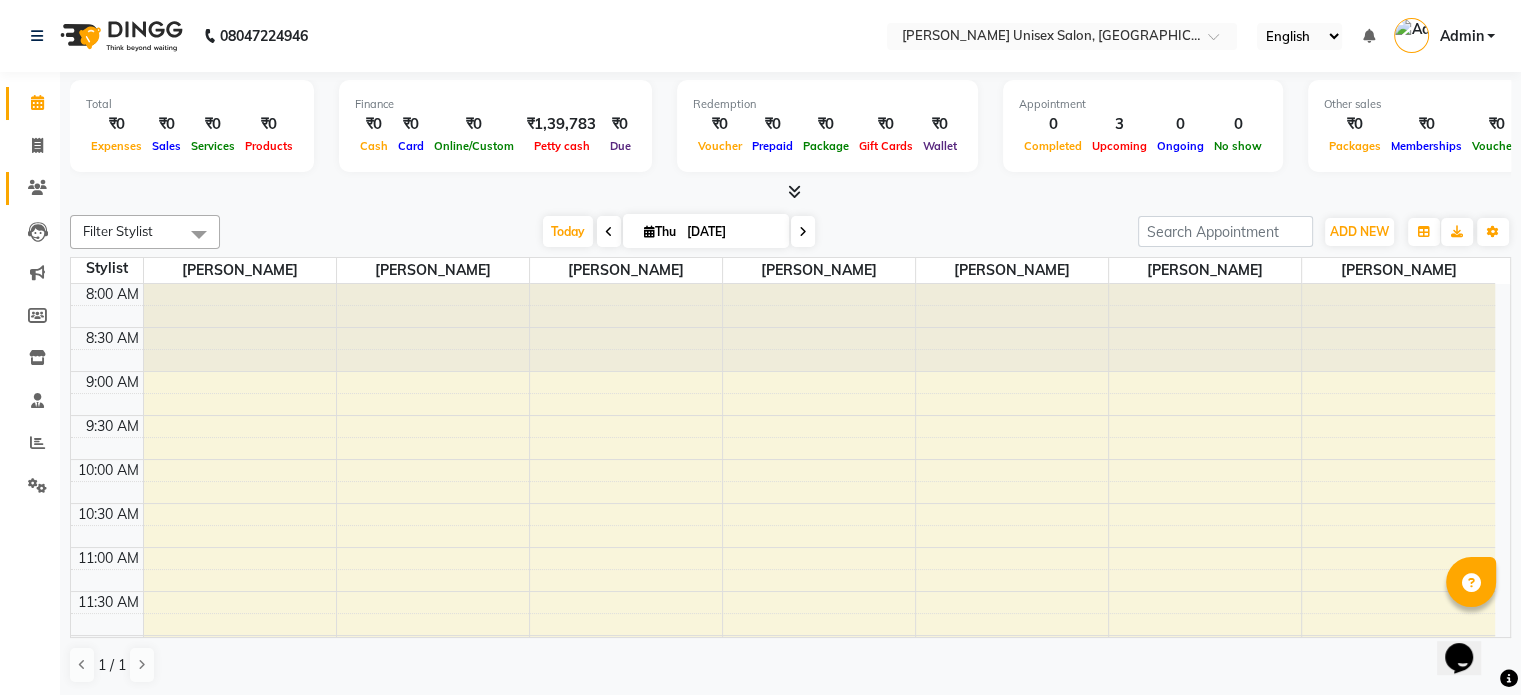 click 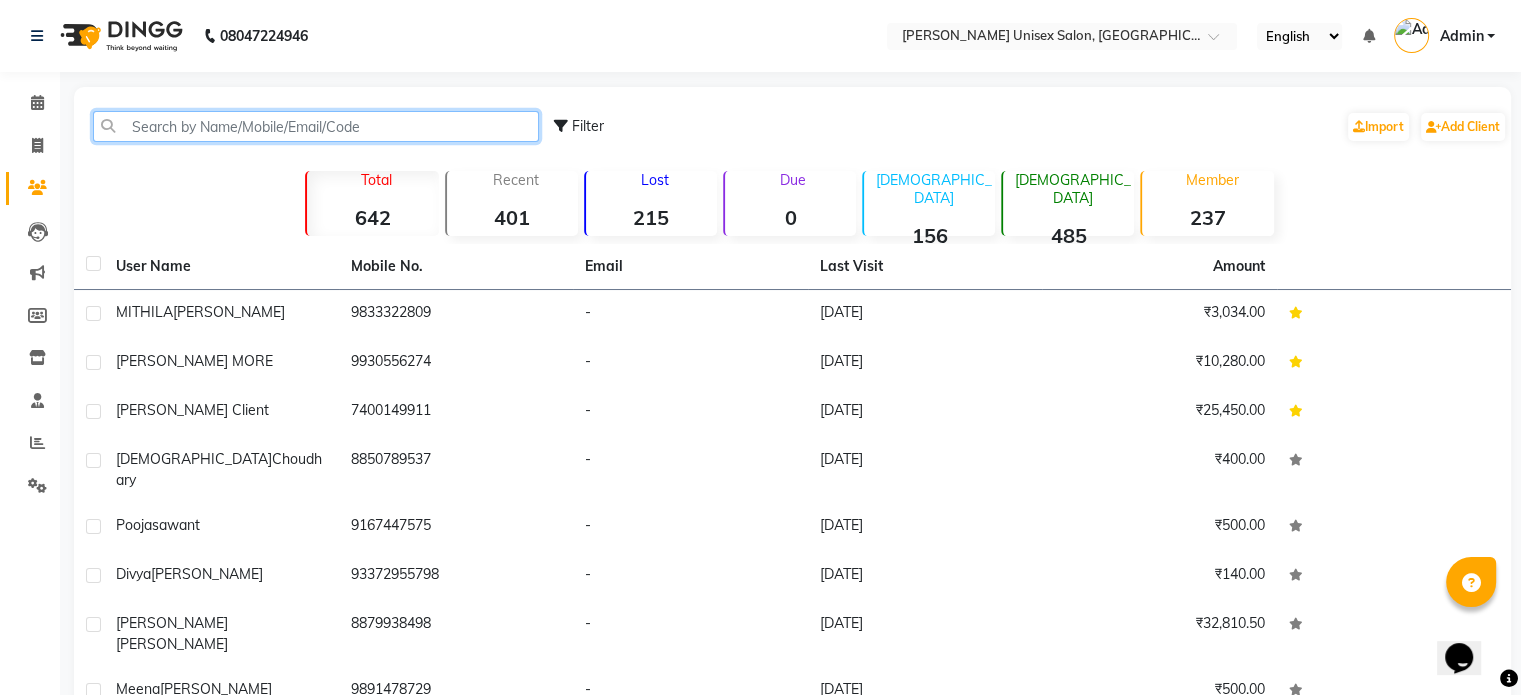 click 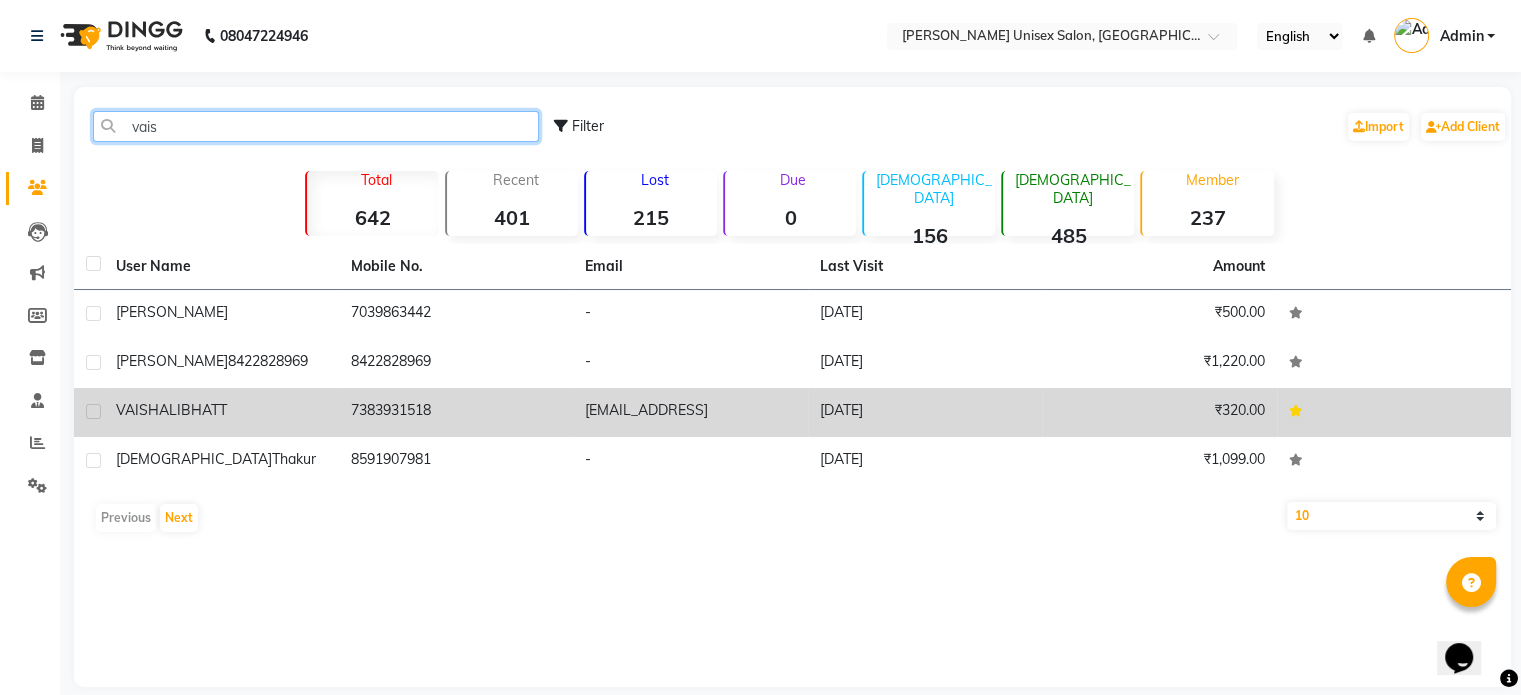 type on "vais" 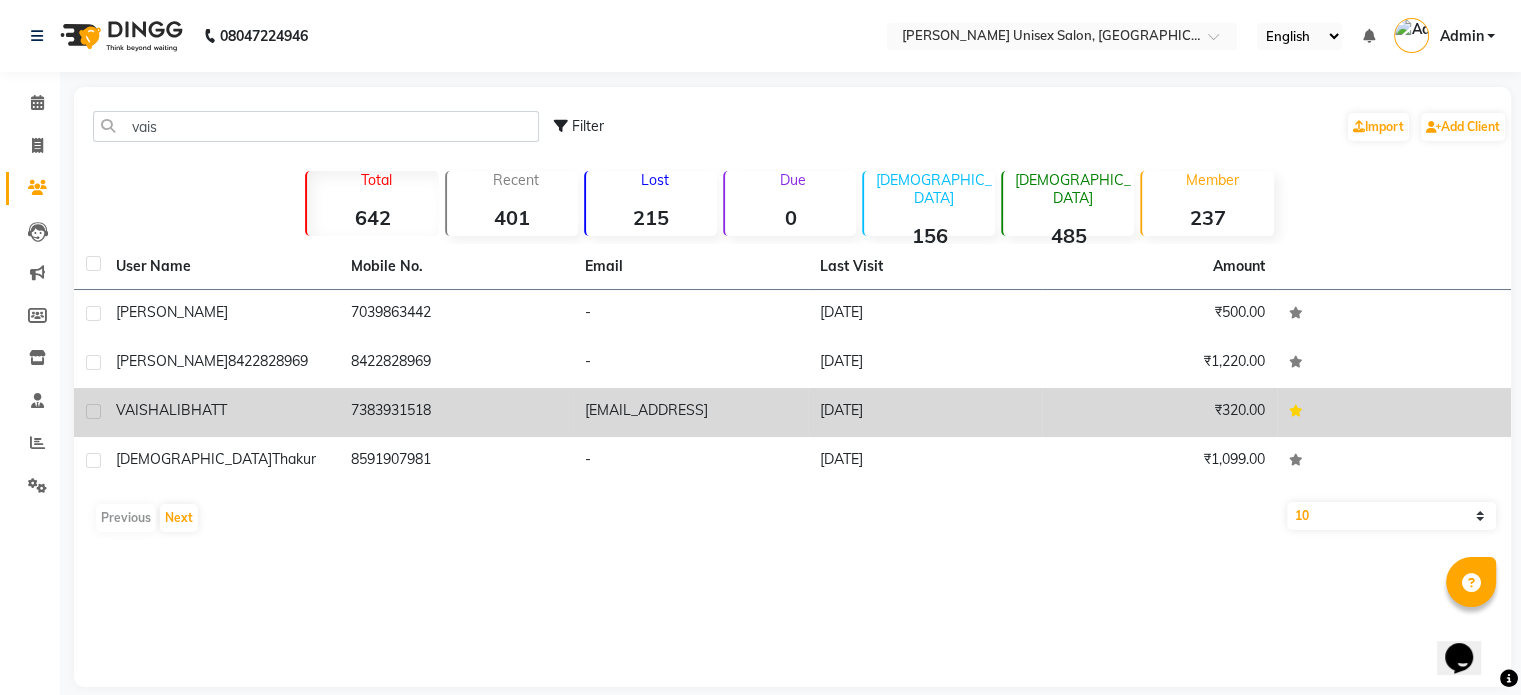 click on "BHATT" 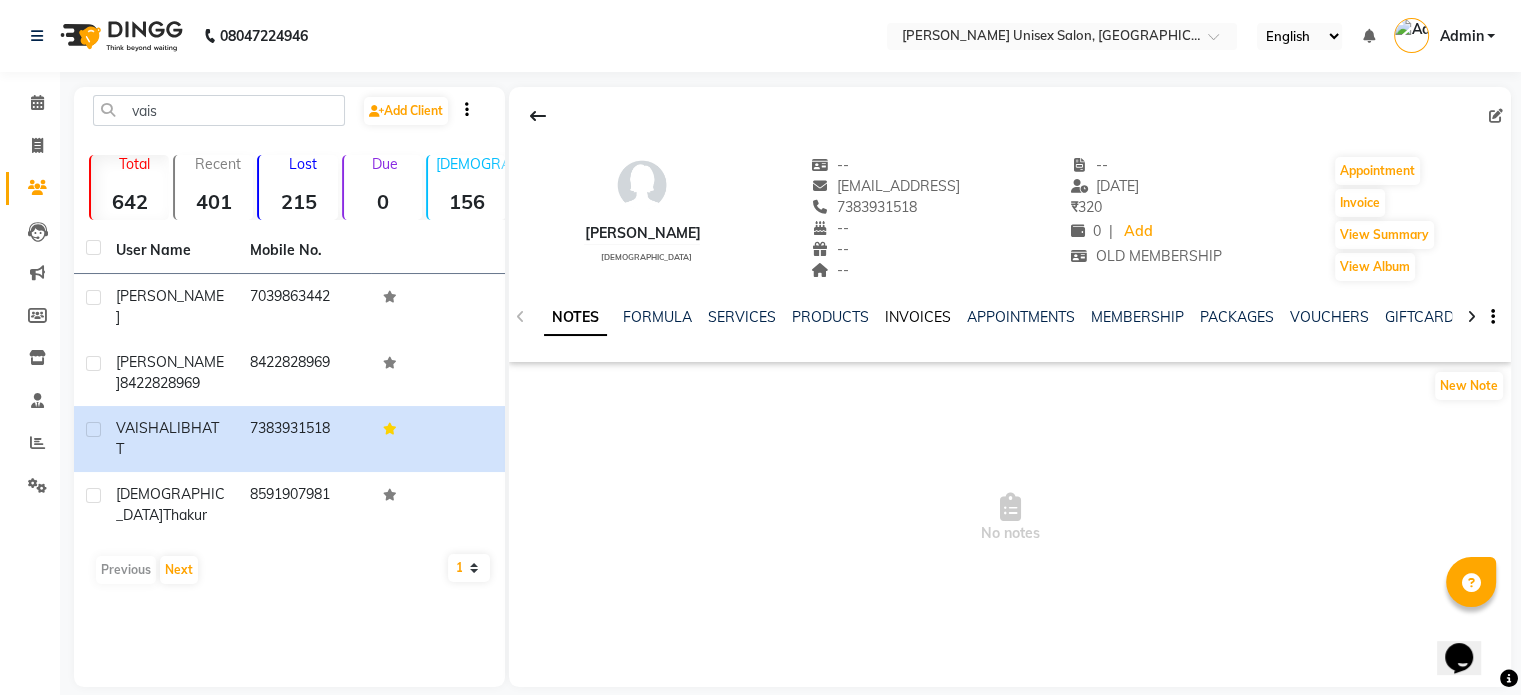 click on "INVOICES" 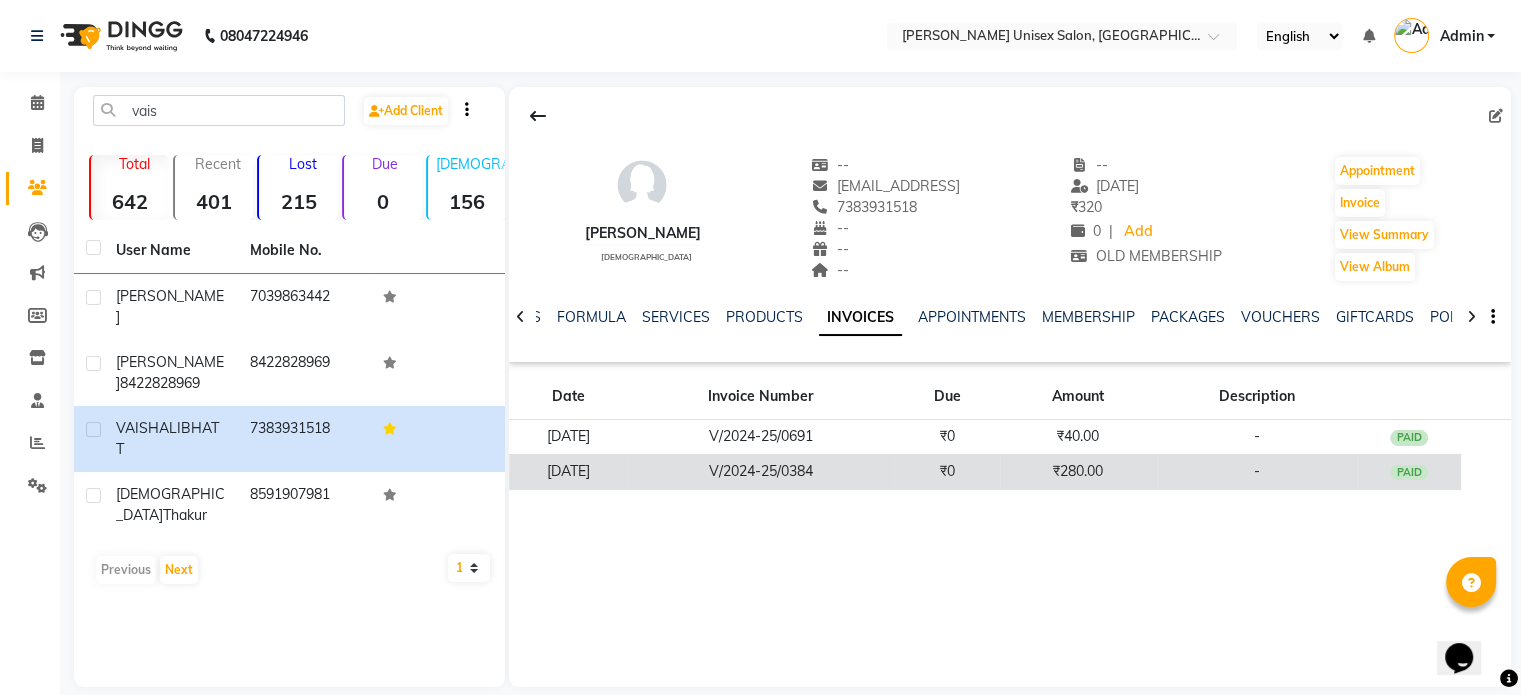 click on "₹280.00" 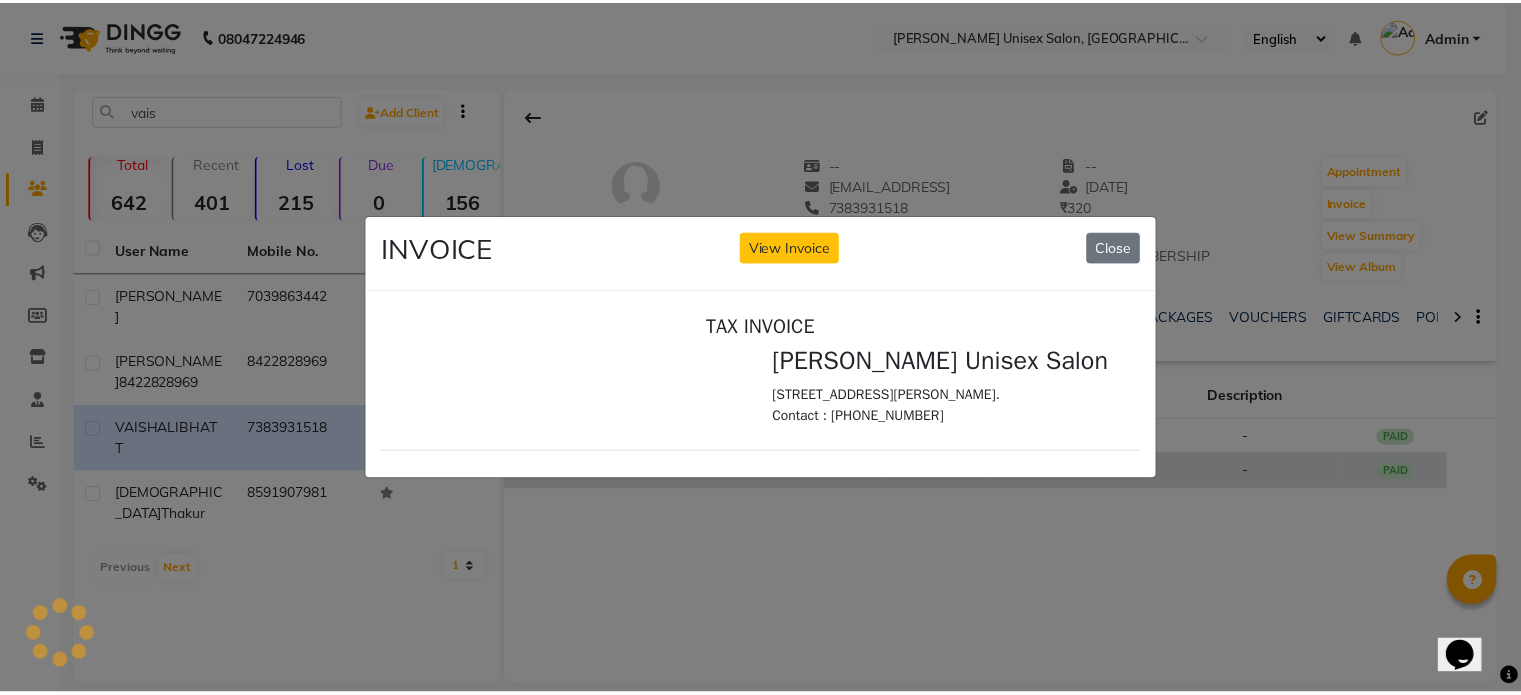 scroll, scrollTop: 0, scrollLeft: 0, axis: both 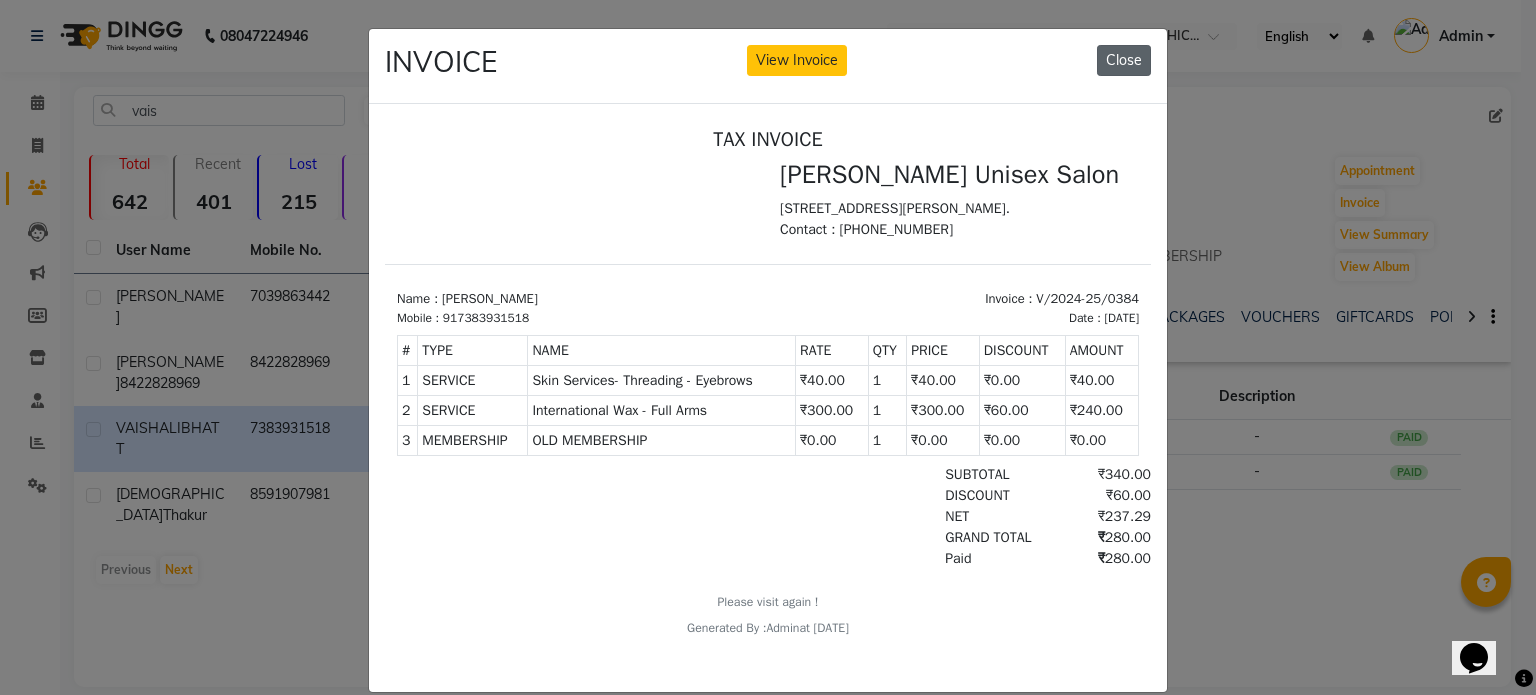 click on "Close" 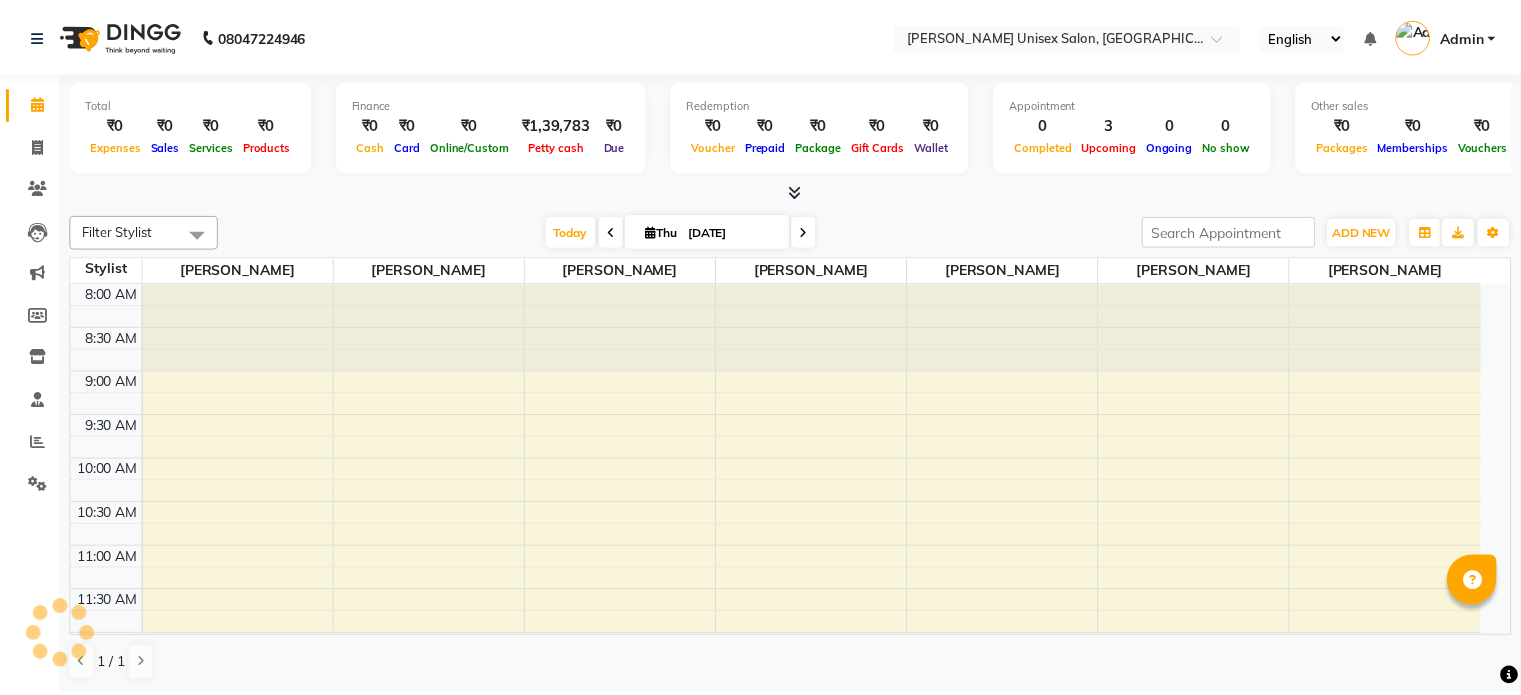 scroll, scrollTop: 0, scrollLeft: 0, axis: both 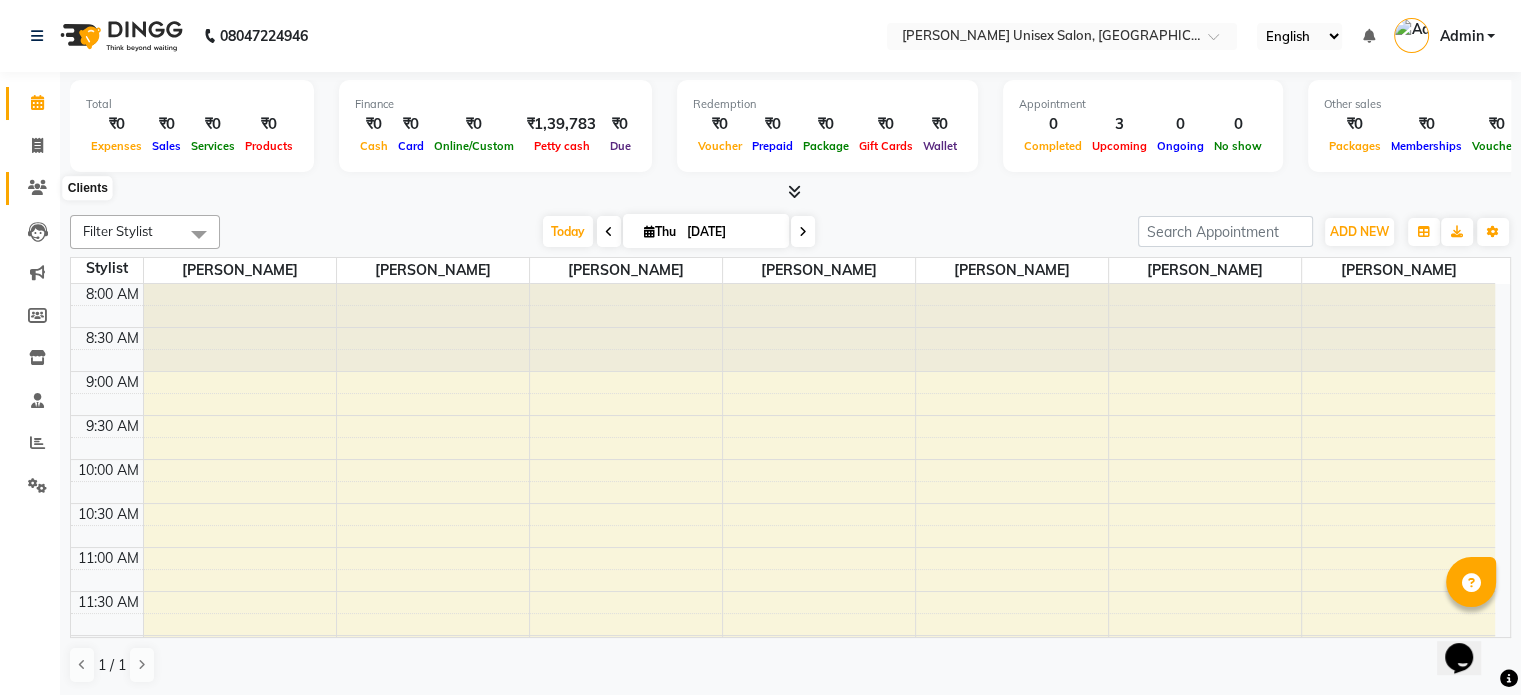 click 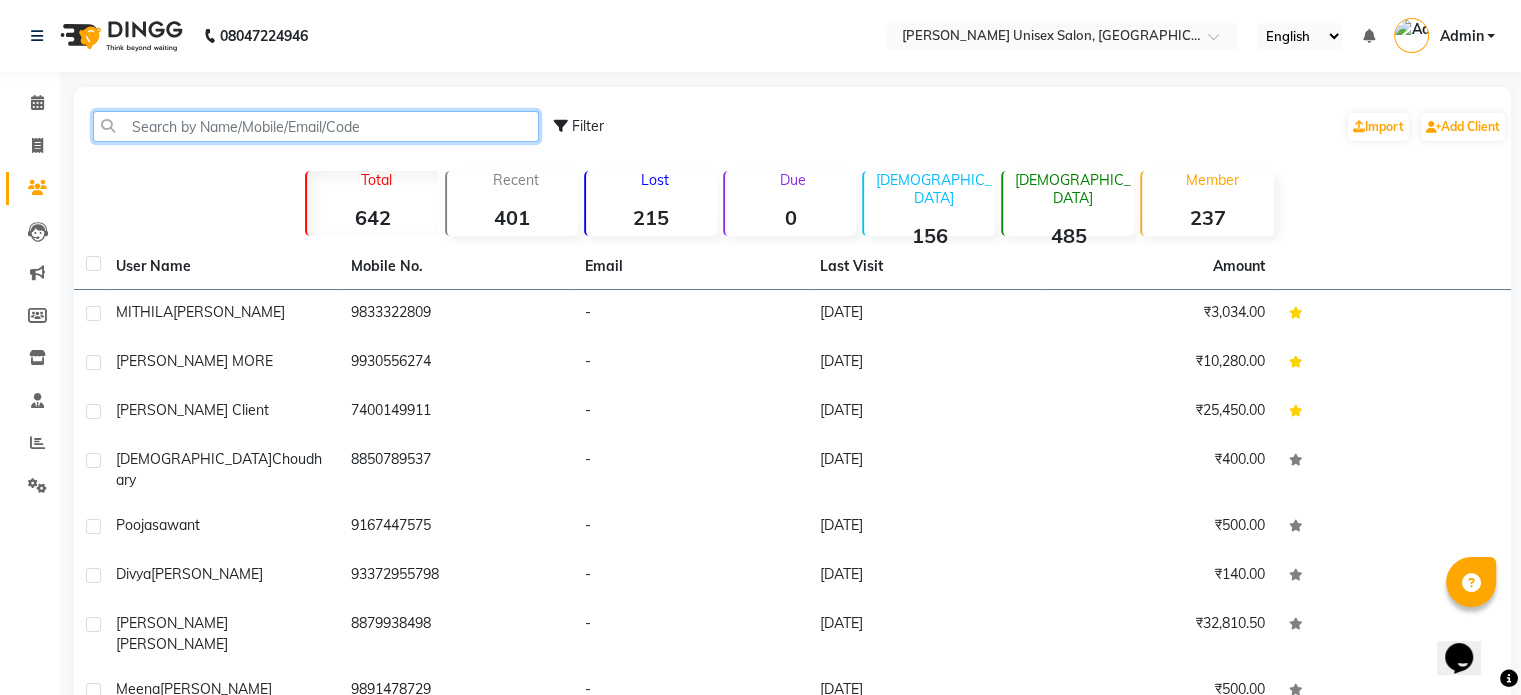click 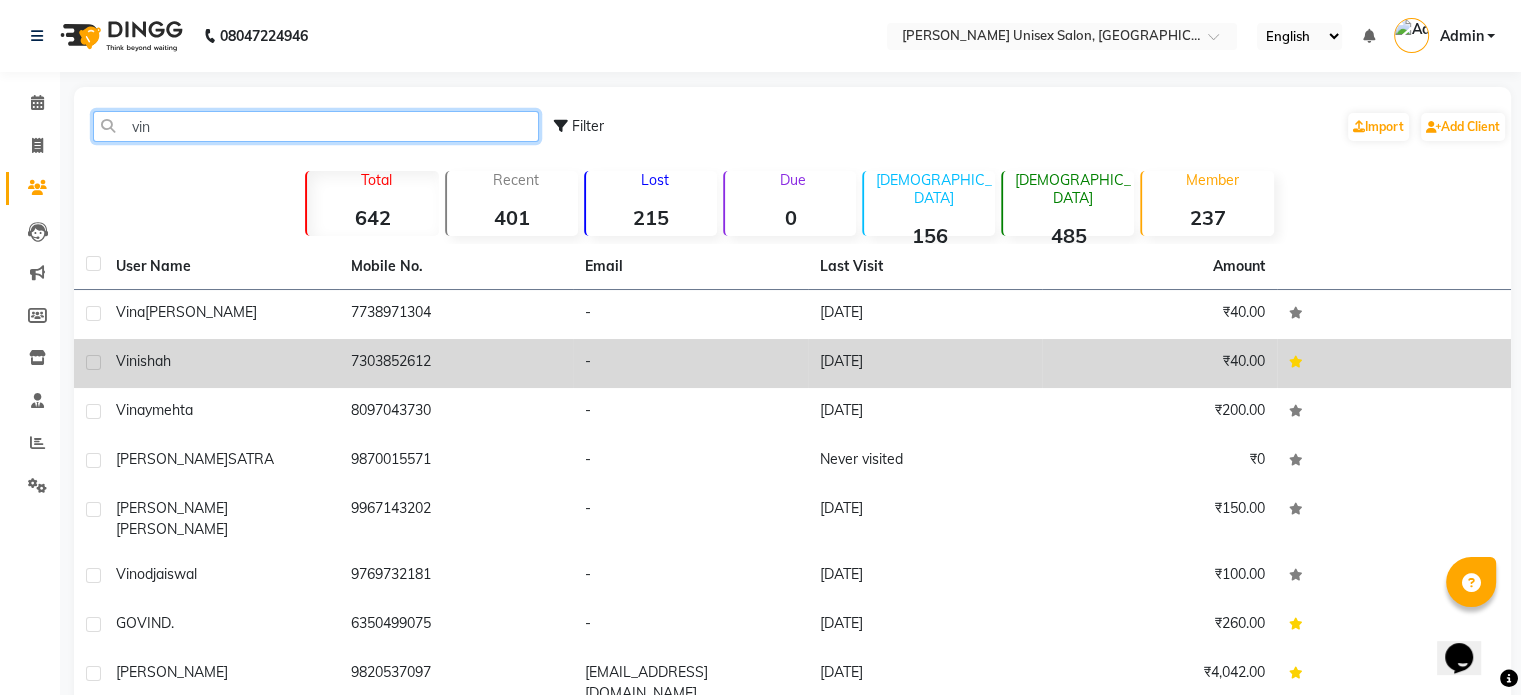 type on "vin" 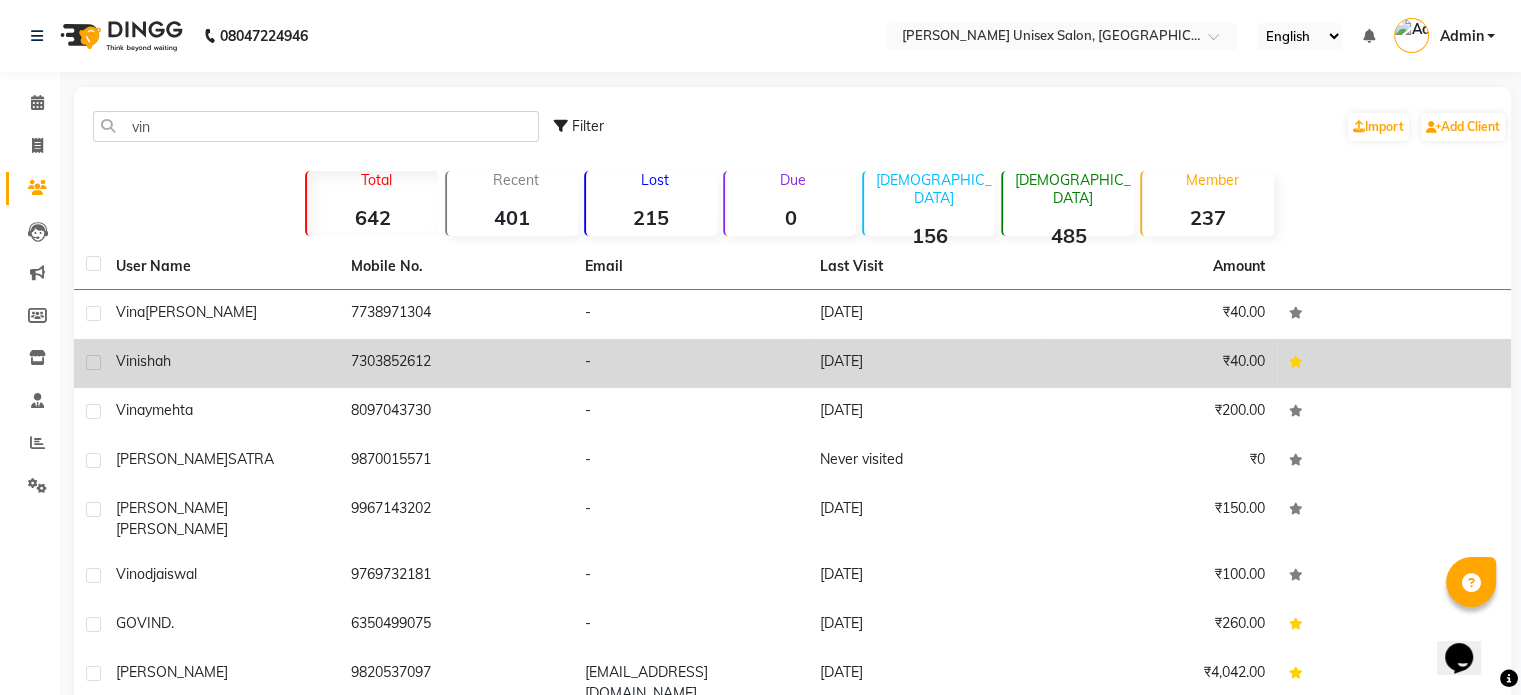click on "shah" 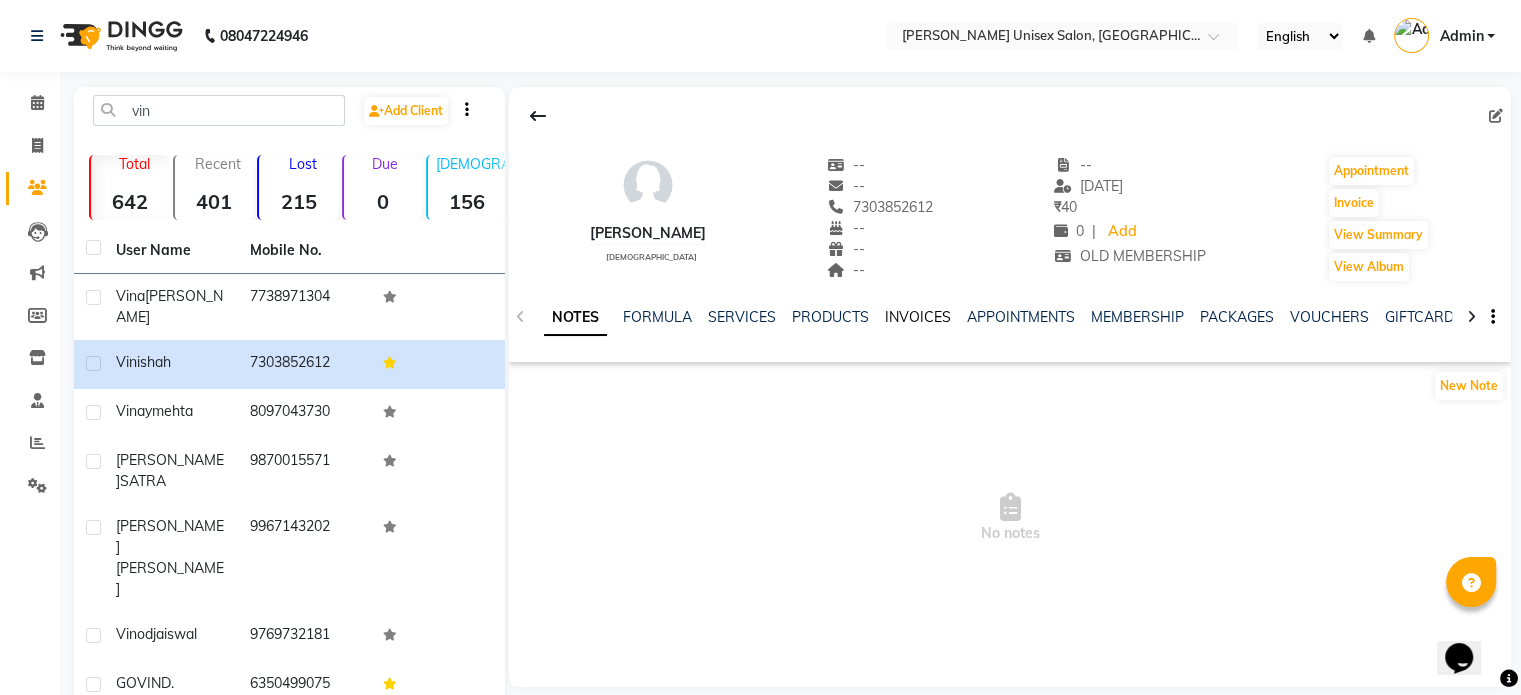click on "INVOICES" 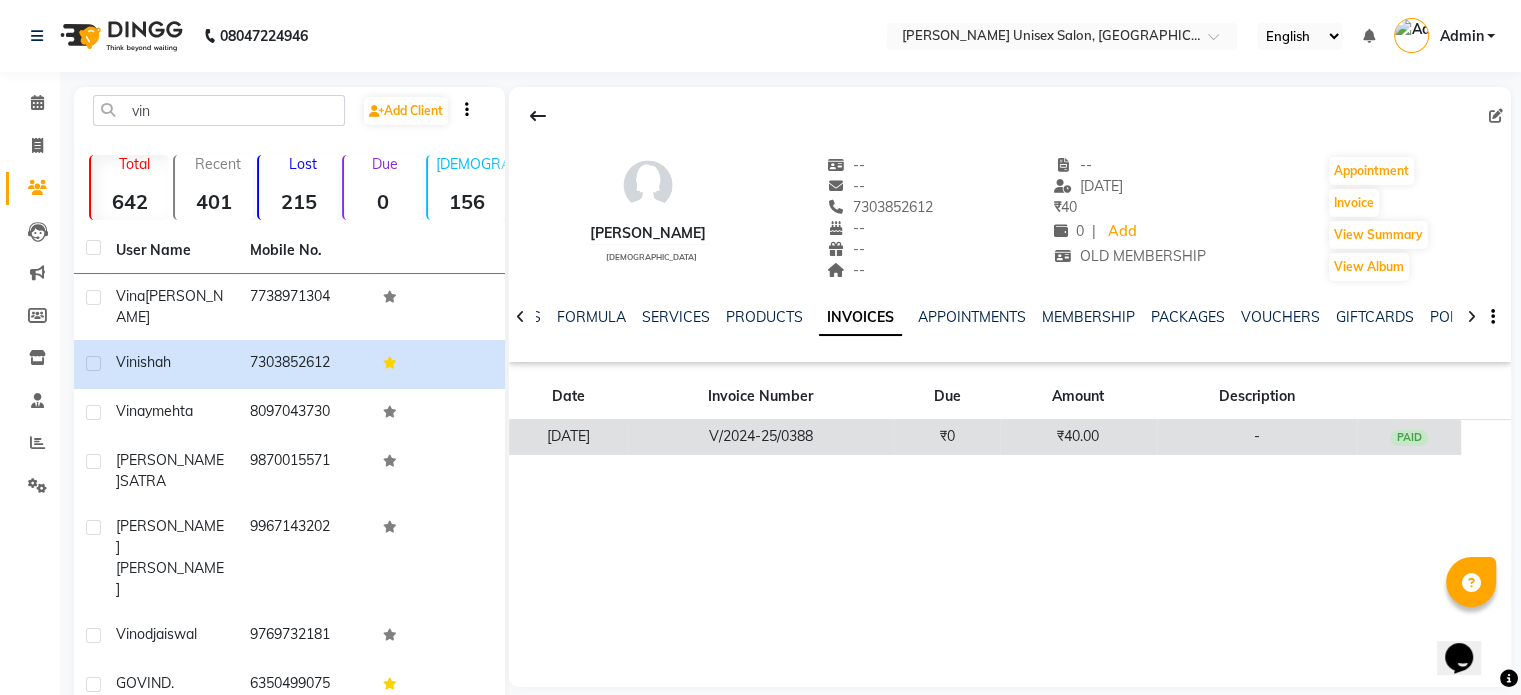 click on "₹0" 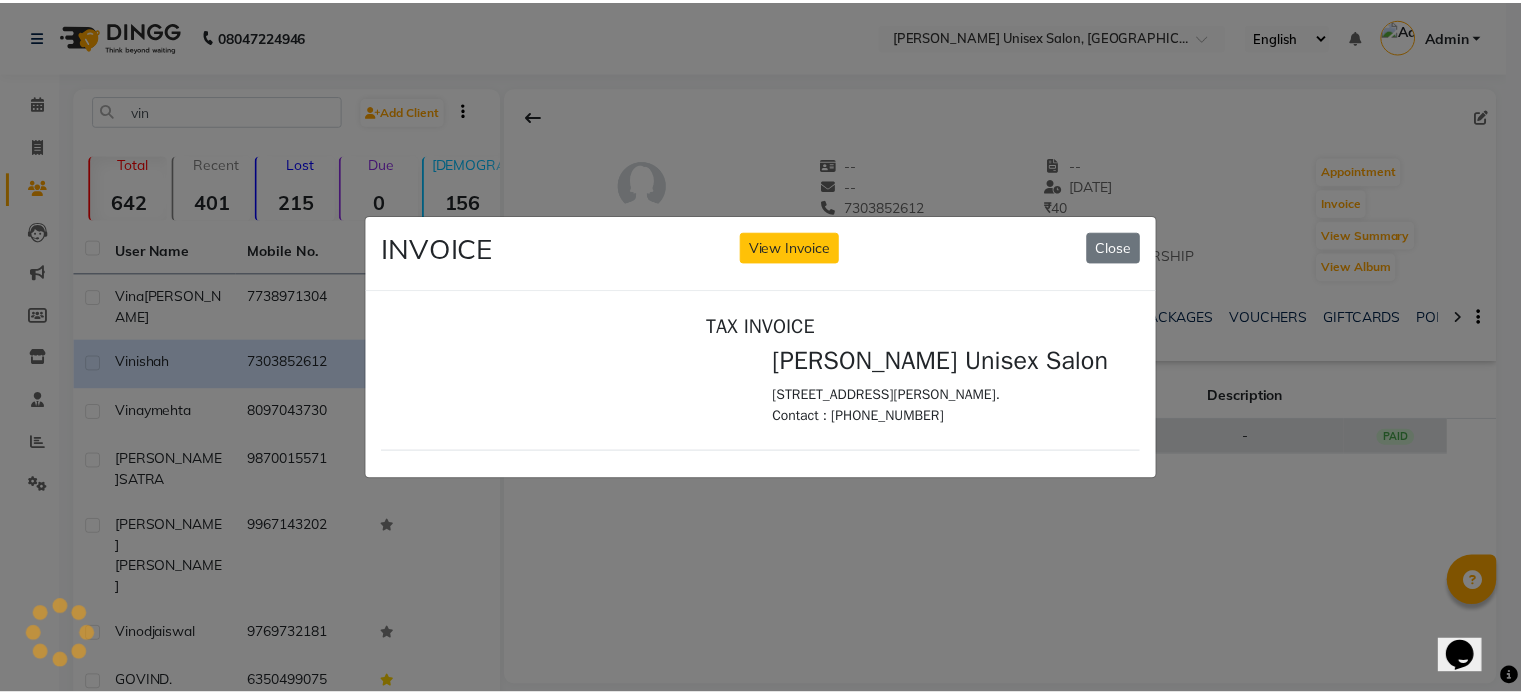 scroll, scrollTop: 0, scrollLeft: 0, axis: both 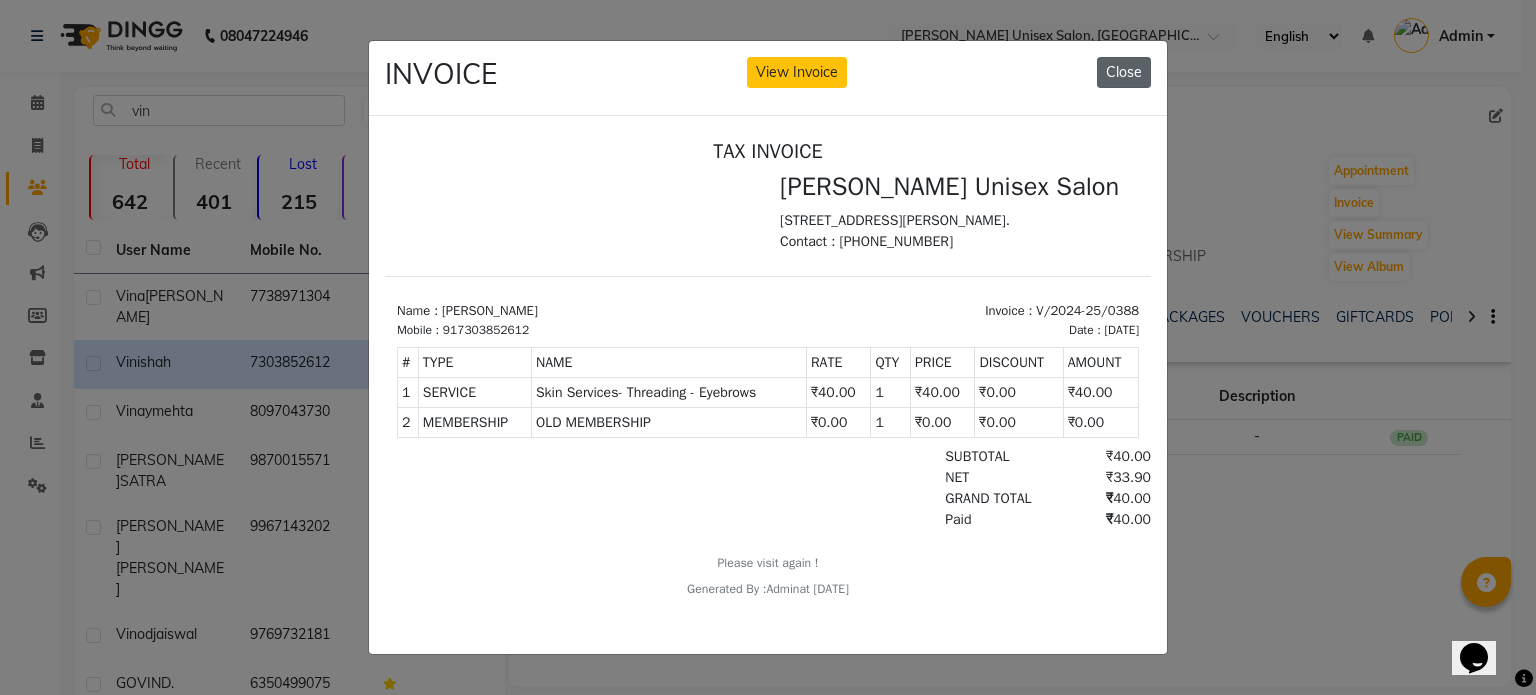 click on "Close" 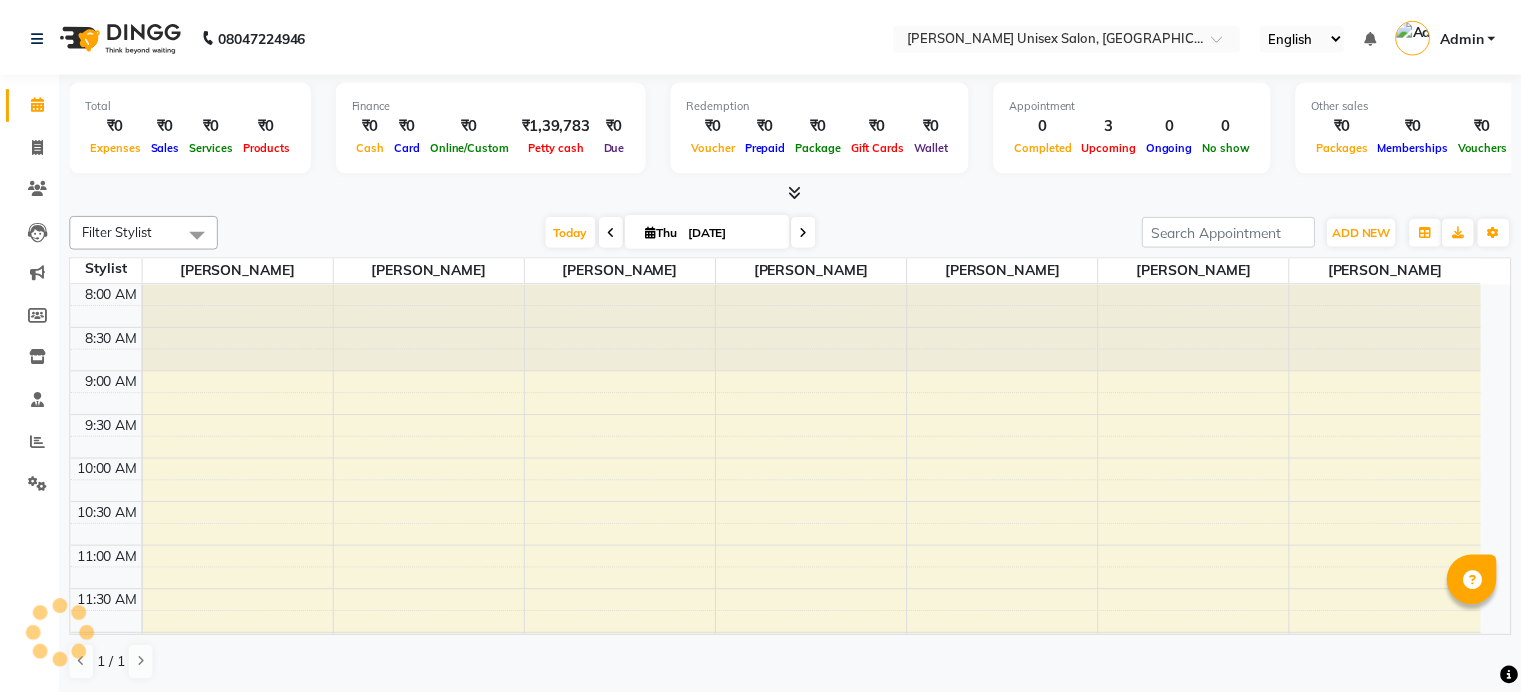 scroll, scrollTop: 0, scrollLeft: 0, axis: both 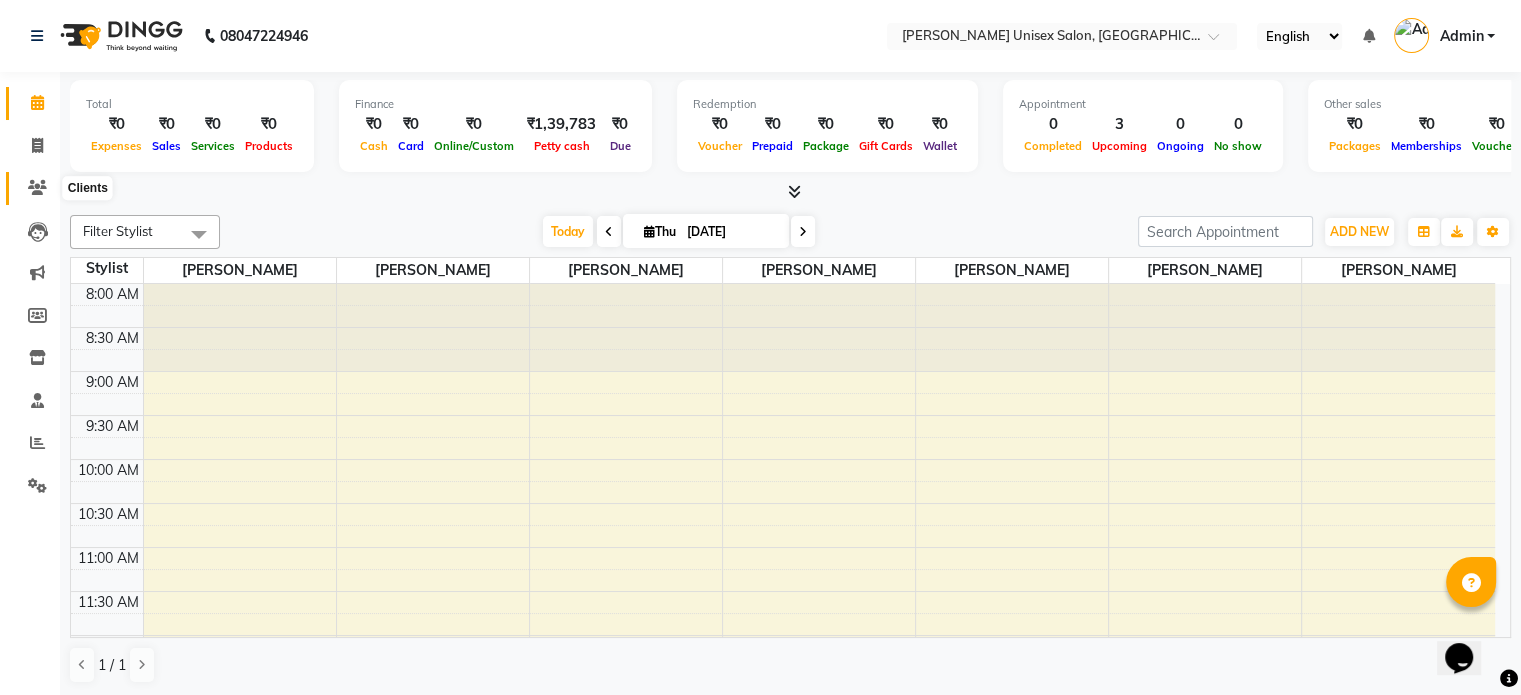 click 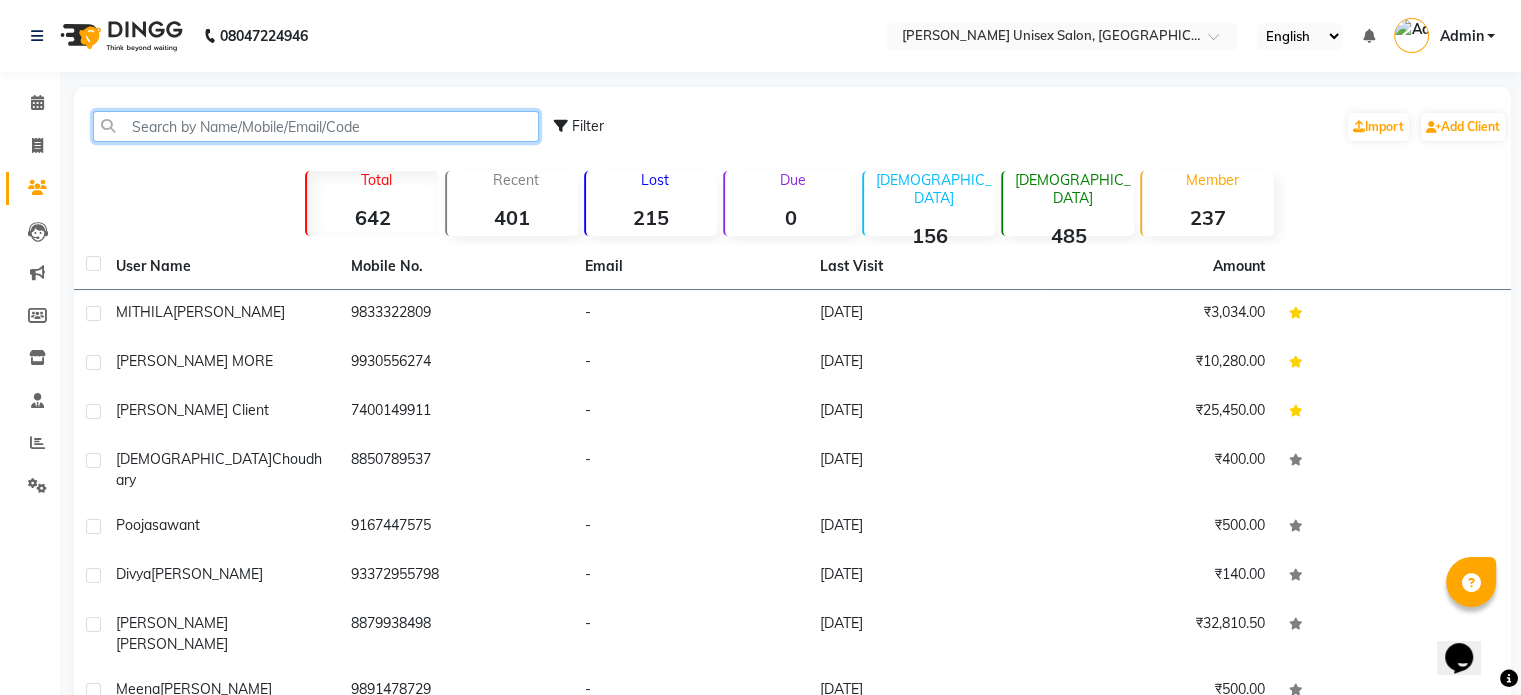 click 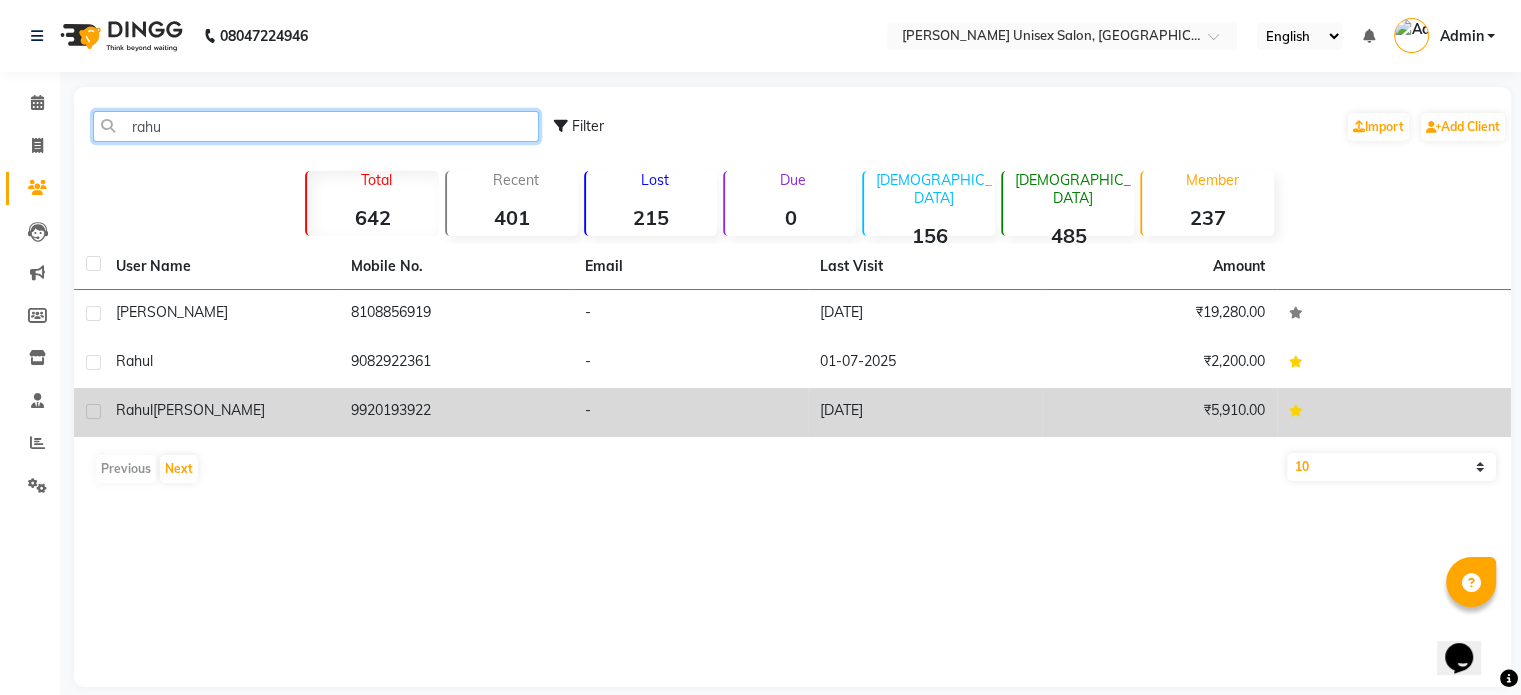 type on "rahu" 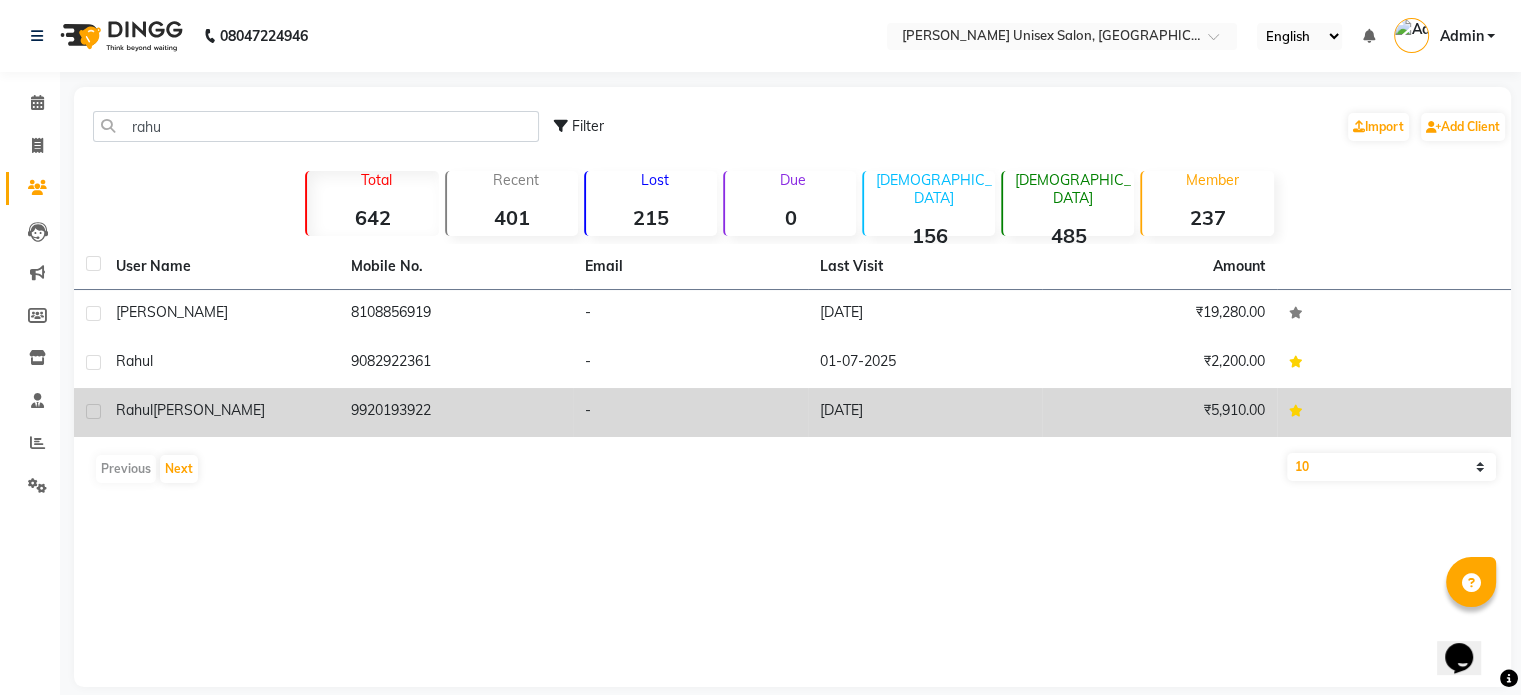 click on "rahul  engle" 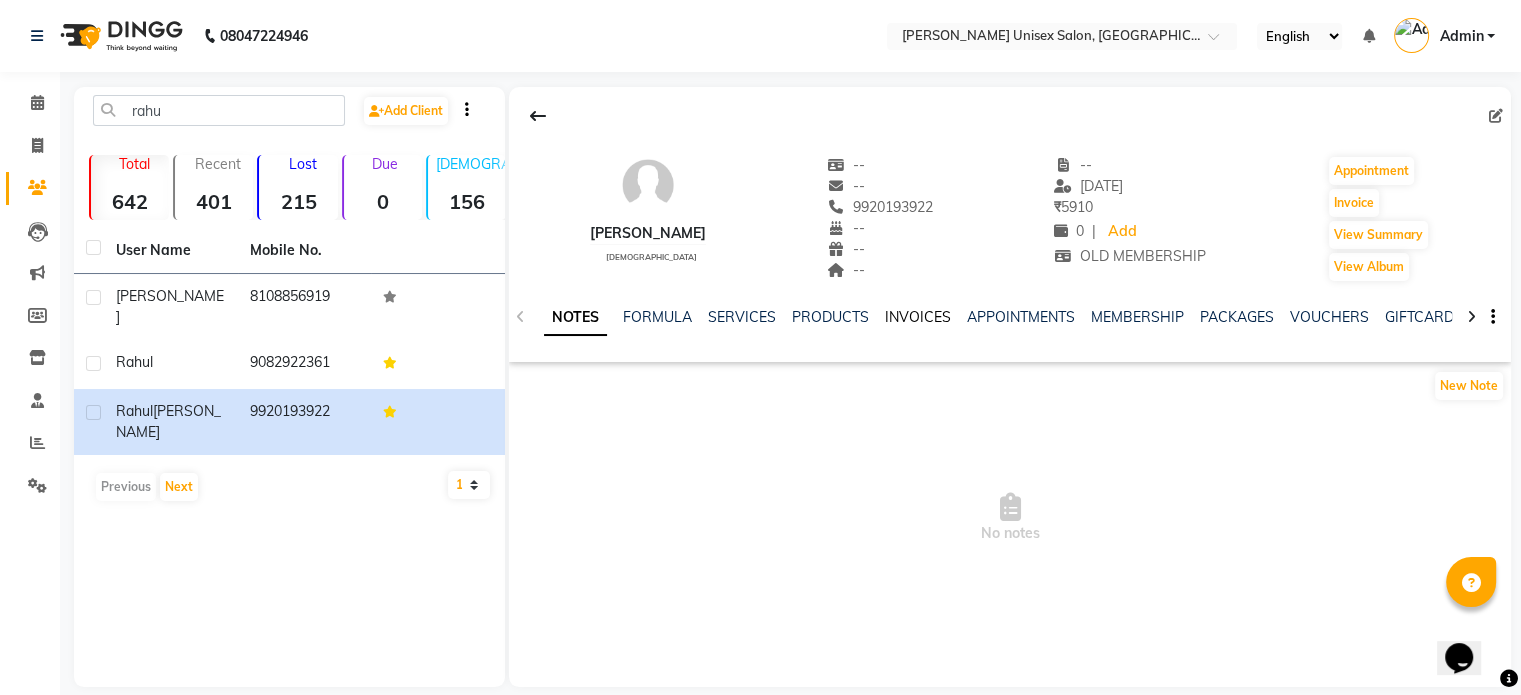 click on "INVOICES" 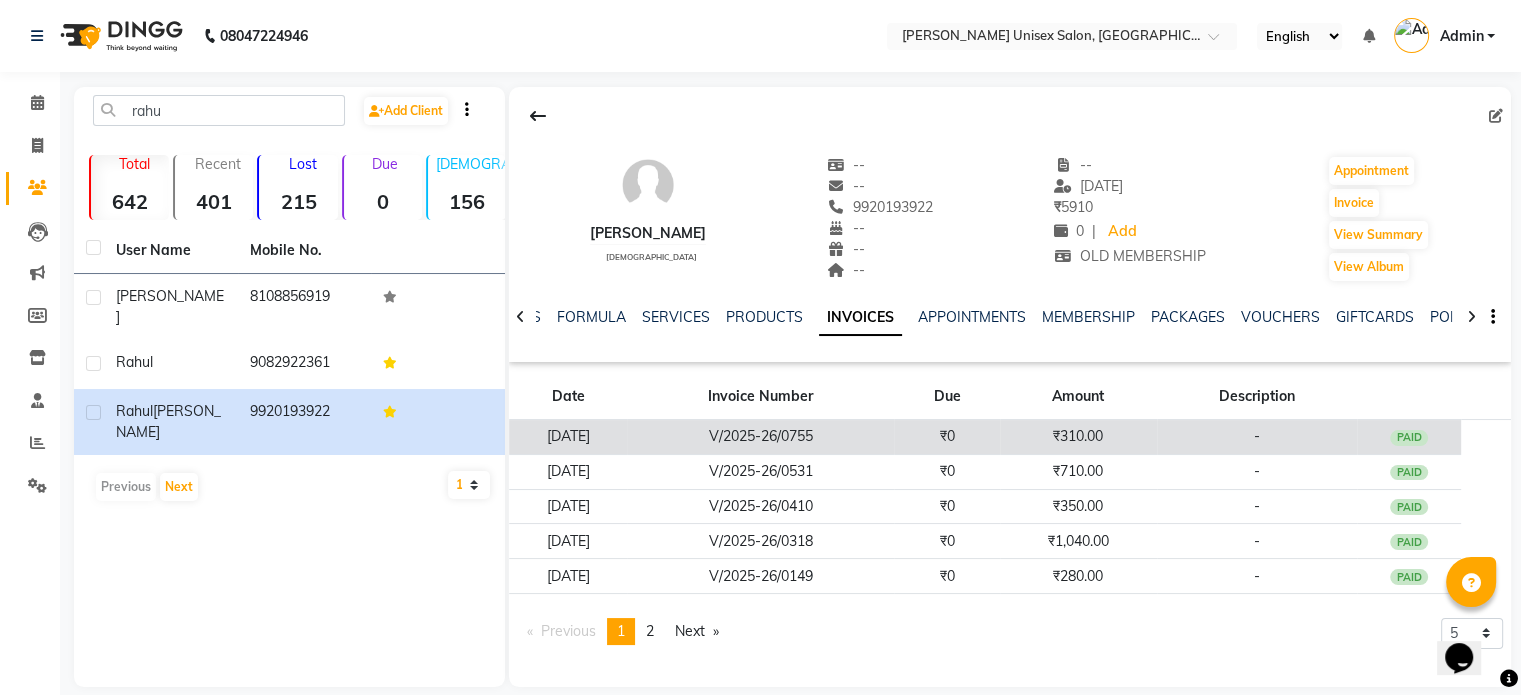 click on "₹310.00" 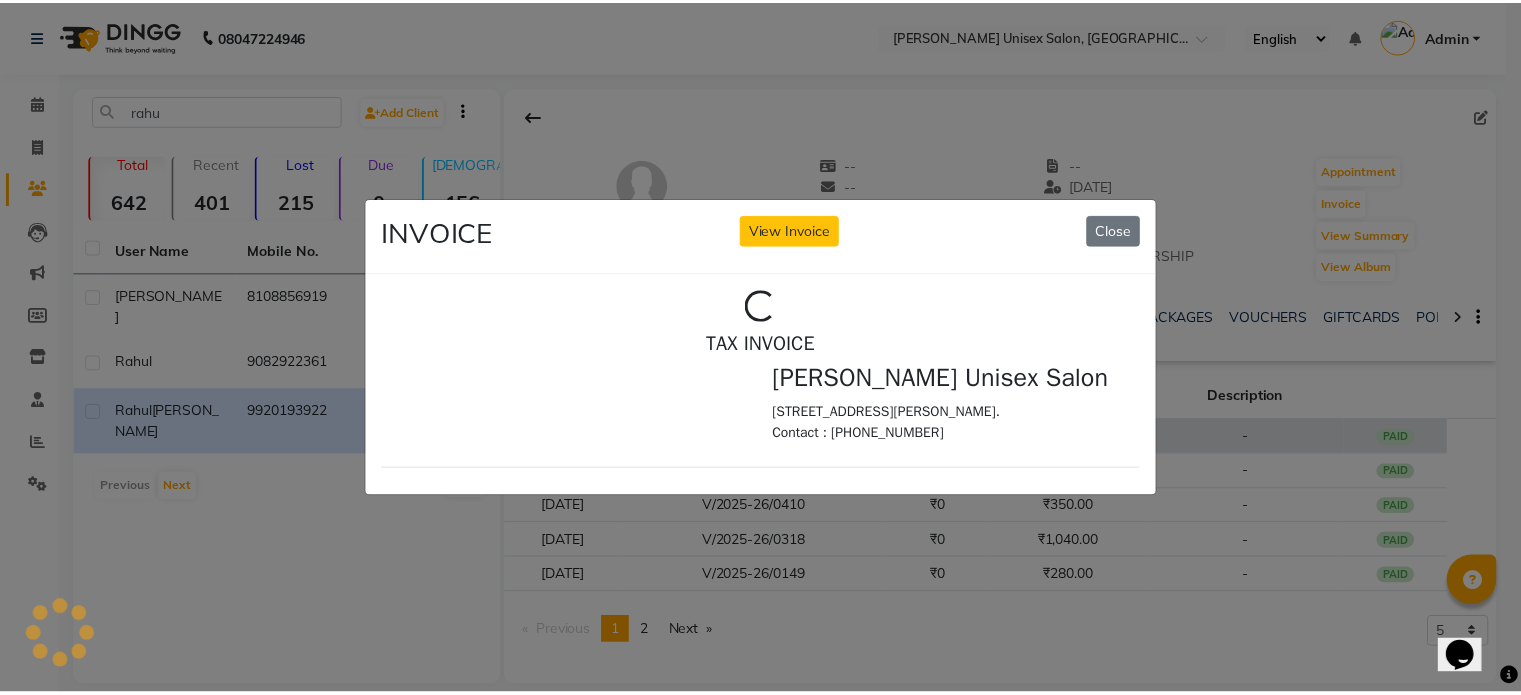 scroll, scrollTop: 0, scrollLeft: 0, axis: both 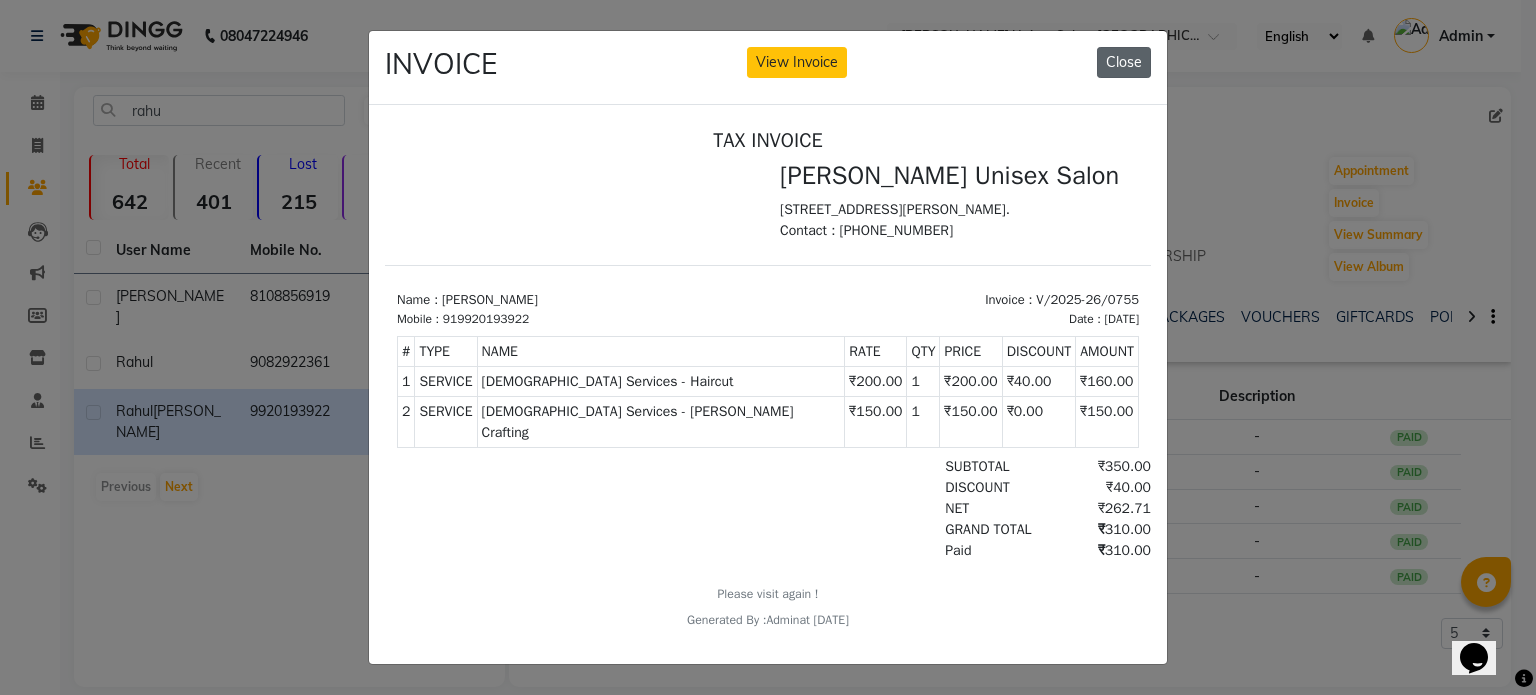 click on "Close" 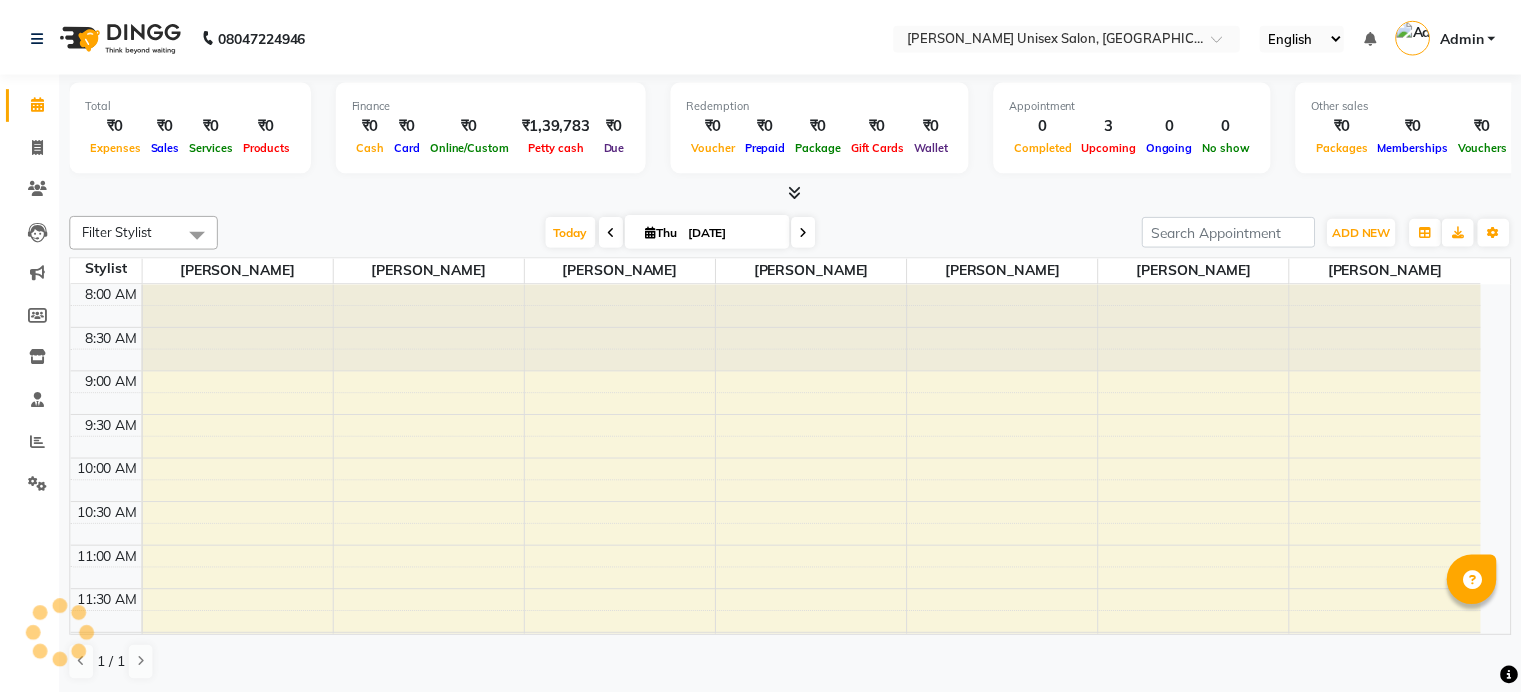 scroll, scrollTop: 0, scrollLeft: 0, axis: both 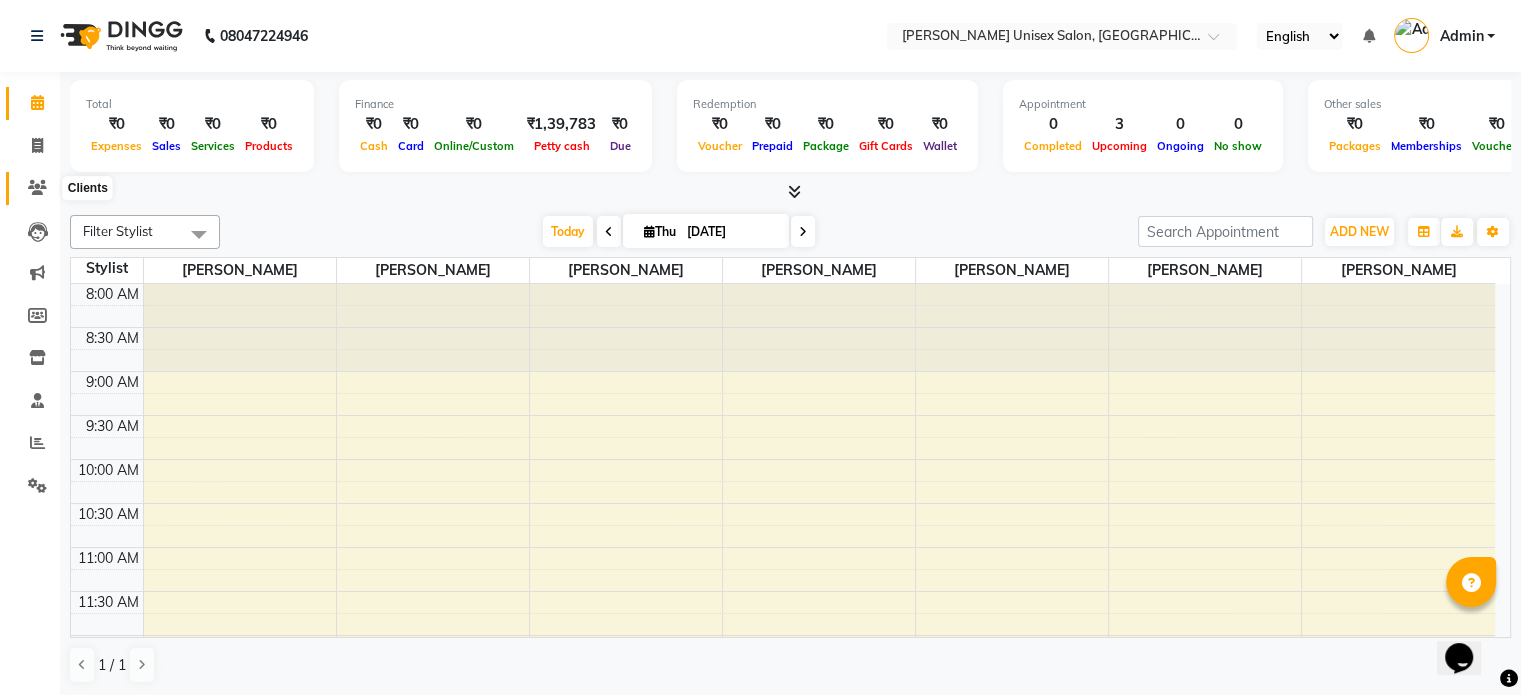 click 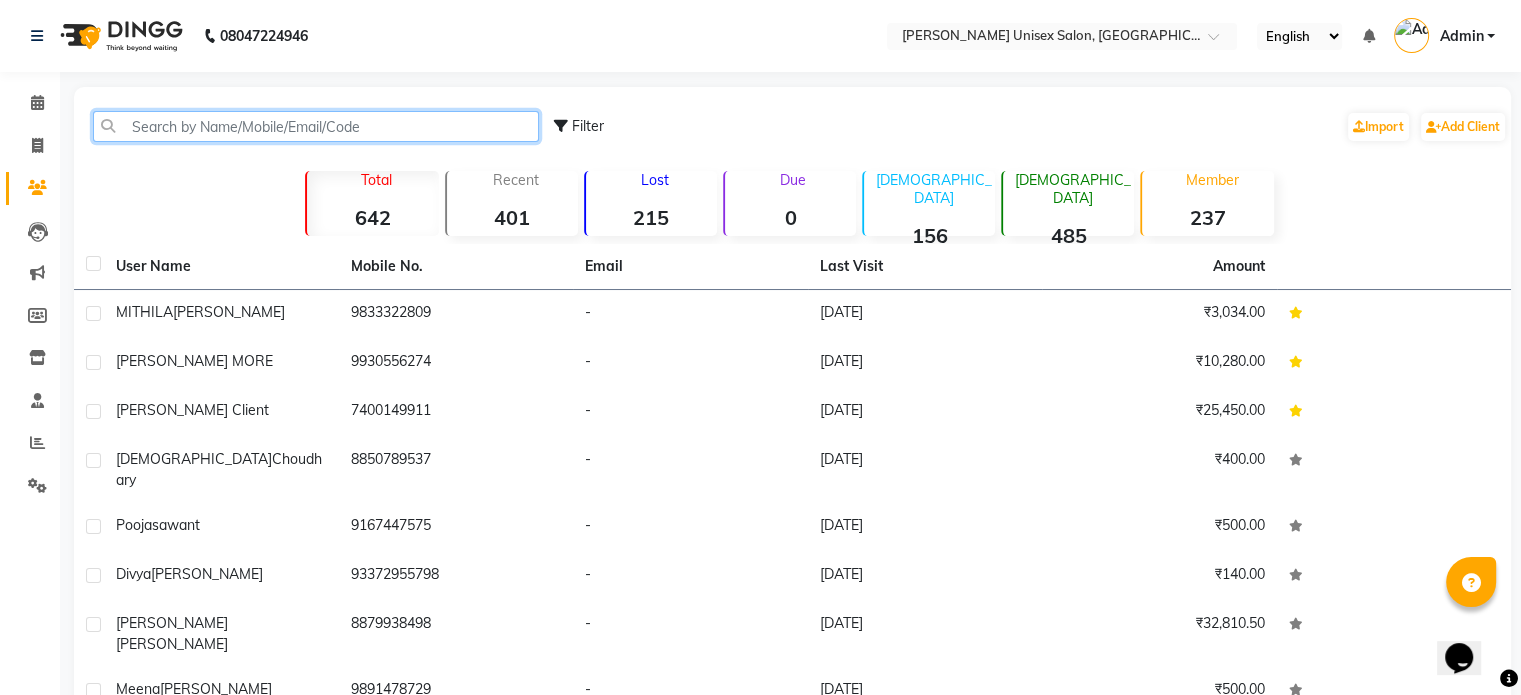 click 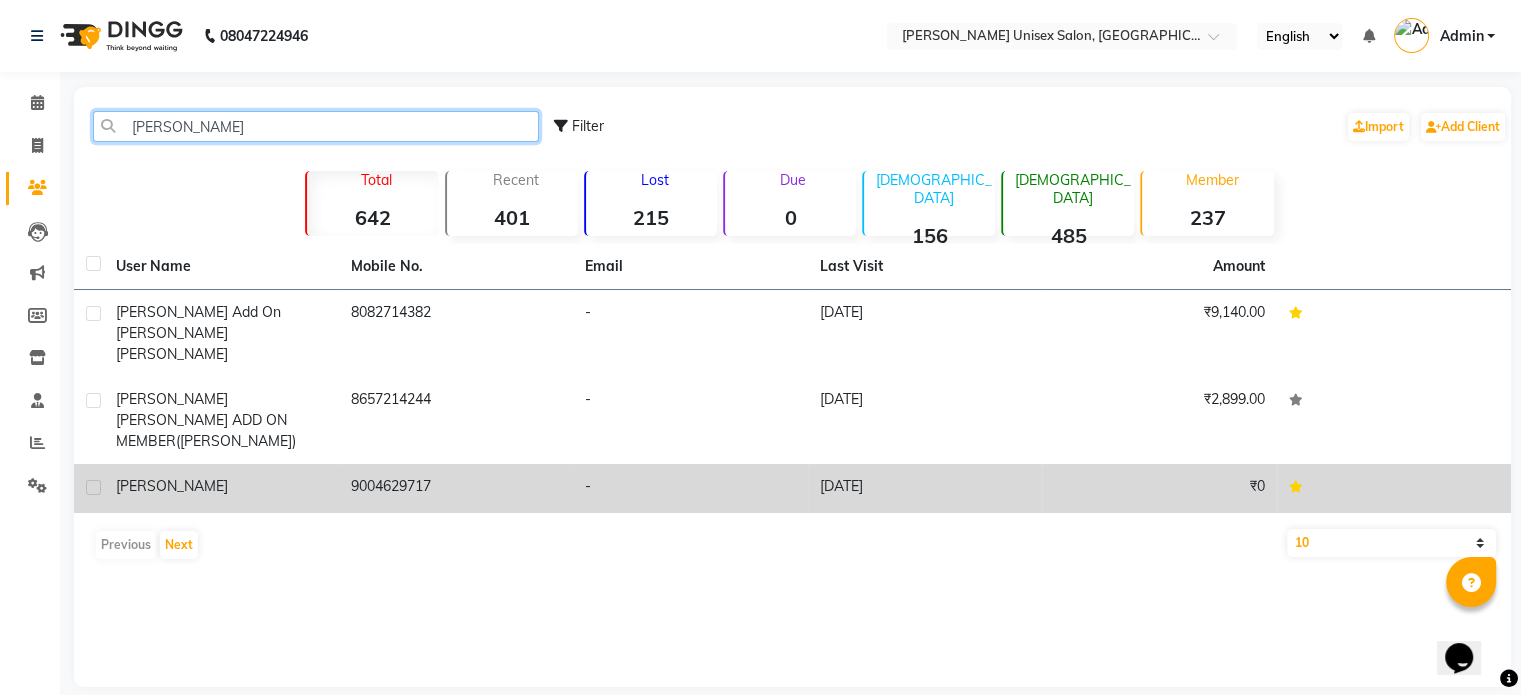 type on "mary" 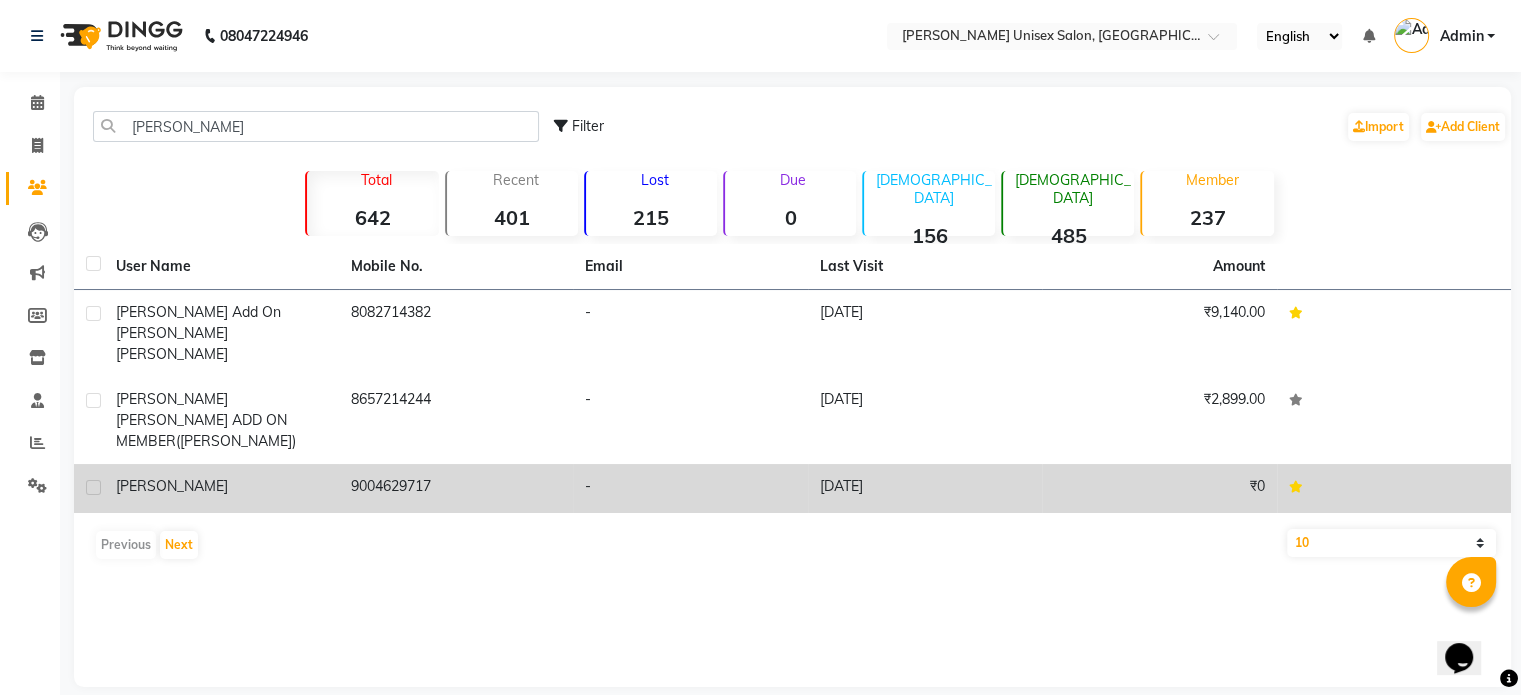 click on "Mary Fernandes" 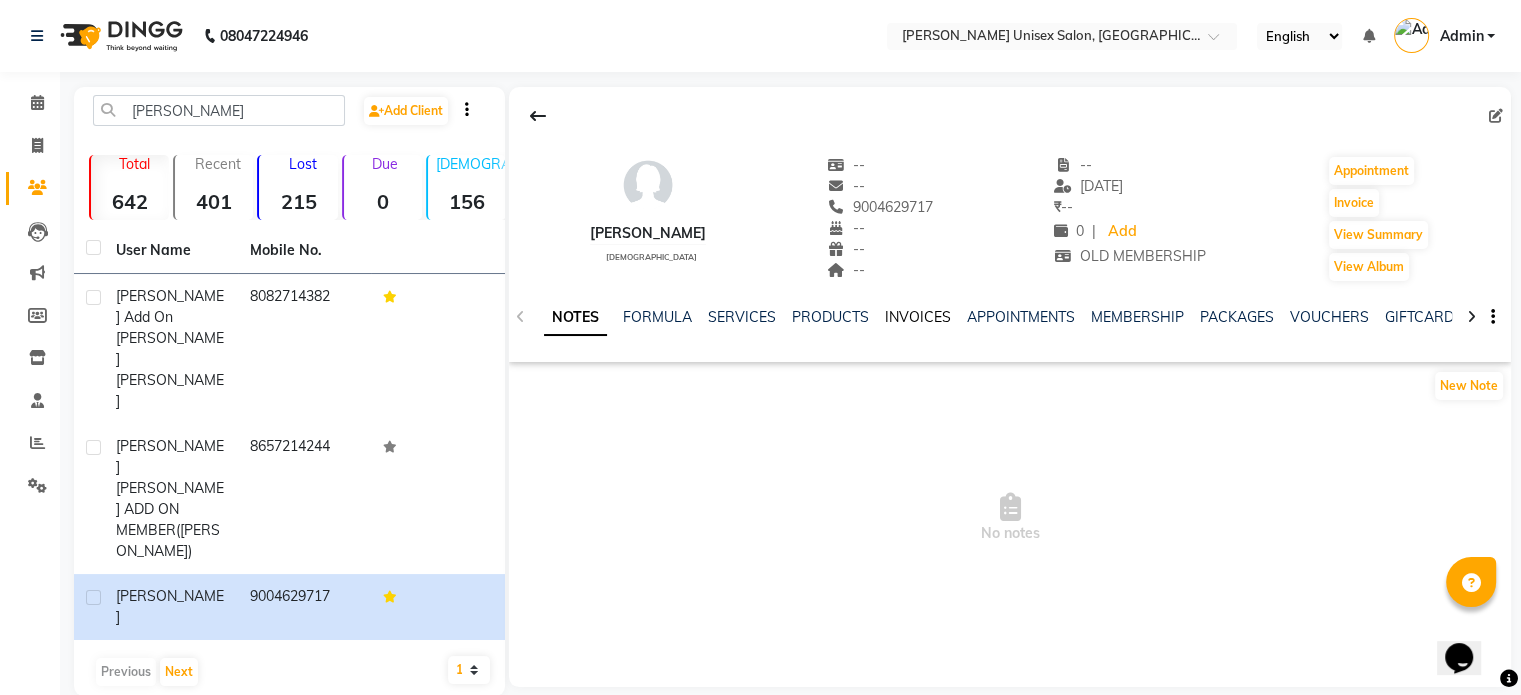 click on "INVOICES" 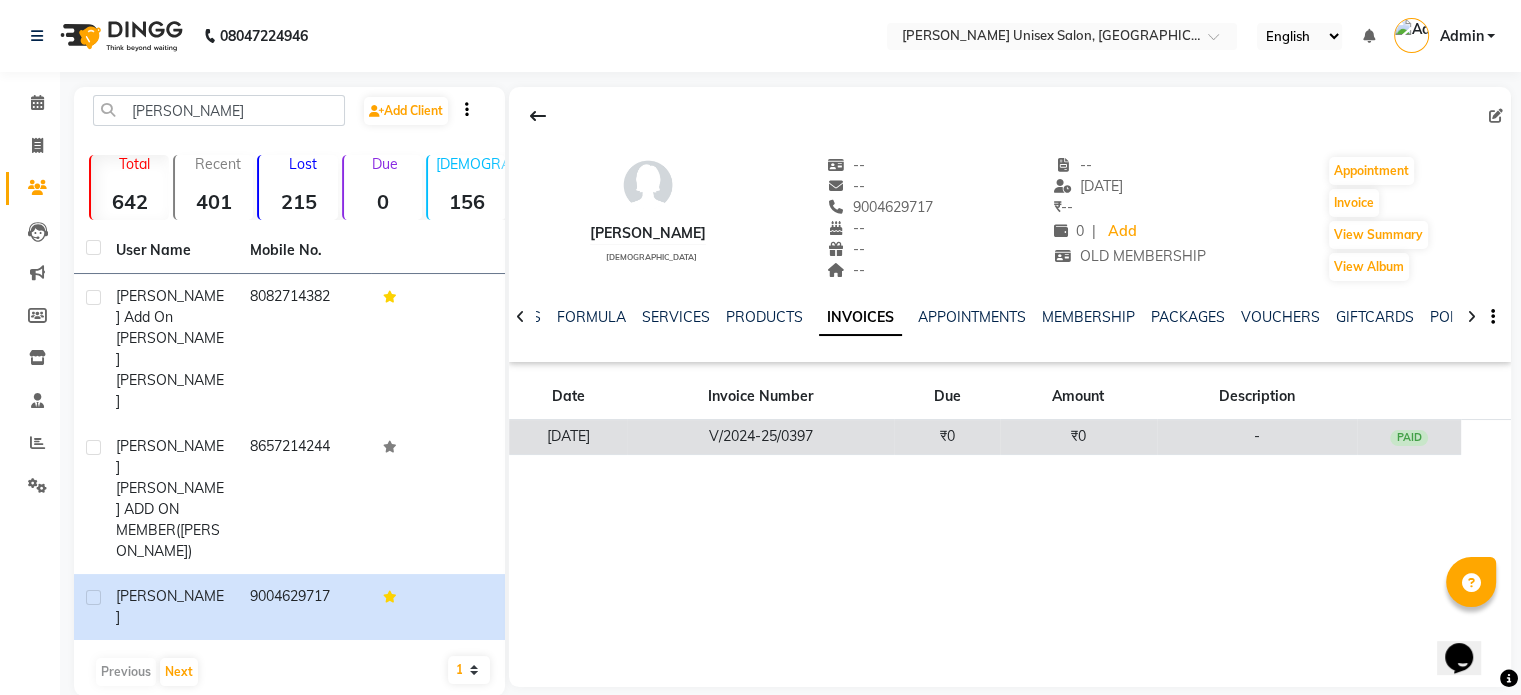 click on "V/2024-25/0397" 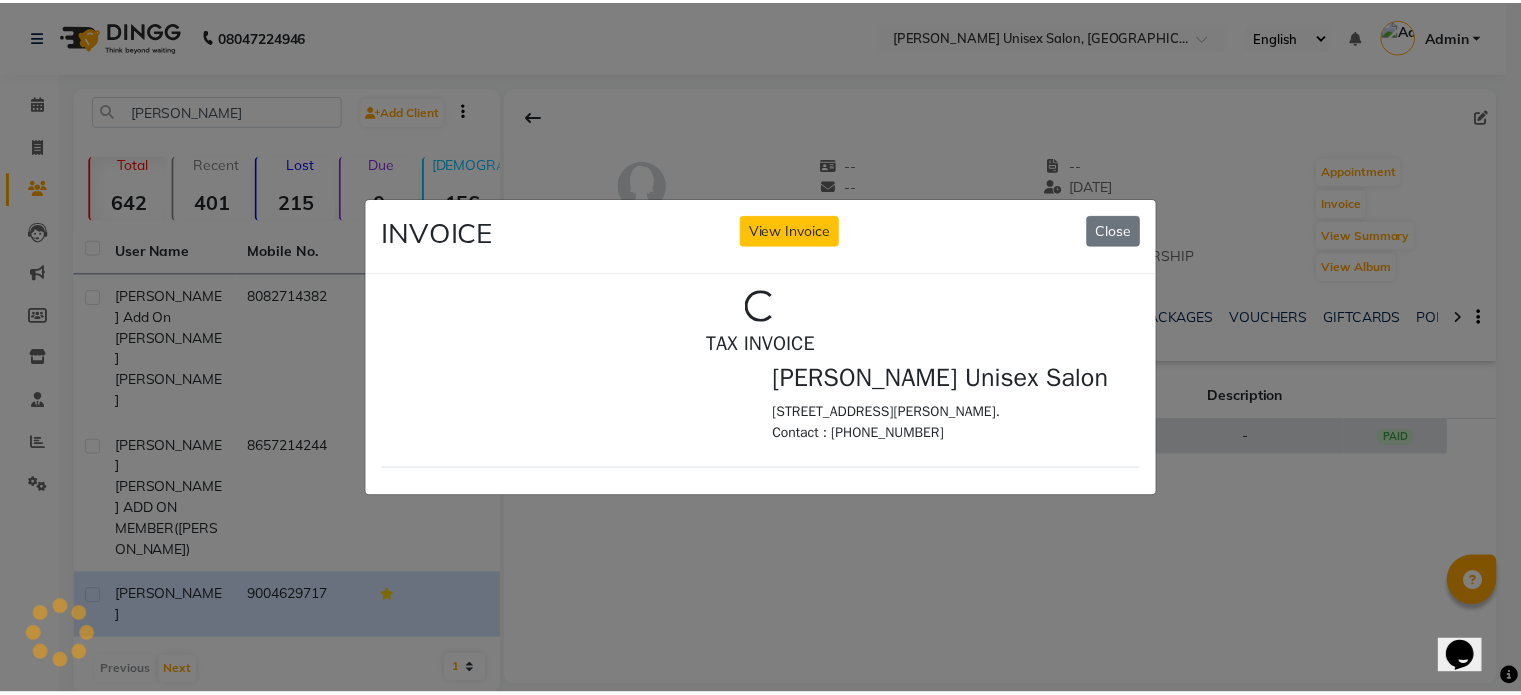scroll, scrollTop: 0, scrollLeft: 0, axis: both 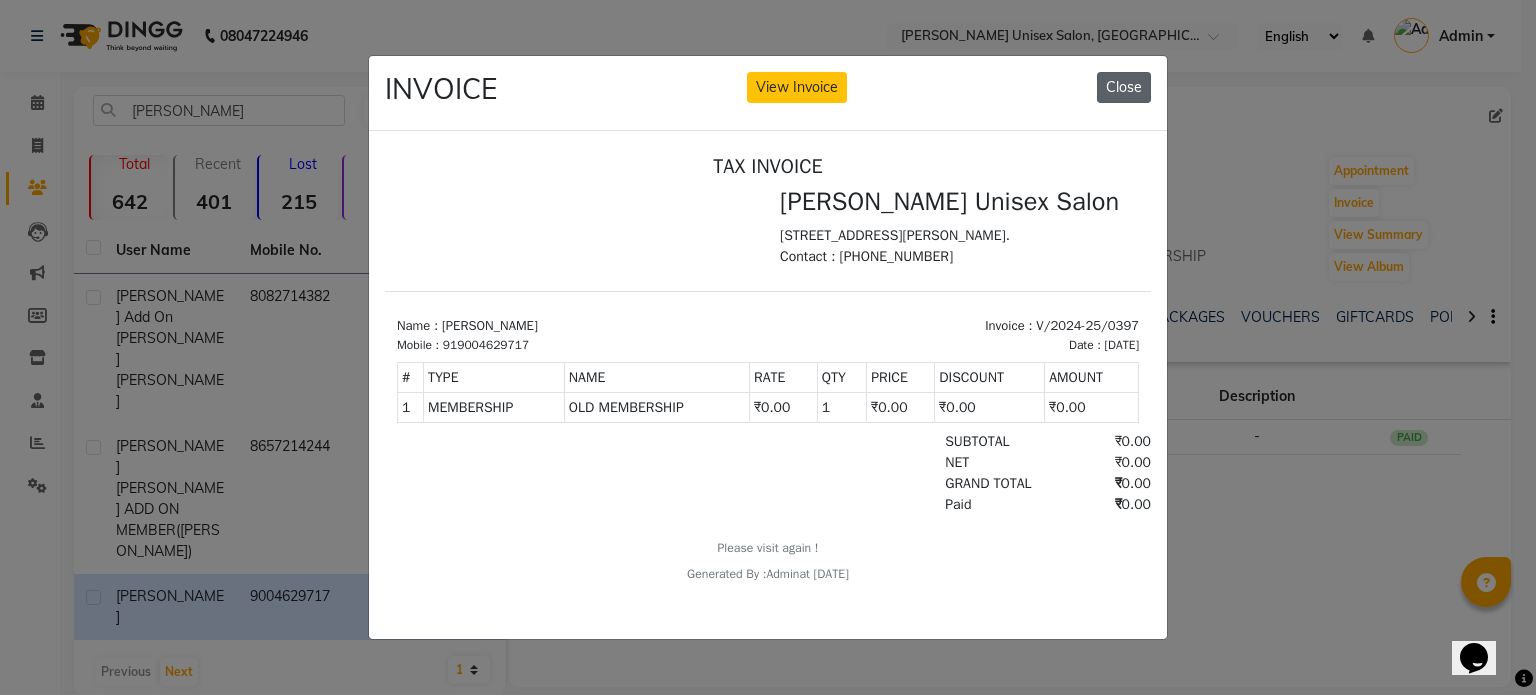 click on "Close" 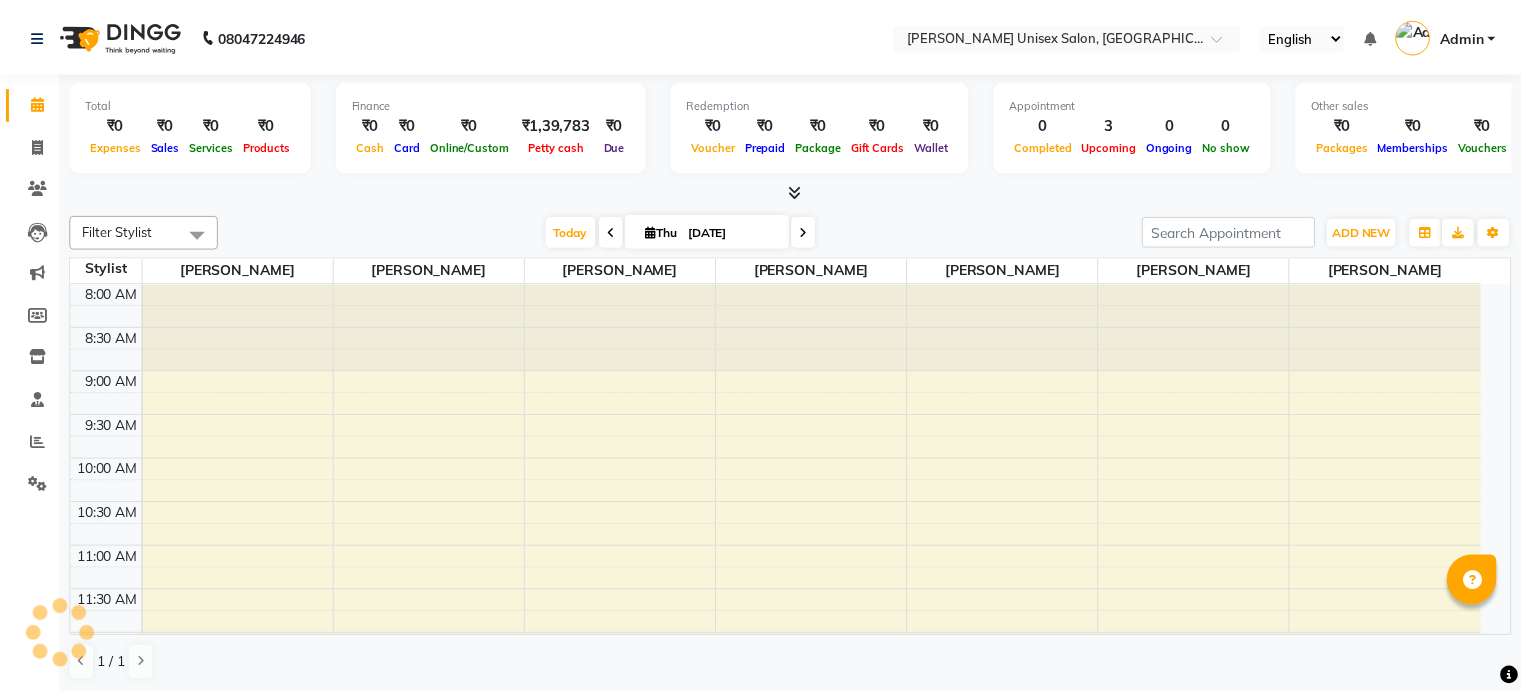 scroll, scrollTop: 0, scrollLeft: 0, axis: both 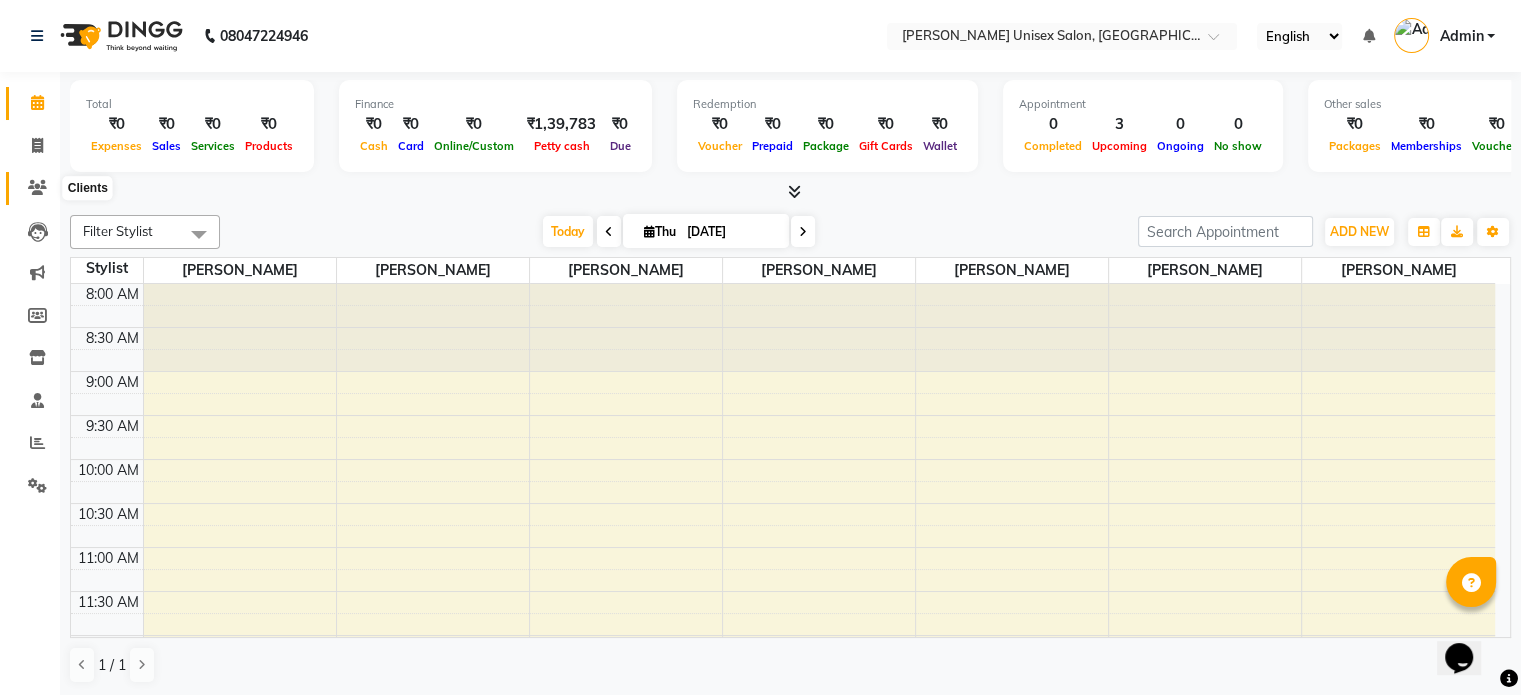 click 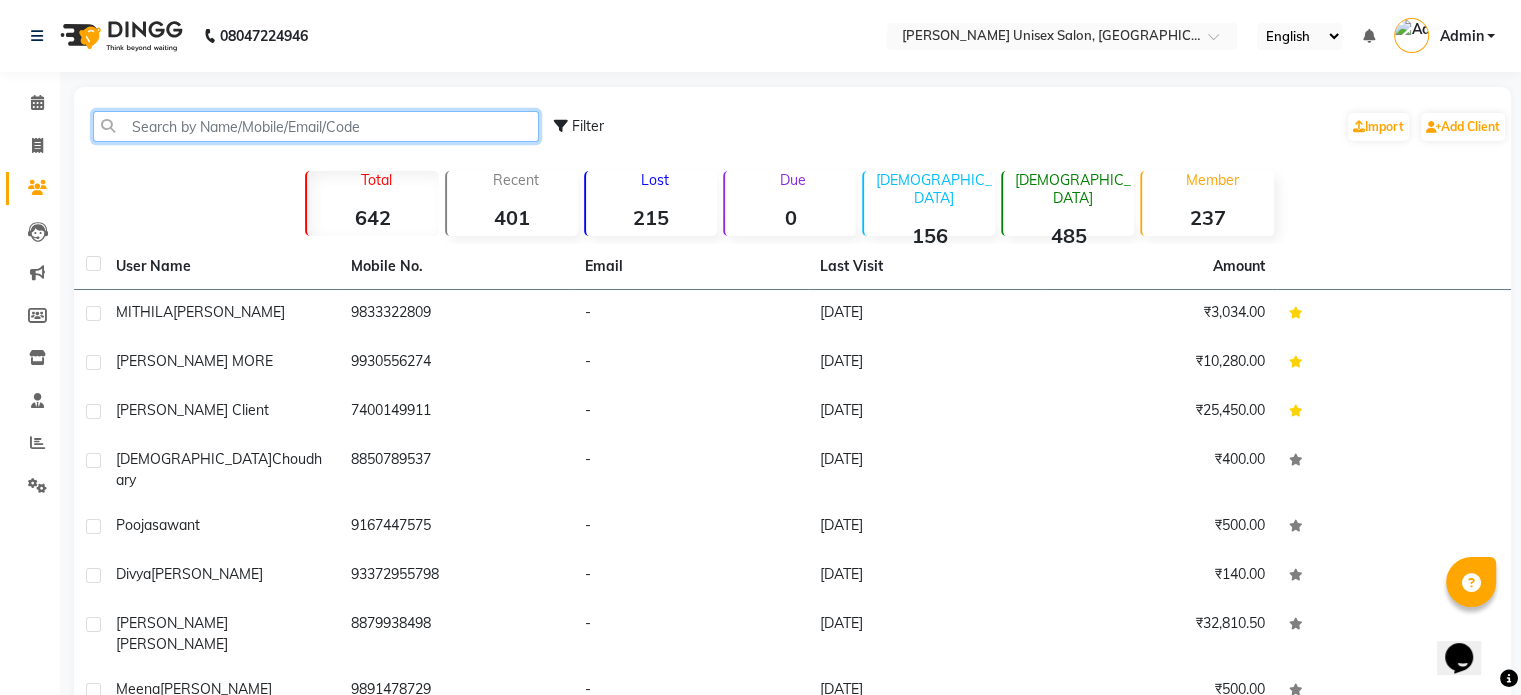 click 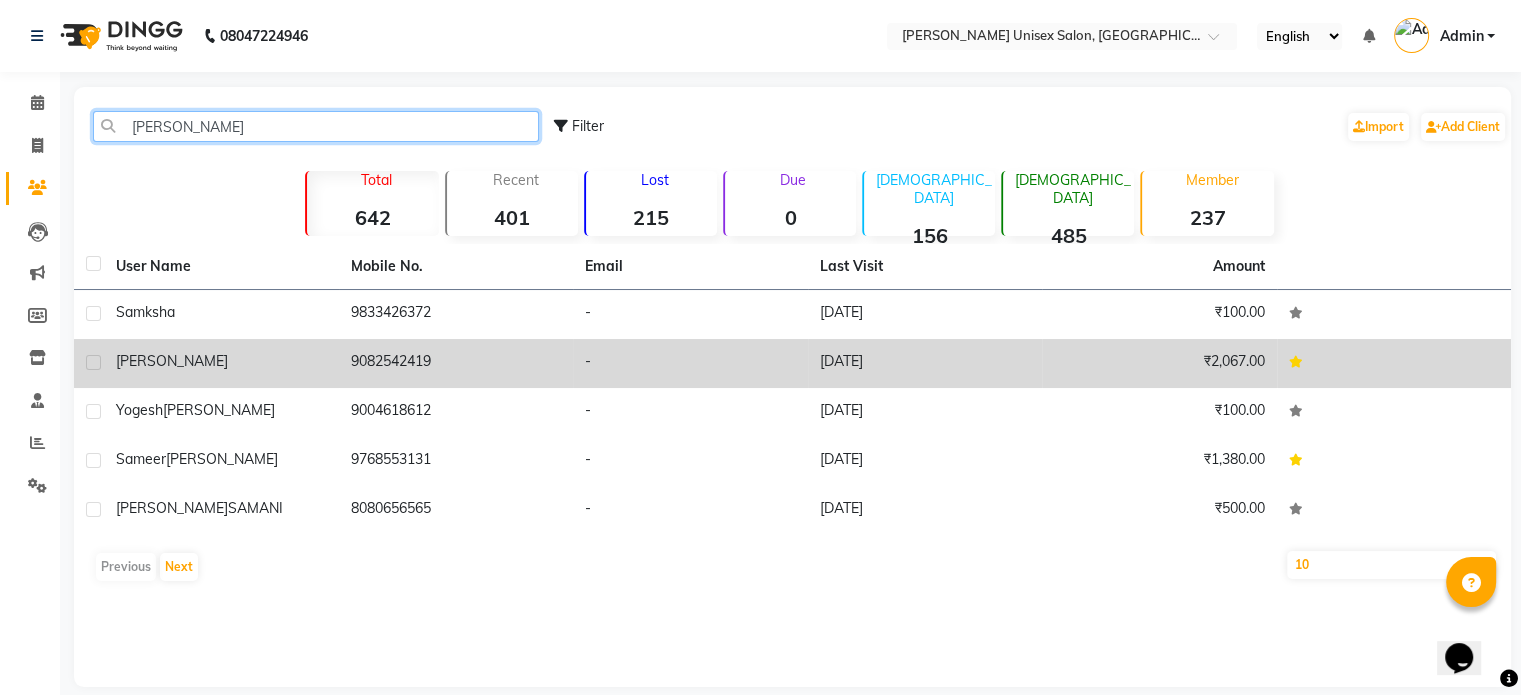 type on "sam" 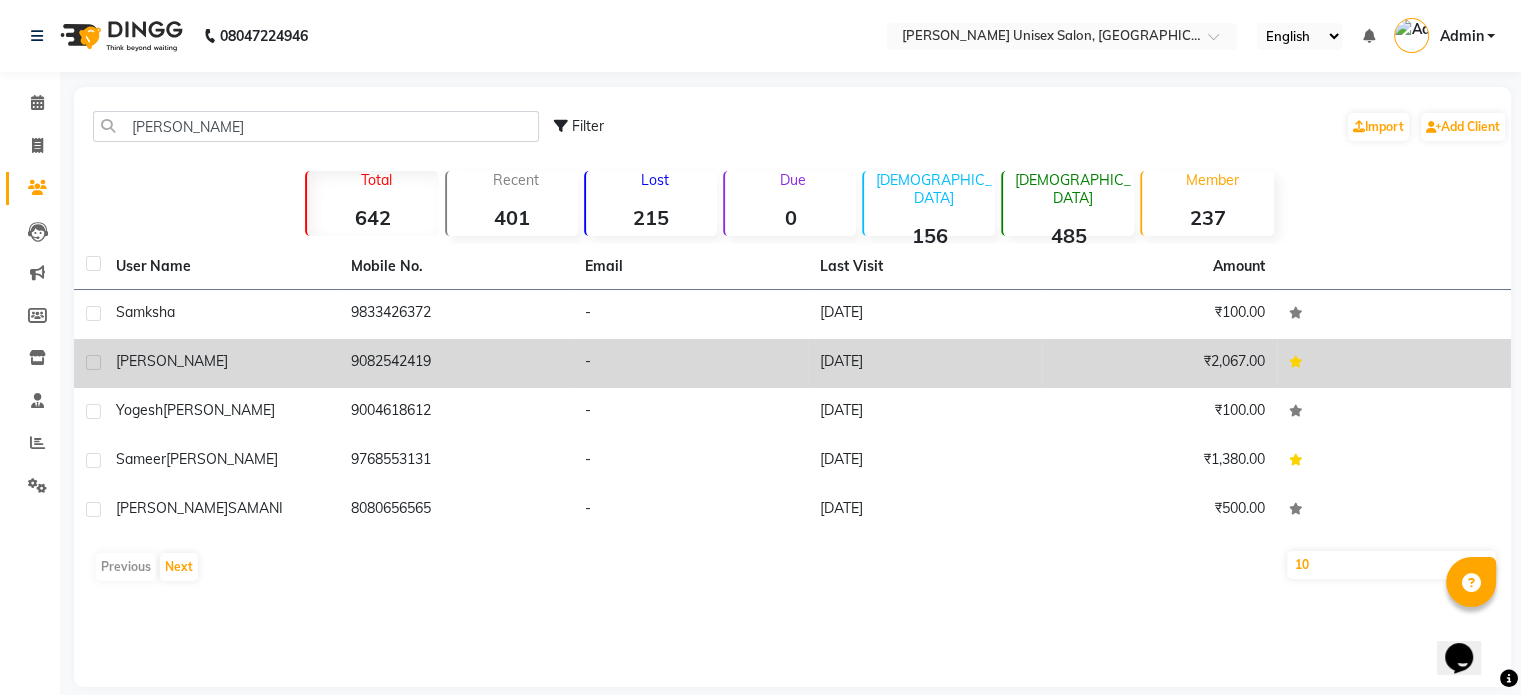 click on "SAMPADA" 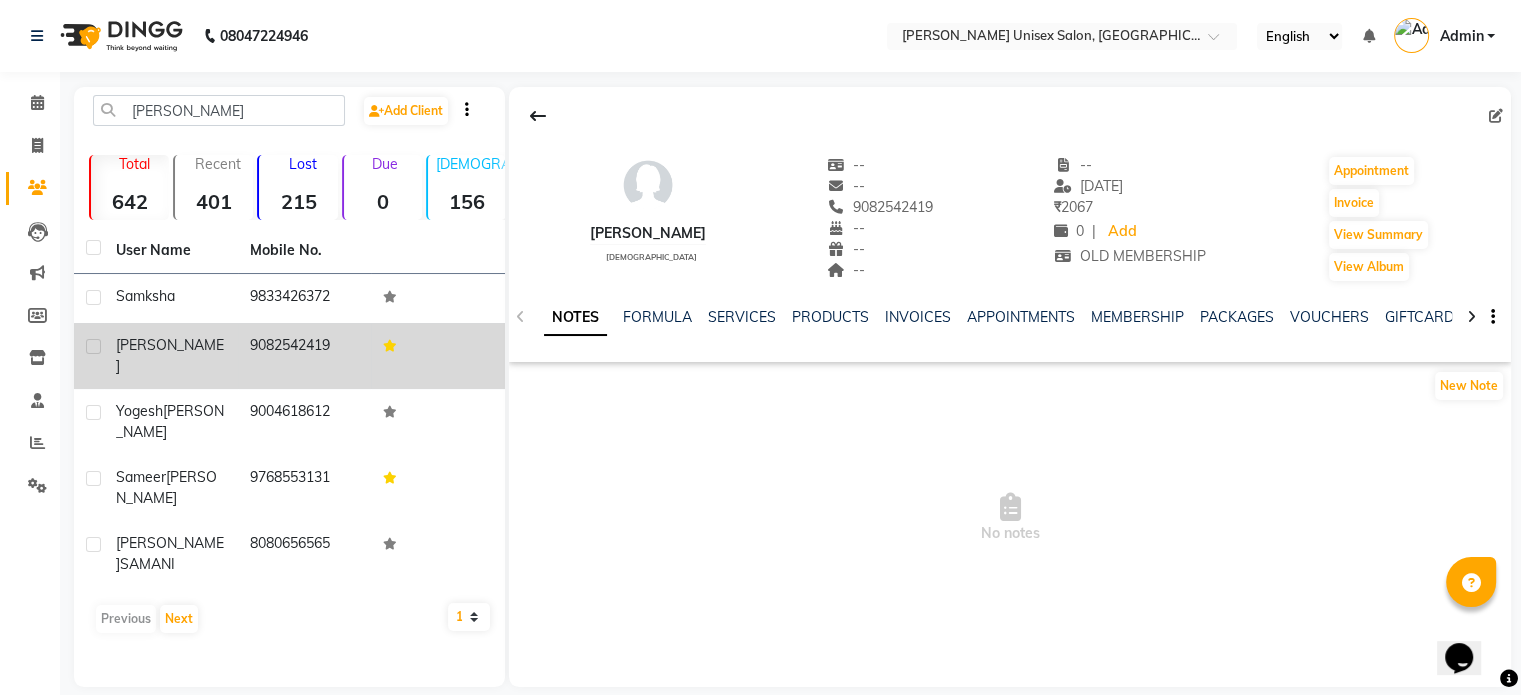 click on "9082542419" 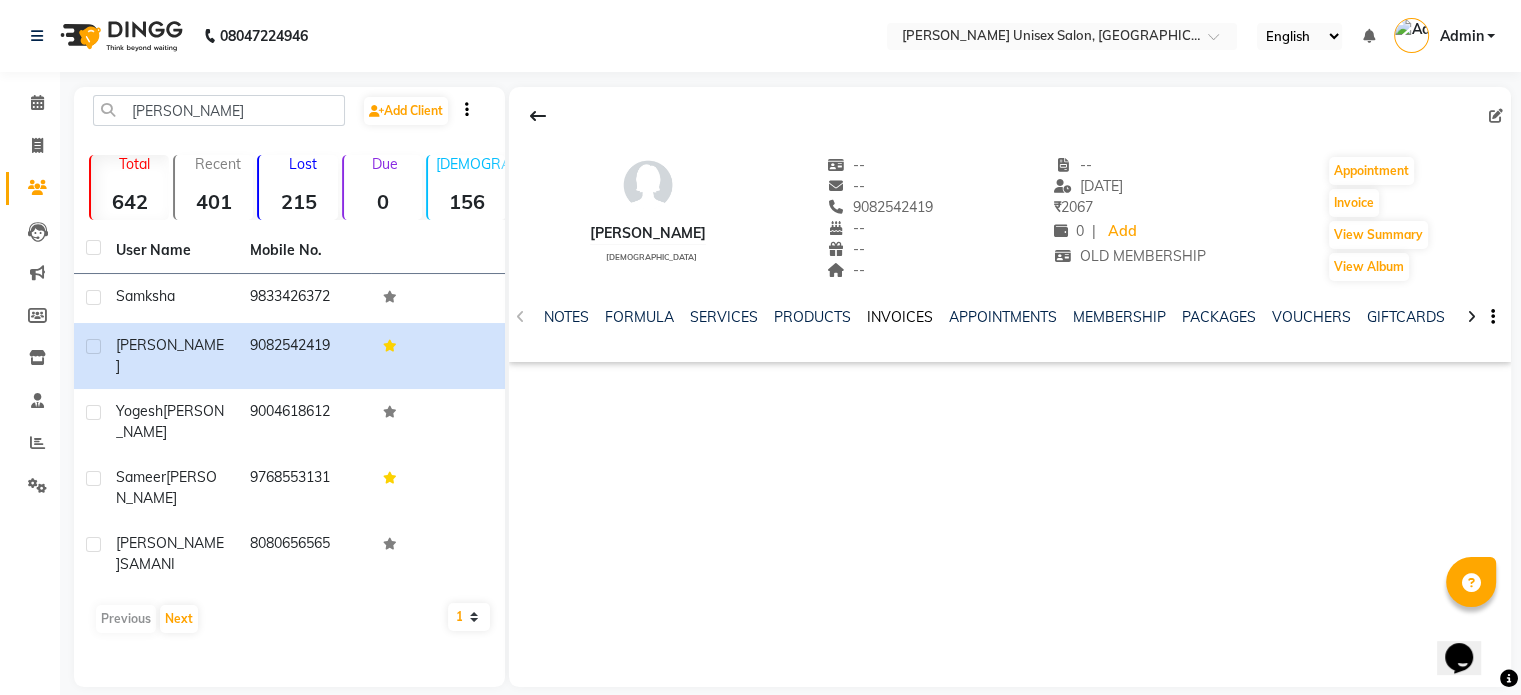 click on "INVOICES" 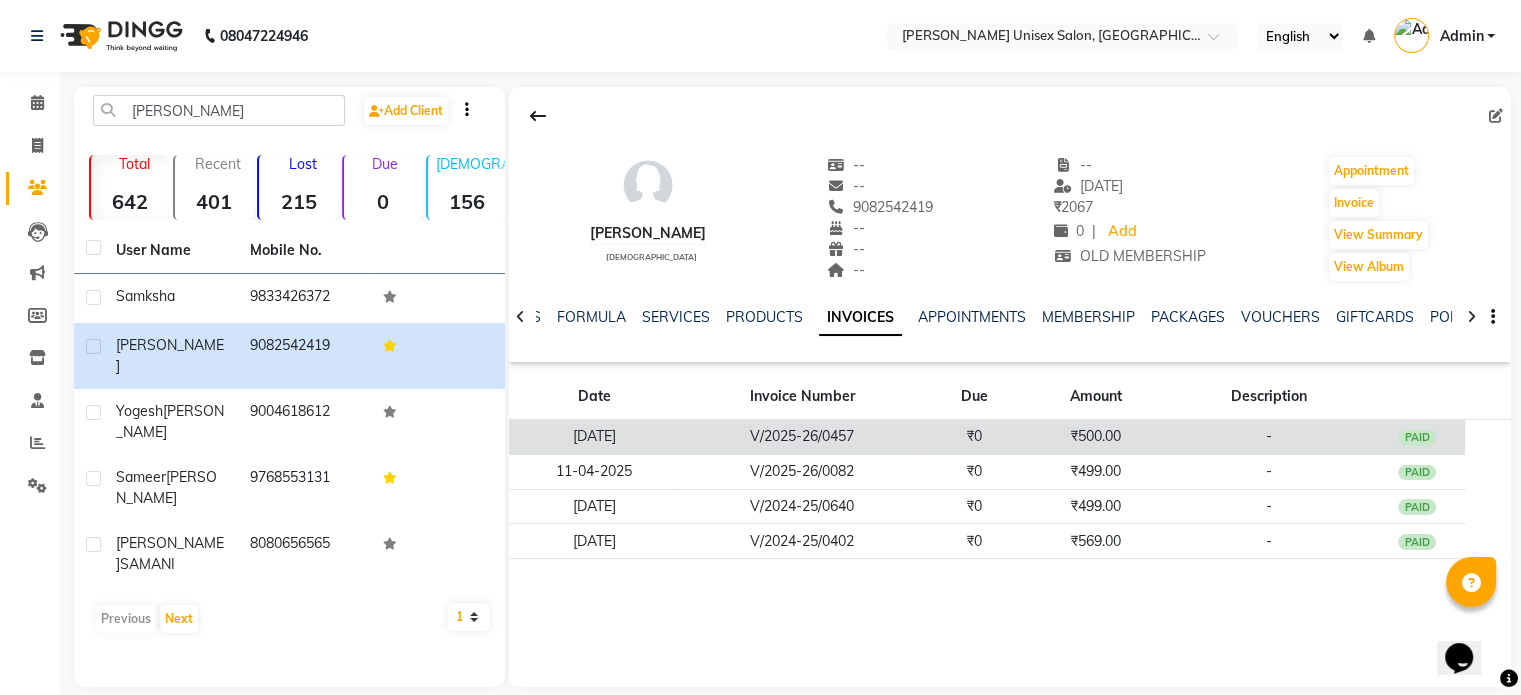 click on "V/2025-26/0457" 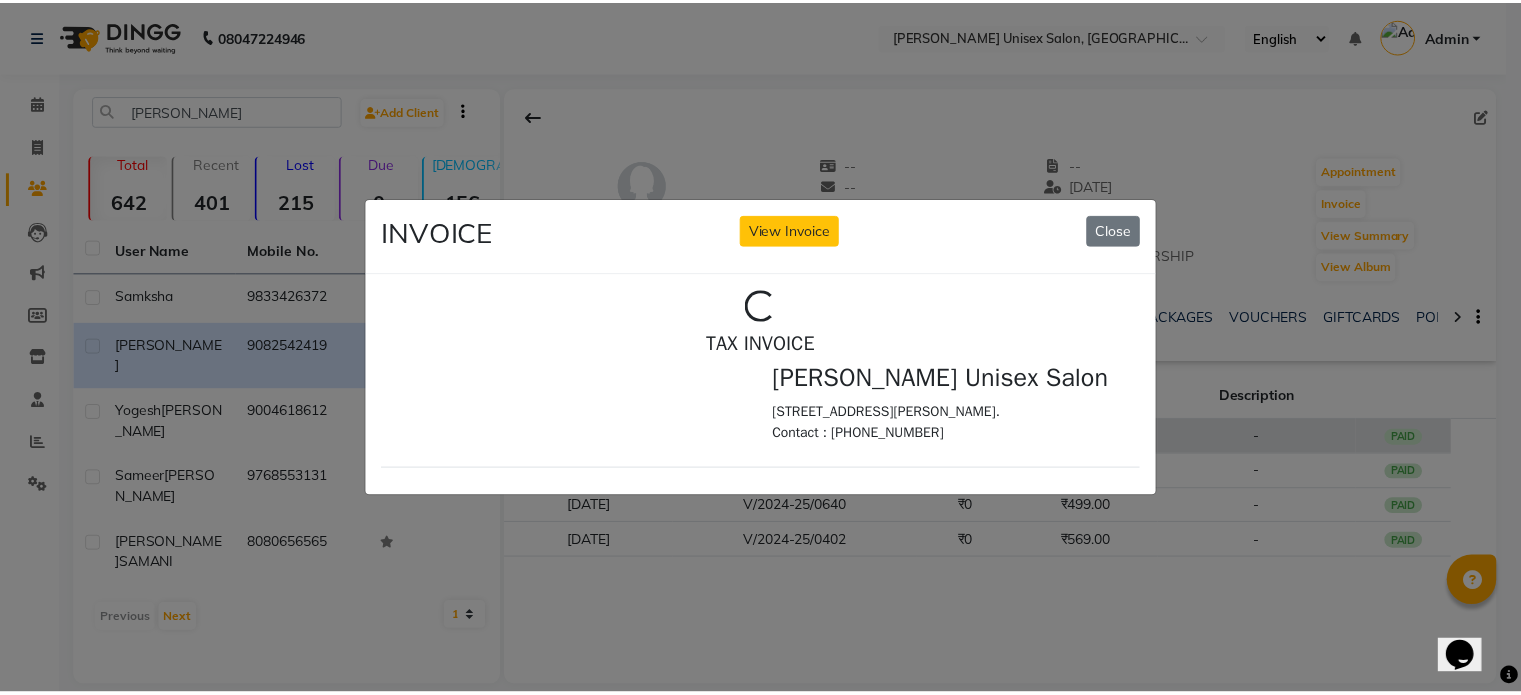 scroll, scrollTop: 0, scrollLeft: 0, axis: both 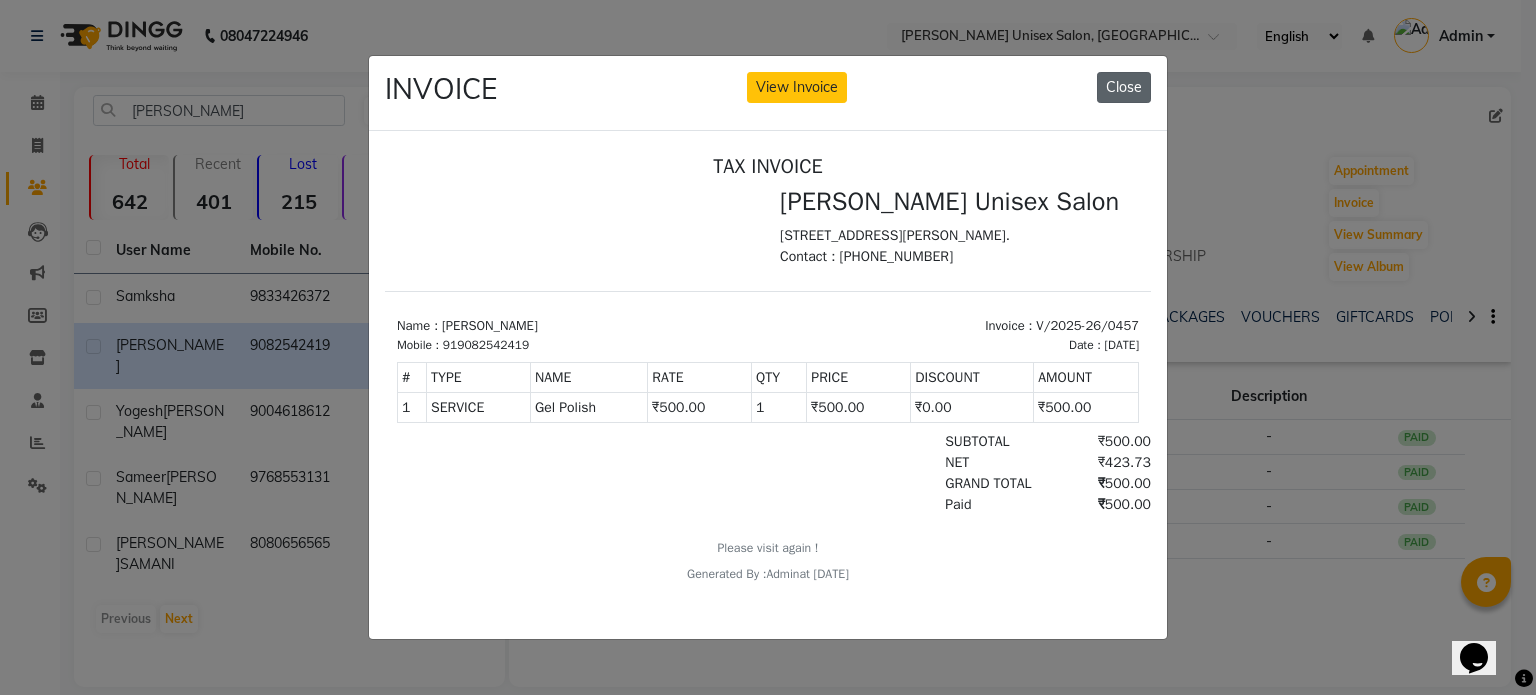 click on "Close" 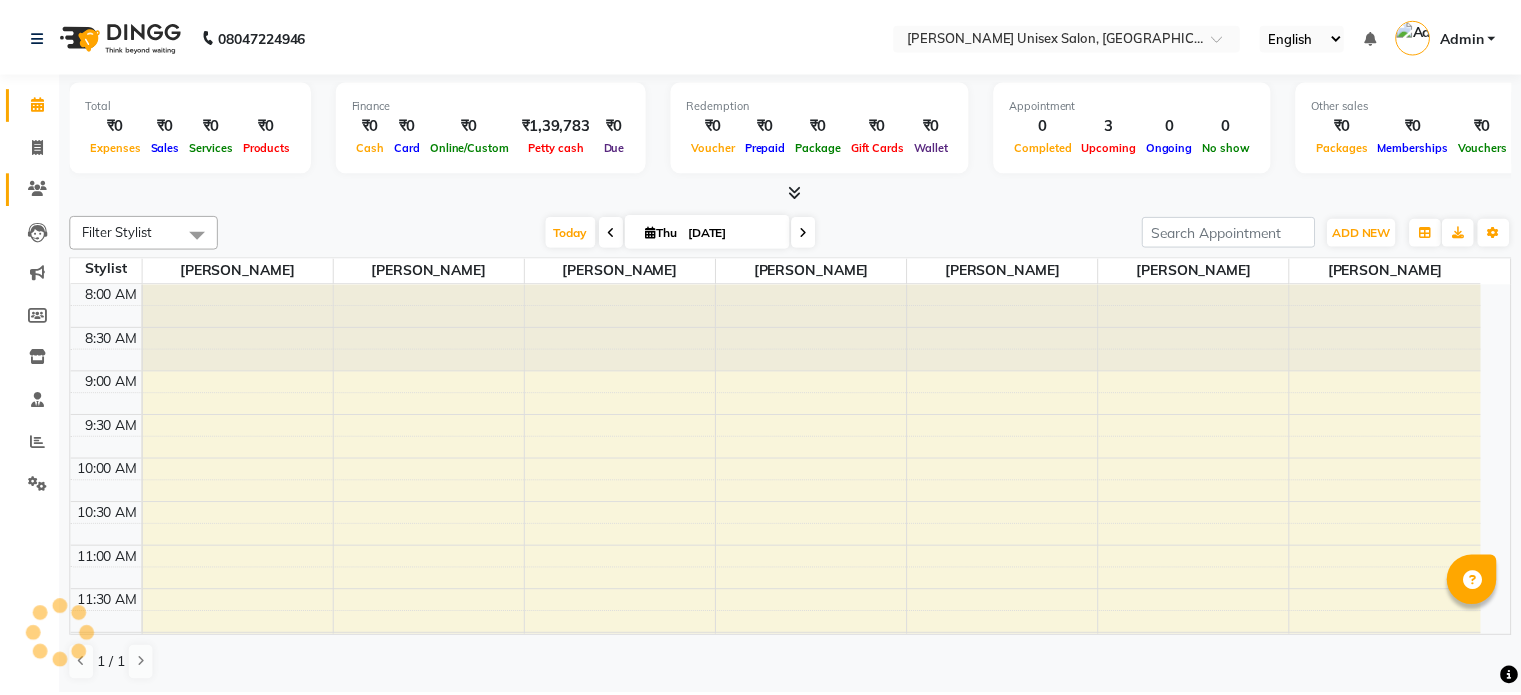 scroll, scrollTop: 0, scrollLeft: 0, axis: both 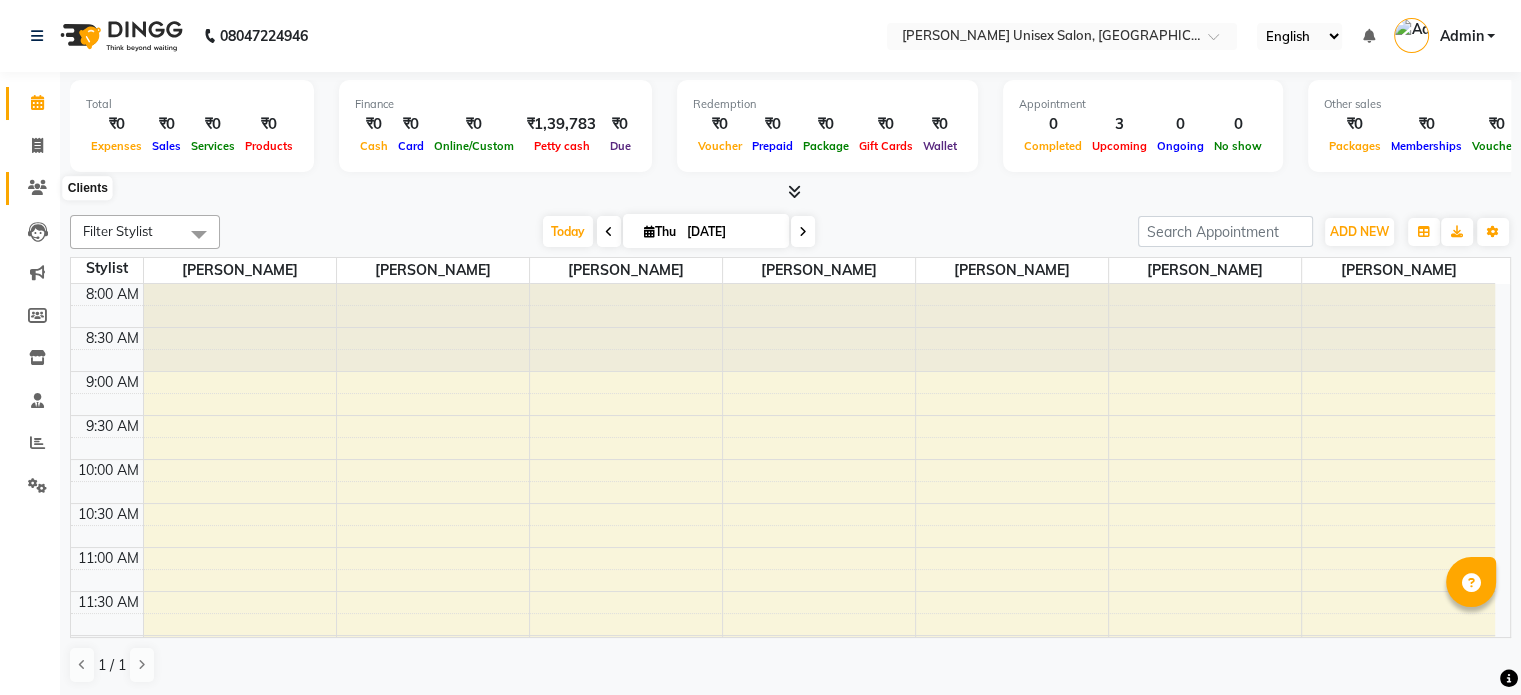 click 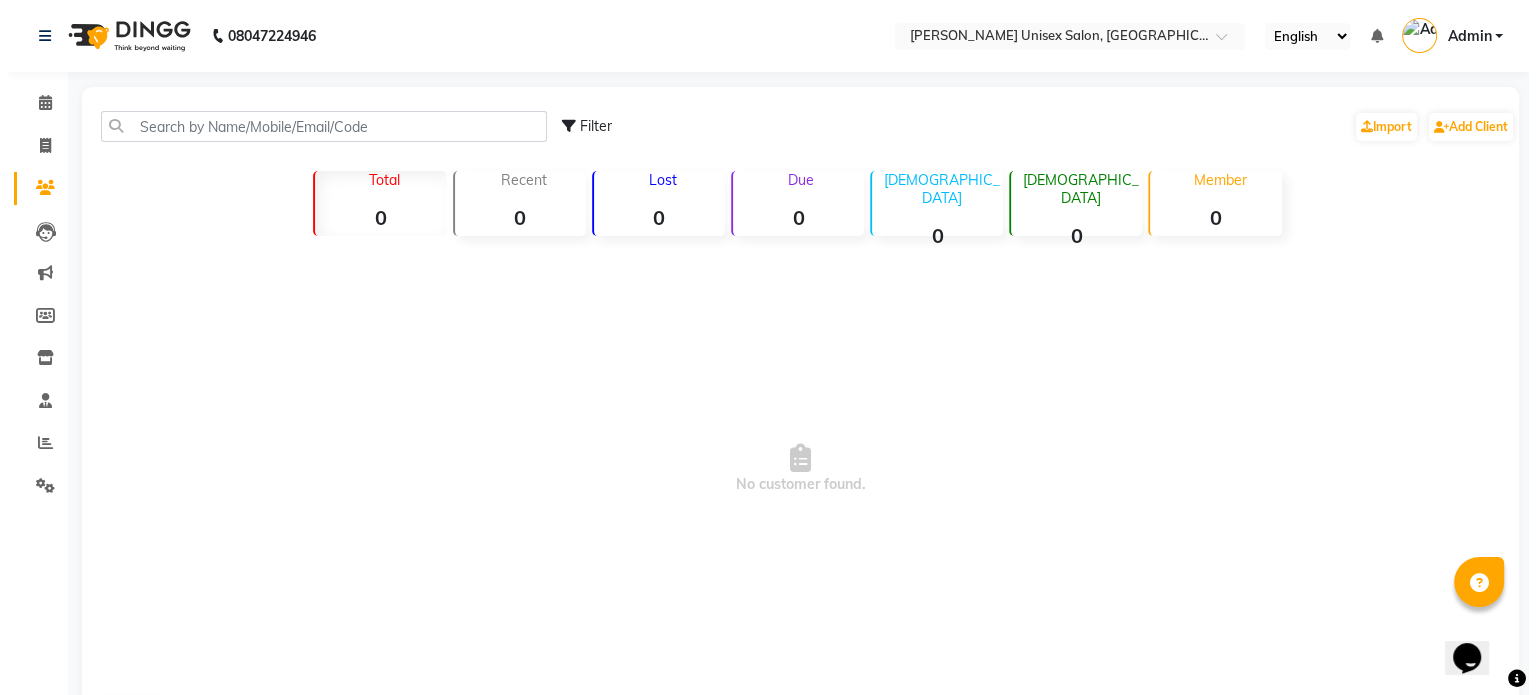 scroll, scrollTop: 0, scrollLeft: 0, axis: both 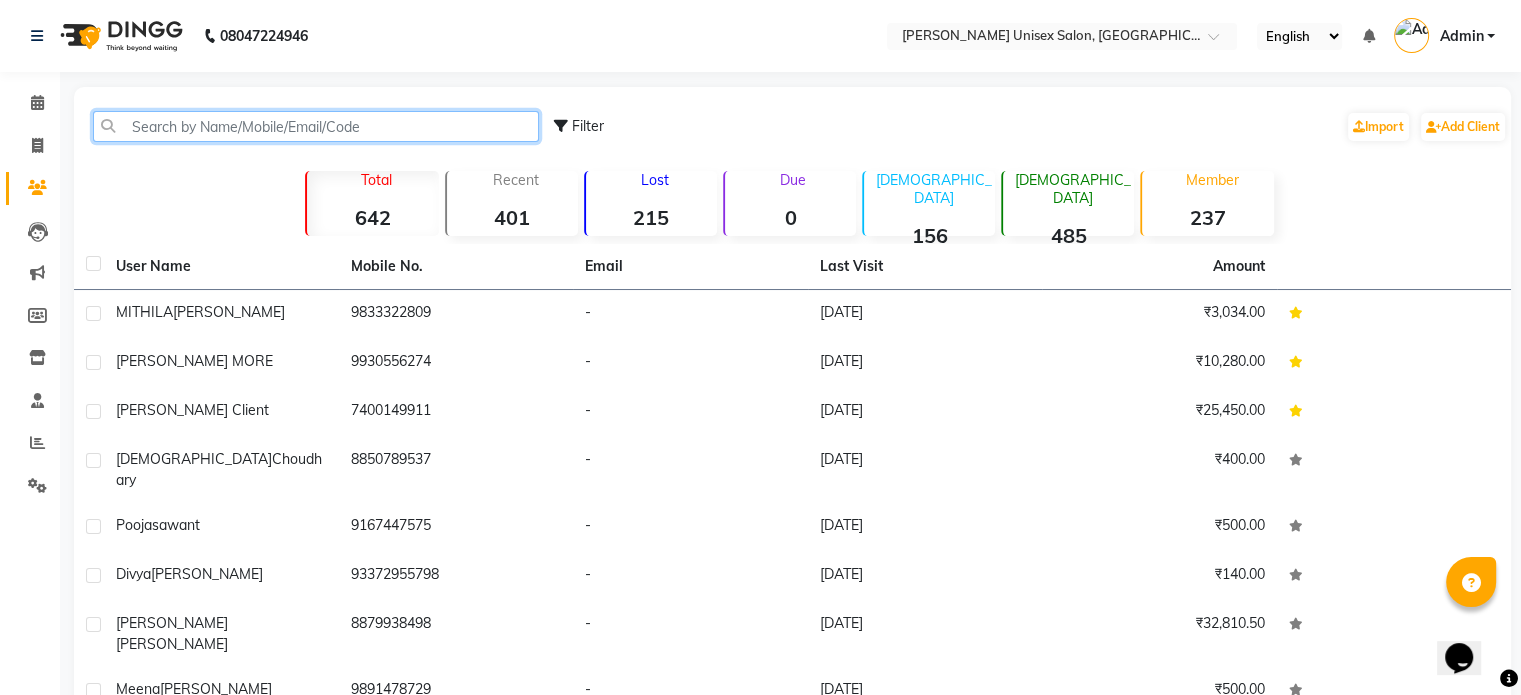 click 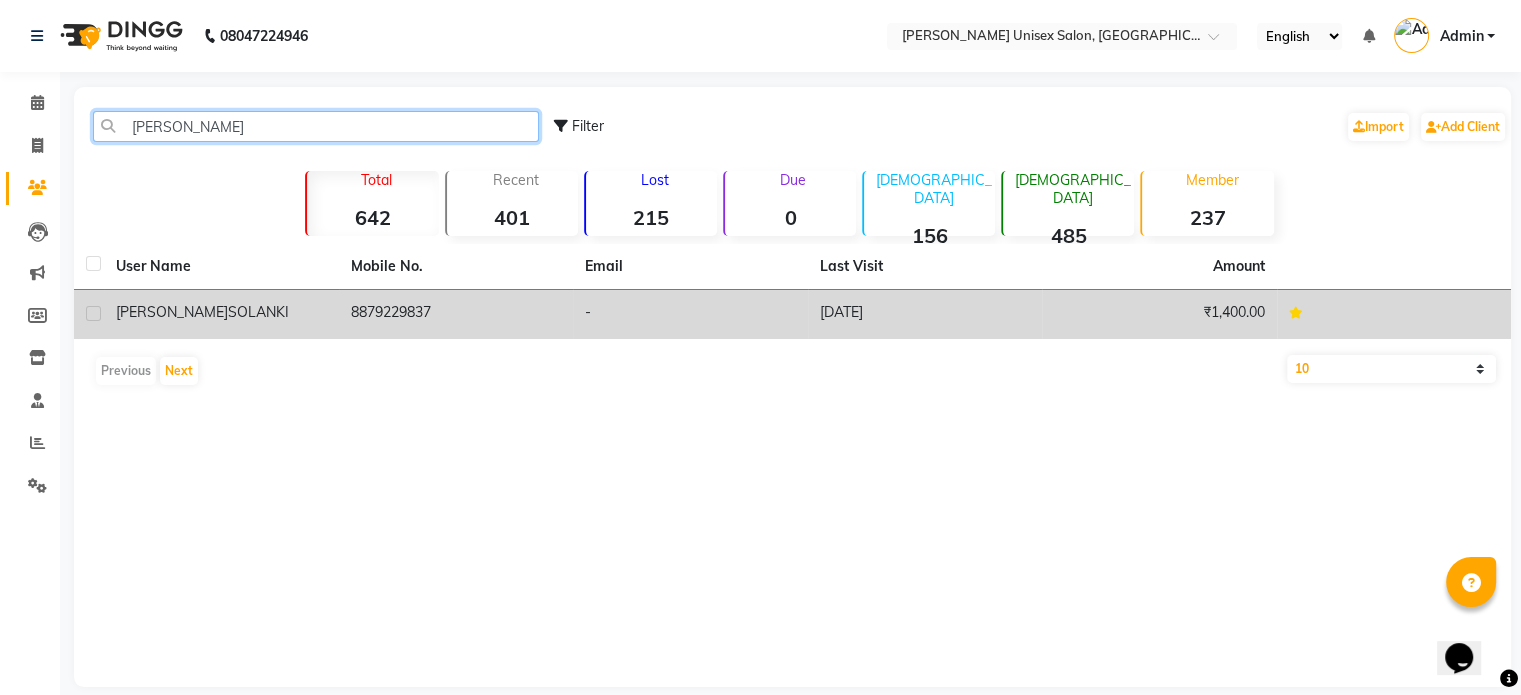type on "muskan" 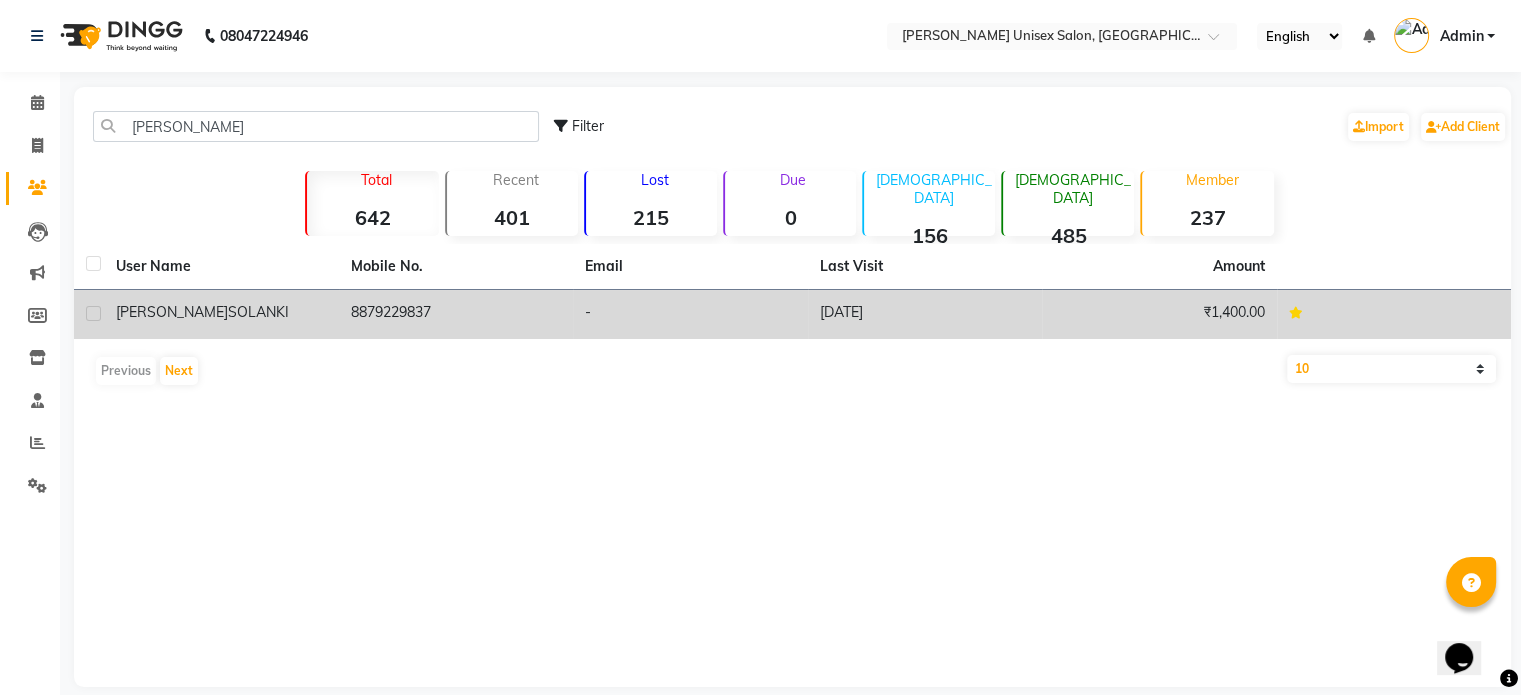 click on "SOLANKI" 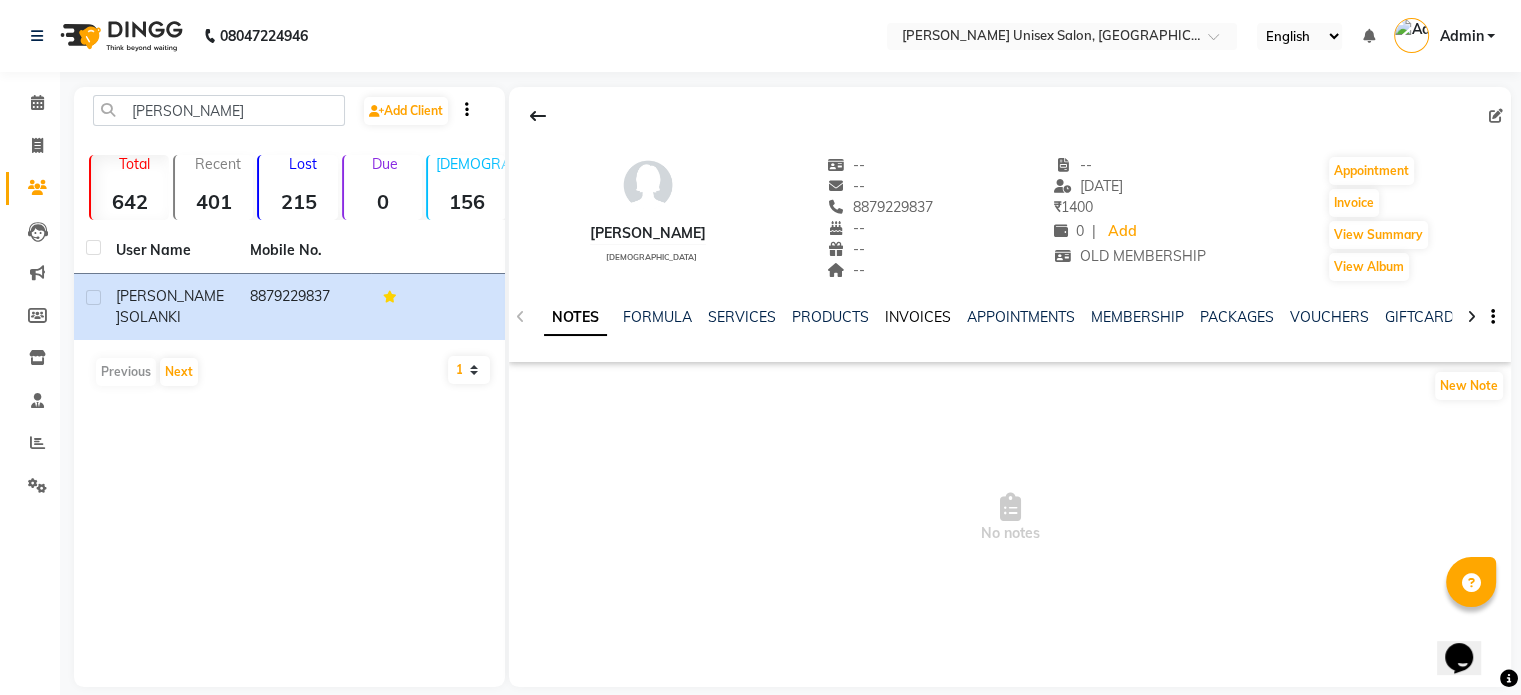 click on "INVOICES" 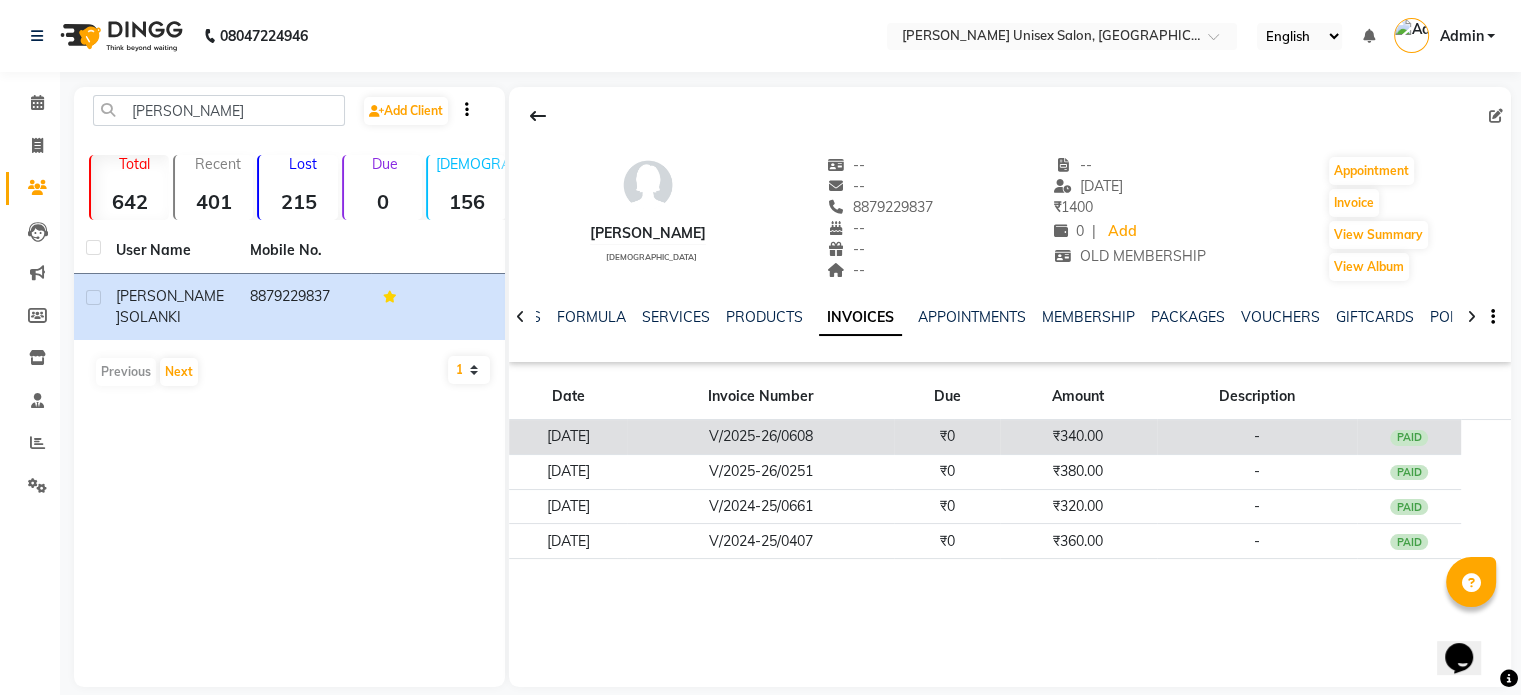 click on "V/2025-26/0608" 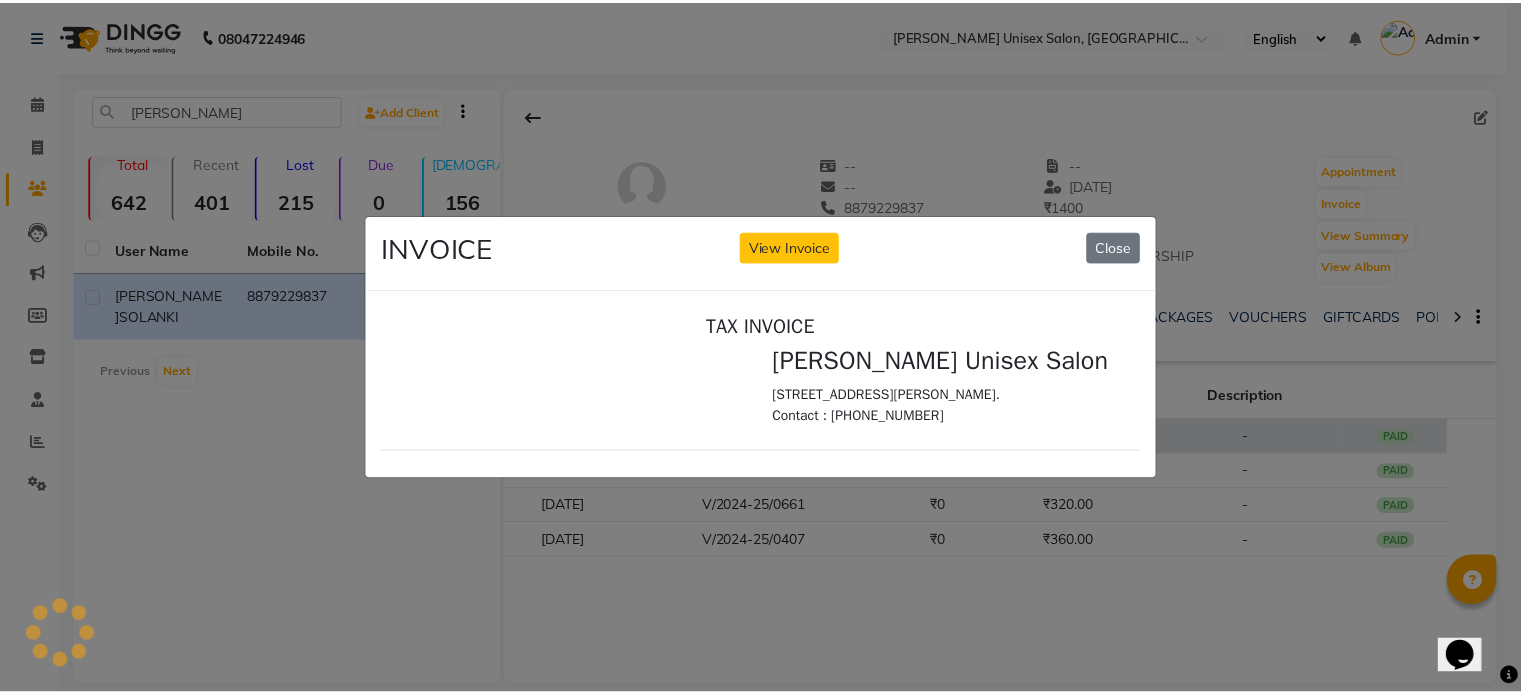 scroll, scrollTop: 0, scrollLeft: 0, axis: both 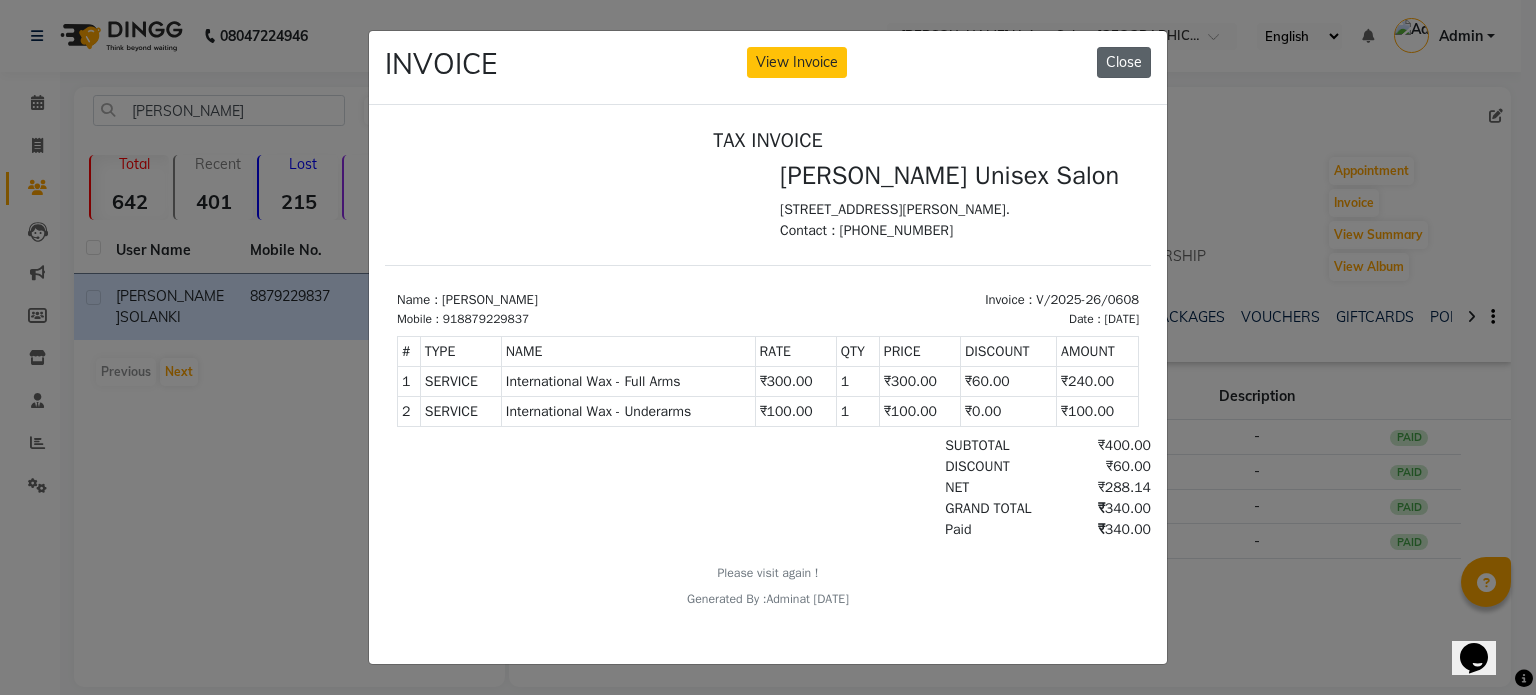 click on "Close" 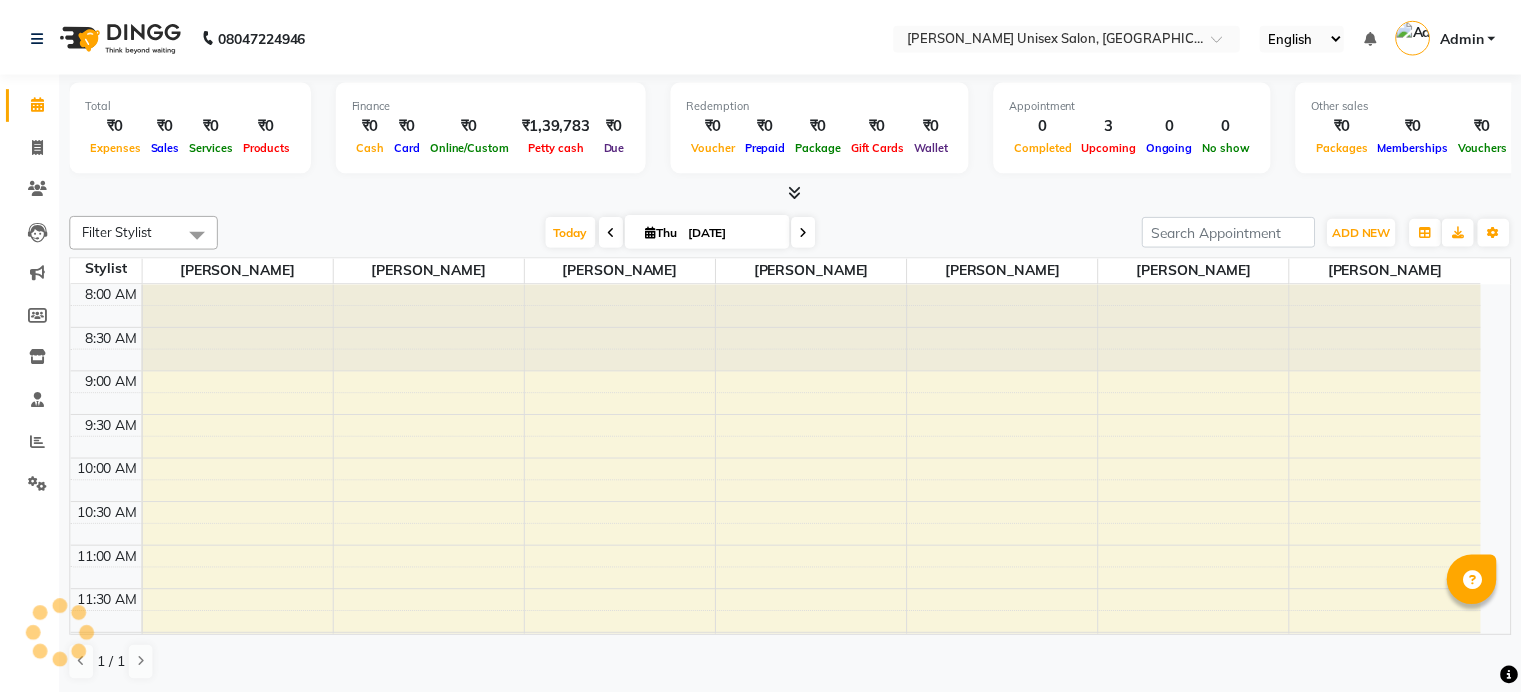 scroll, scrollTop: 0, scrollLeft: 0, axis: both 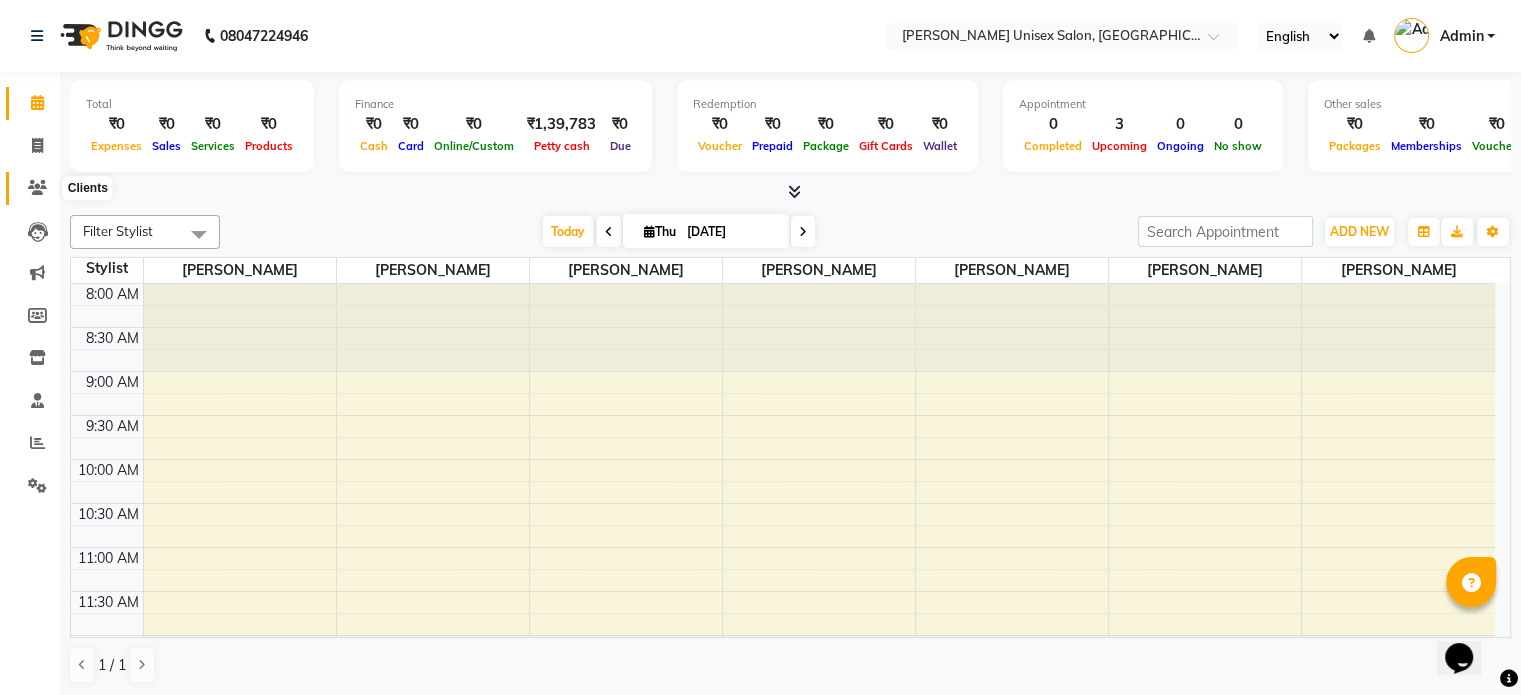 click 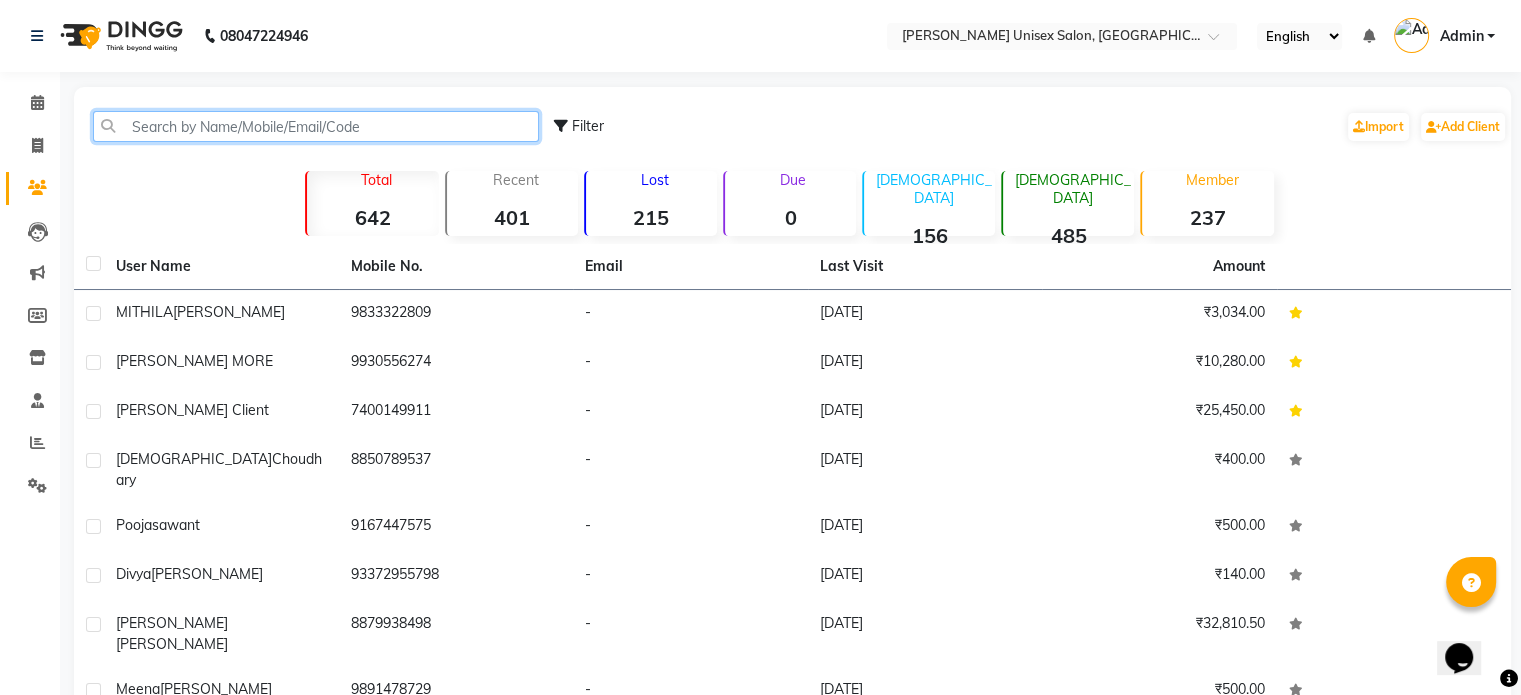 click 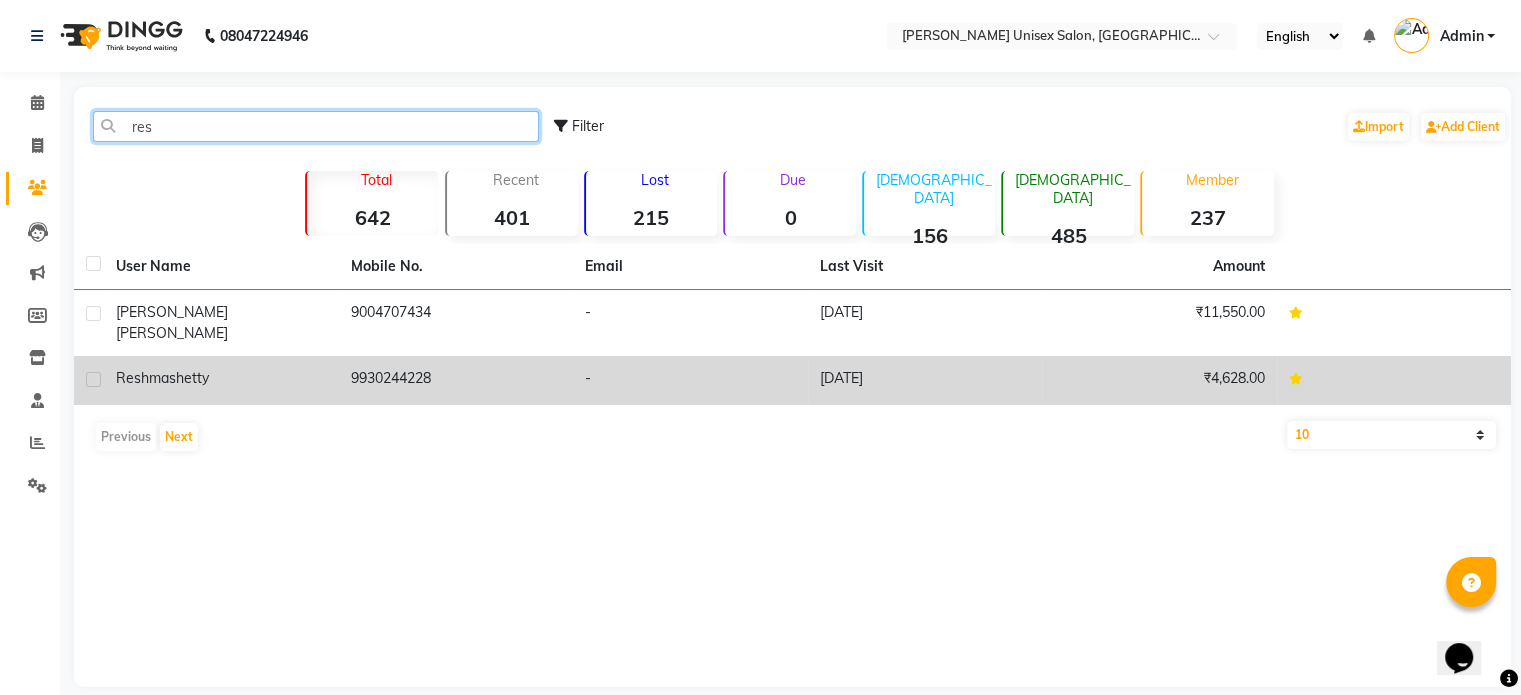 type on "res" 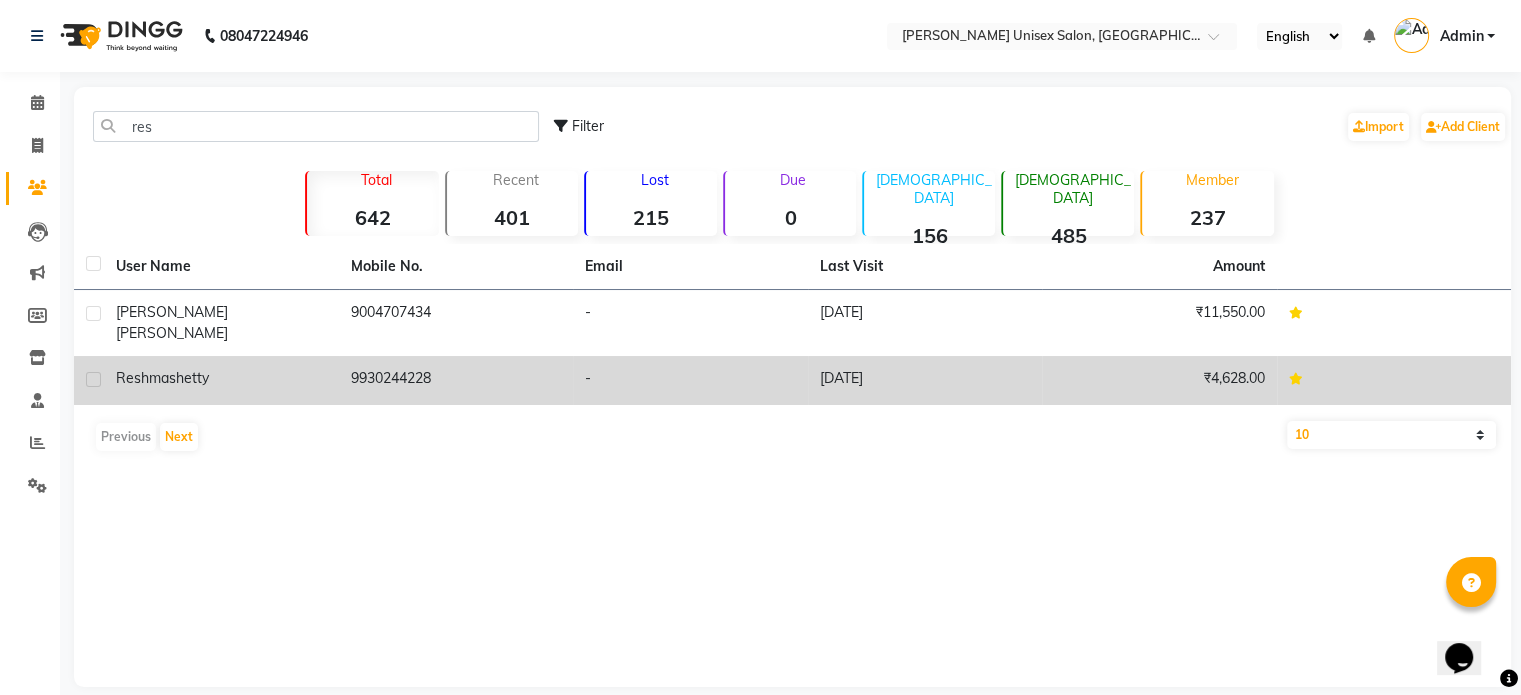 click on "9930244228" 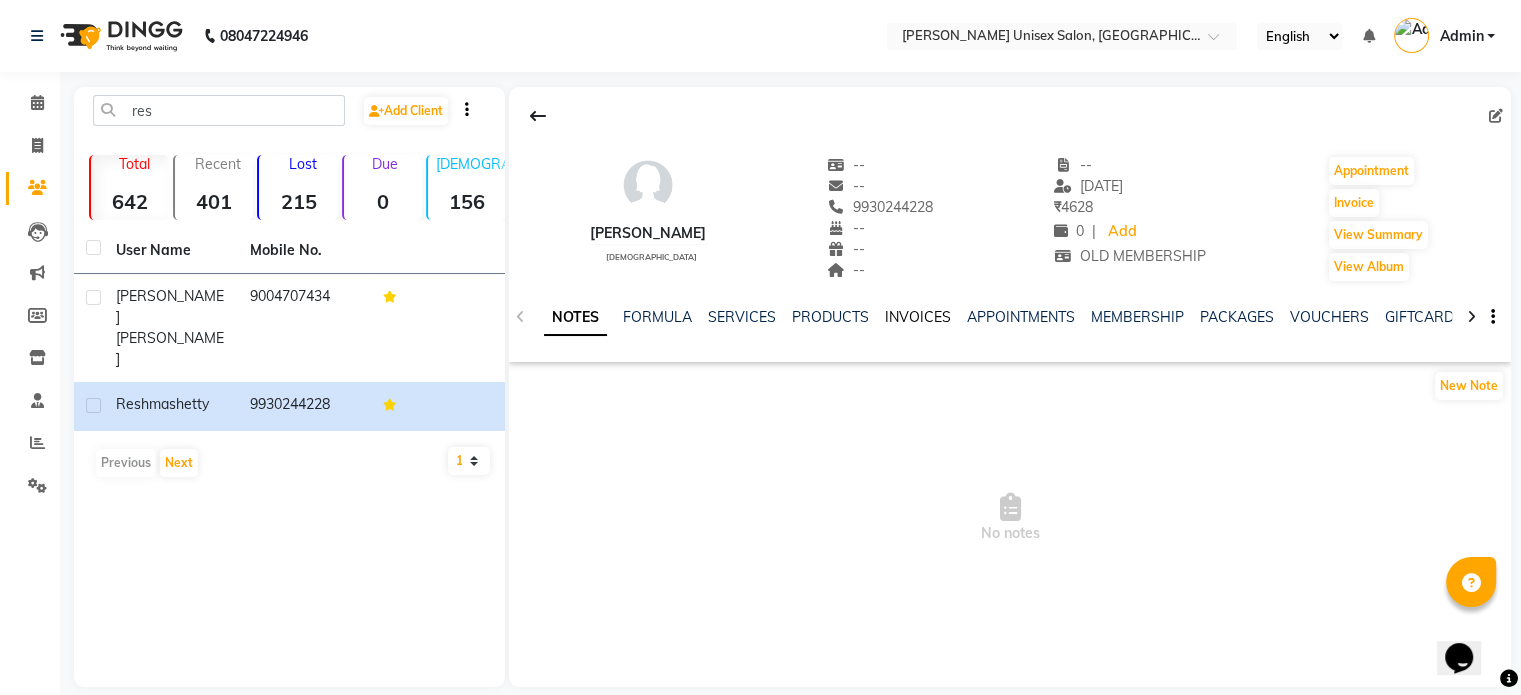 click on "INVOICES" 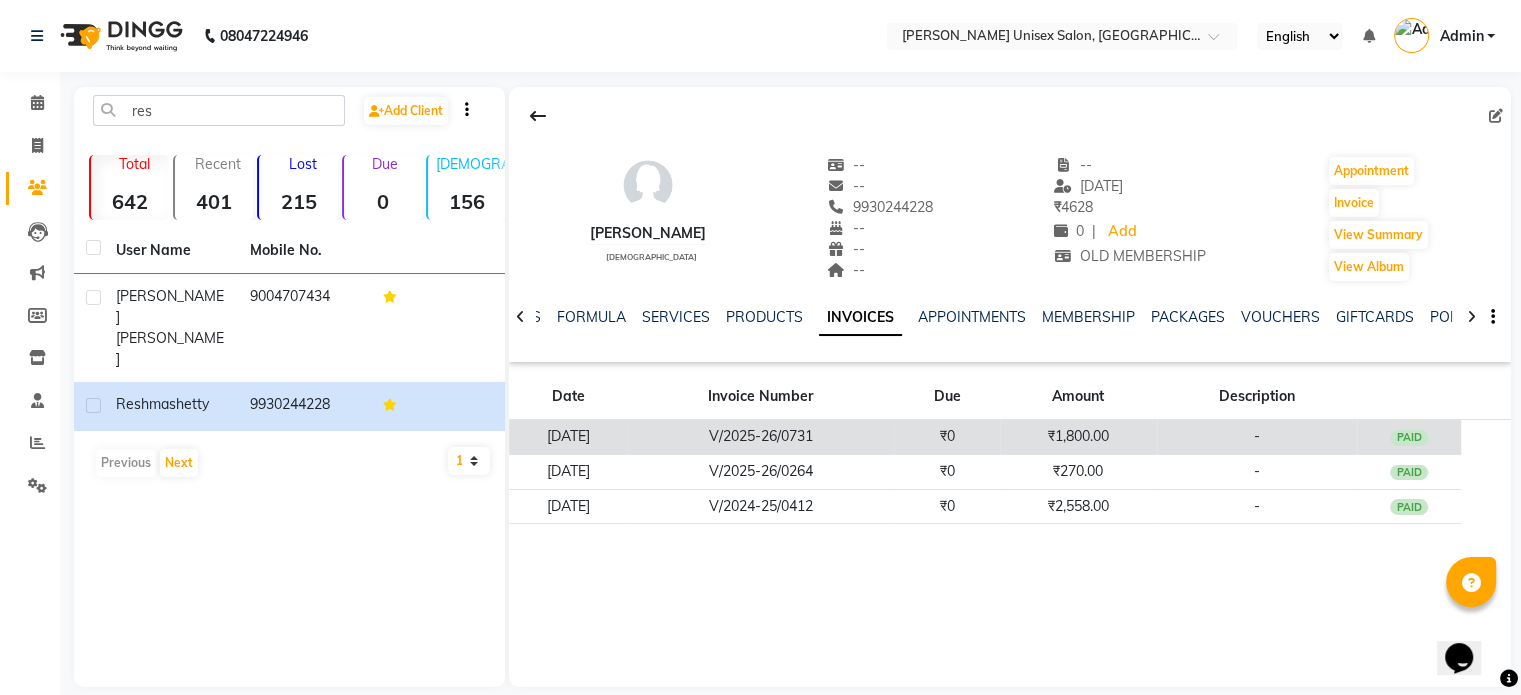 click on "₹0" 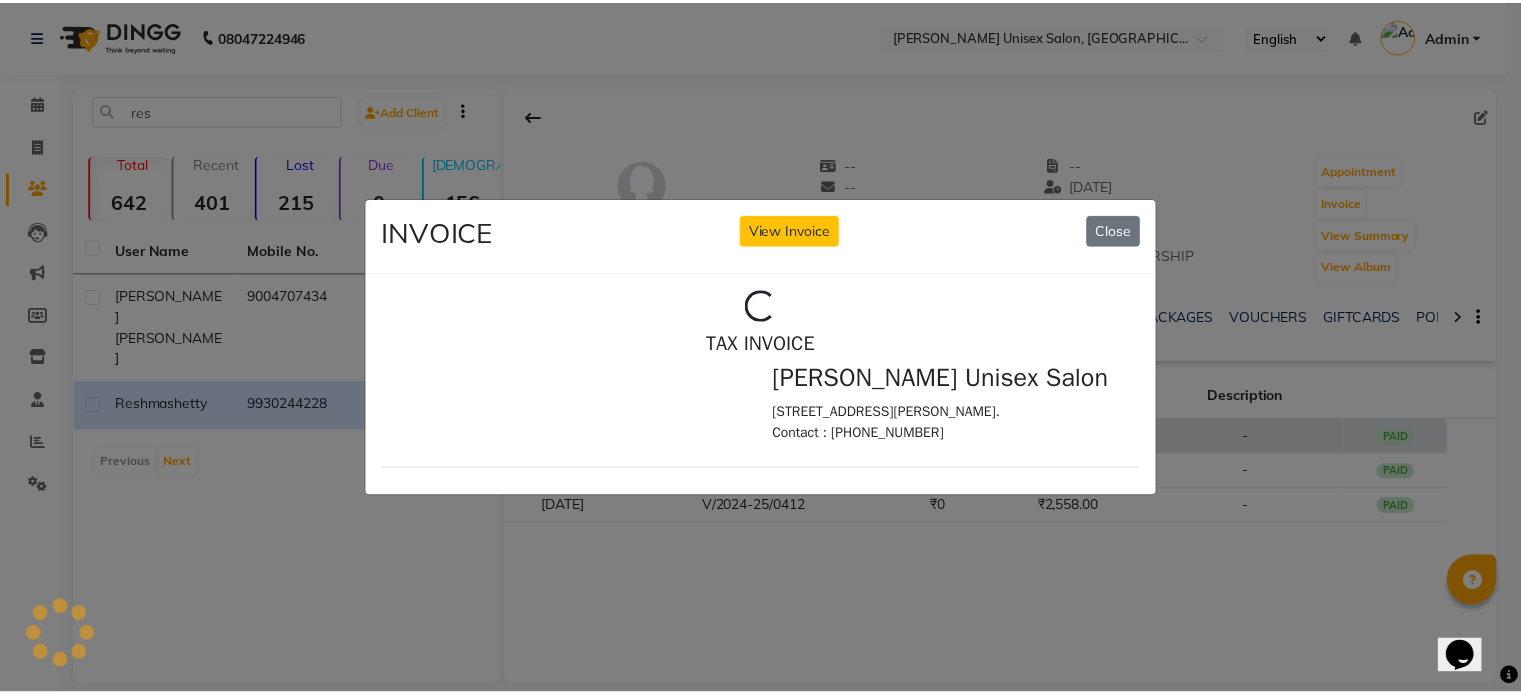 scroll, scrollTop: 0, scrollLeft: 0, axis: both 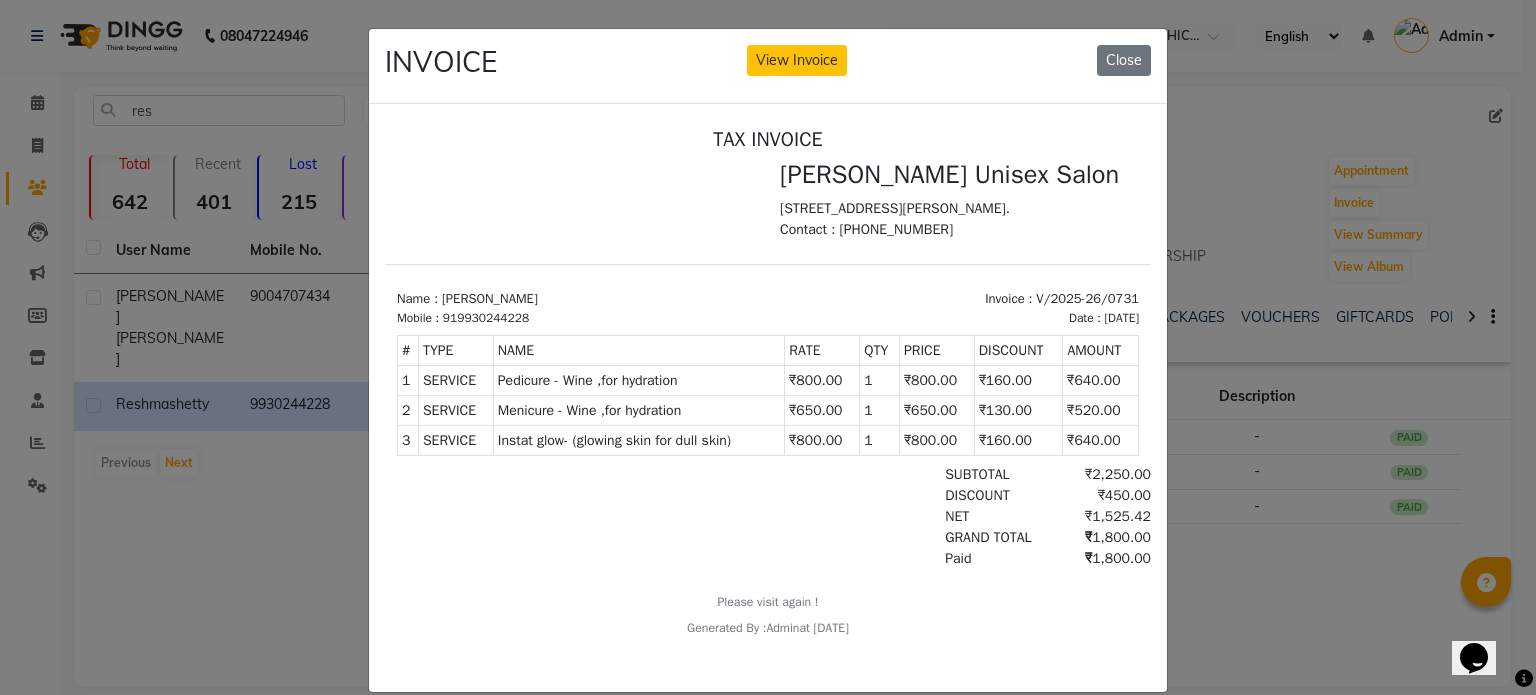 click on "INVOICE View Invoice Close" 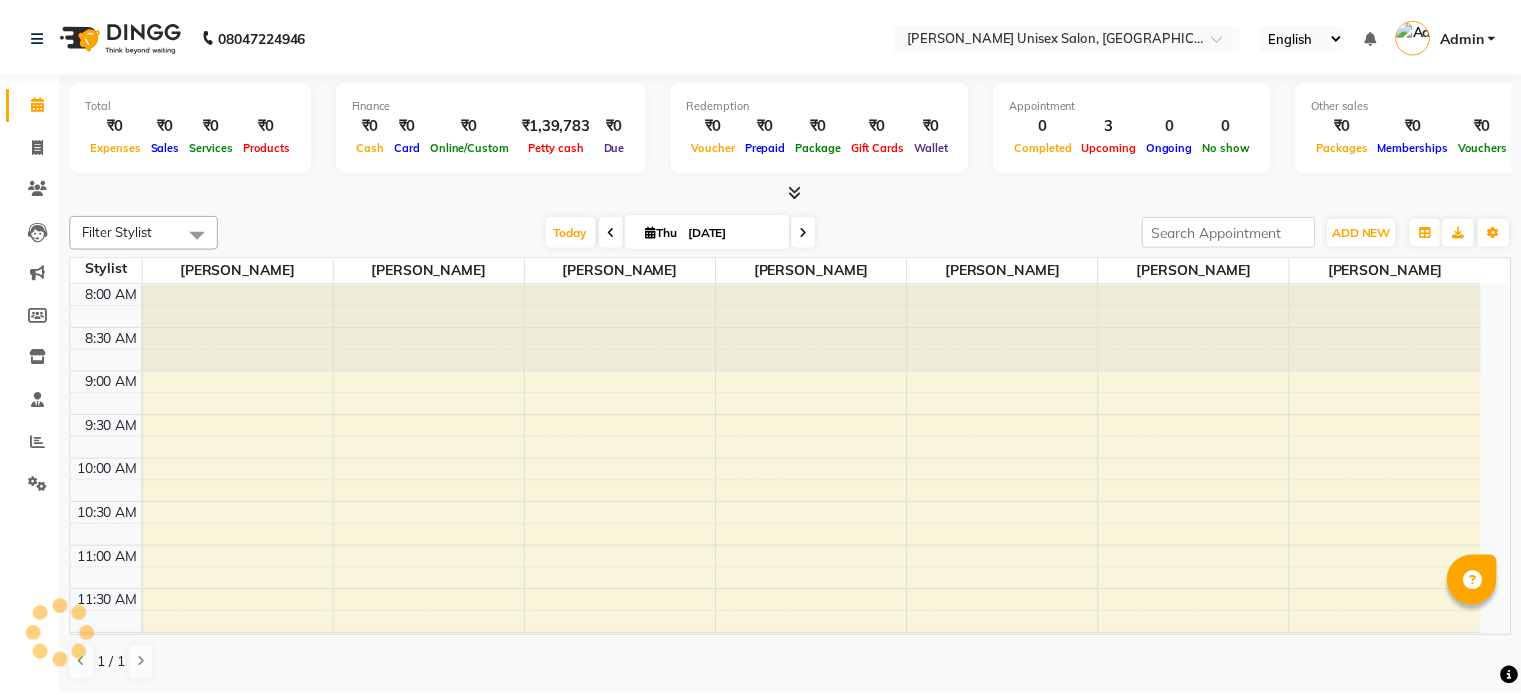 scroll, scrollTop: 0, scrollLeft: 0, axis: both 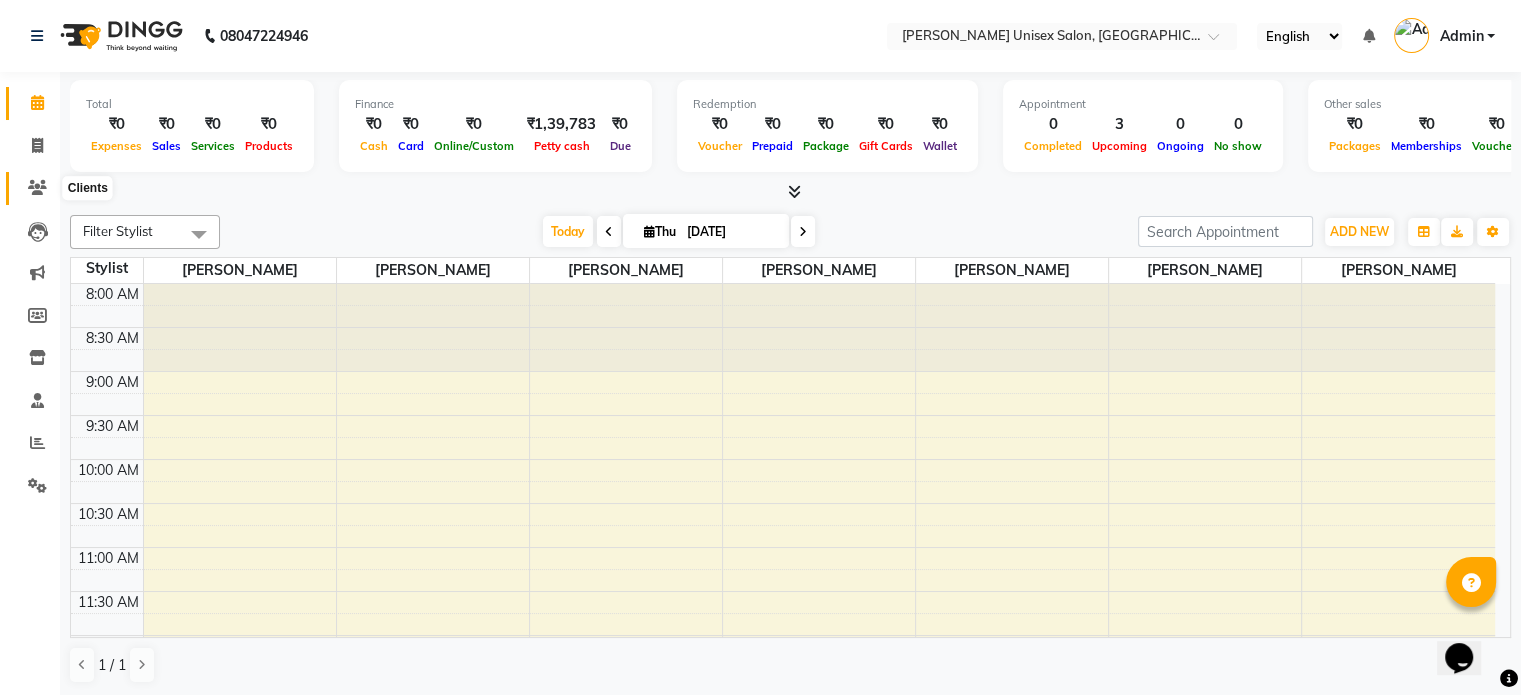 click 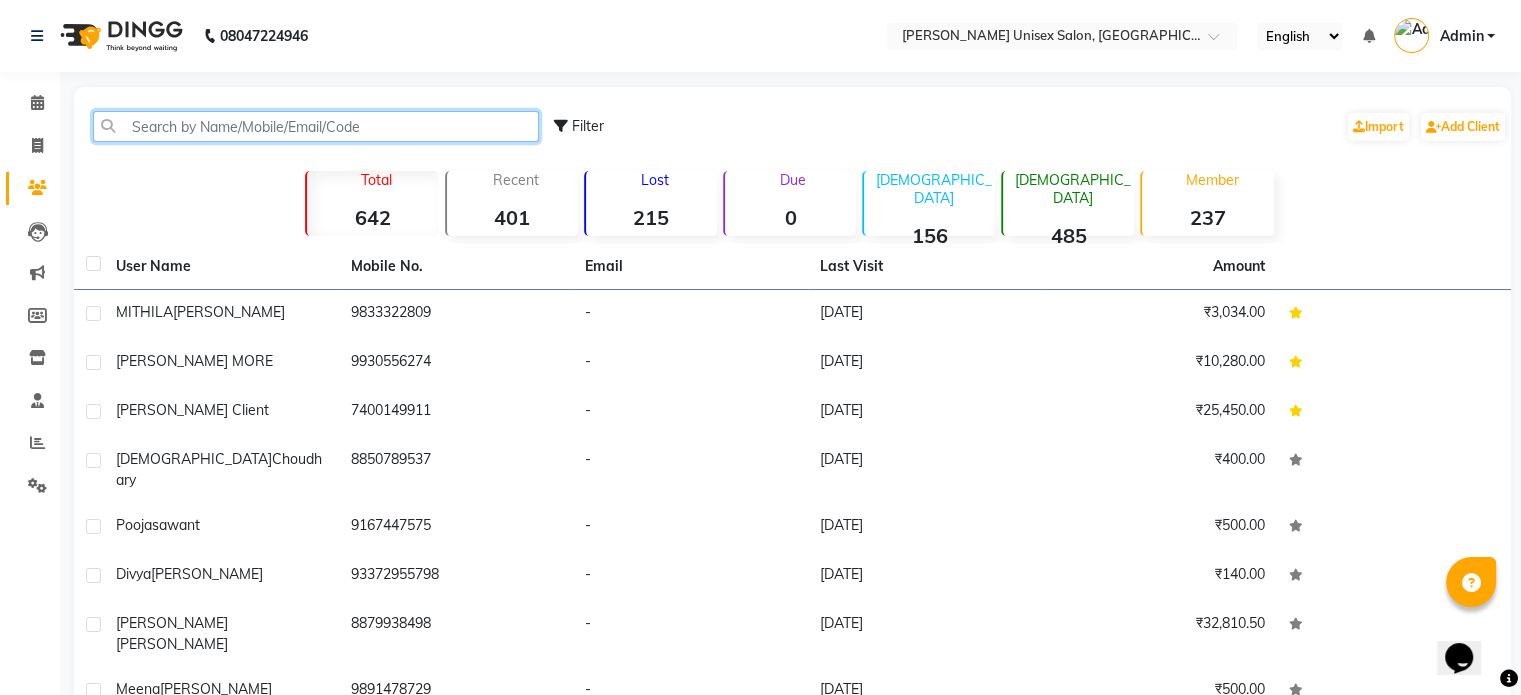 click 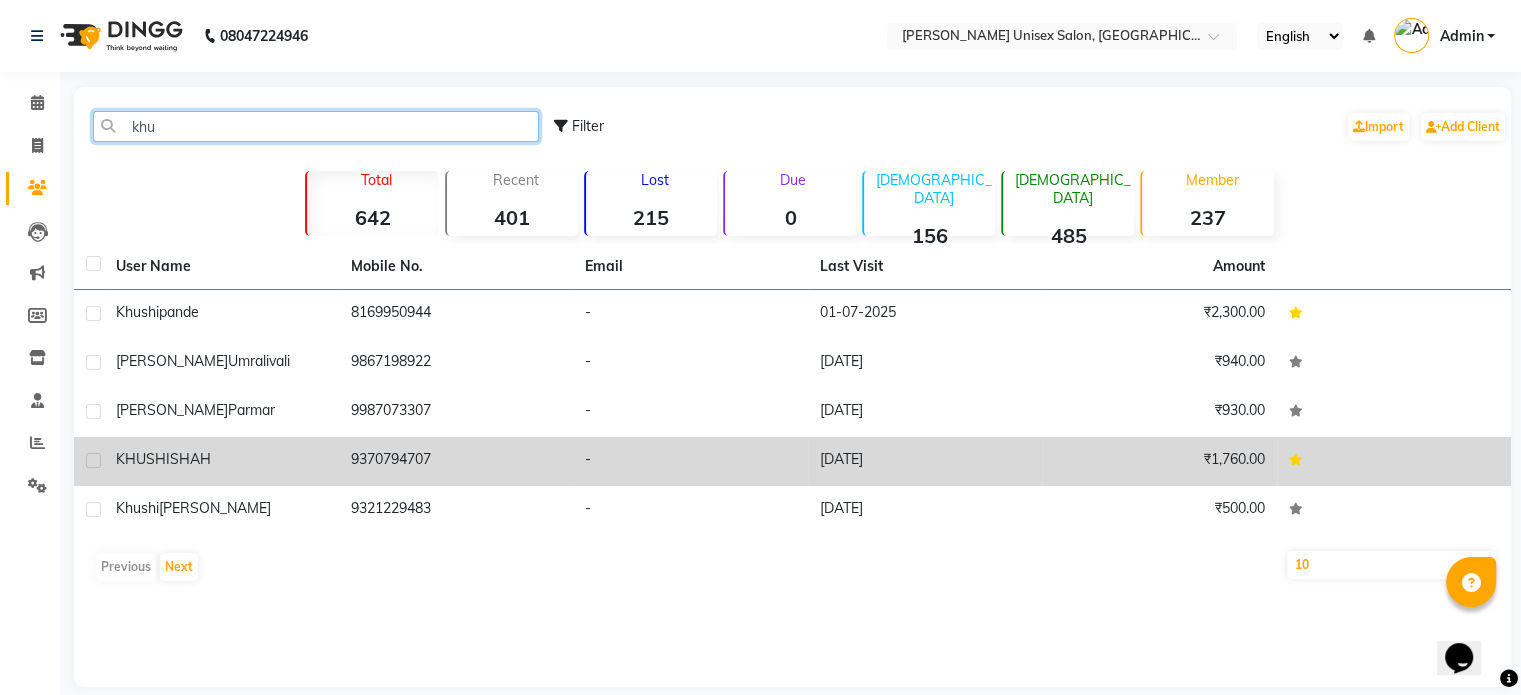 type on "khu" 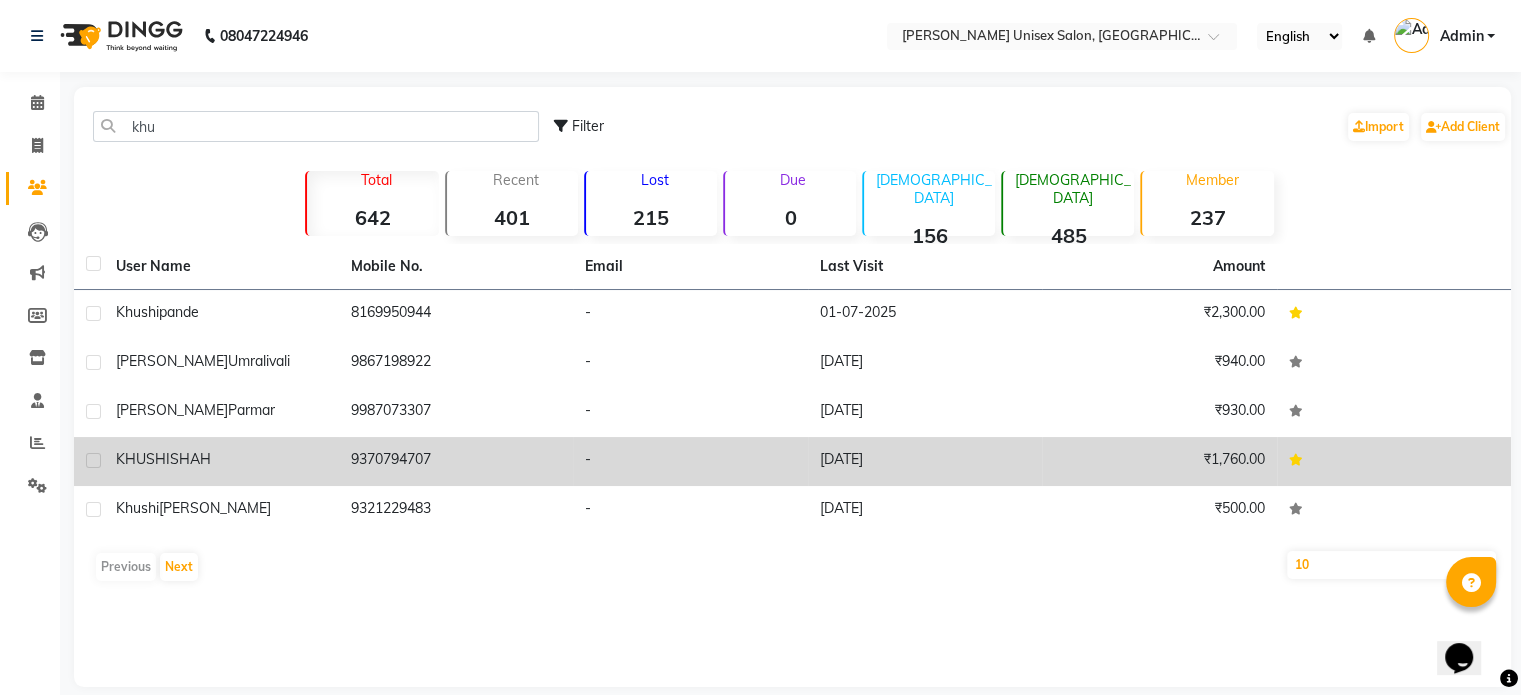 click on "KHUSHI  SHAH" 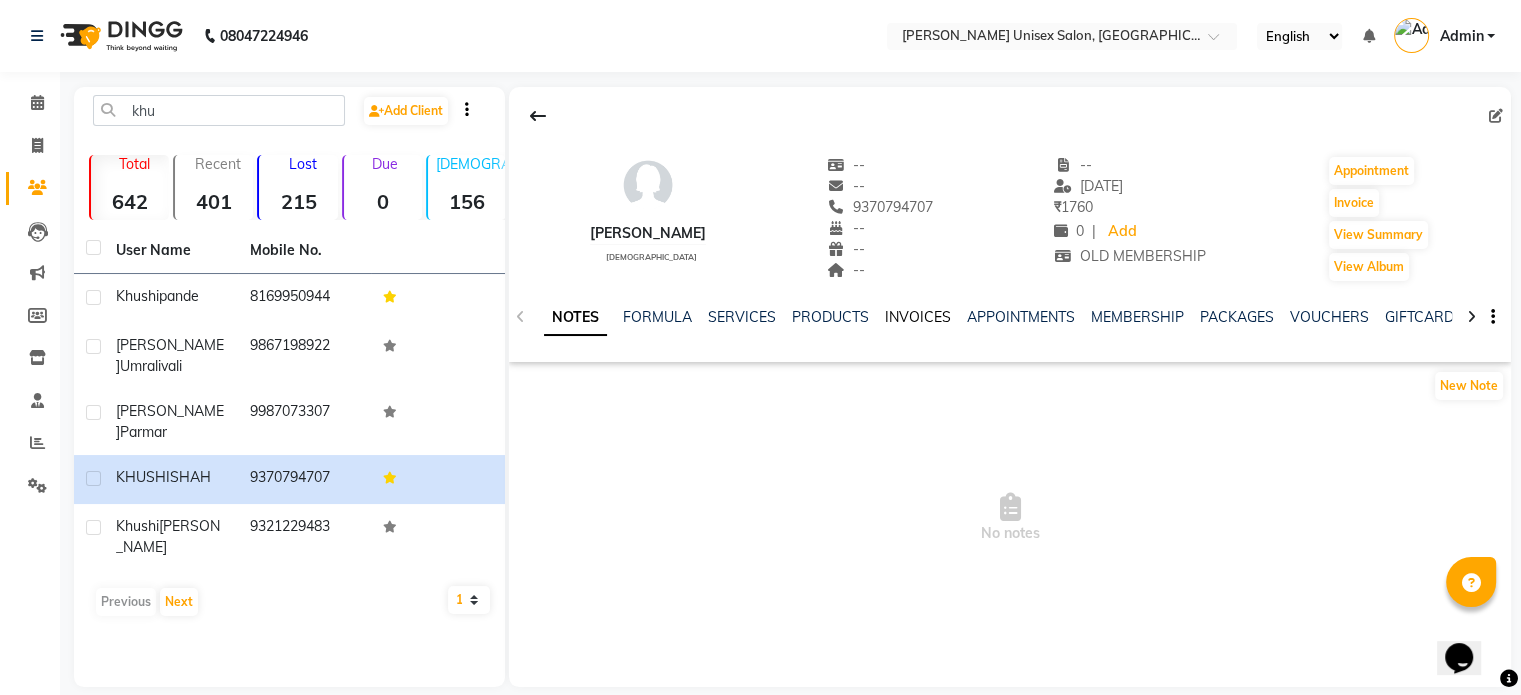 click on "INVOICES" 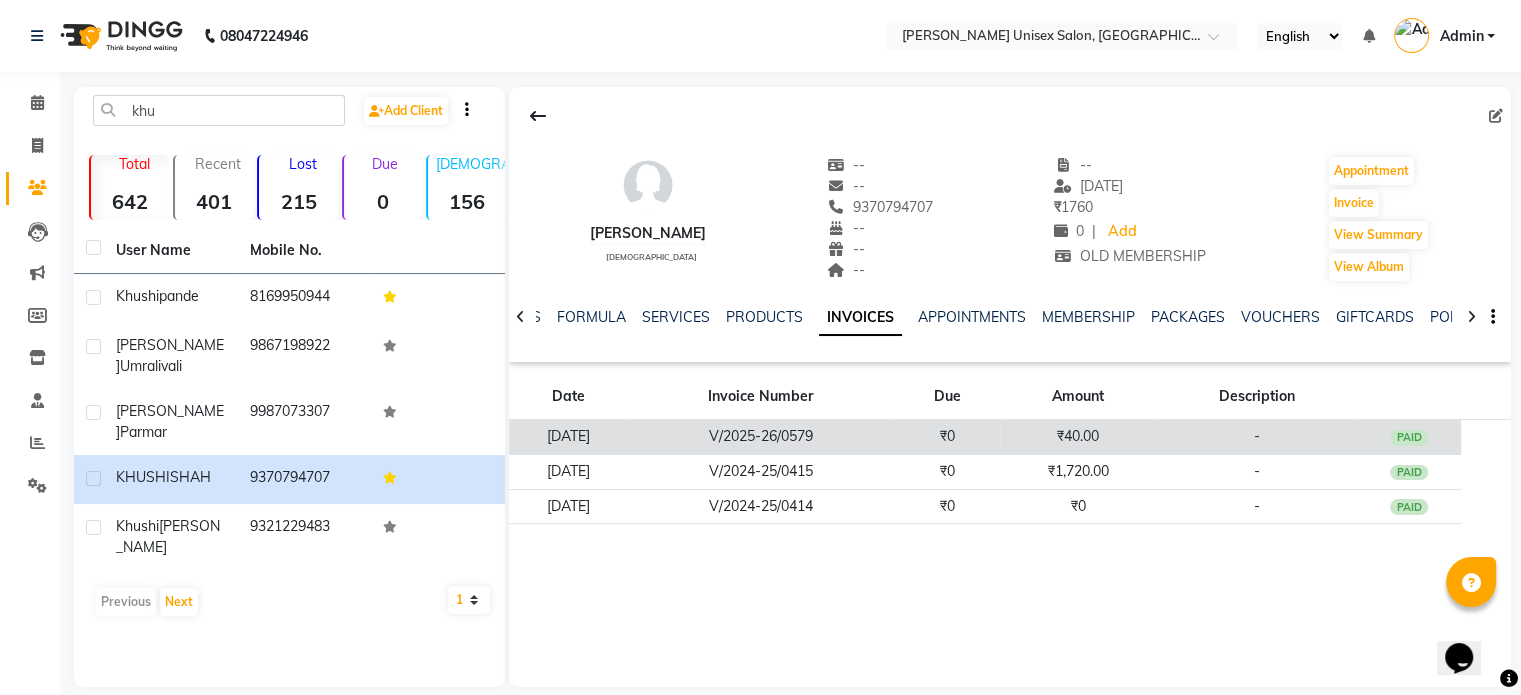 click on "V/2025-26/0579" 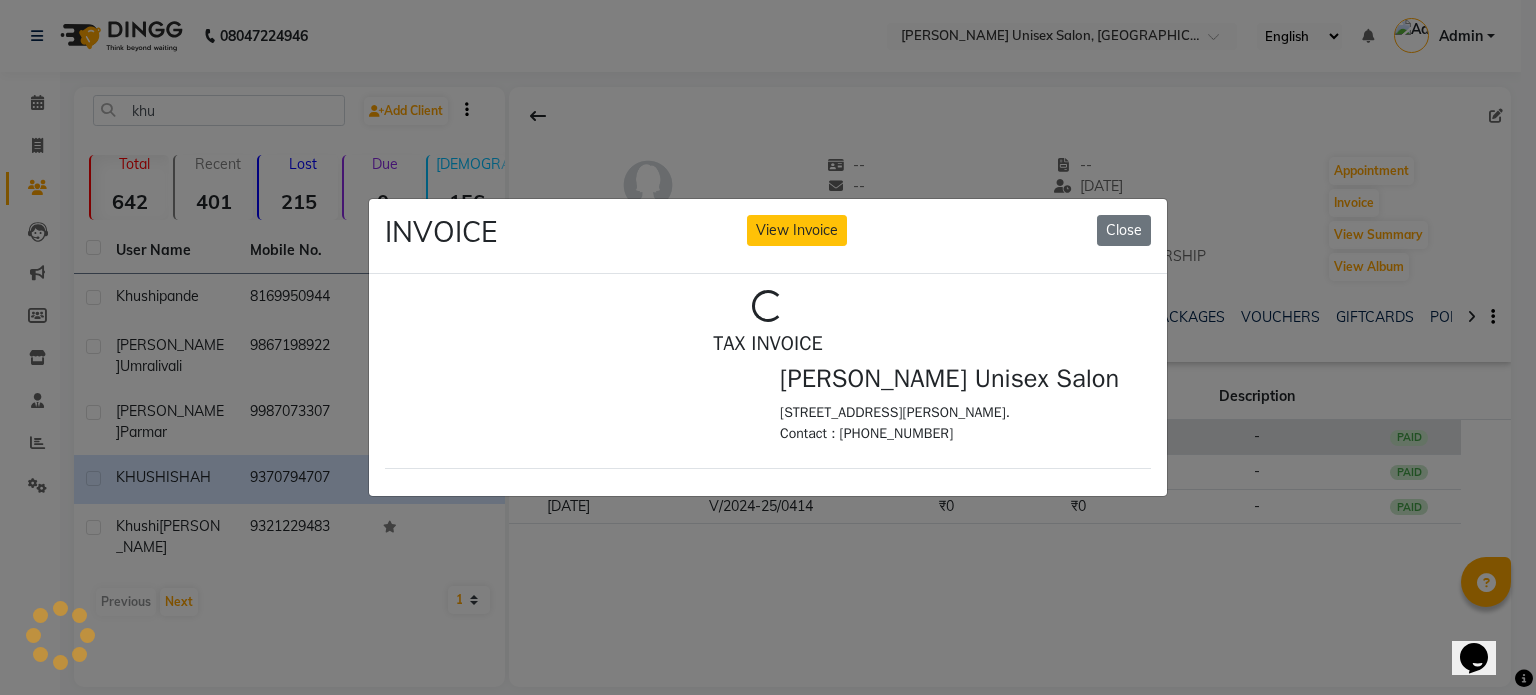 scroll, scrollTop: 0, scrollLeft: 0, axis: both 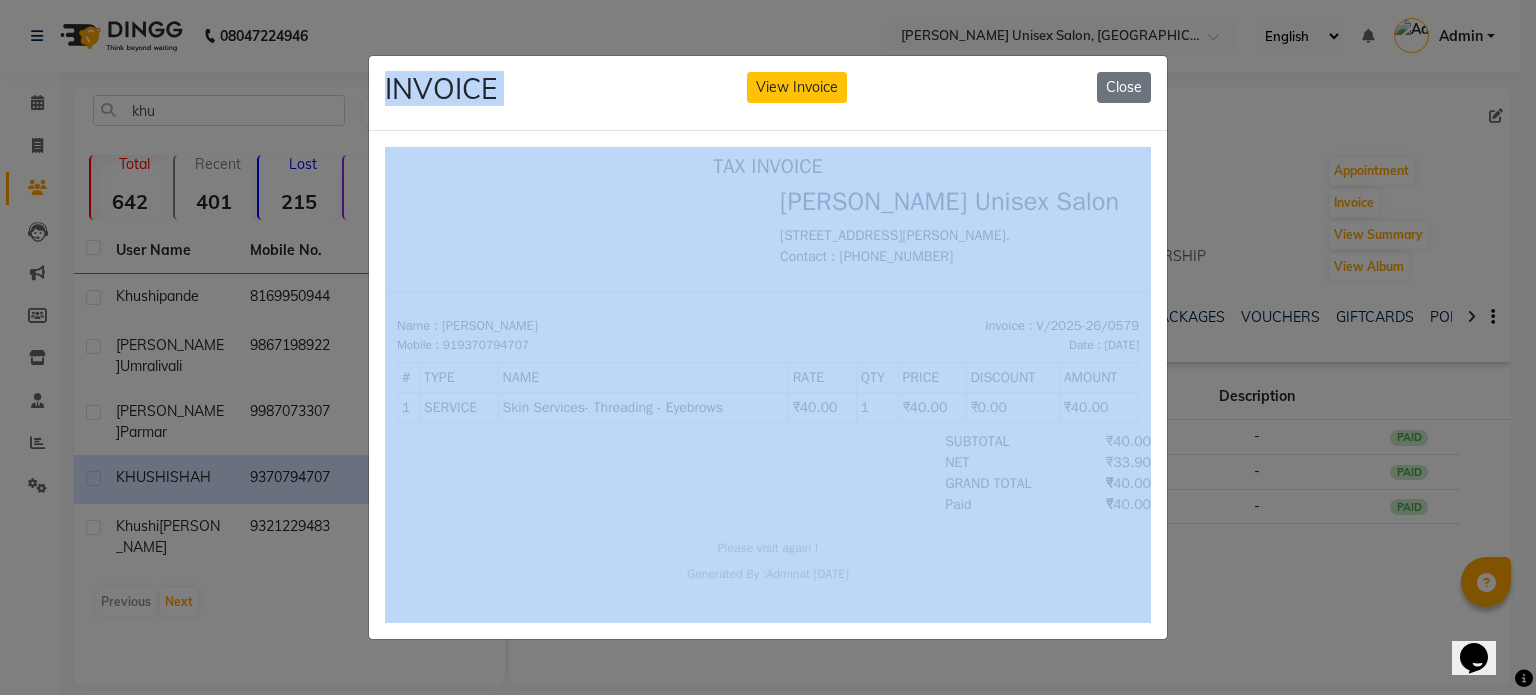 drag, startPoint x: 1152, startPoint y: 295, endPoint x: 1212, endPoint y: 211, distance: 103.227905 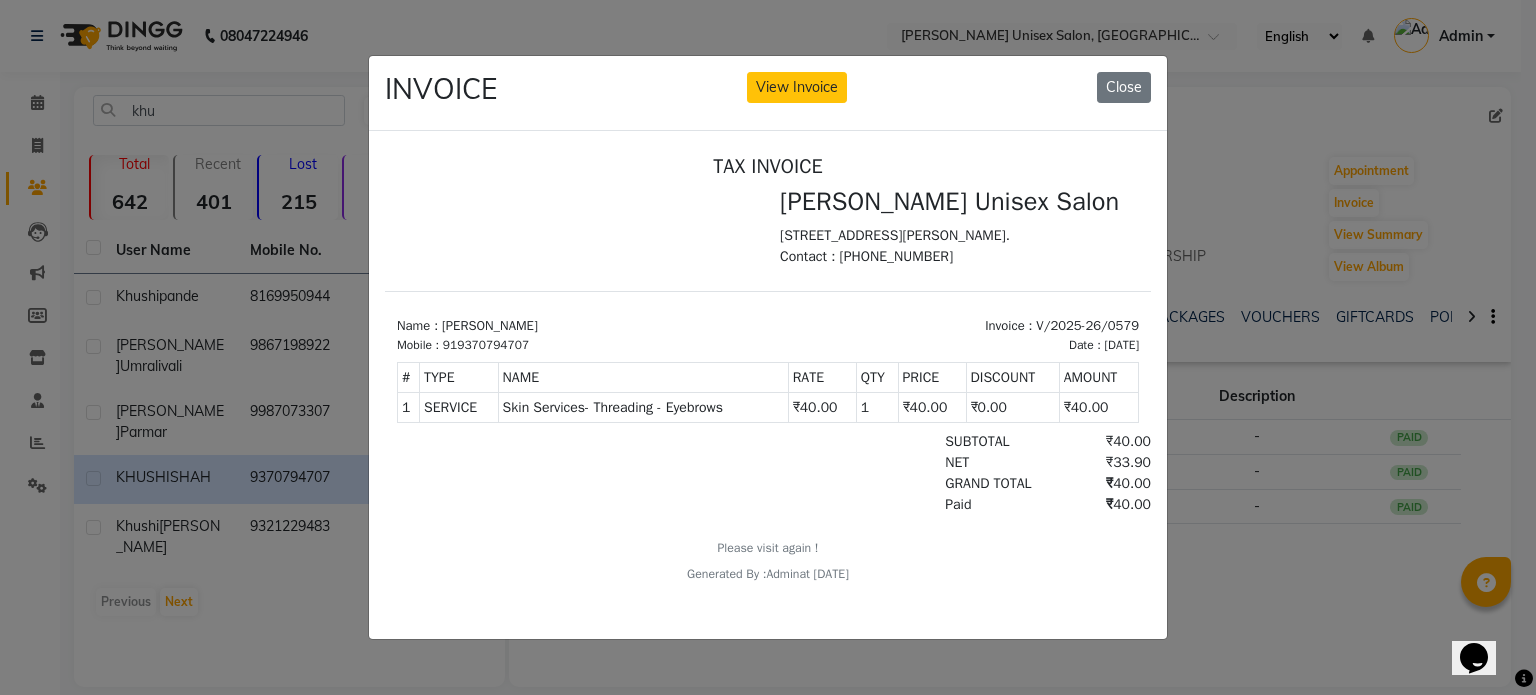 click on "INVOICE View Invoice Close" 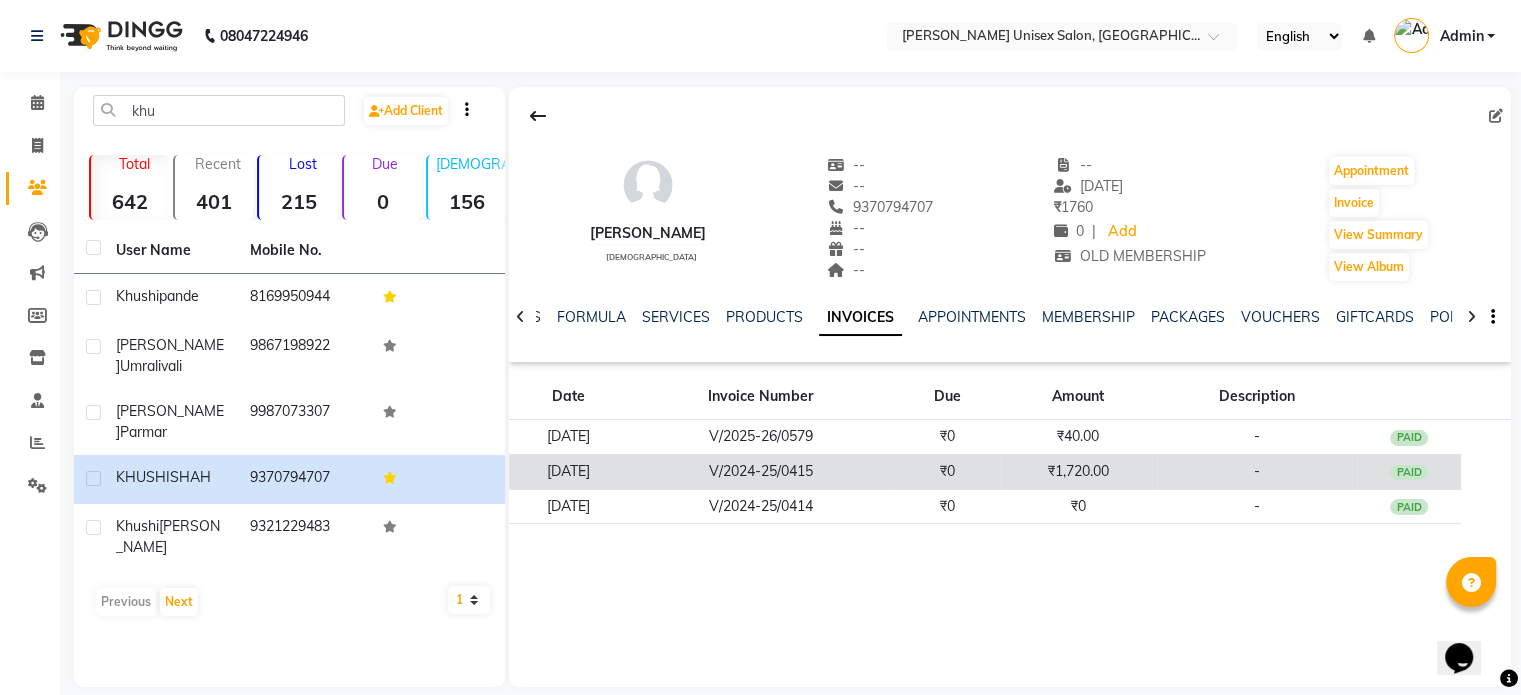 click on "₹0" 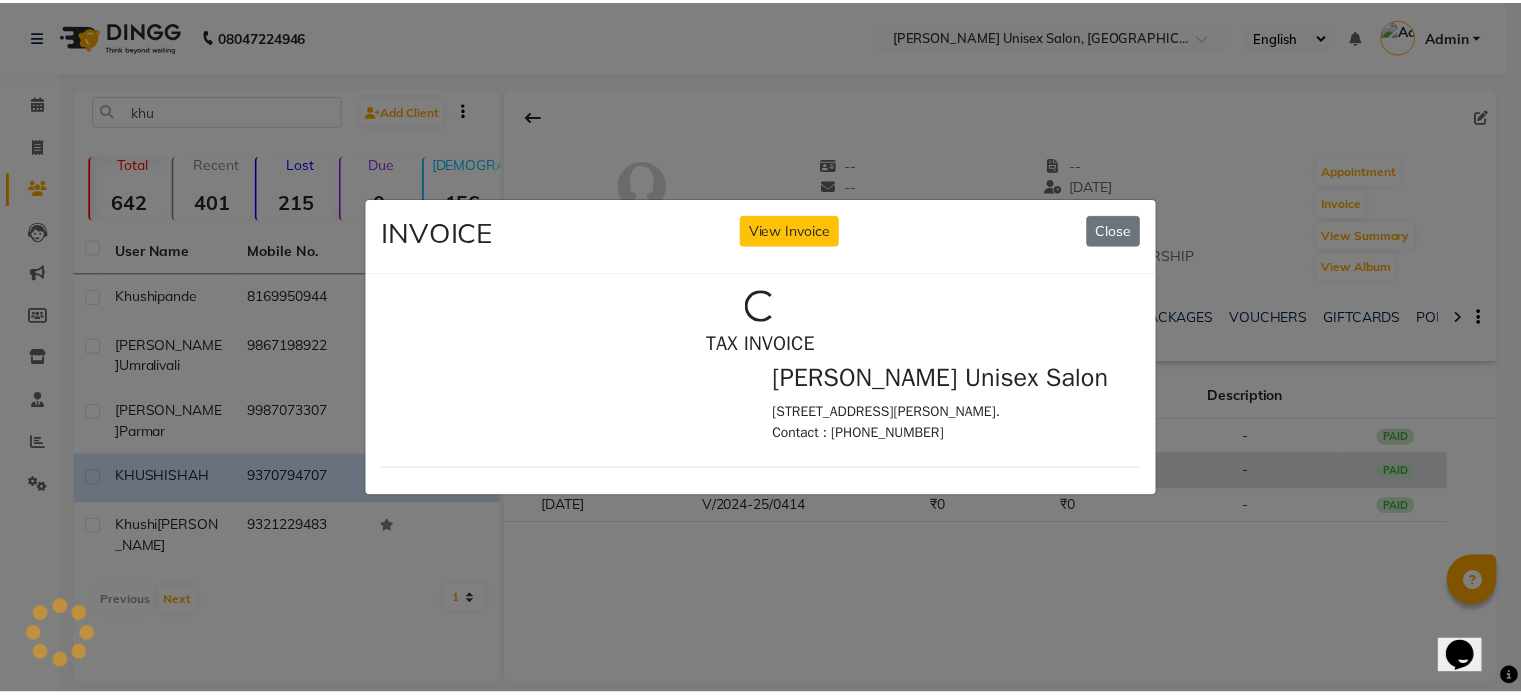 scroll, scrollTop: 0, scrollLeft: 0, axis: both 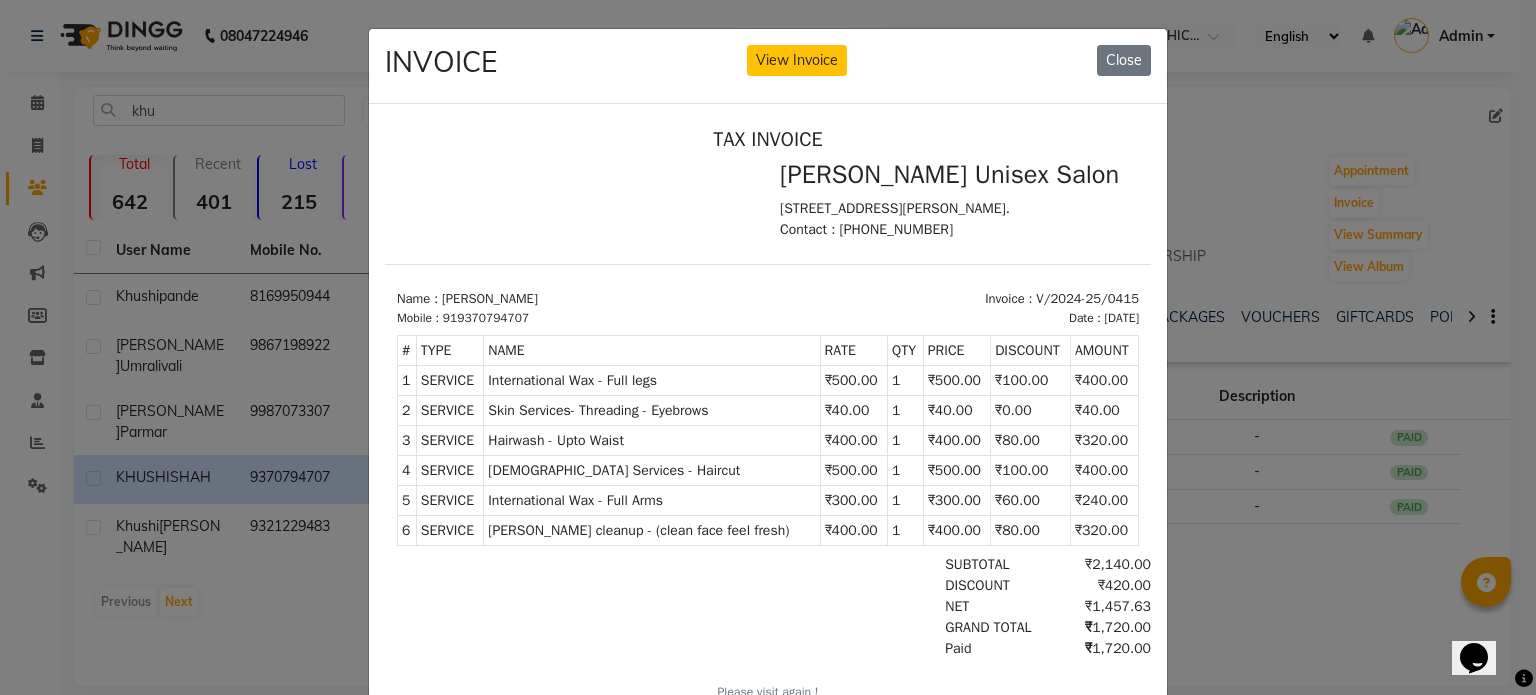 click 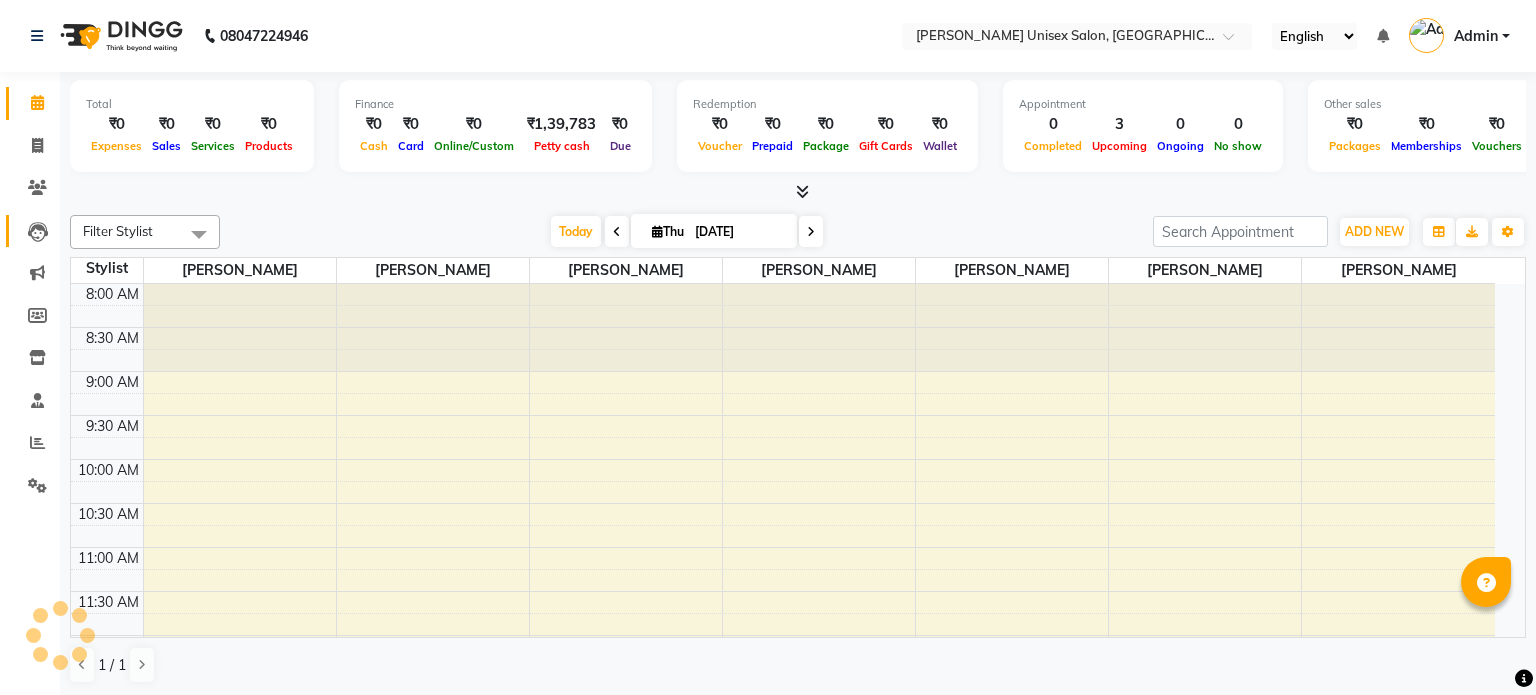 click 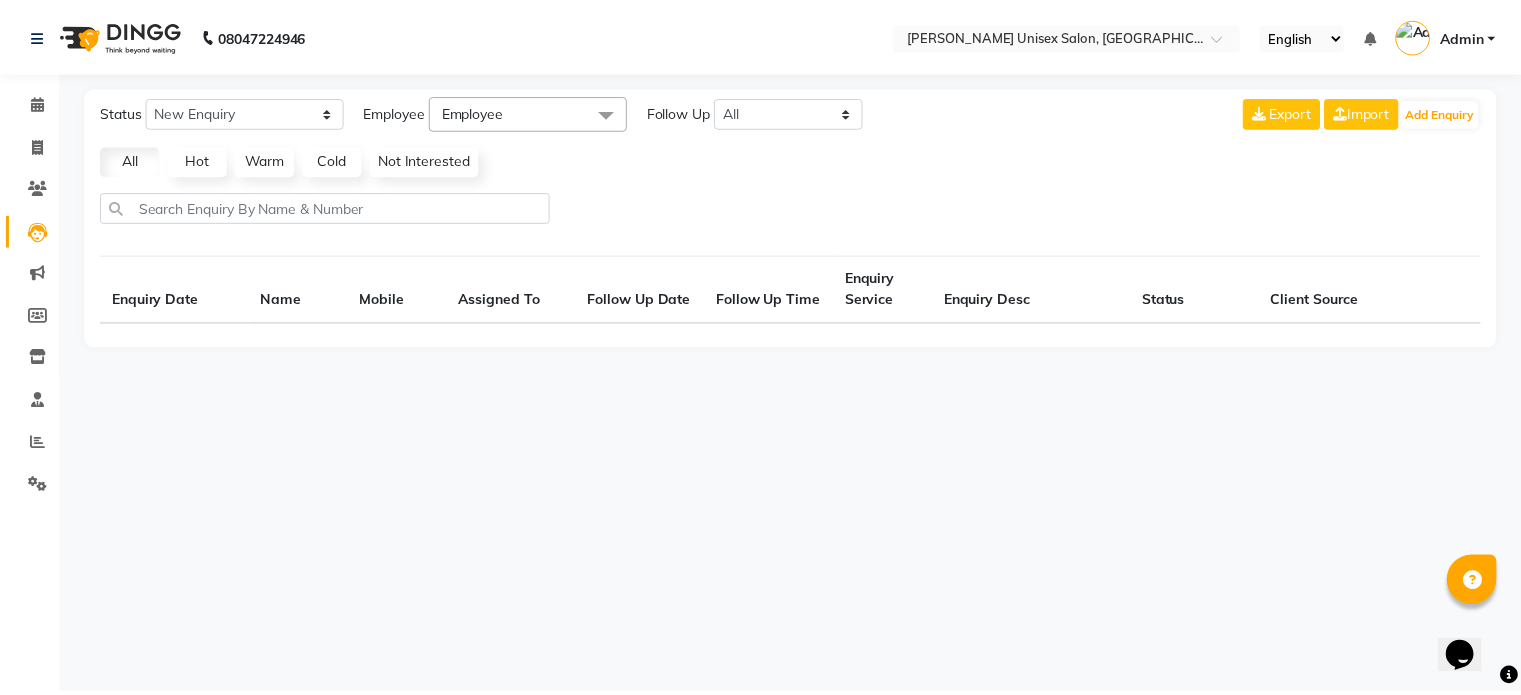 scroll, scrollTop: 0, scrollLeft: 0, axis: both 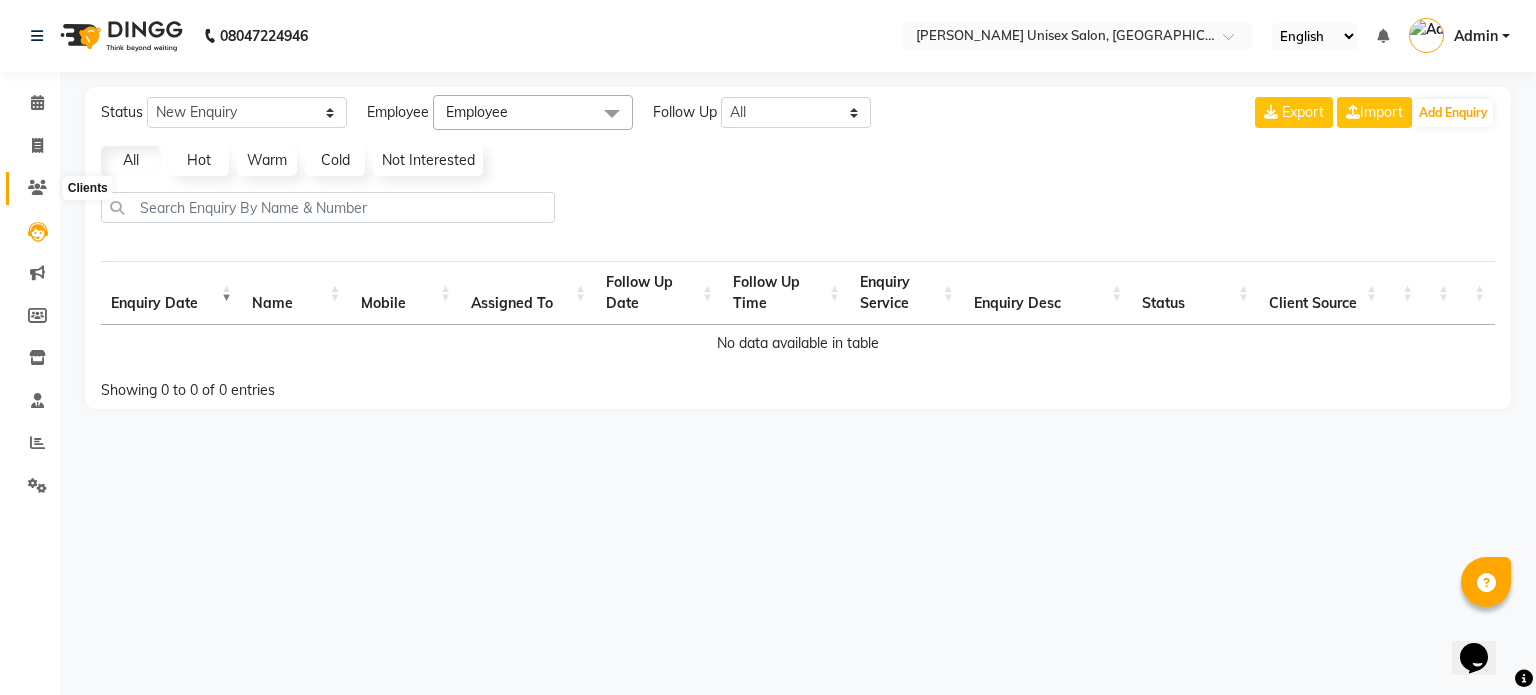 click 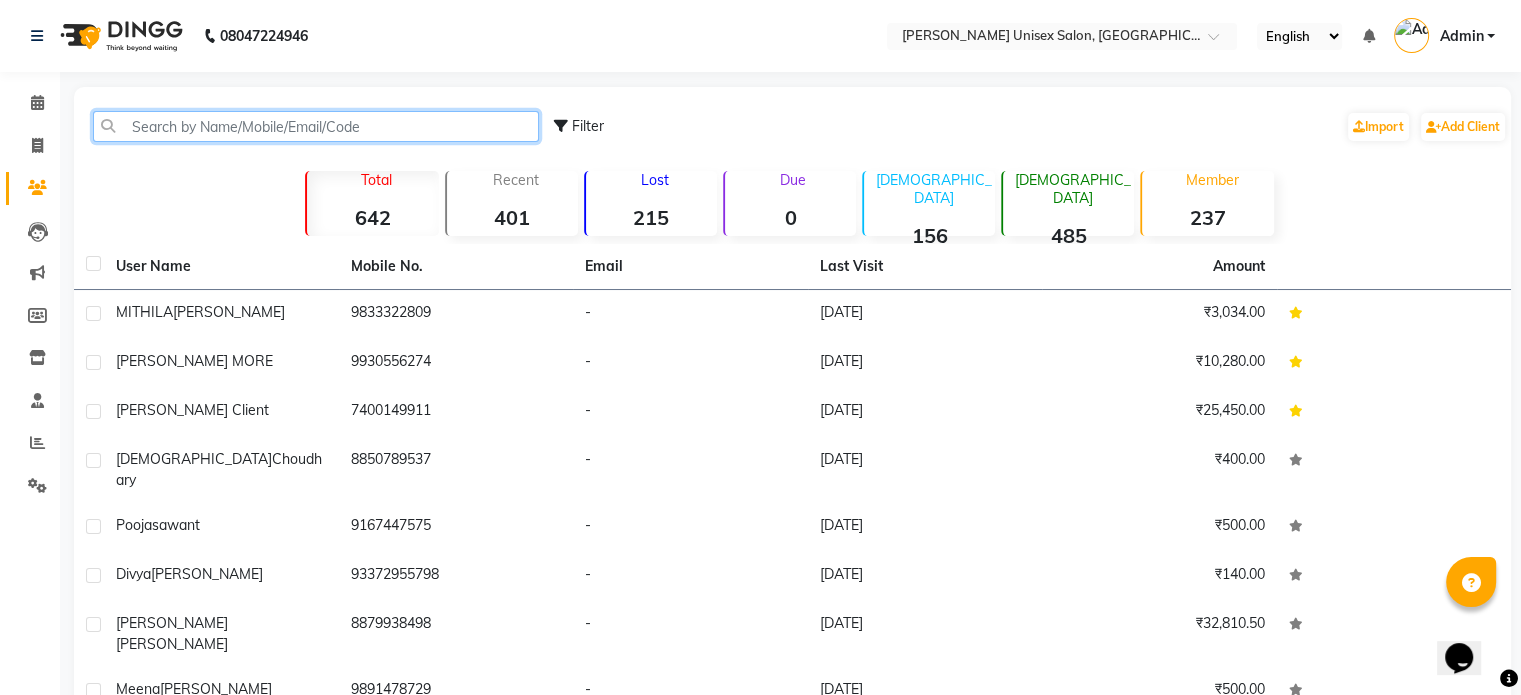 click 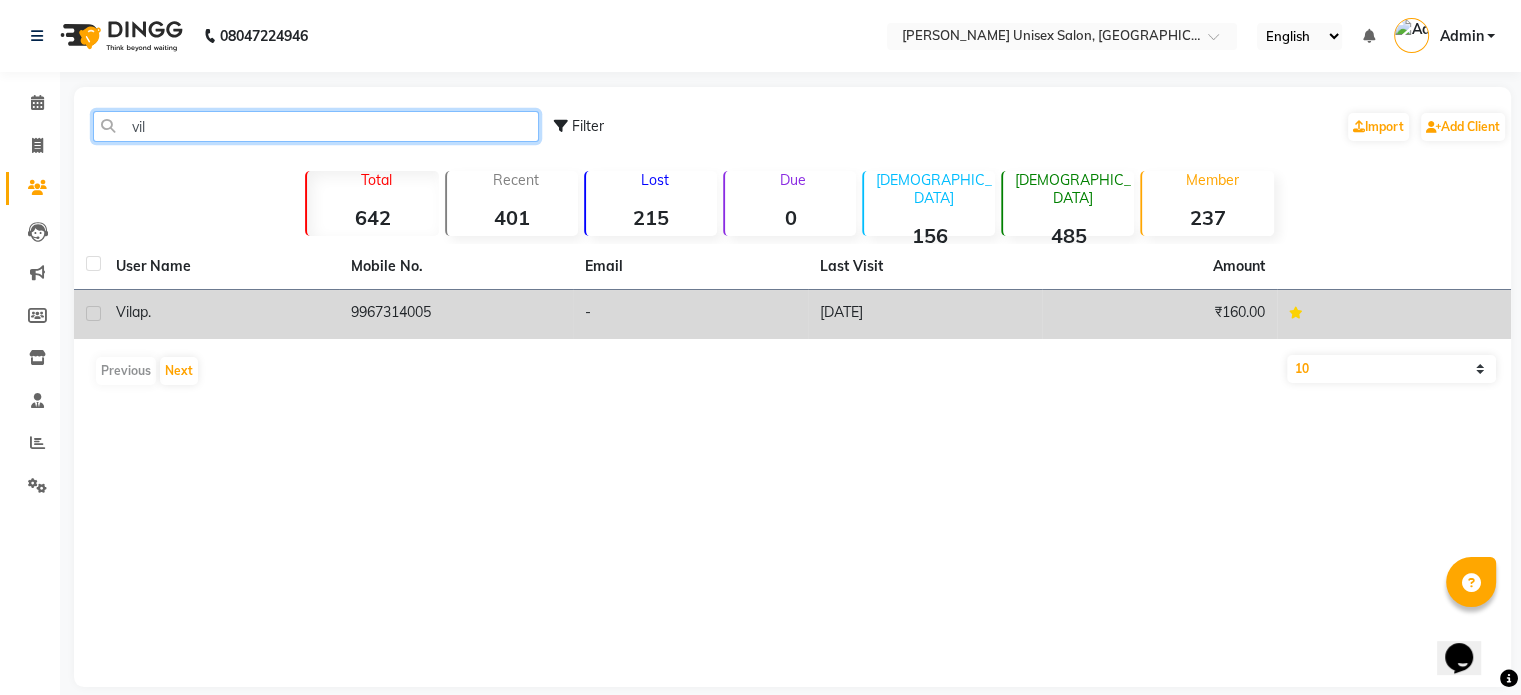 type on "vil" 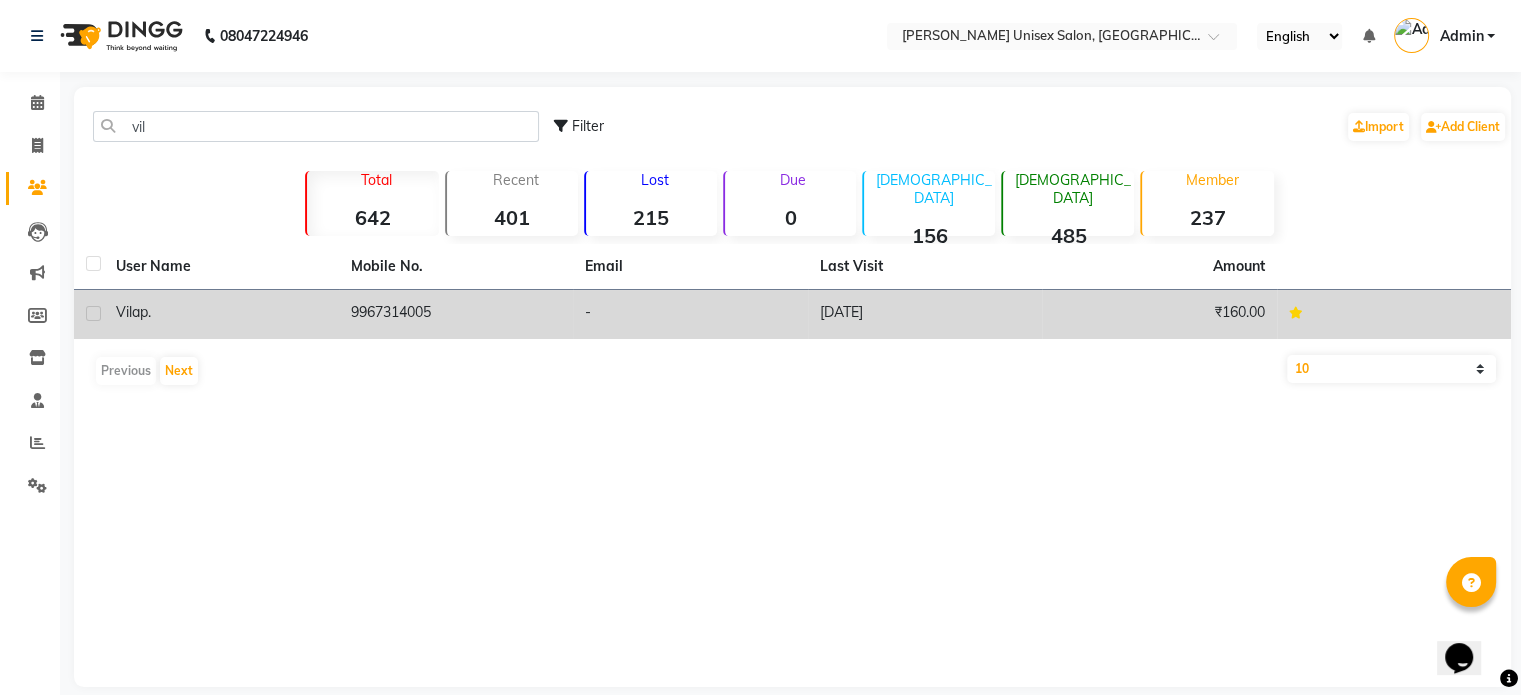 click on "9967314005" 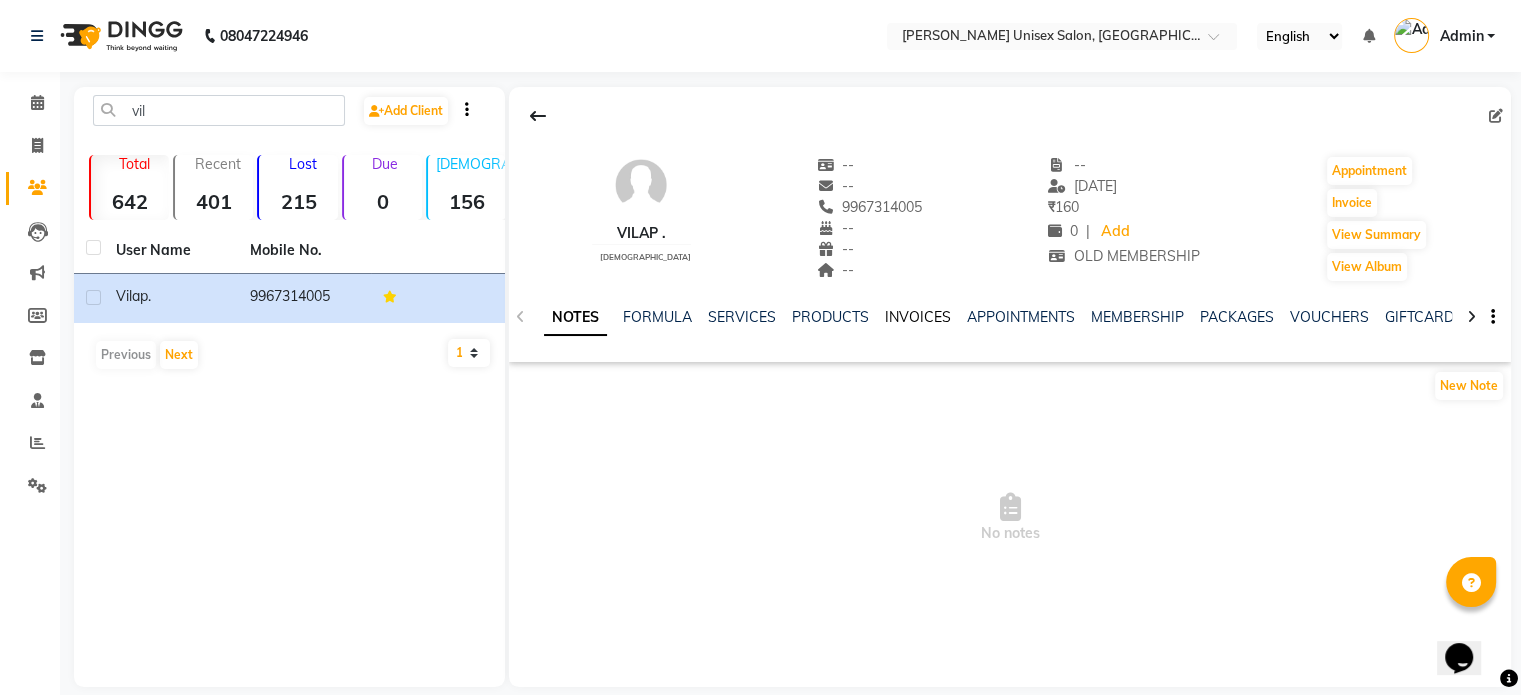 click on "INVOICES" 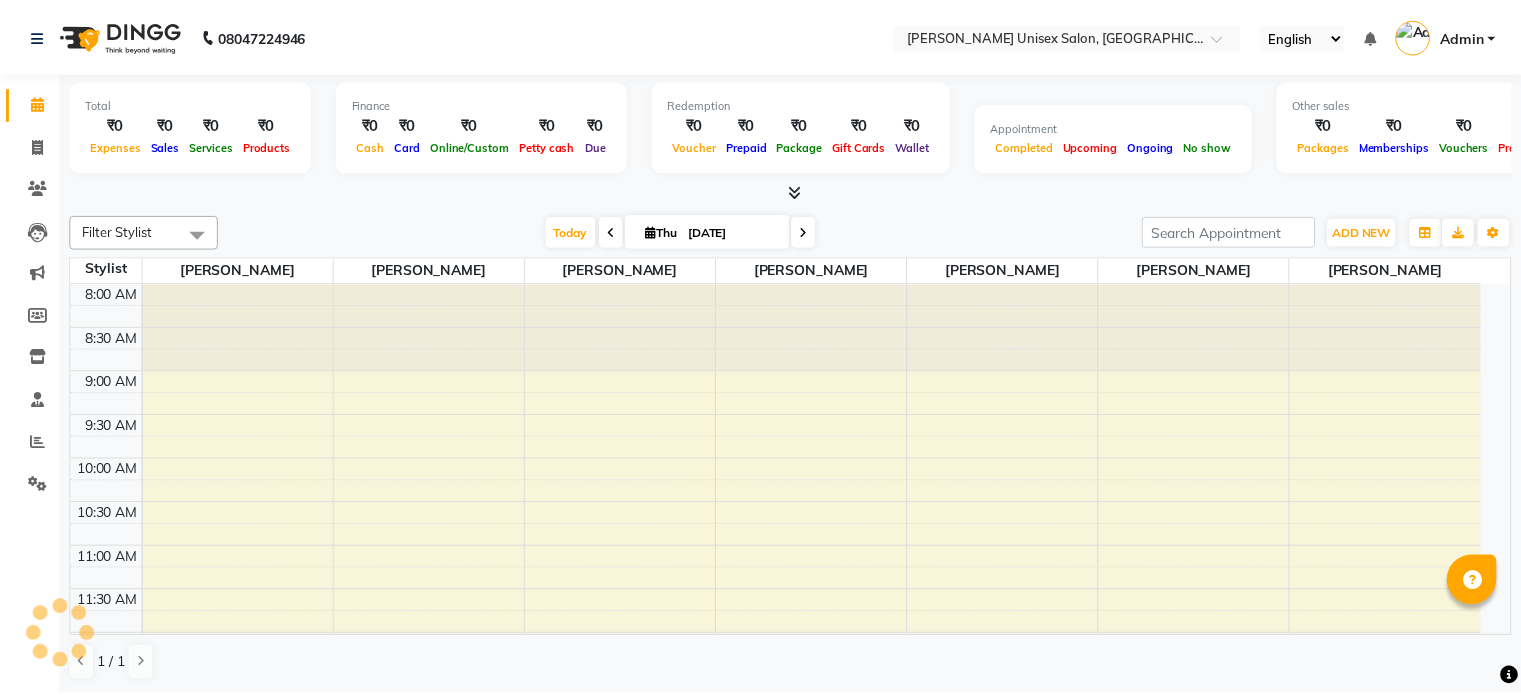 scroll, scrollTop: 0, scrollLeft: 0, axis: both 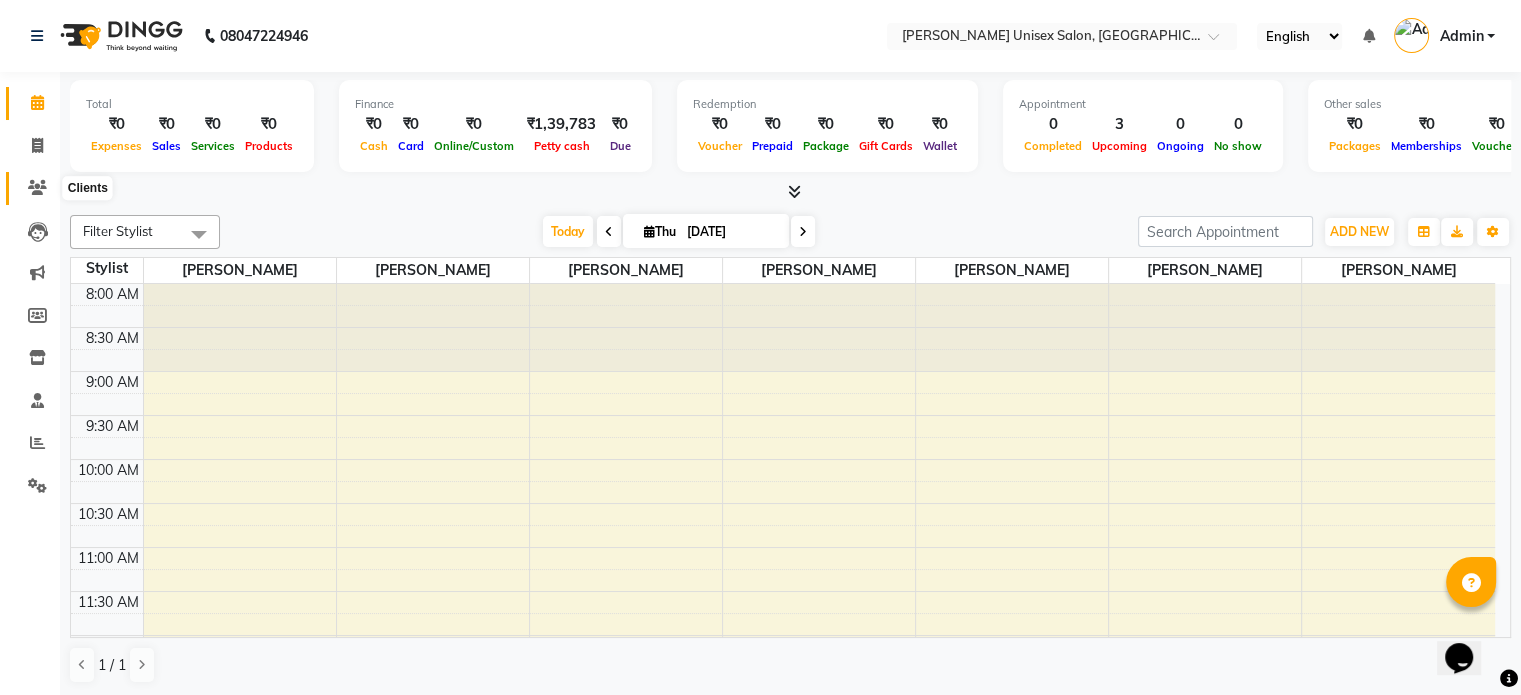 click 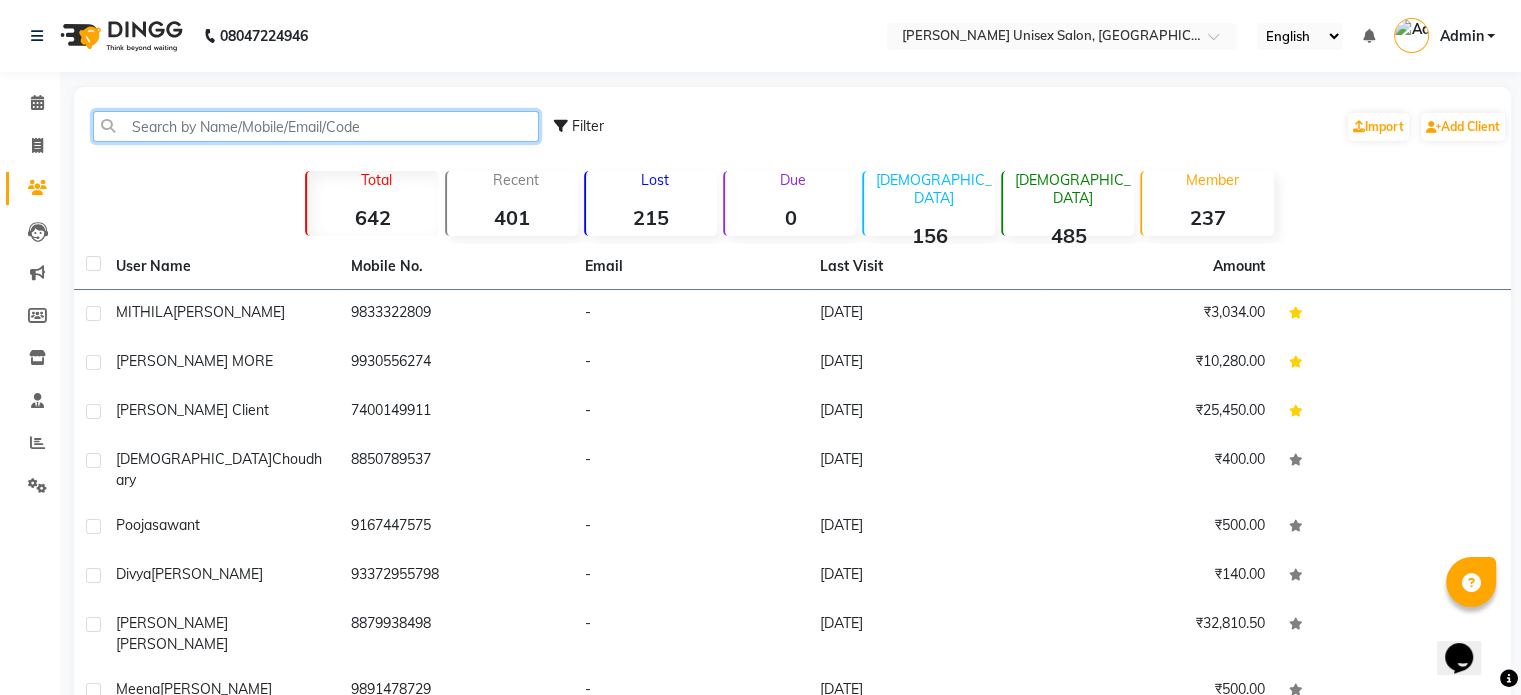 click 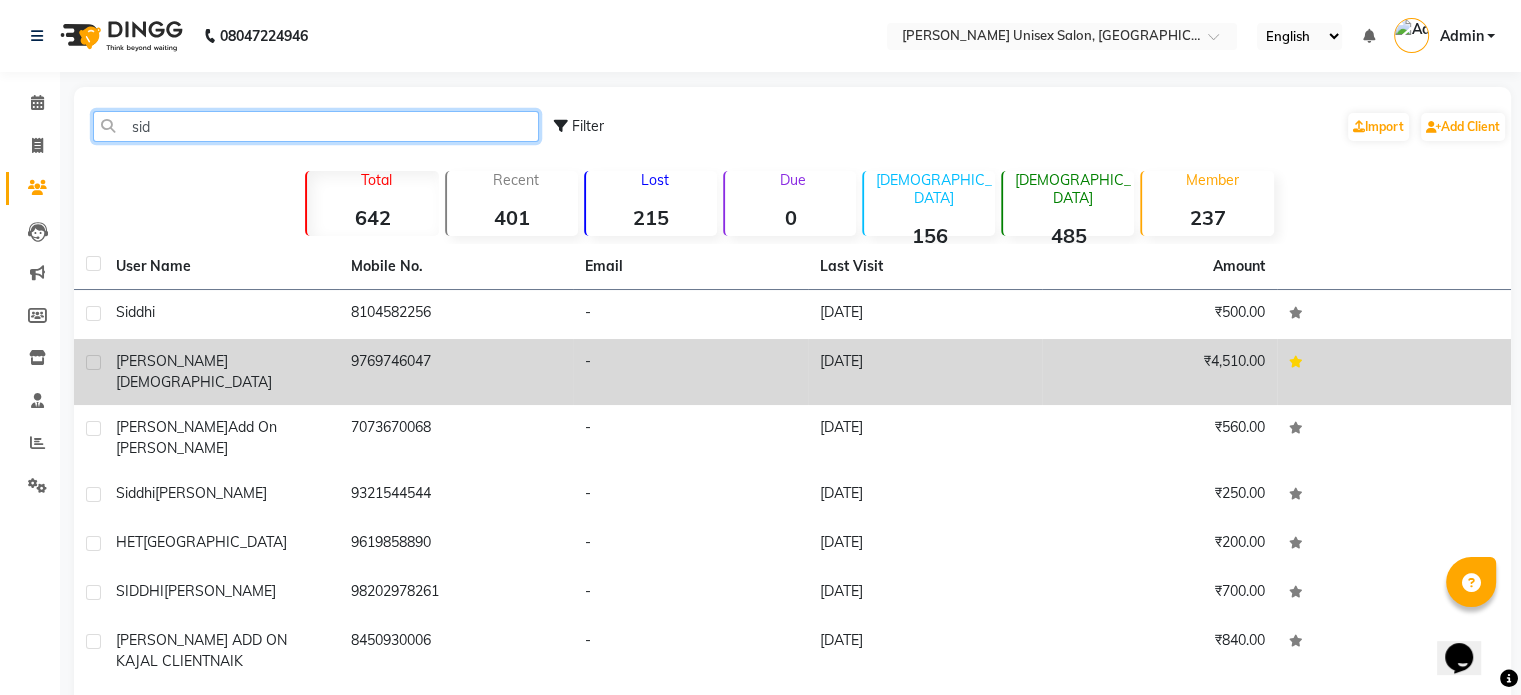 type on "sid" 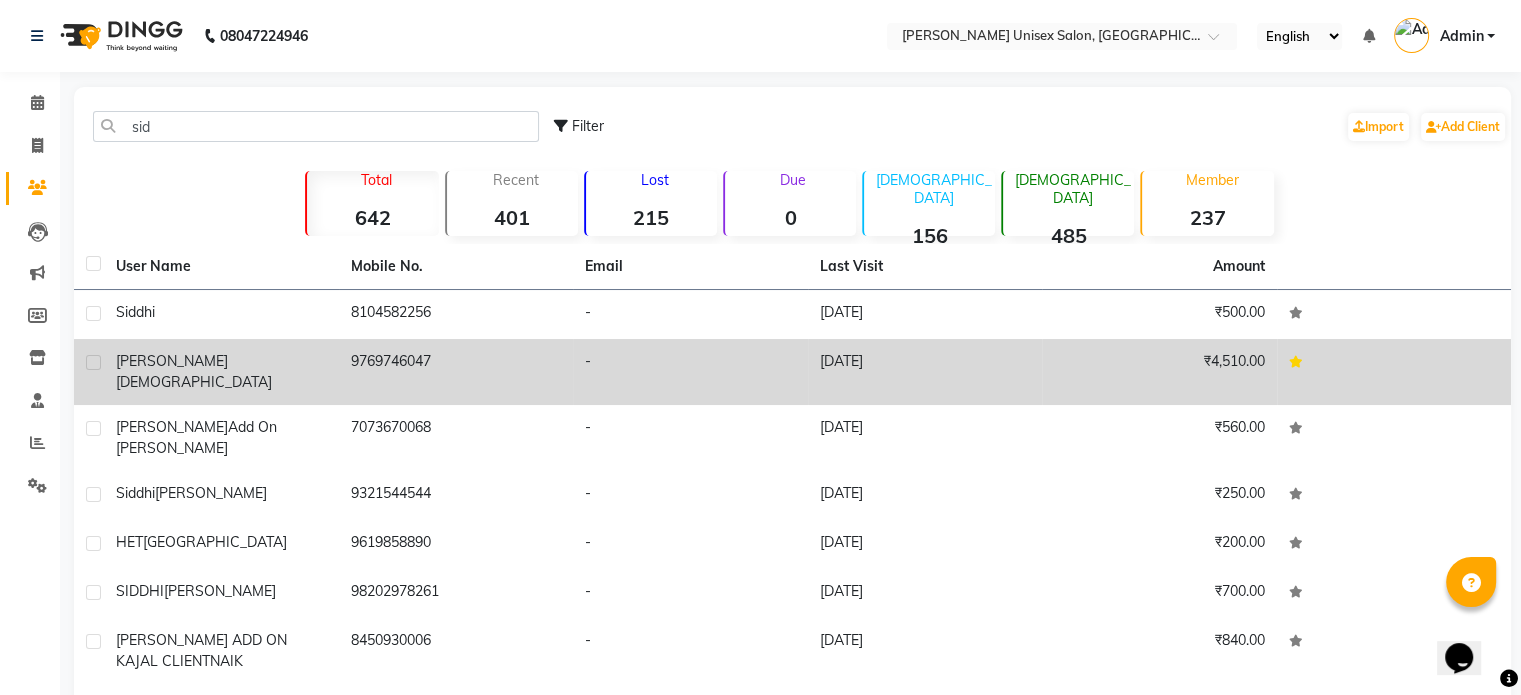 click on "9769746047" 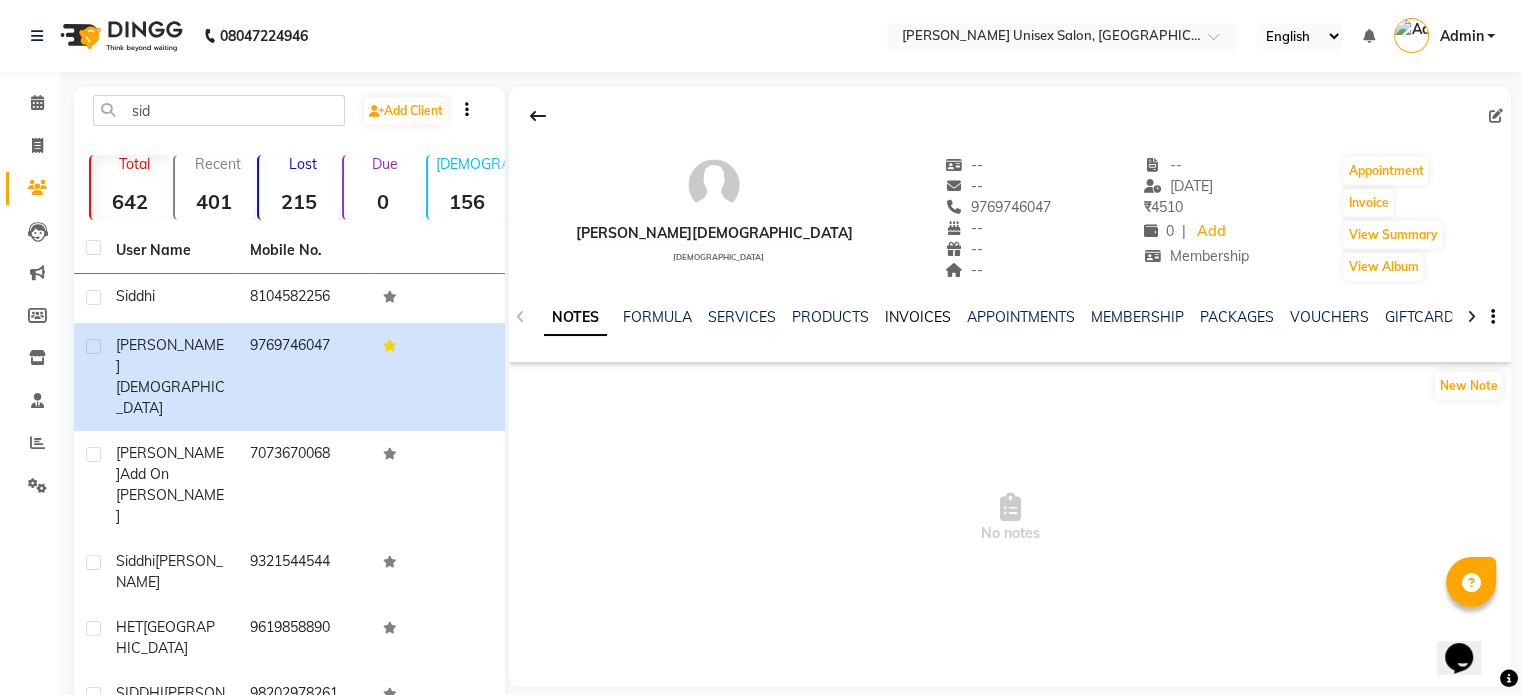 click on "INVOICES" 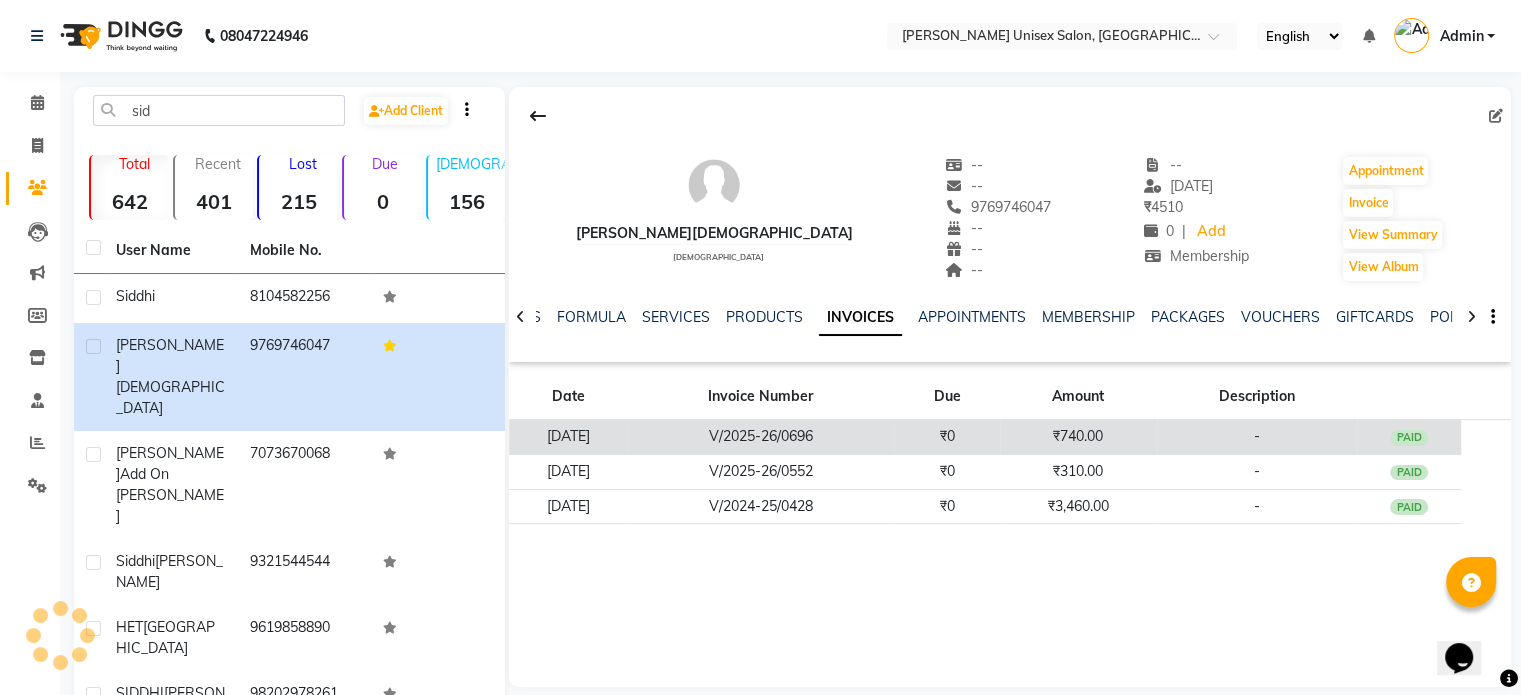 click on "V/2025-26/0696" 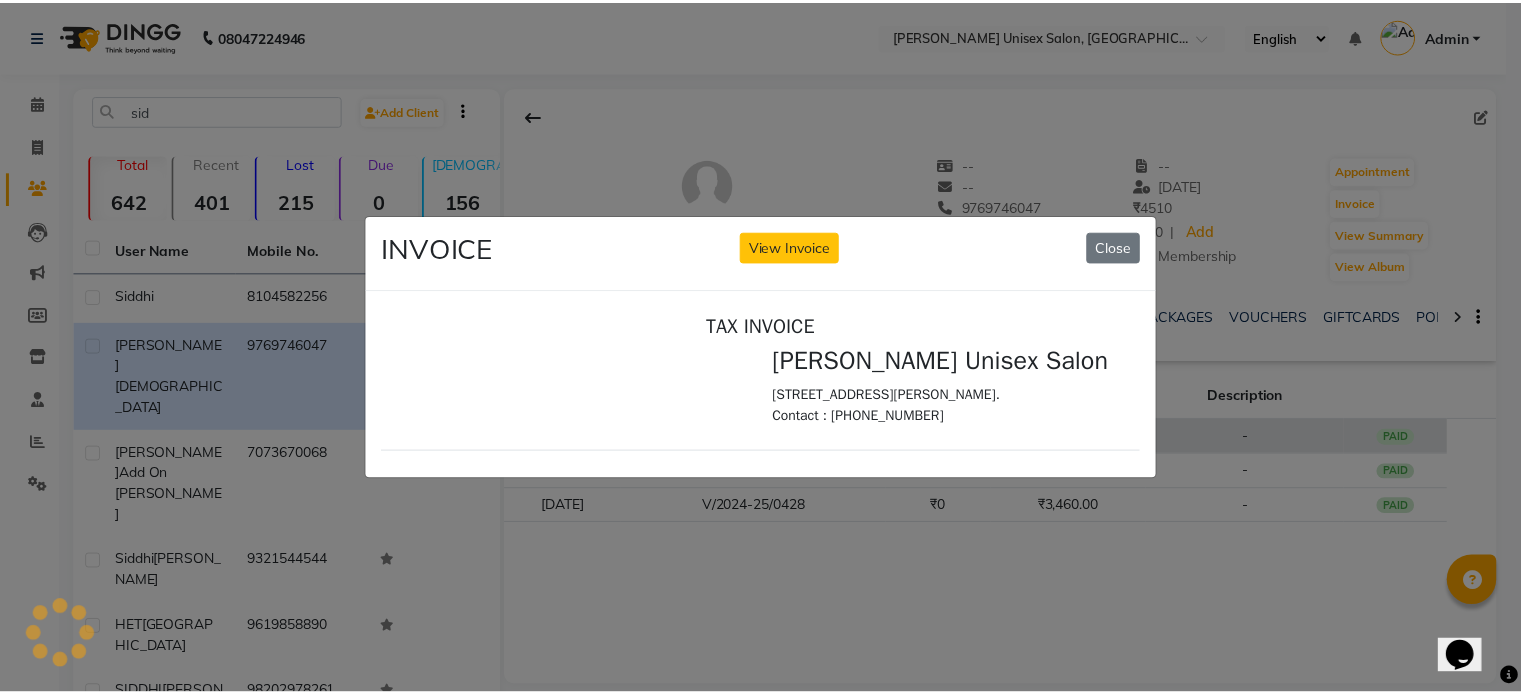 scroll, scrollTop: 0, scrollLeft: 0, axis: both 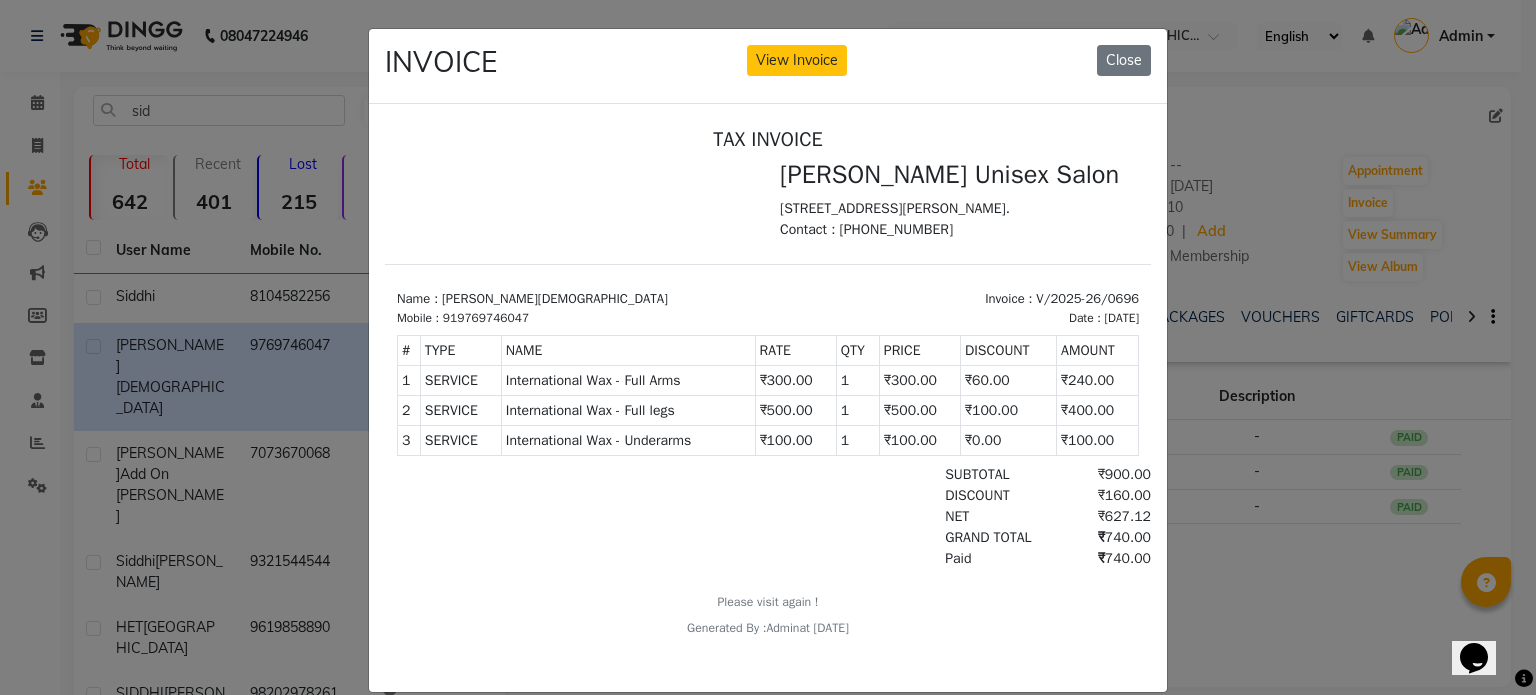 click on "INVOICE View Invoice Close" 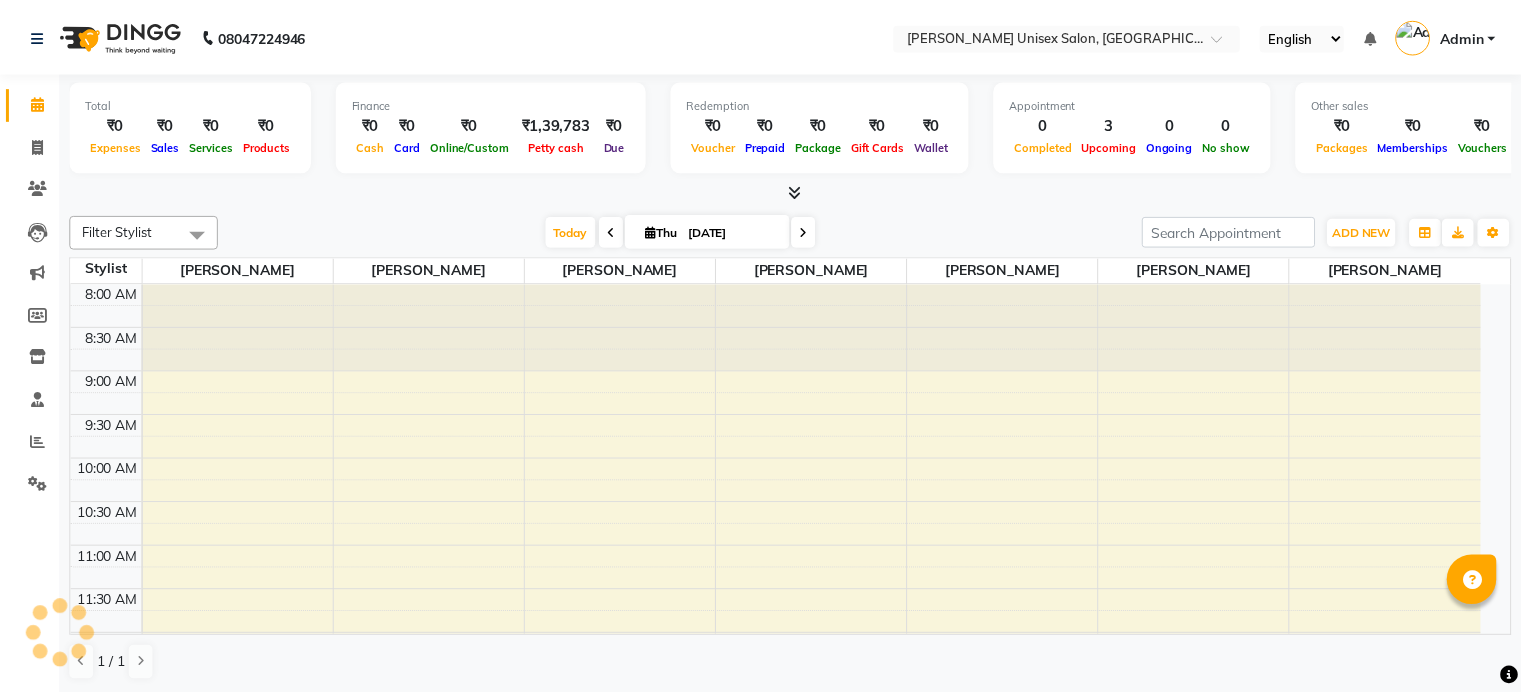 scroll, scrollTop: 0, scrollLeft: 0, axis: both 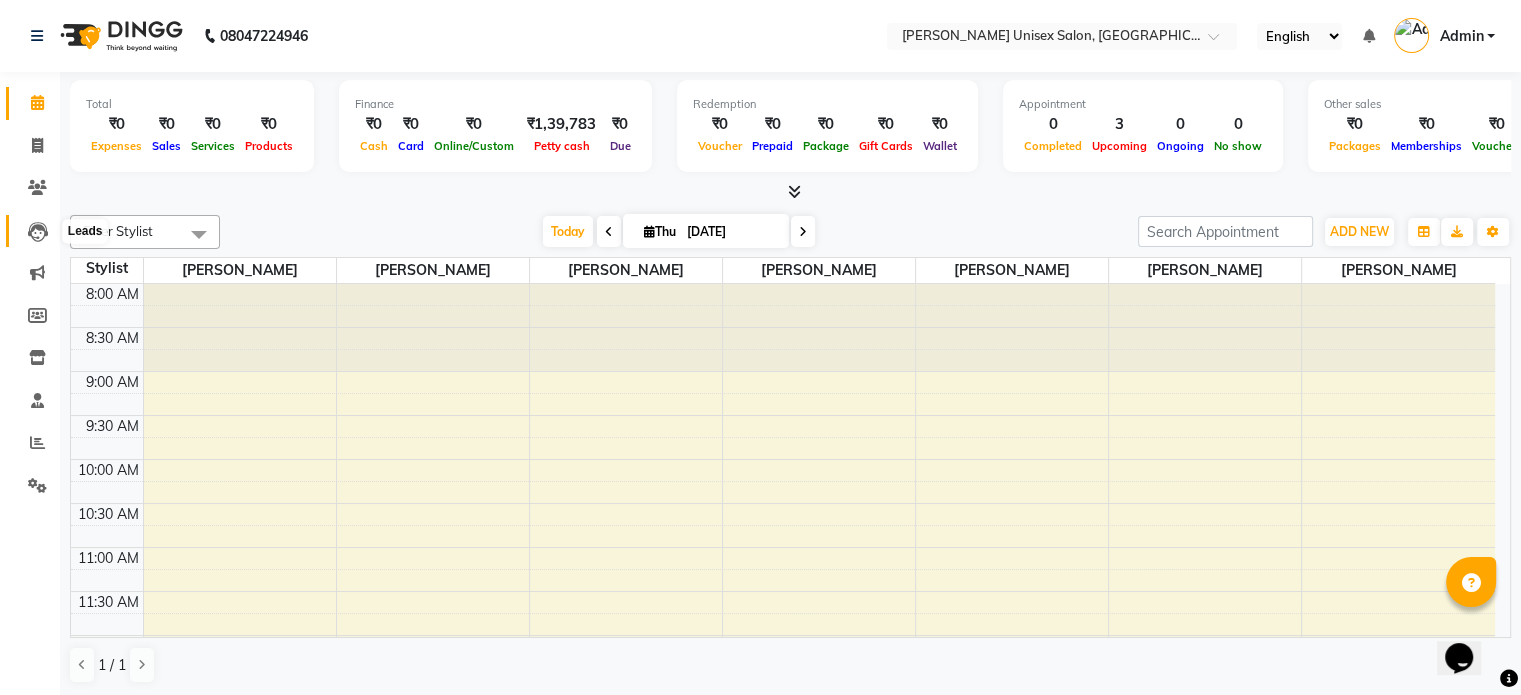 click 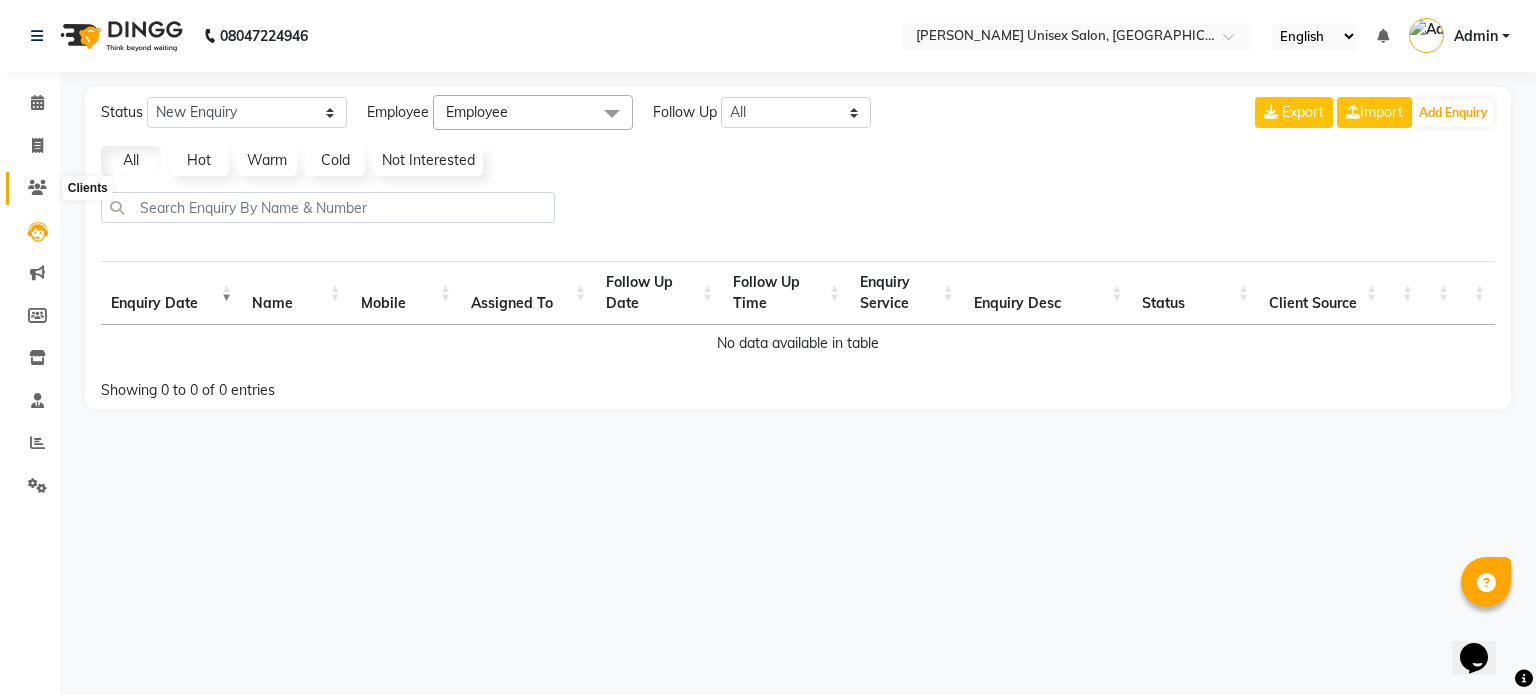 click 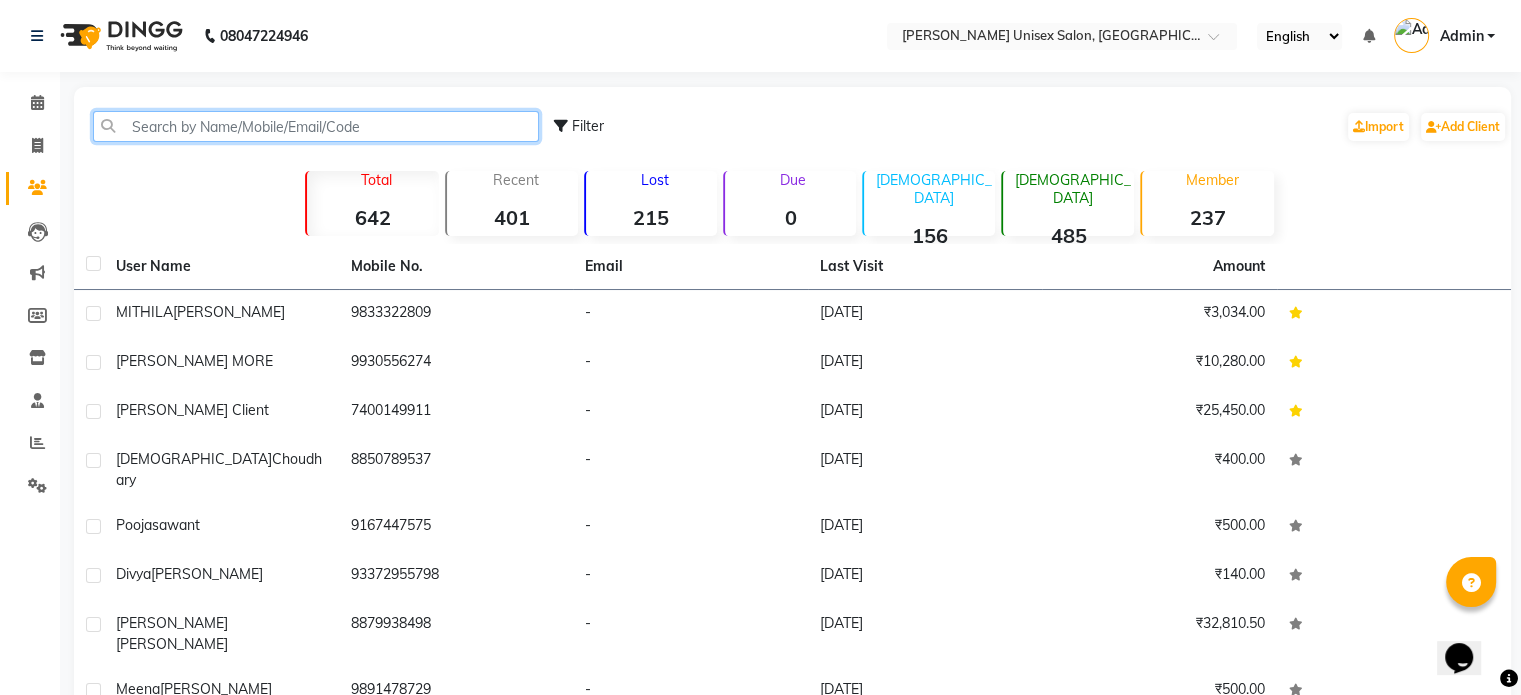 click 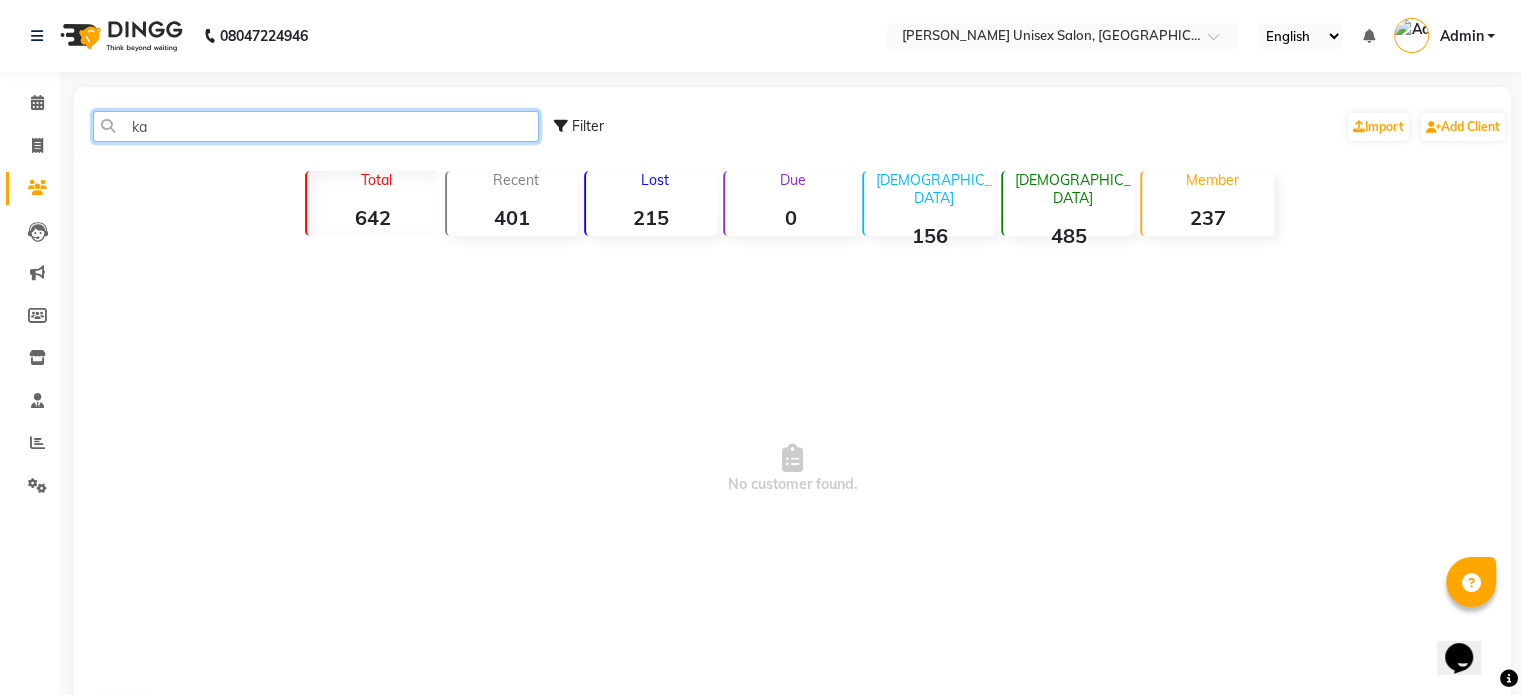 type on "k" 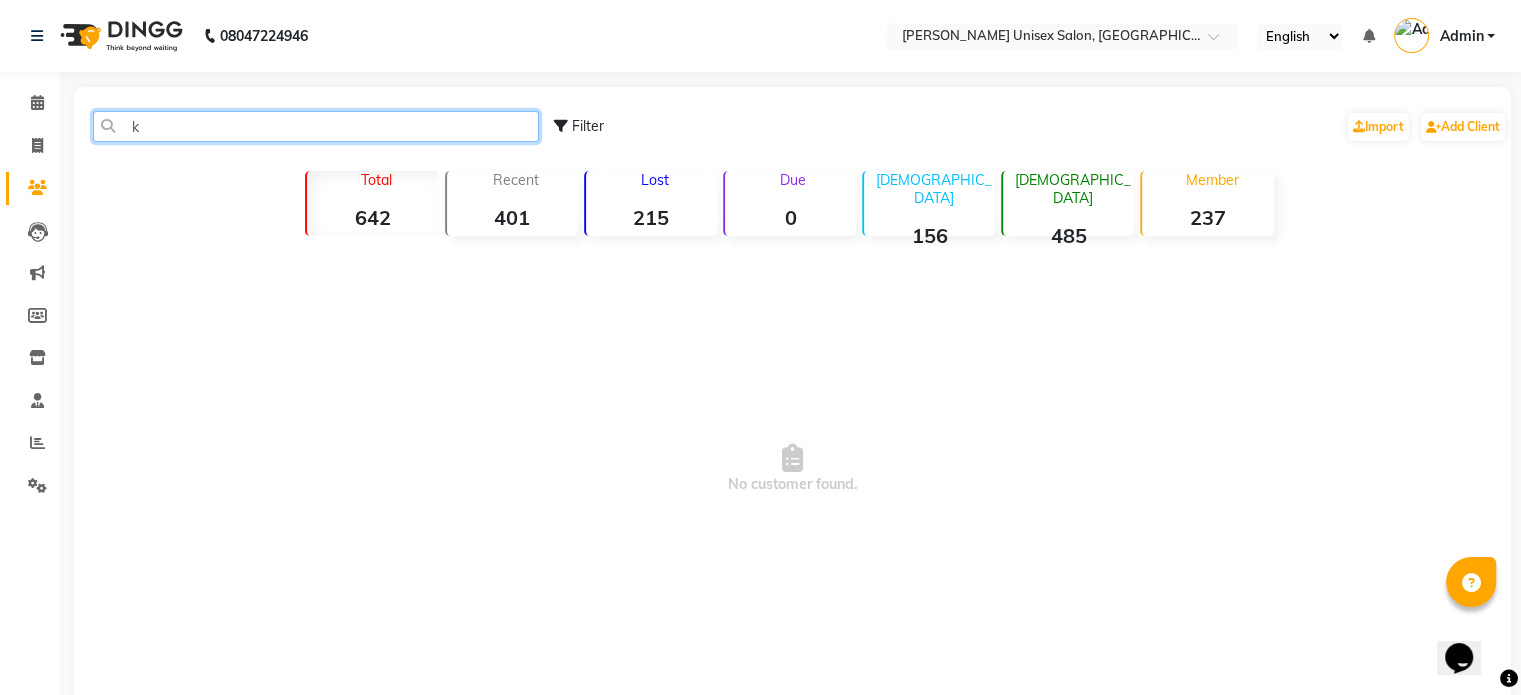 type 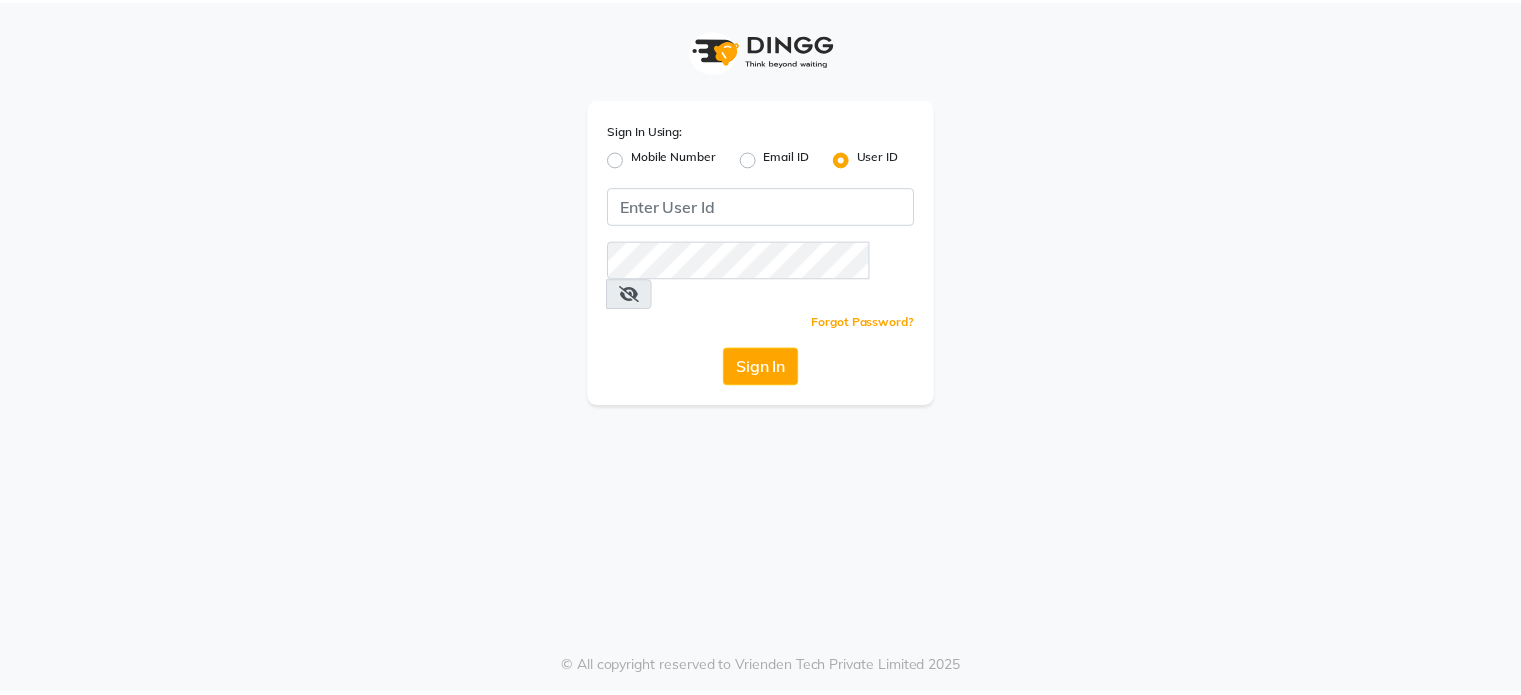 scroll, scrollTop: 0, scrollLeft: 0, axis: both 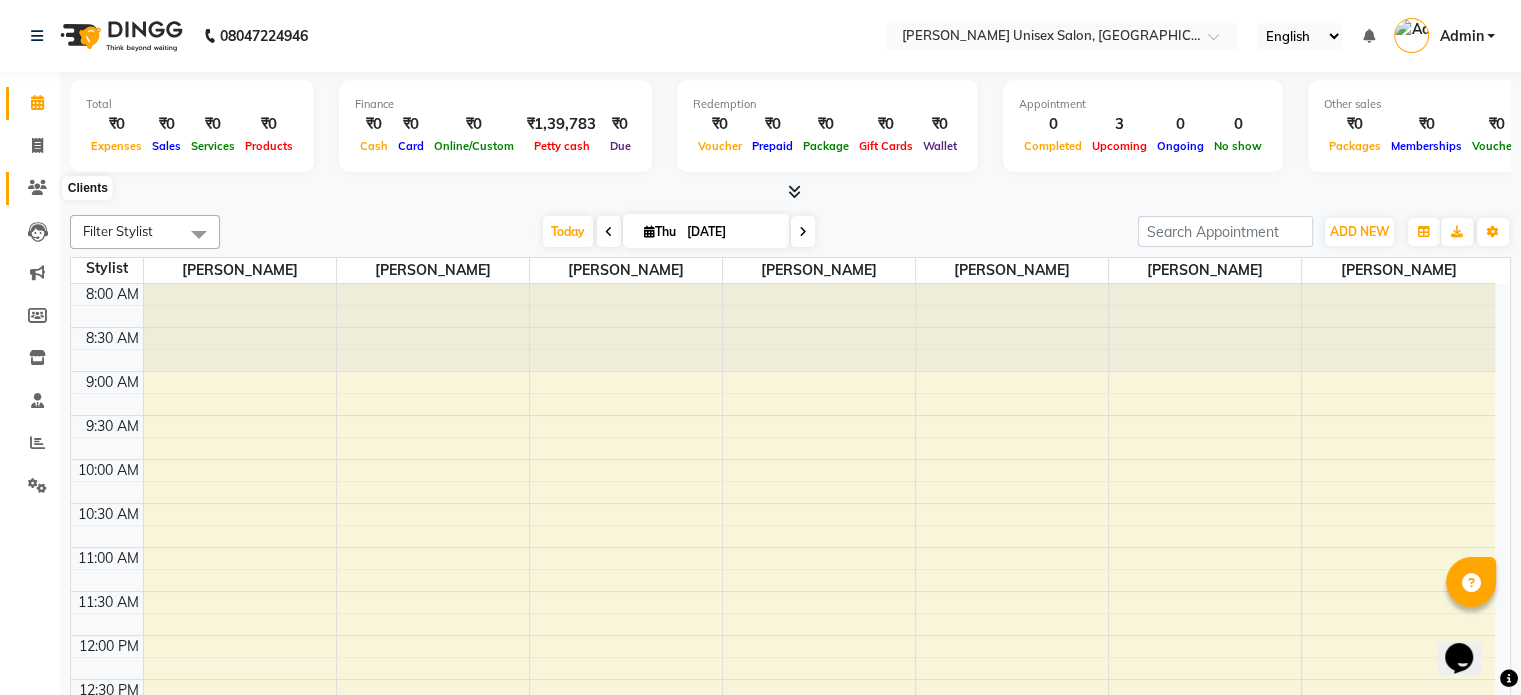 click 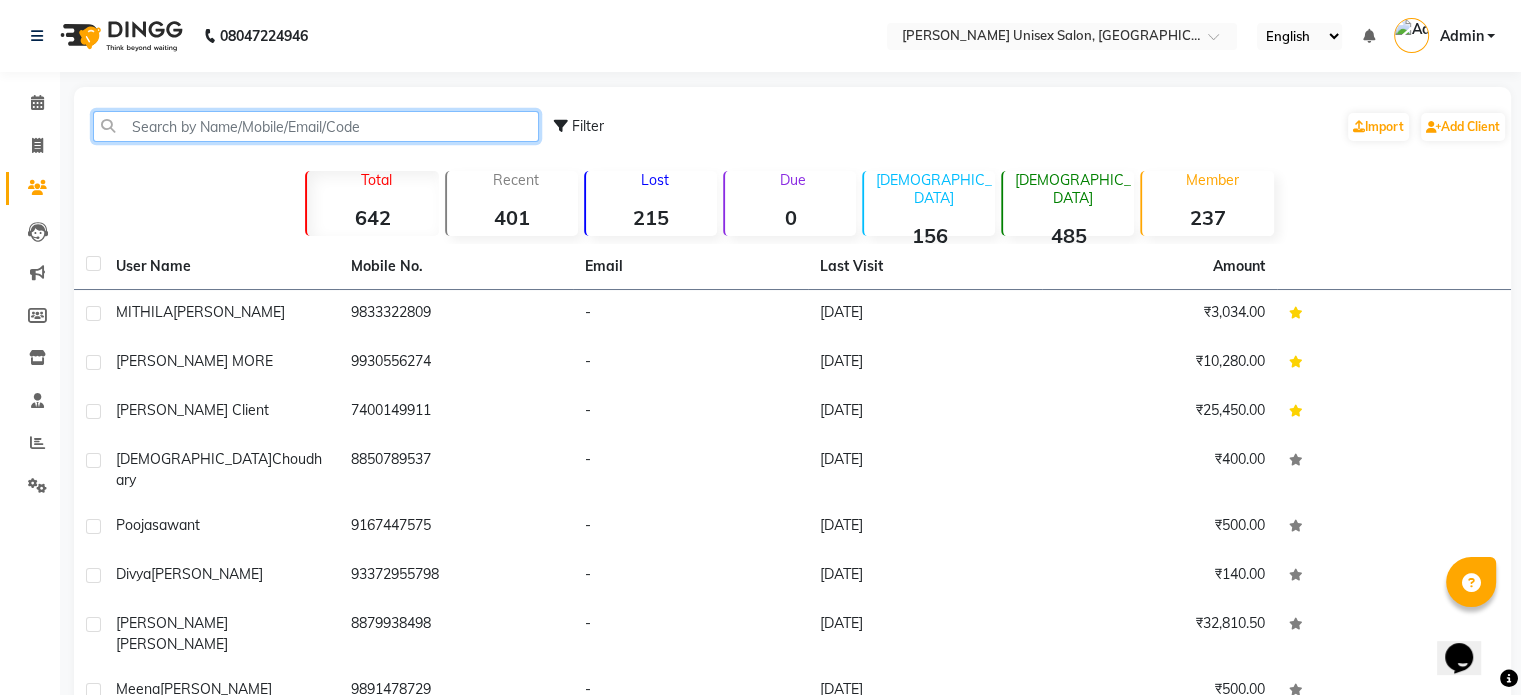 click 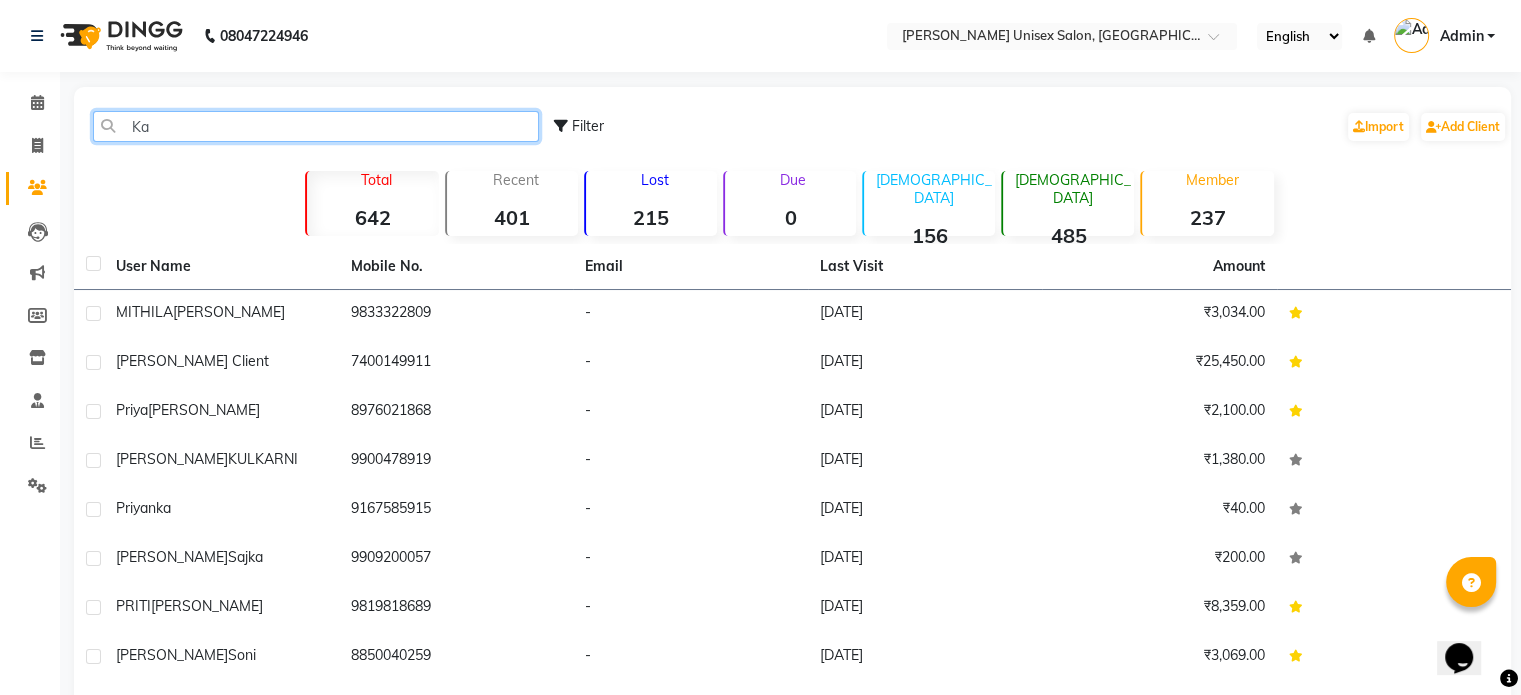 type on "K" 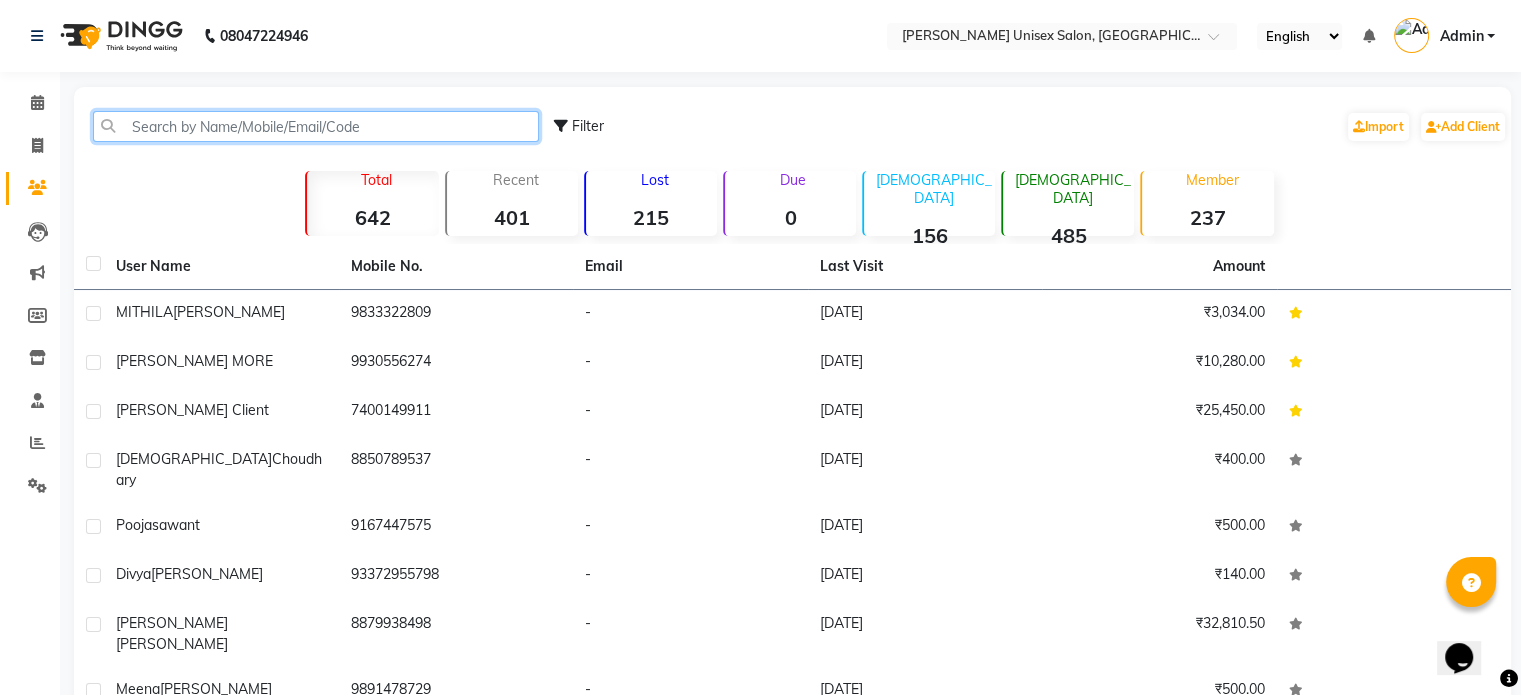 type on "k" 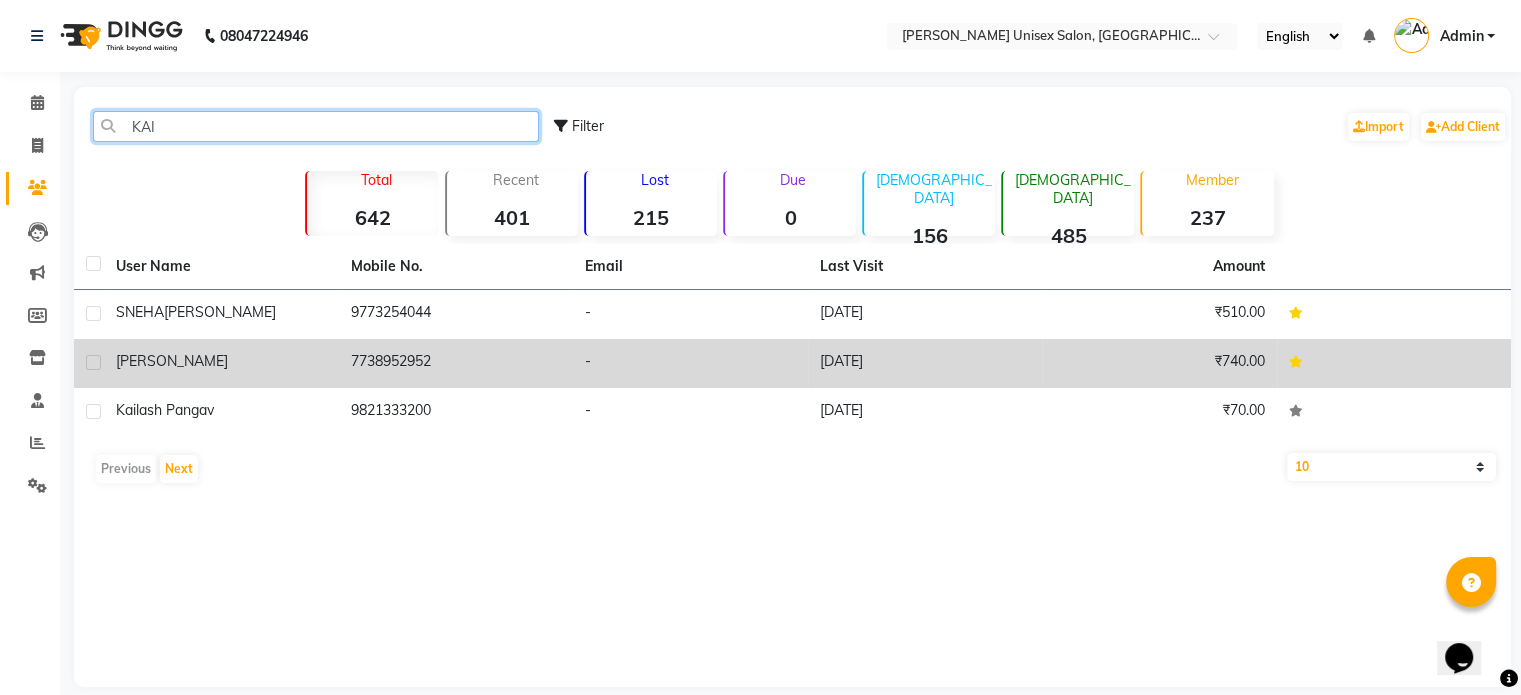 type on "KAI" 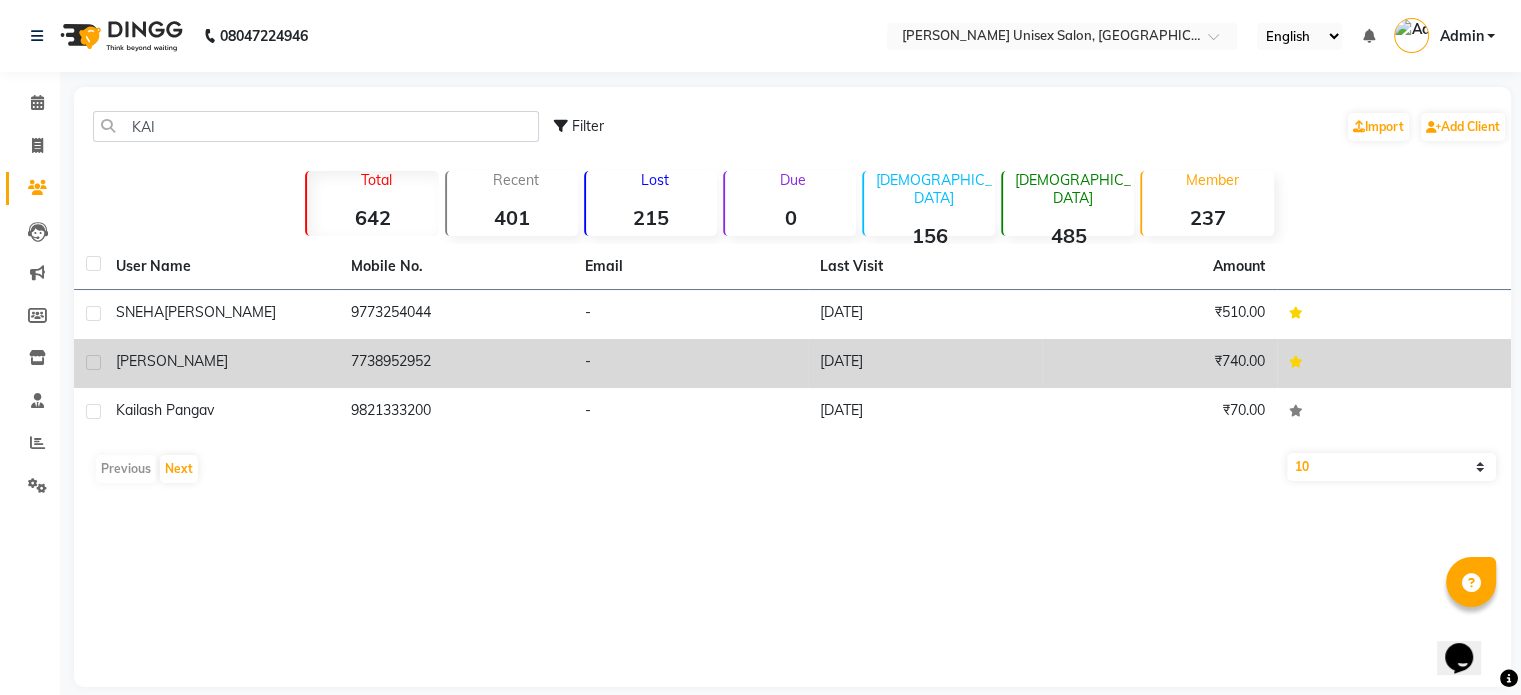 click on "KAIZ  ROZANI" 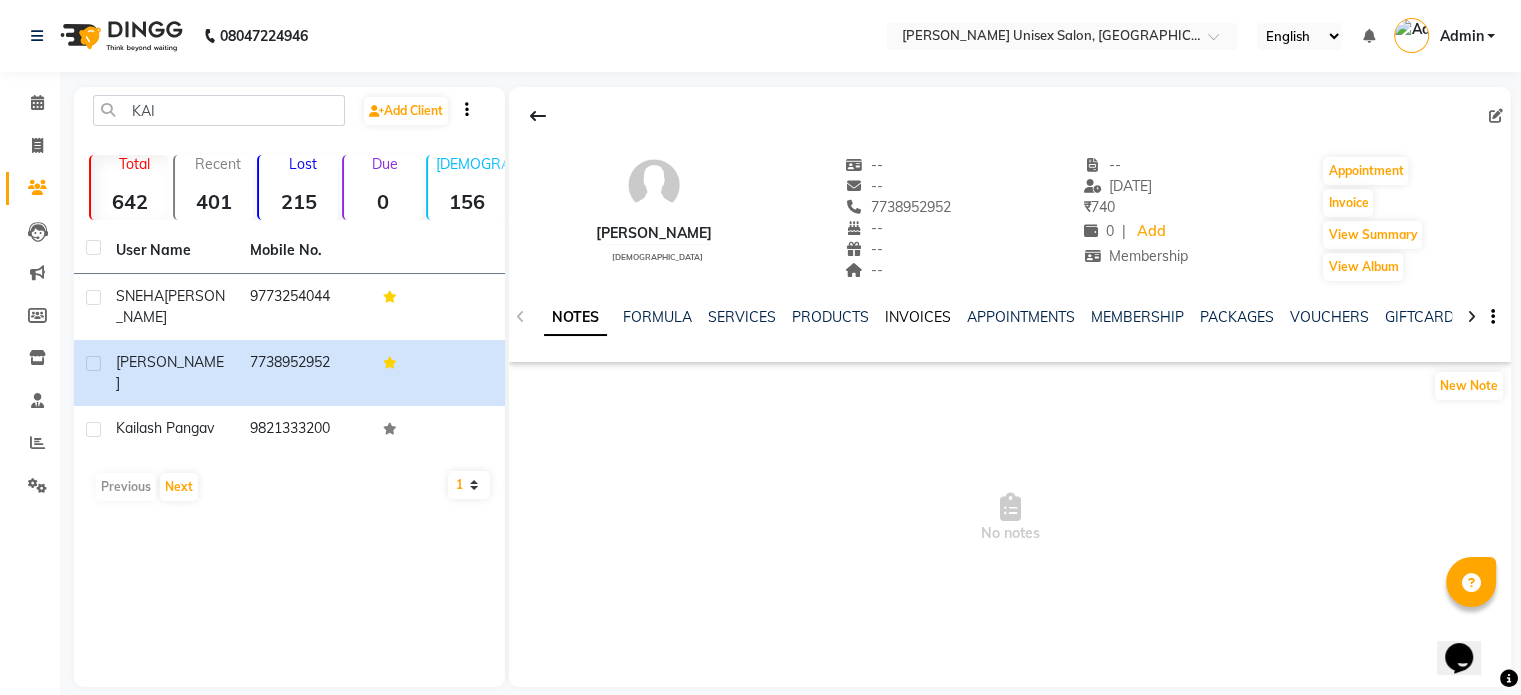 click on "INVOICES" 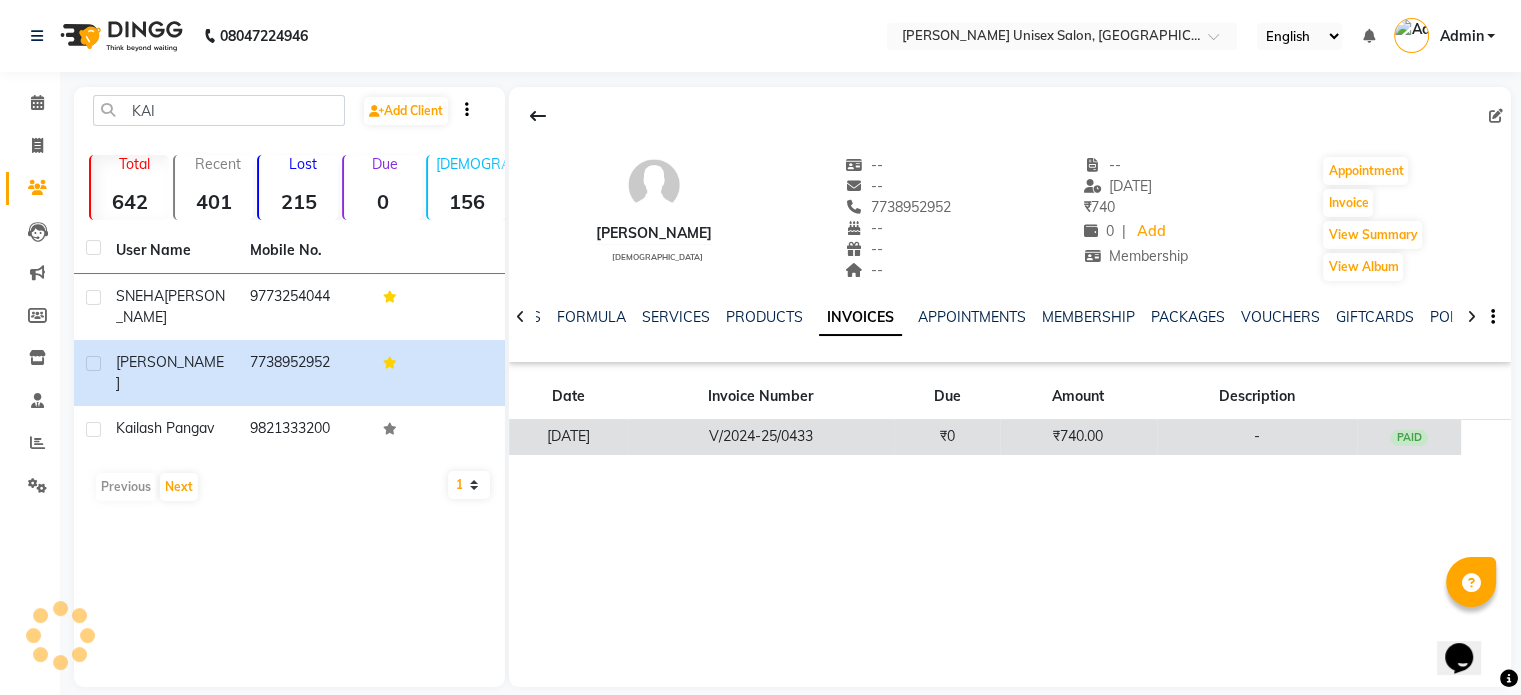 click on "V/2024-25/0433" 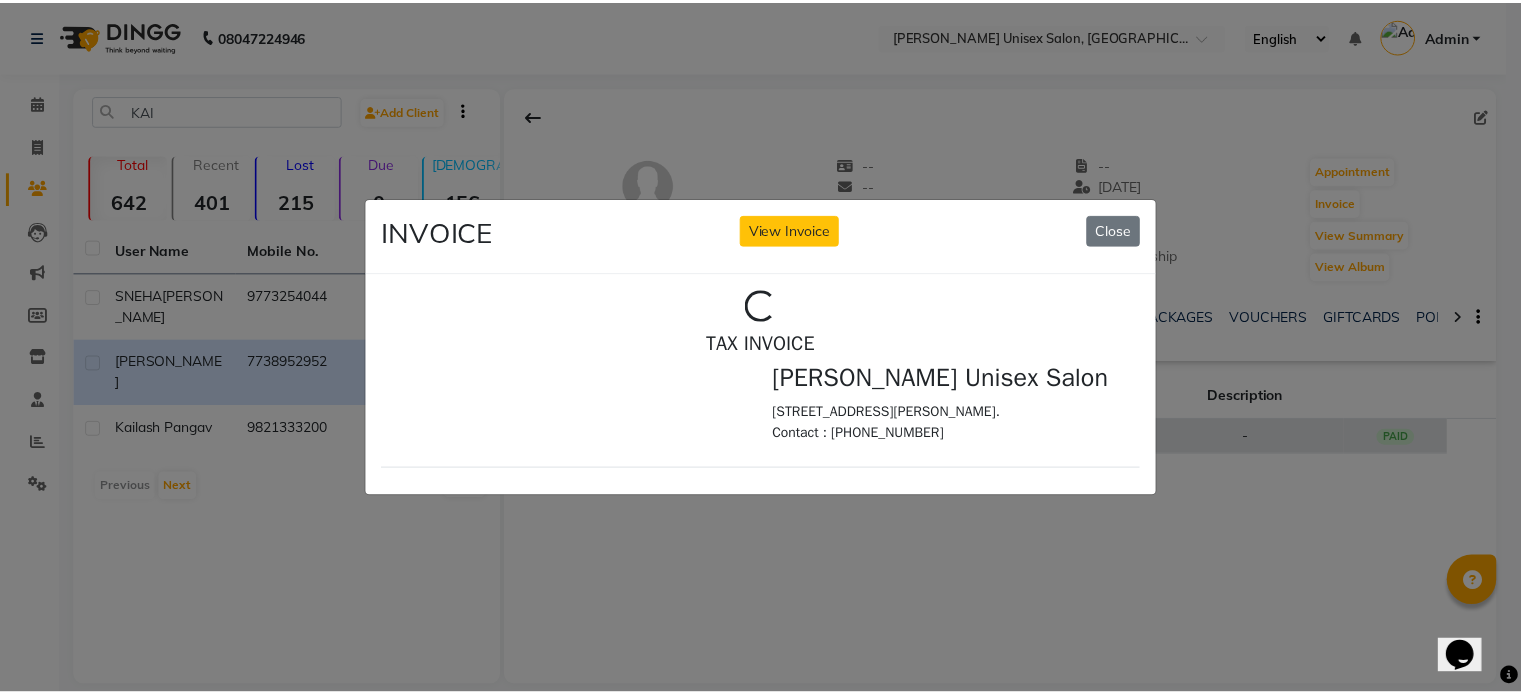 scroll, scrollTop: 0, scrollLeft: 0, axis: both 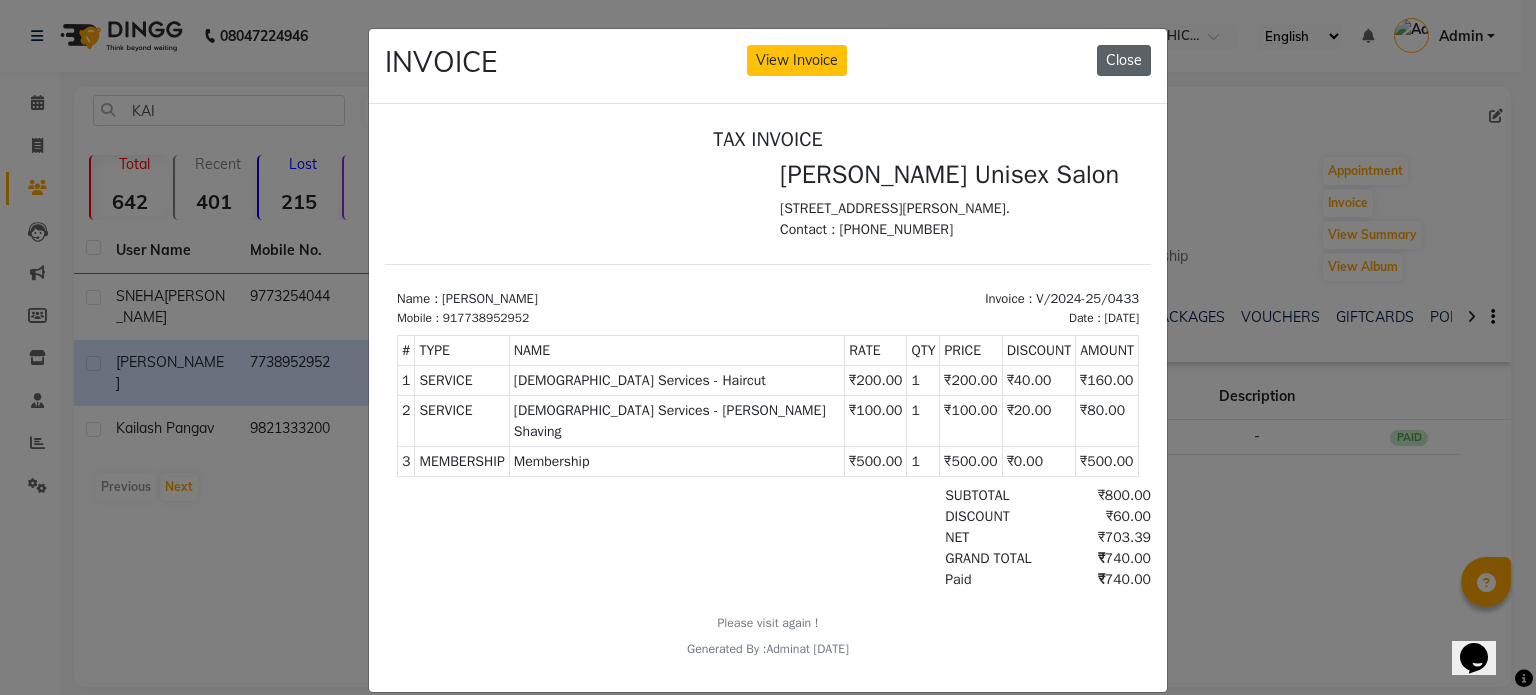 click on "Close" 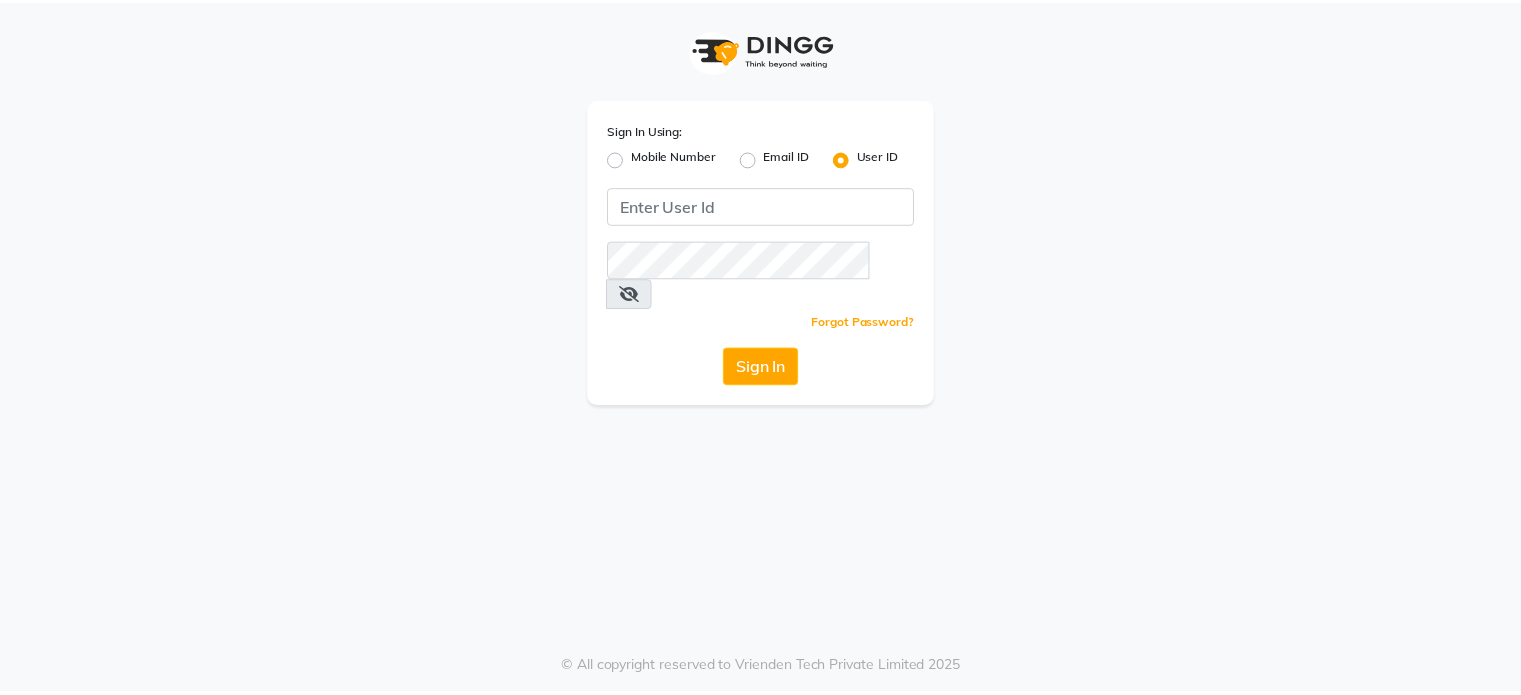 scroll, scrollTop: 0, scrollLeft: 0, axis: both 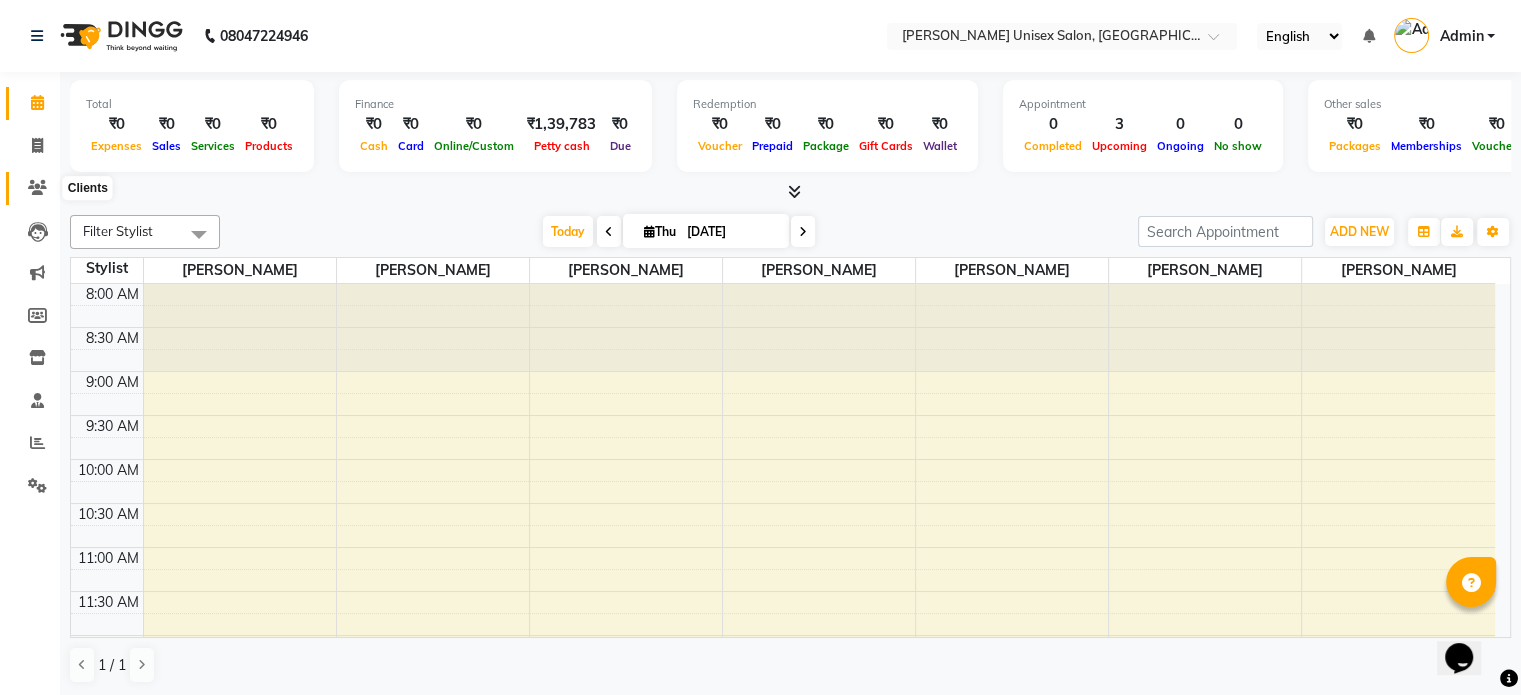 click 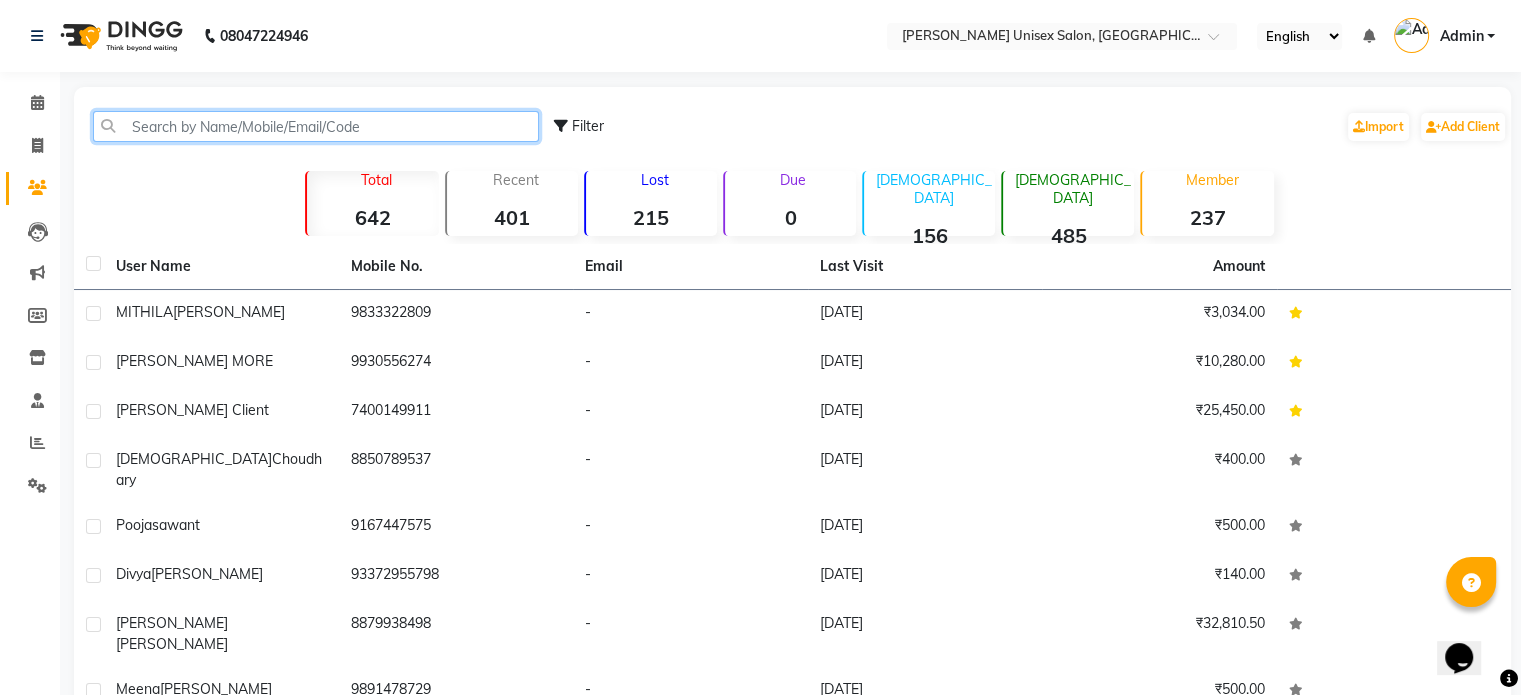 click 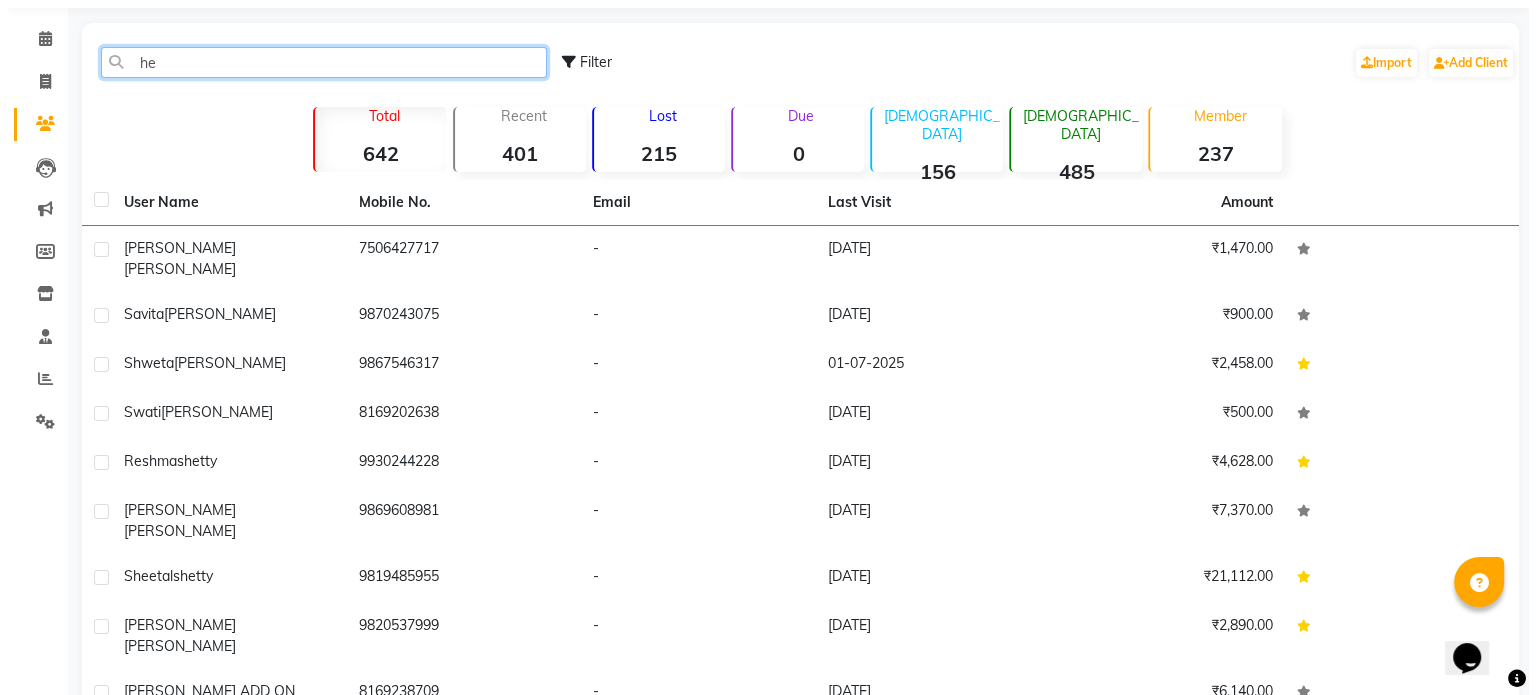 scroll, scrollTop: 0, scrollLeft: 0, axis: both 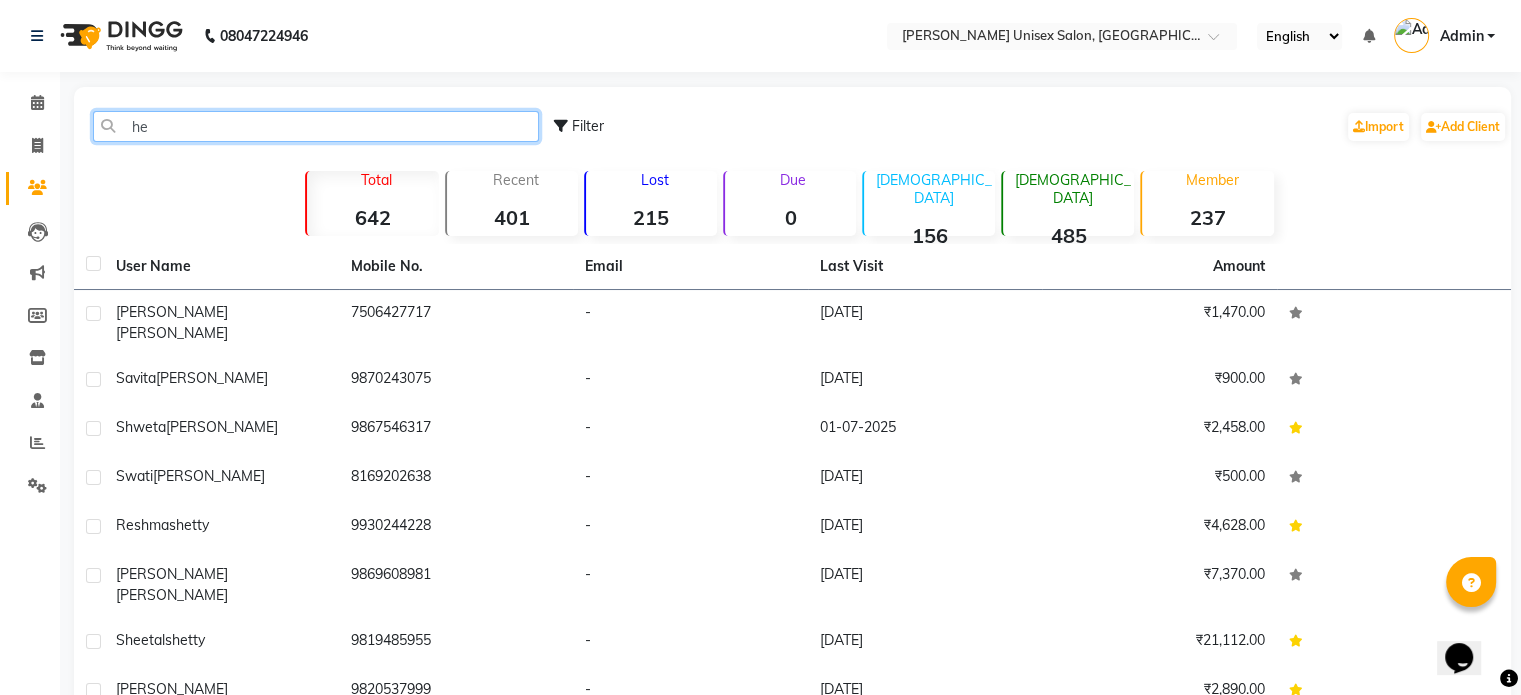 type on "h" 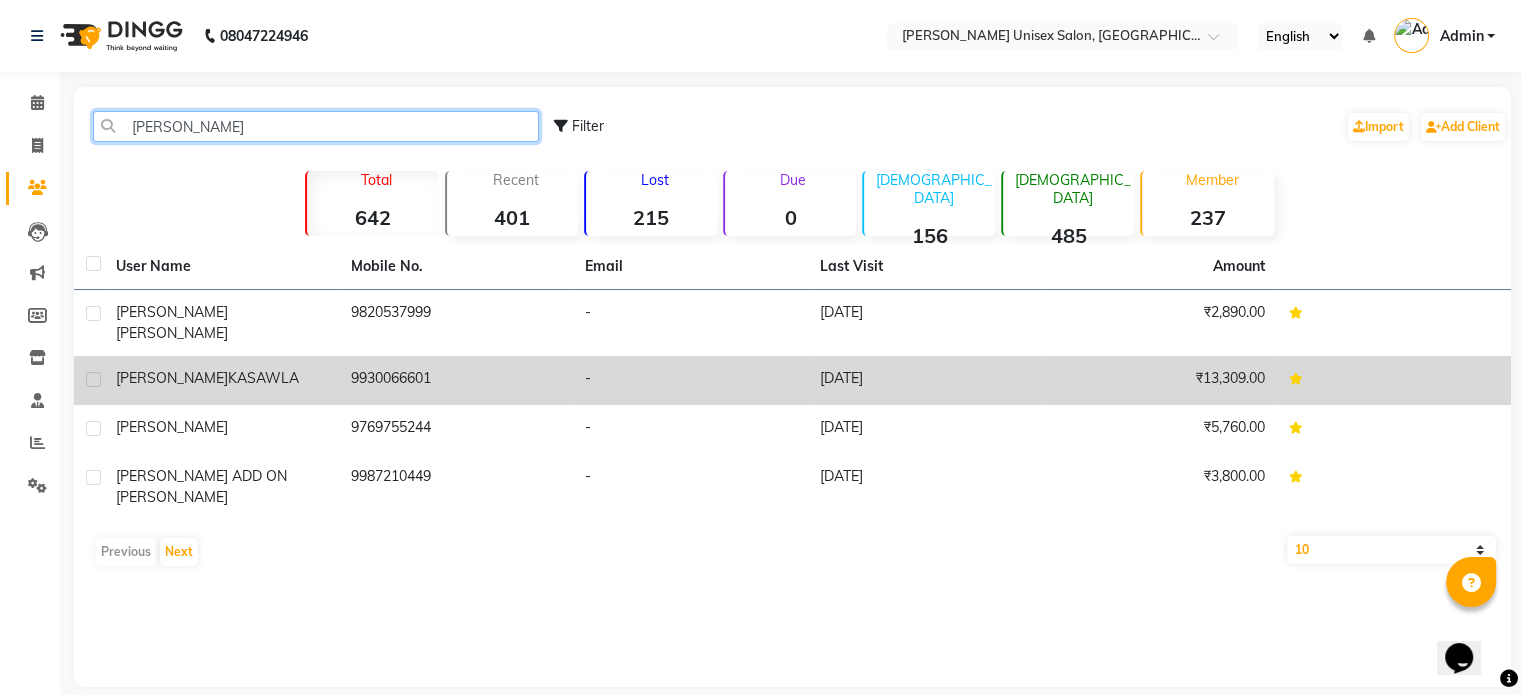 type on "HETAL" 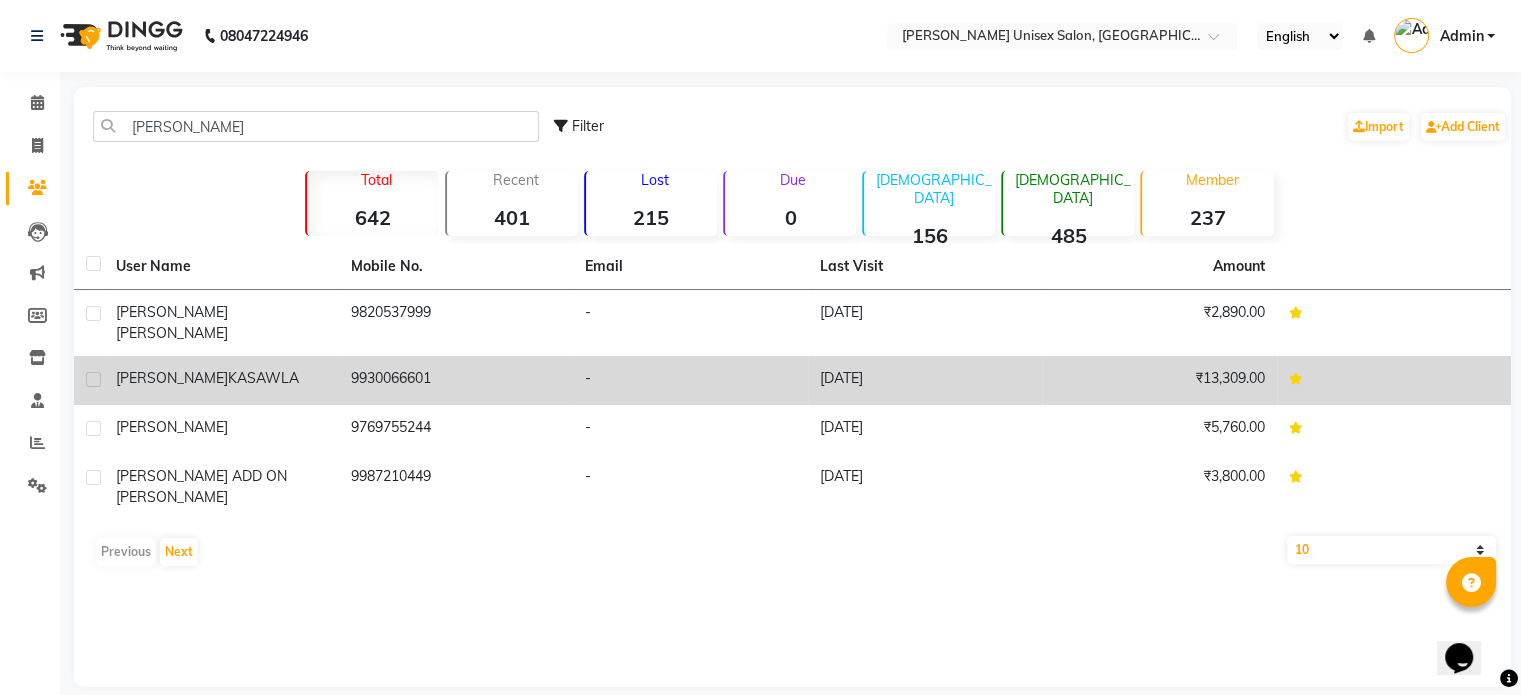 click on "KASAWLA" 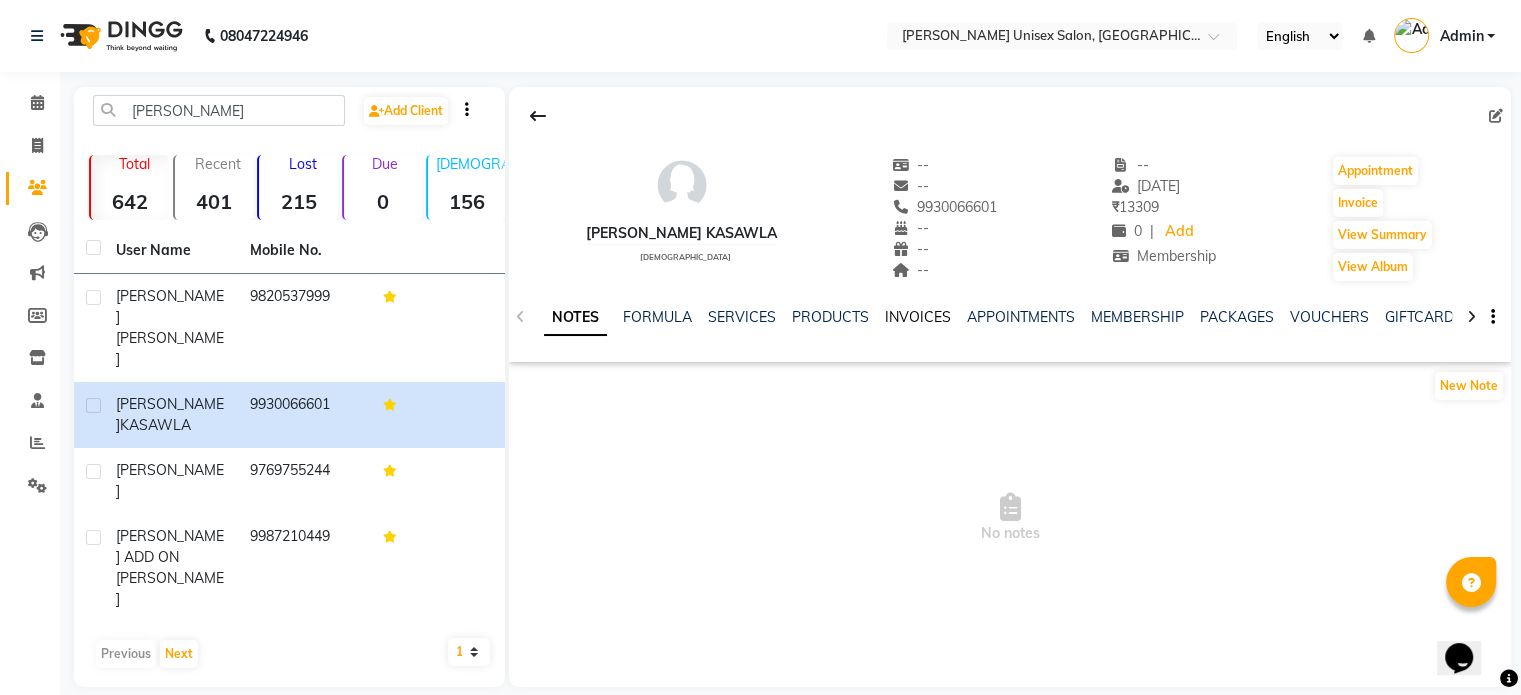 click on "INVOICES" 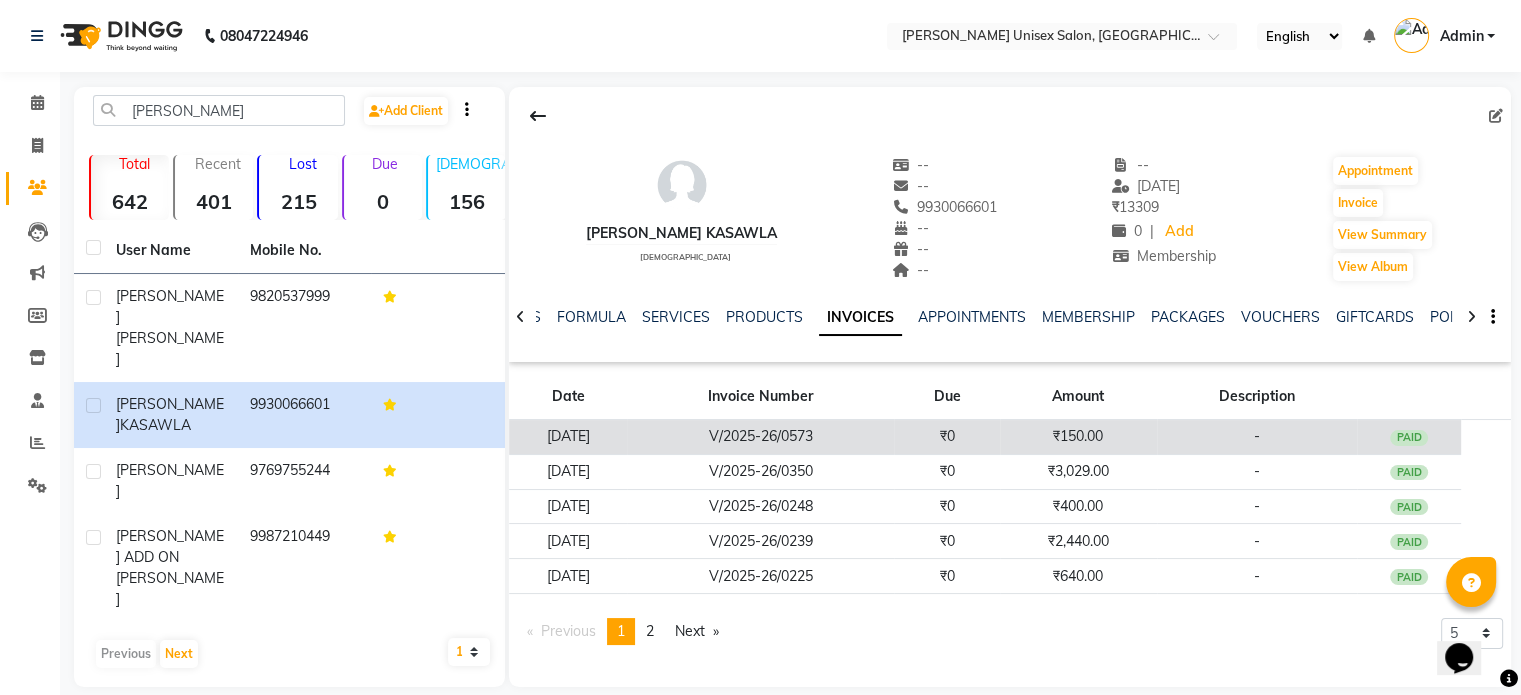 click on "₹0" 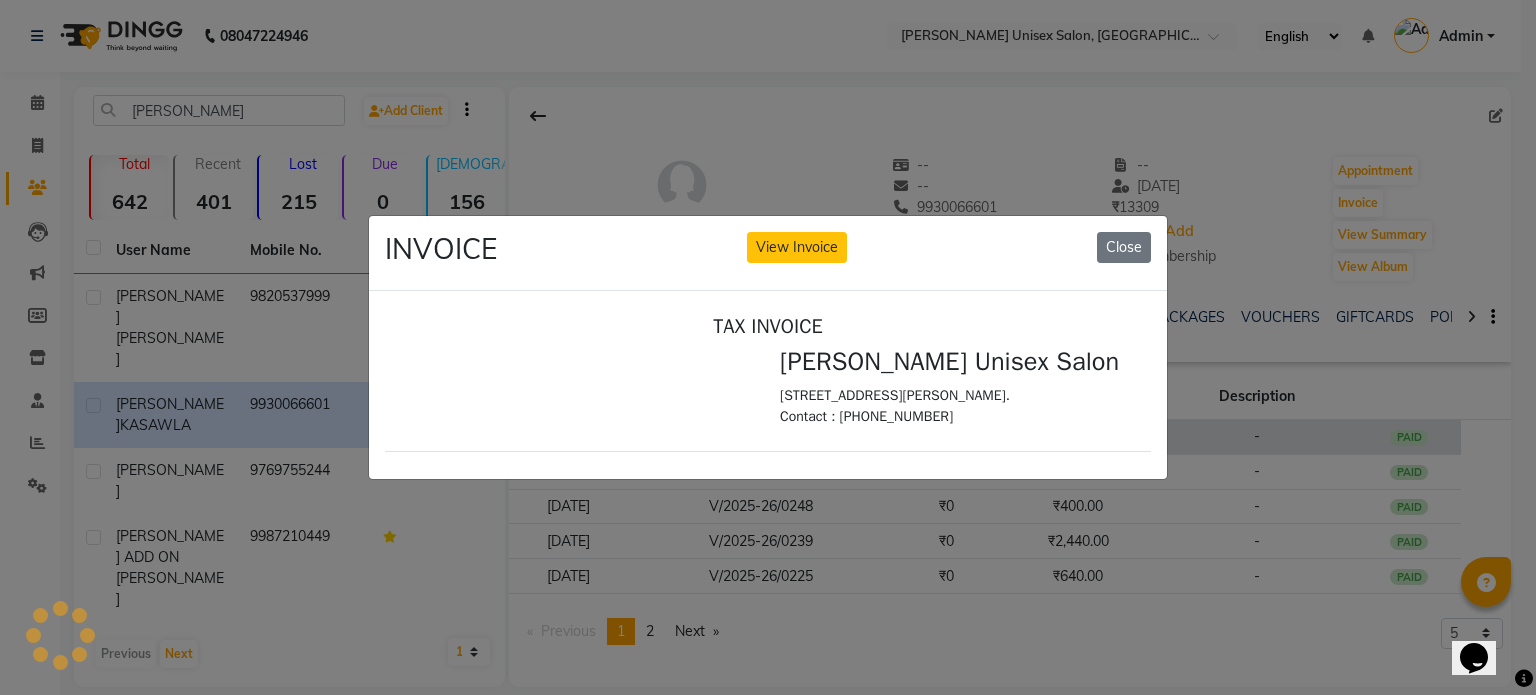 scroll, scrollTop: 0, scrollLeft: 0, axis: both 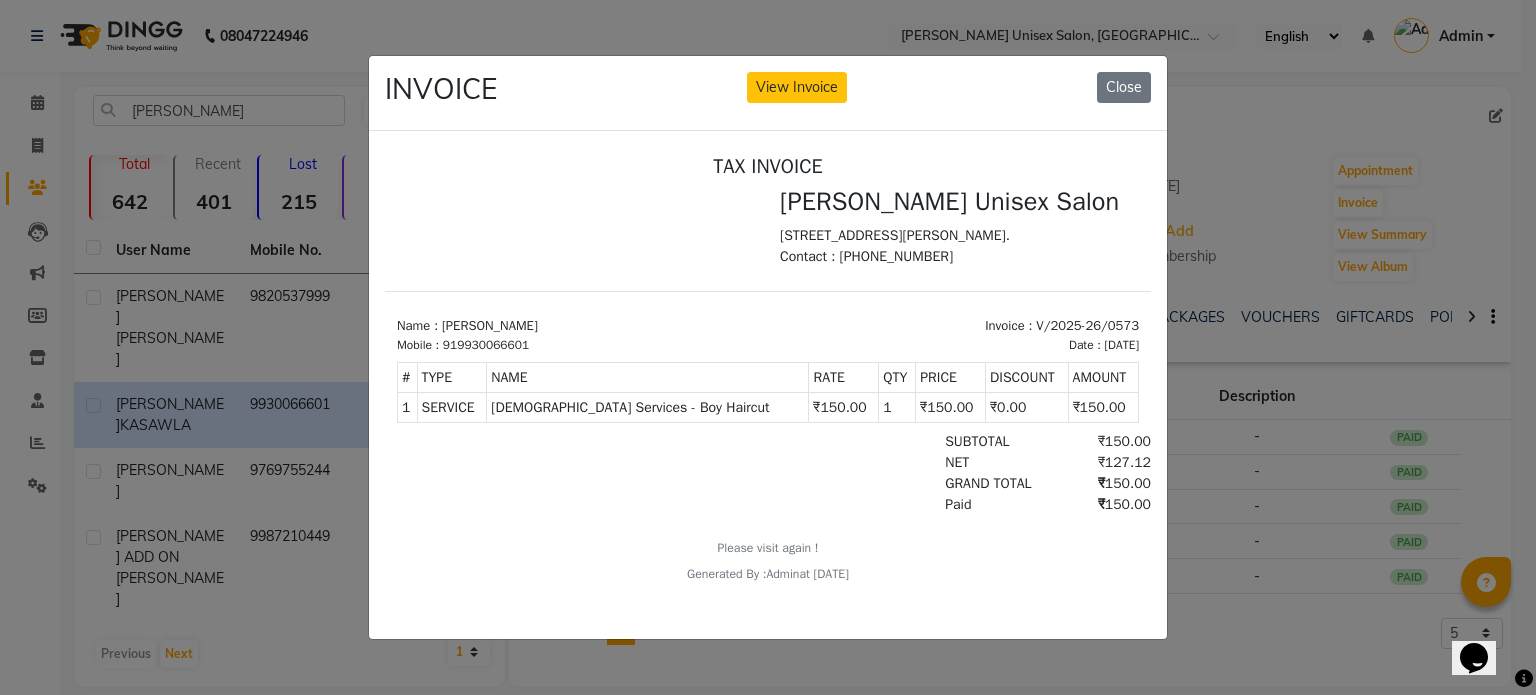 click on "INVOICE View Invoice Close" 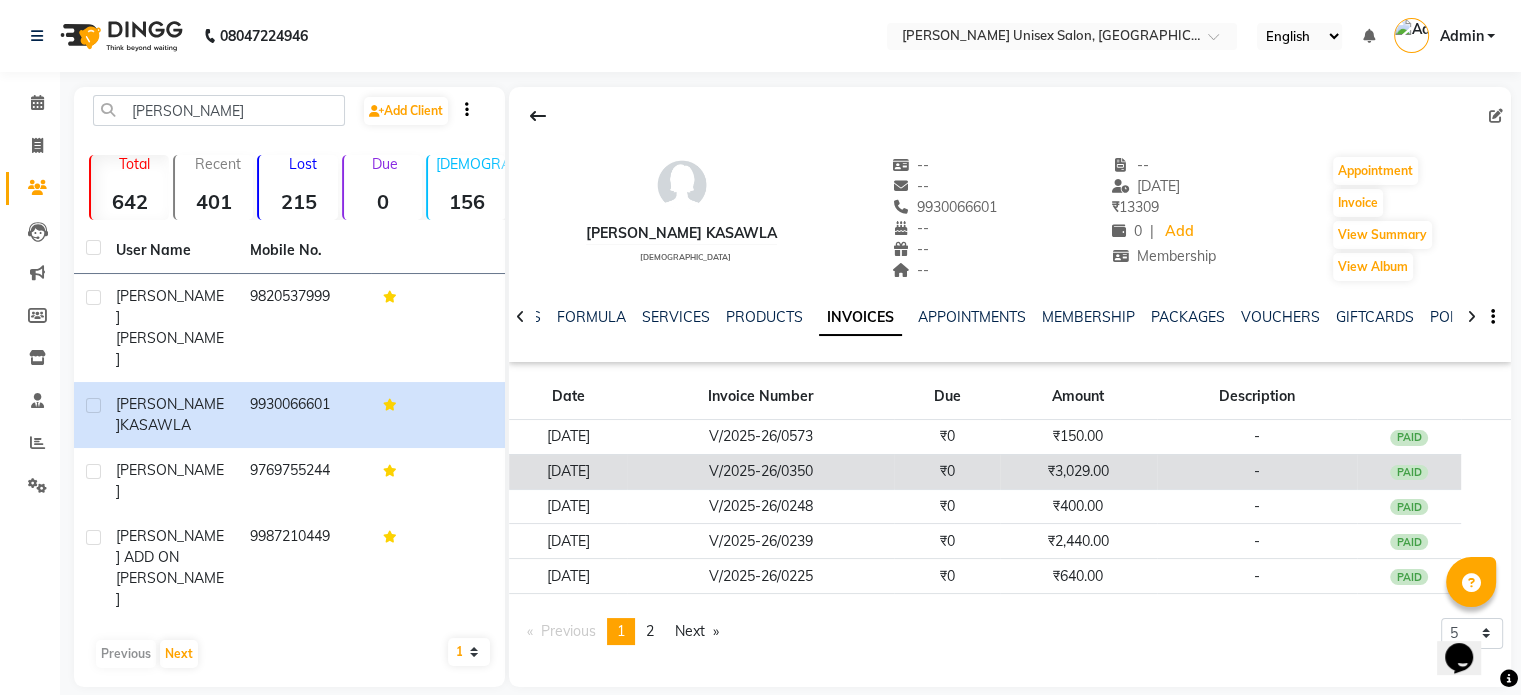 click on "₹3,029.00" 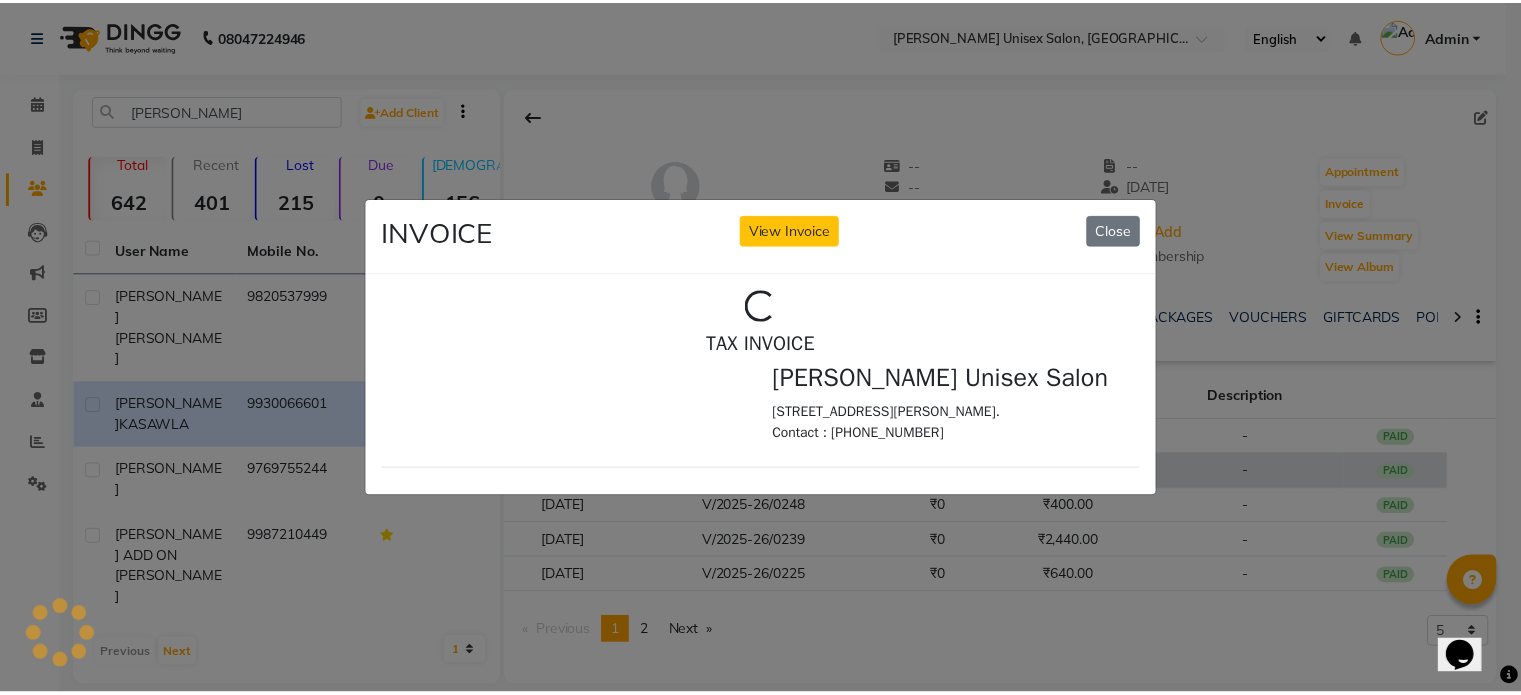 scroll, scrollTop: 0, scrollLeft: 0, axis: both 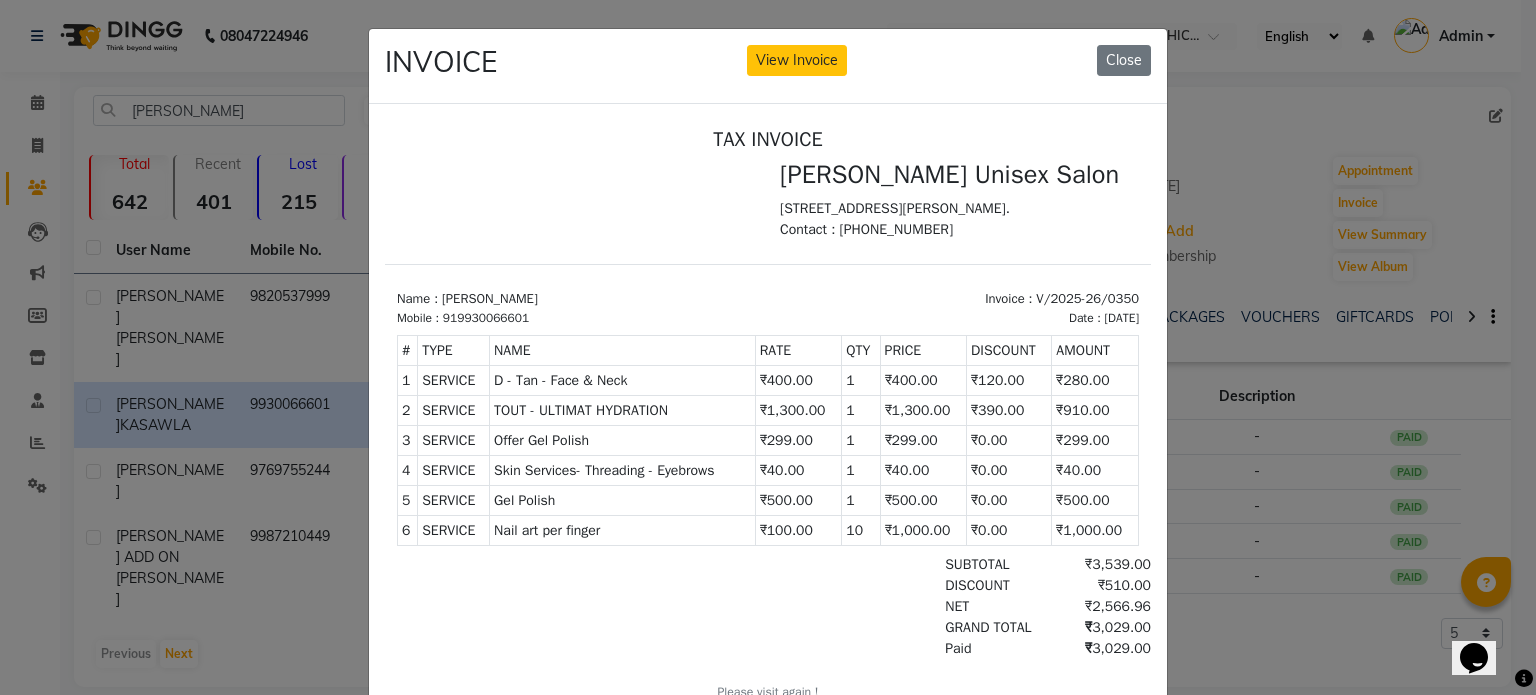 click on "INVOICE View Invoice Close" 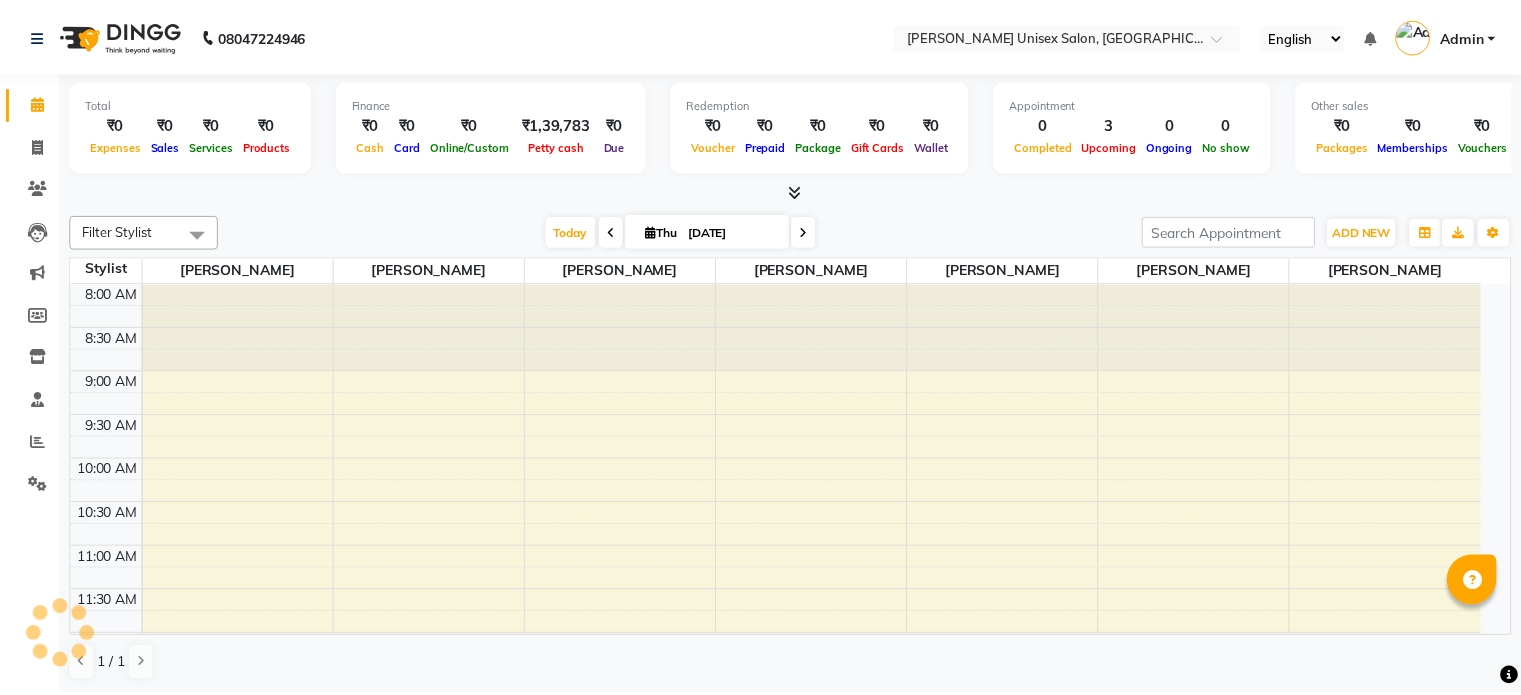 scroll, scrollTop: 0, scrollLeft: 0, axis: both 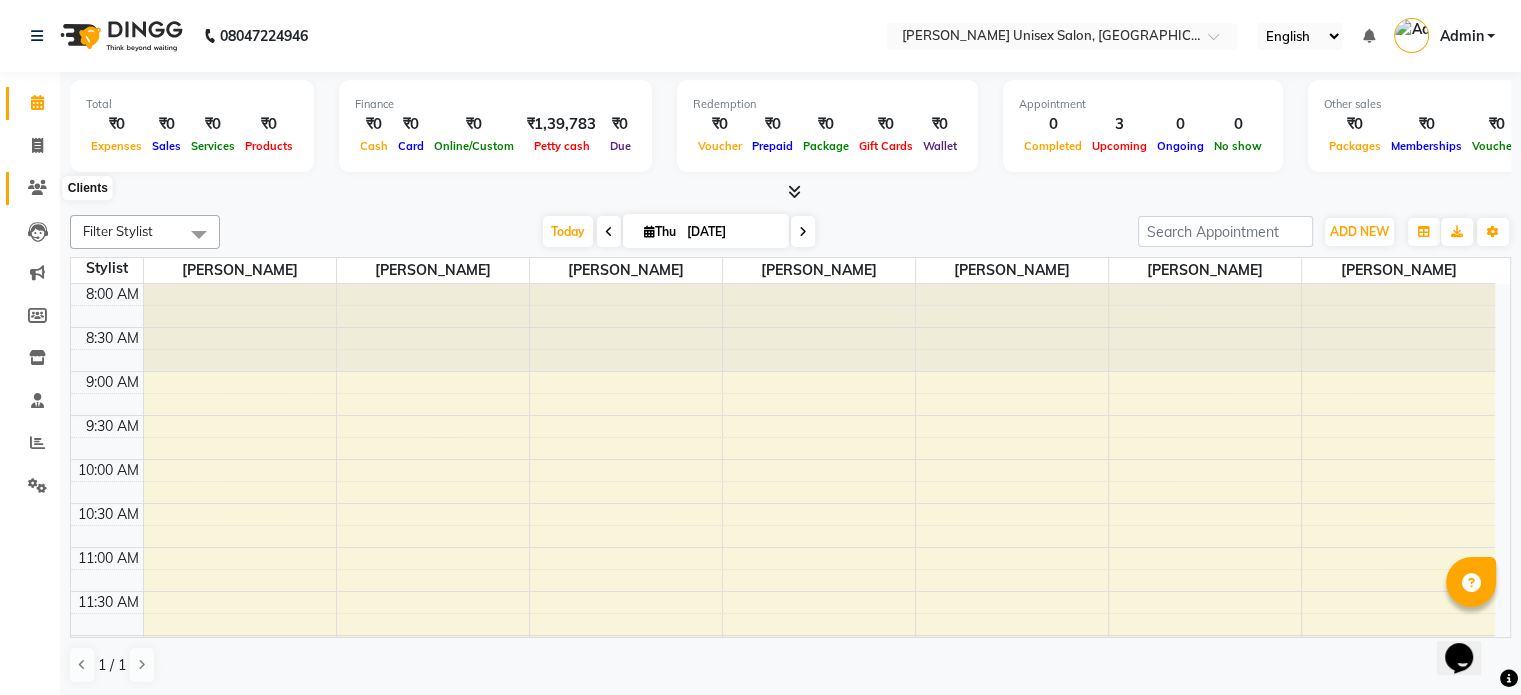 click 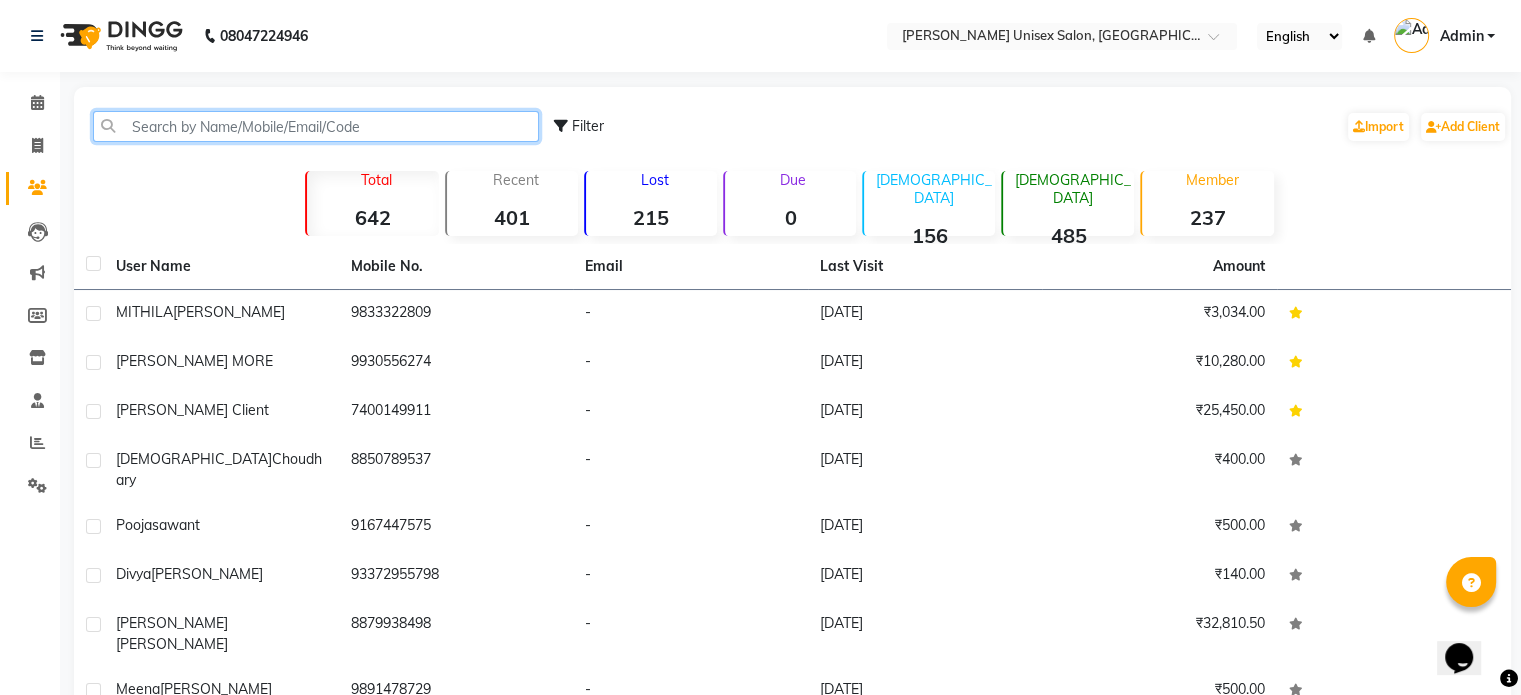 click 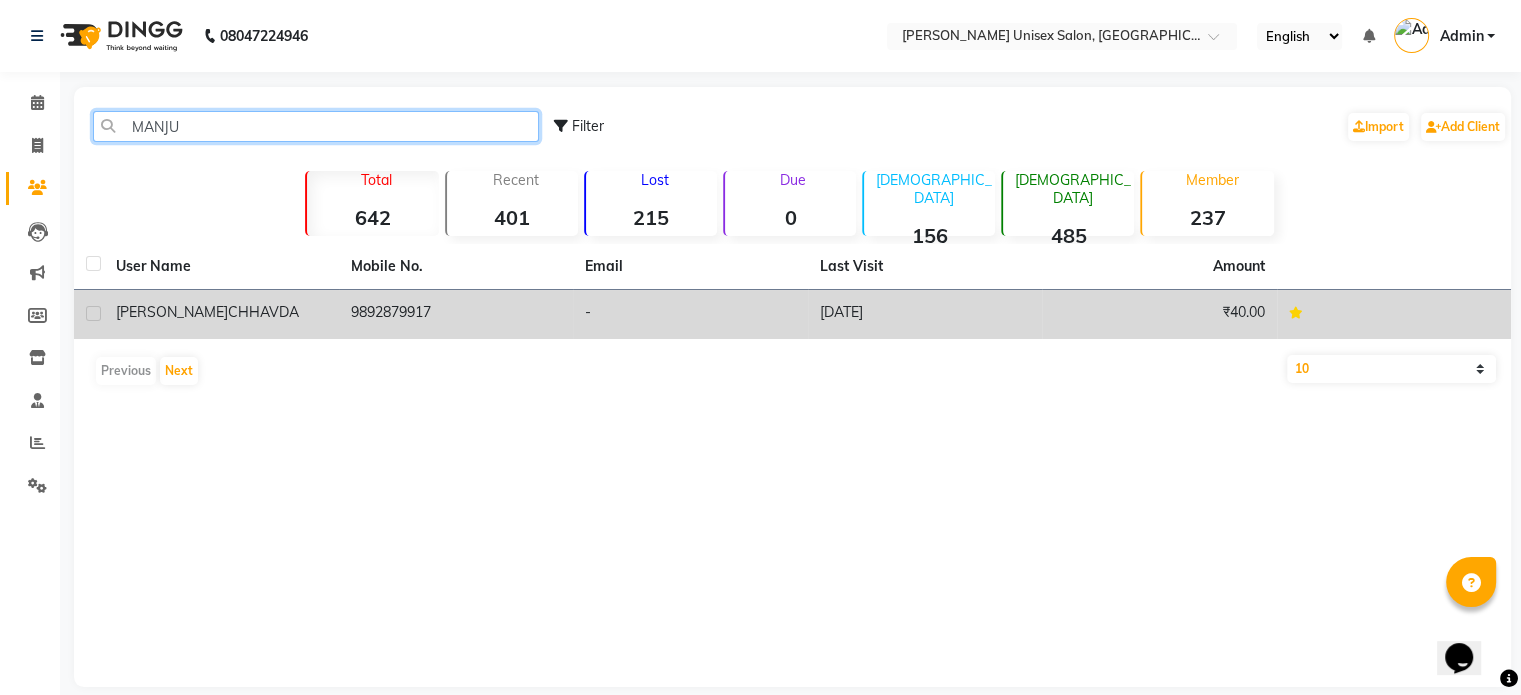 type on "MANJU" 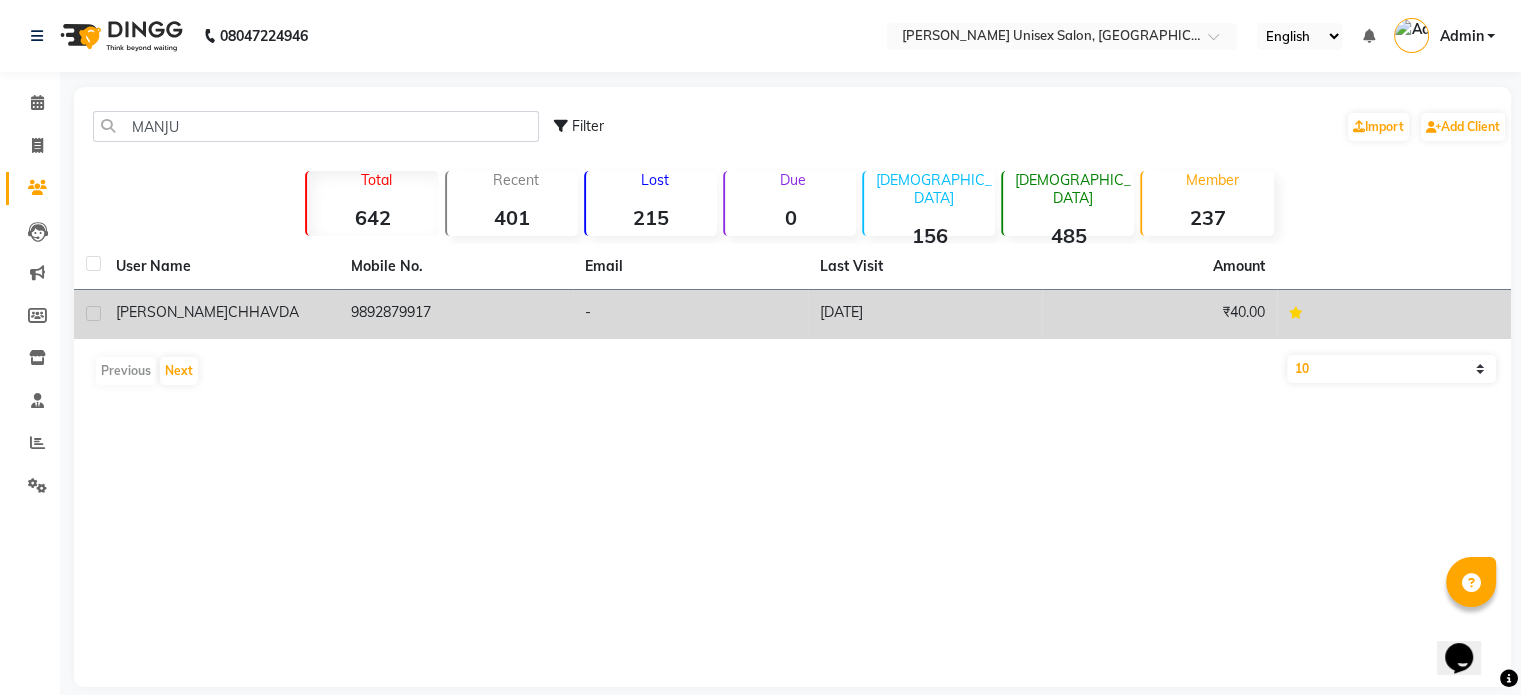 click on "MANJULA  CHHAVDA" 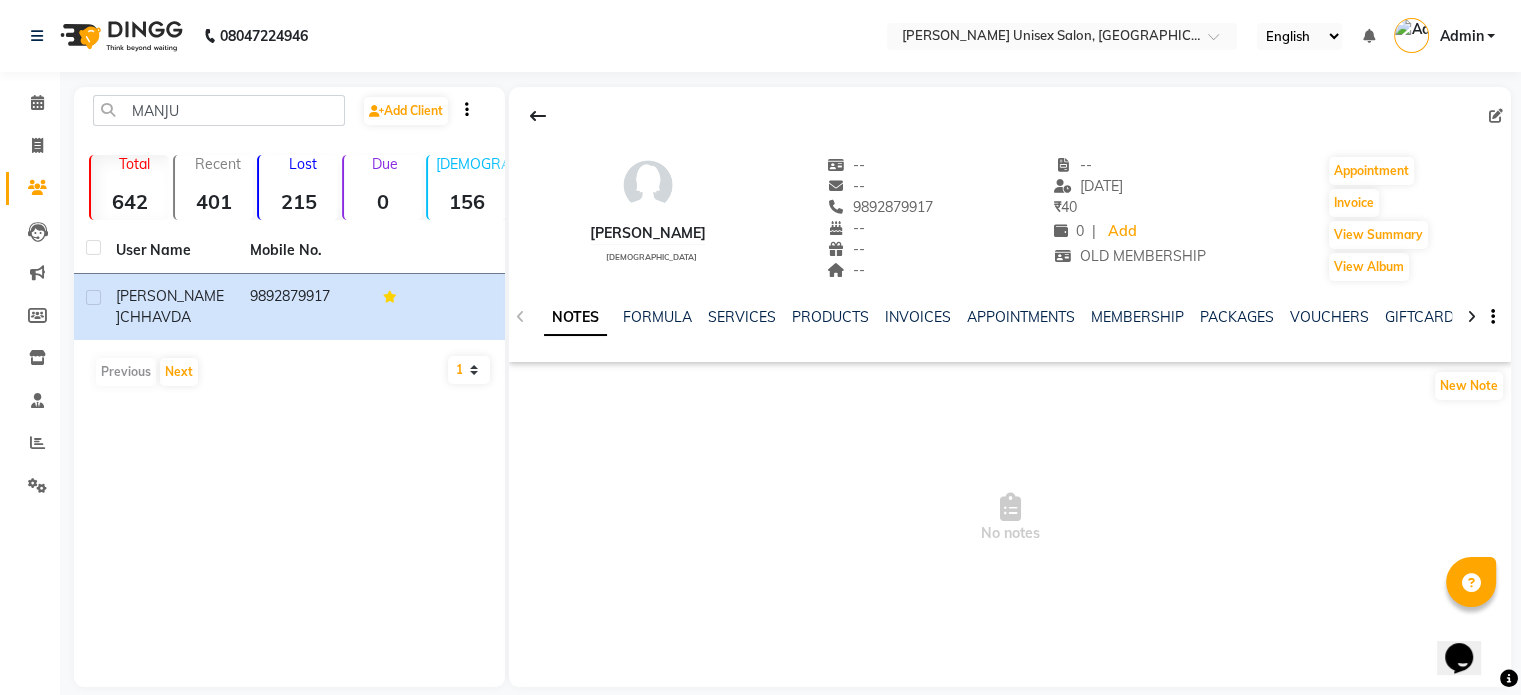 click on "MANJULA CHHAVDA   female" 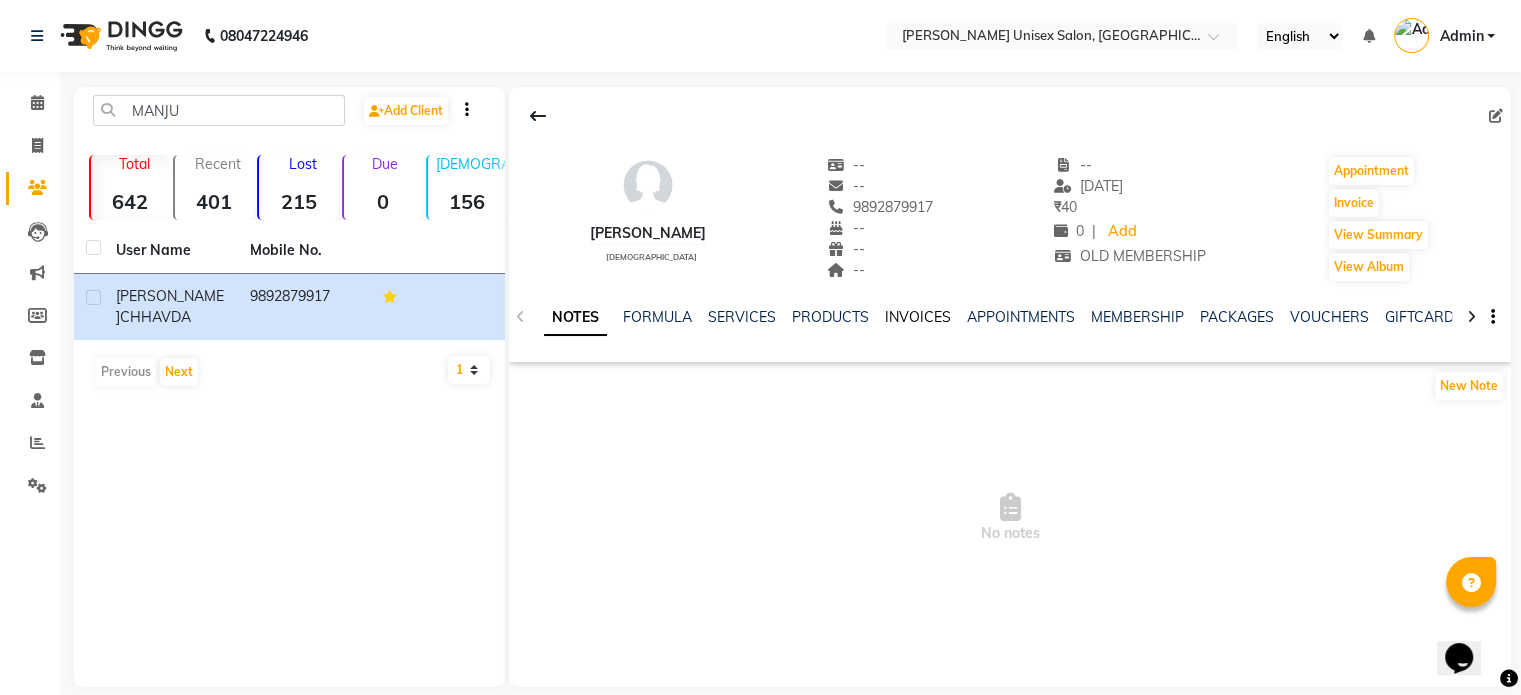 click on "INVOICES" 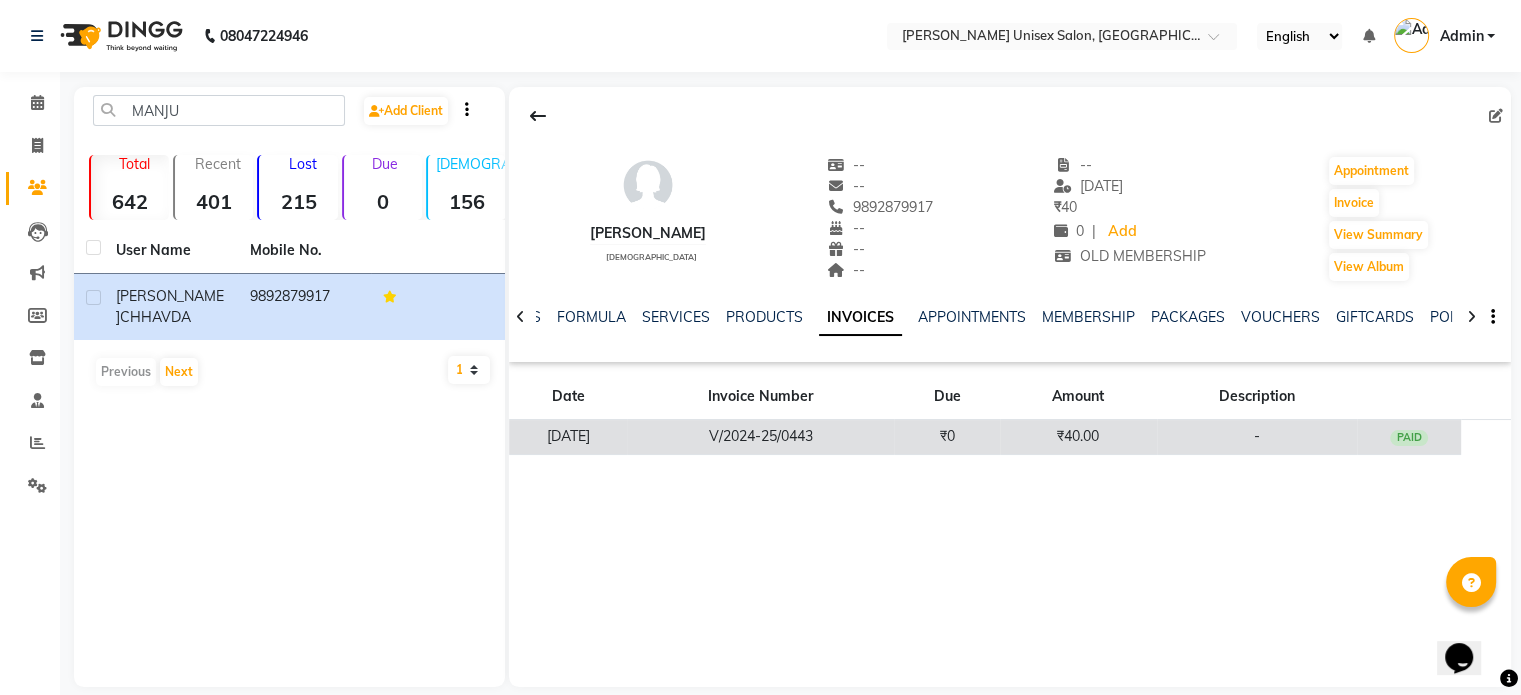click on "V/2024-25/0443" 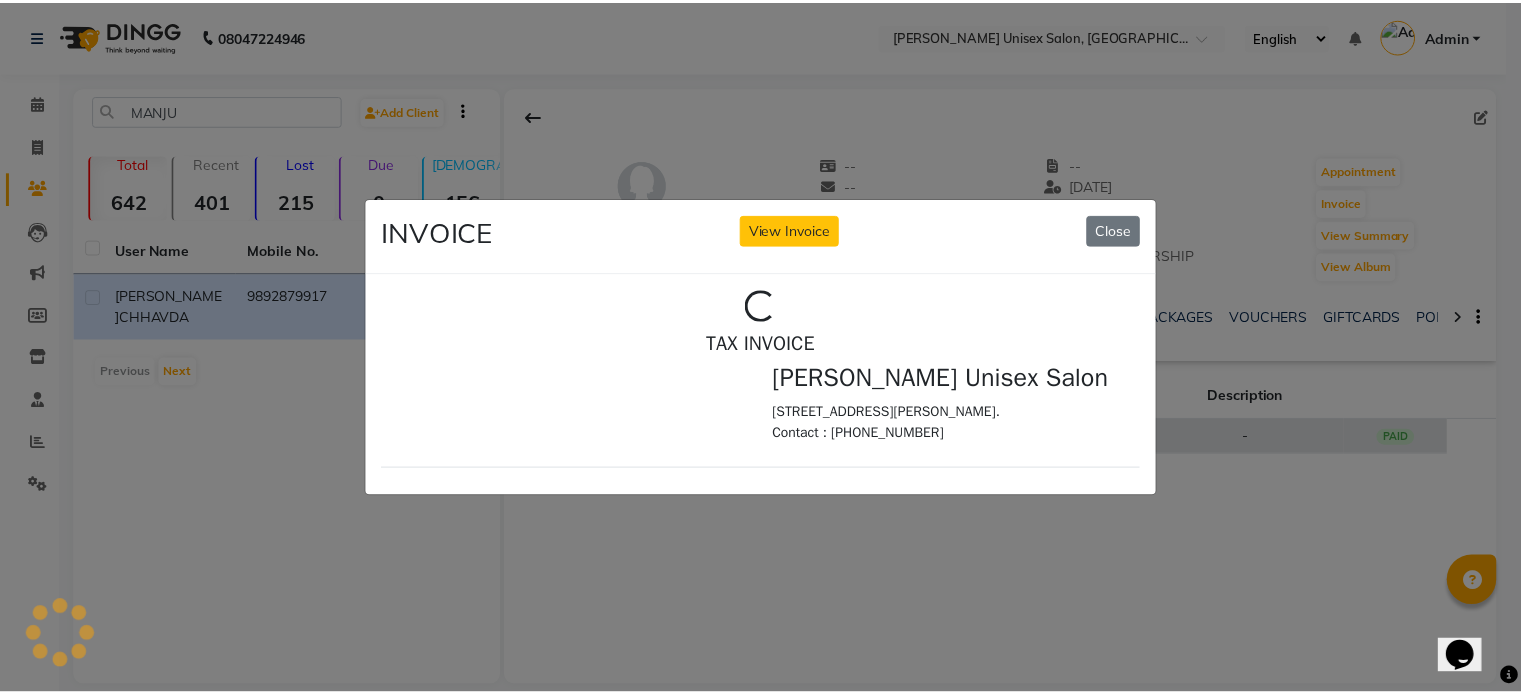 scroll, scrollTop: 0, scrollLeft: 0, axis: both 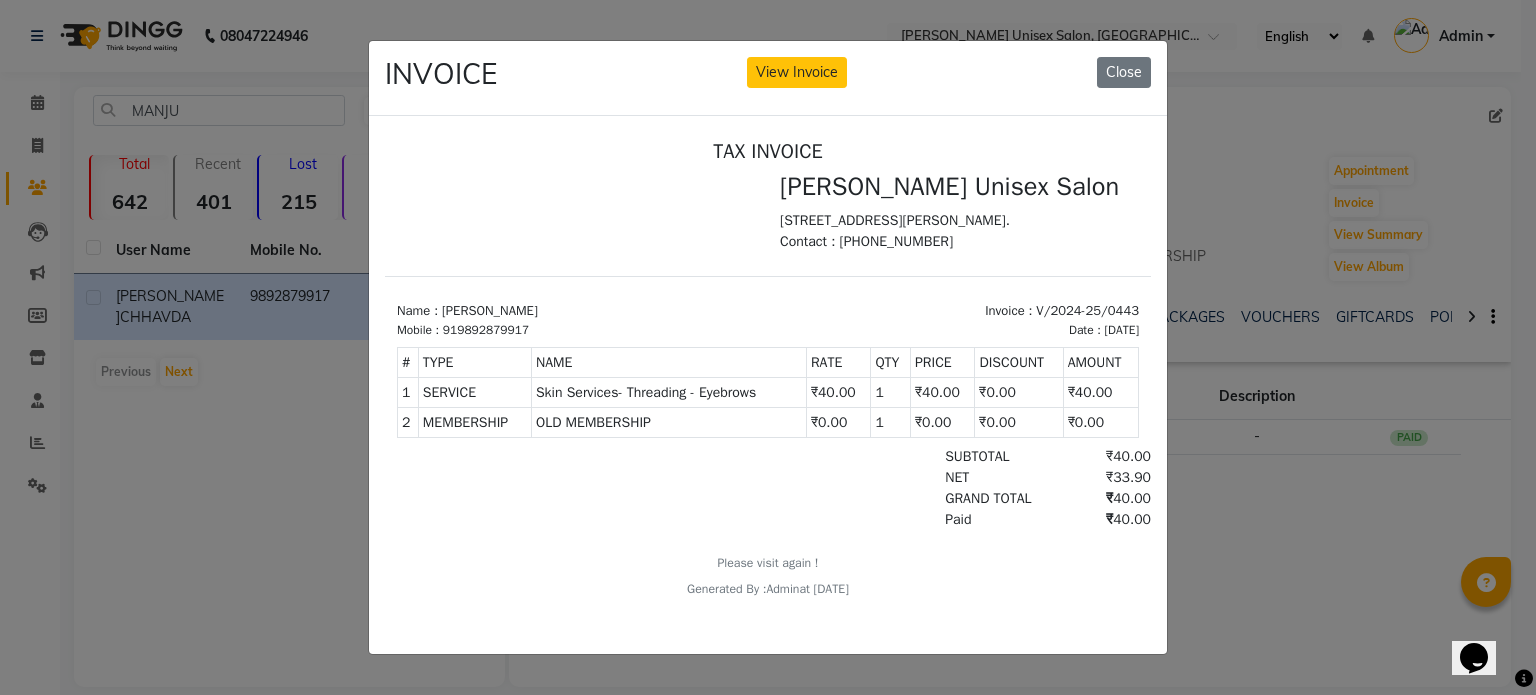 click on "INVOICE View Invoice Close" 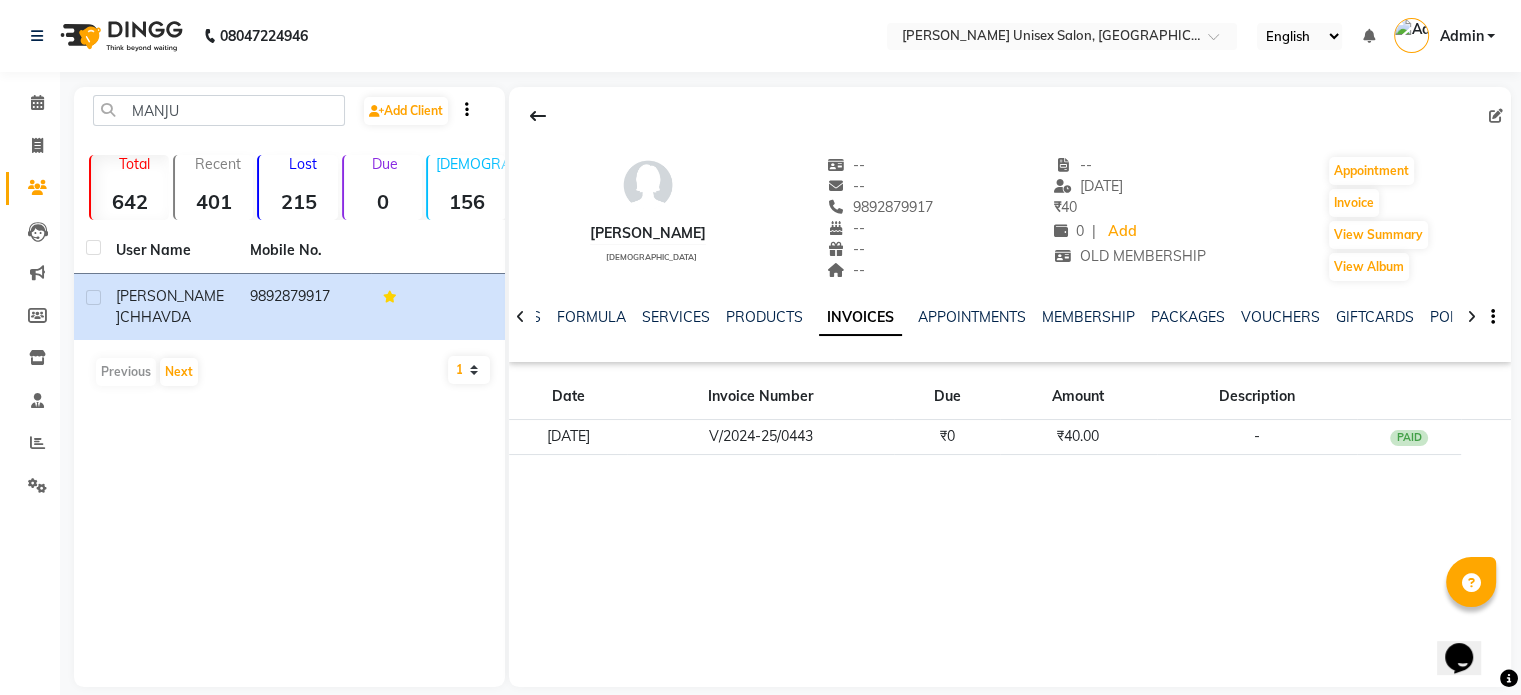 click on "MANJULA CHHAVDA   female  --   --   9892879917  --  --  --  -- 14-02-2025 ₹    40 0 |  Add  OLD MEMBERSHIP  Appointment   Invoice  View Summary  View Album  NOTES FORMULA SERVICES PRODUCTS INVOICES APPOINTMENTS MEMBERSHIP PACKAGES VOUCHERS GIFTCARDS POINTS FORMS FAMILY CARDS WALLET Date Invoice Number Due Amount Description 14-02-2025 V/2024-25/0443 ₹0 ₹40.00 -  PAID" 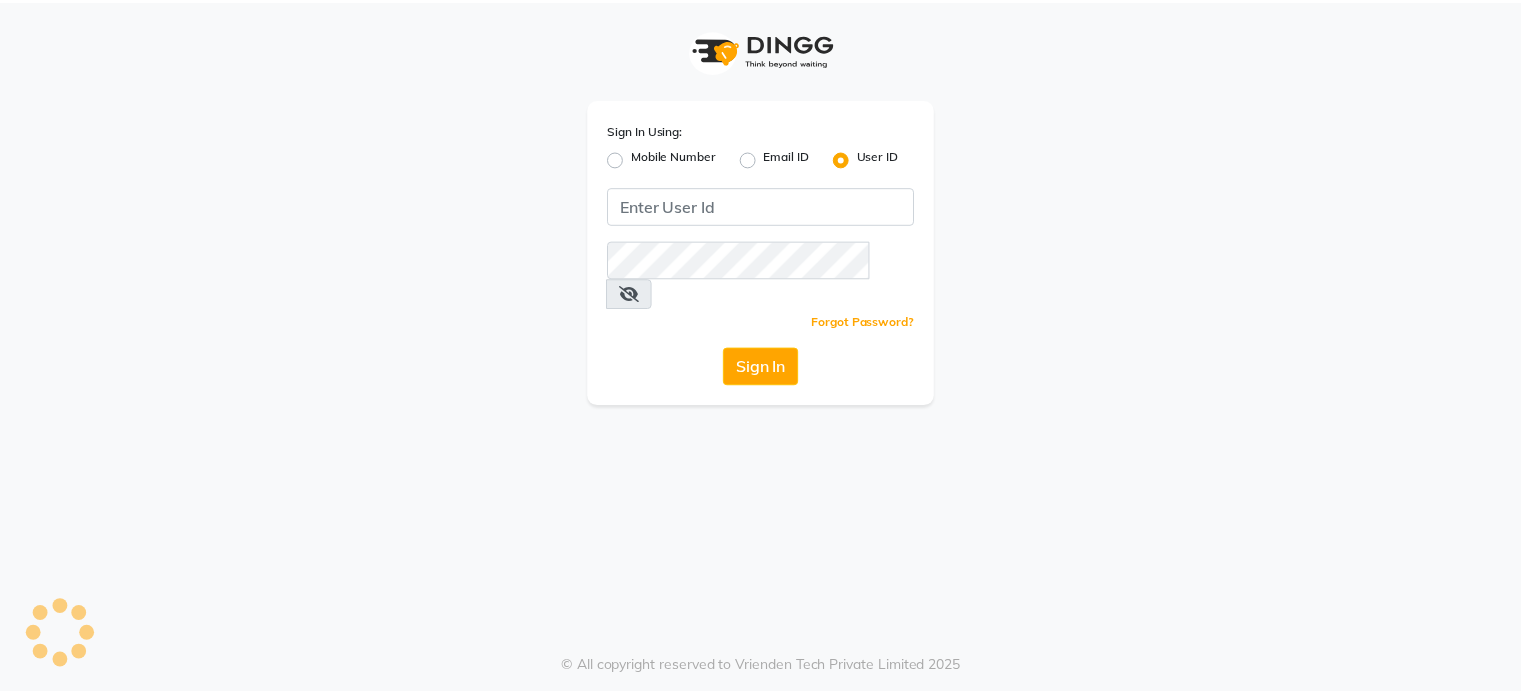scroll, scrollTop: 0, scrollLeft: 0, axis: both 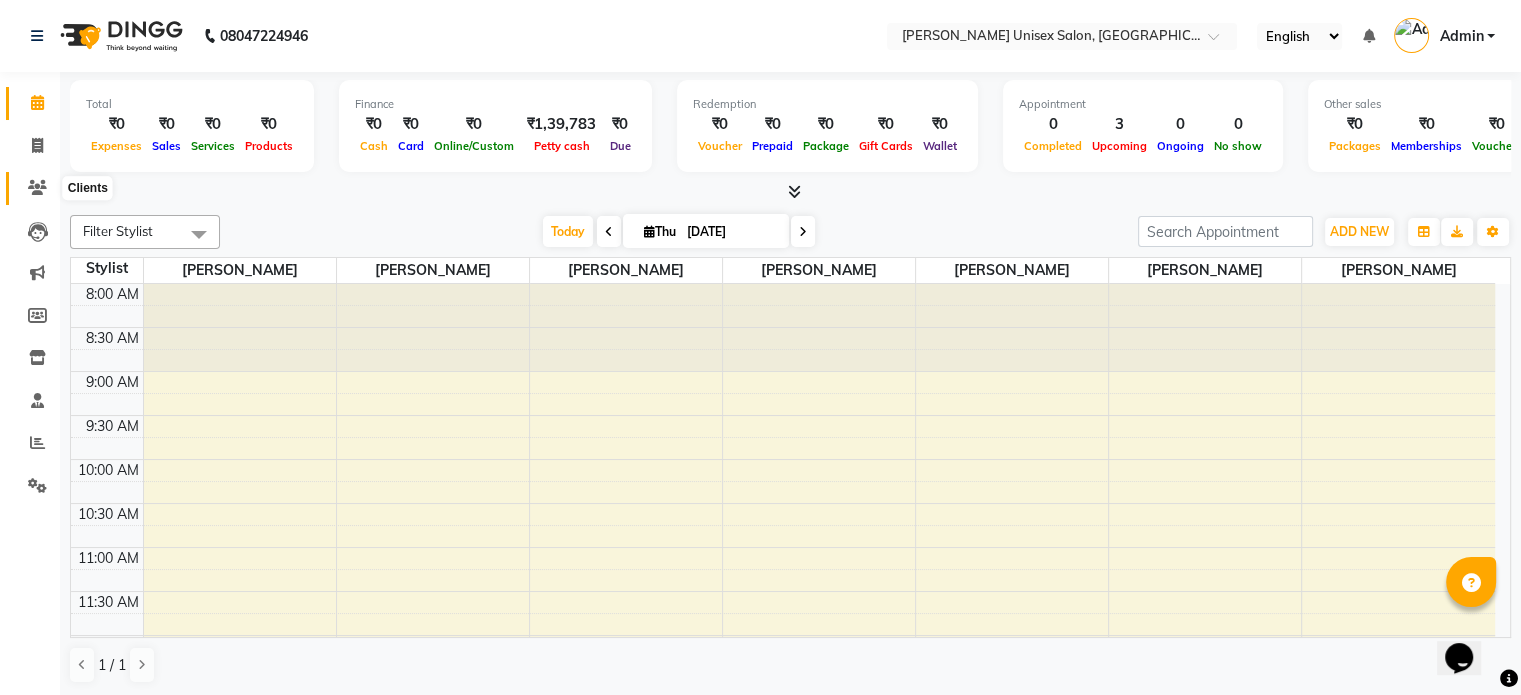 click 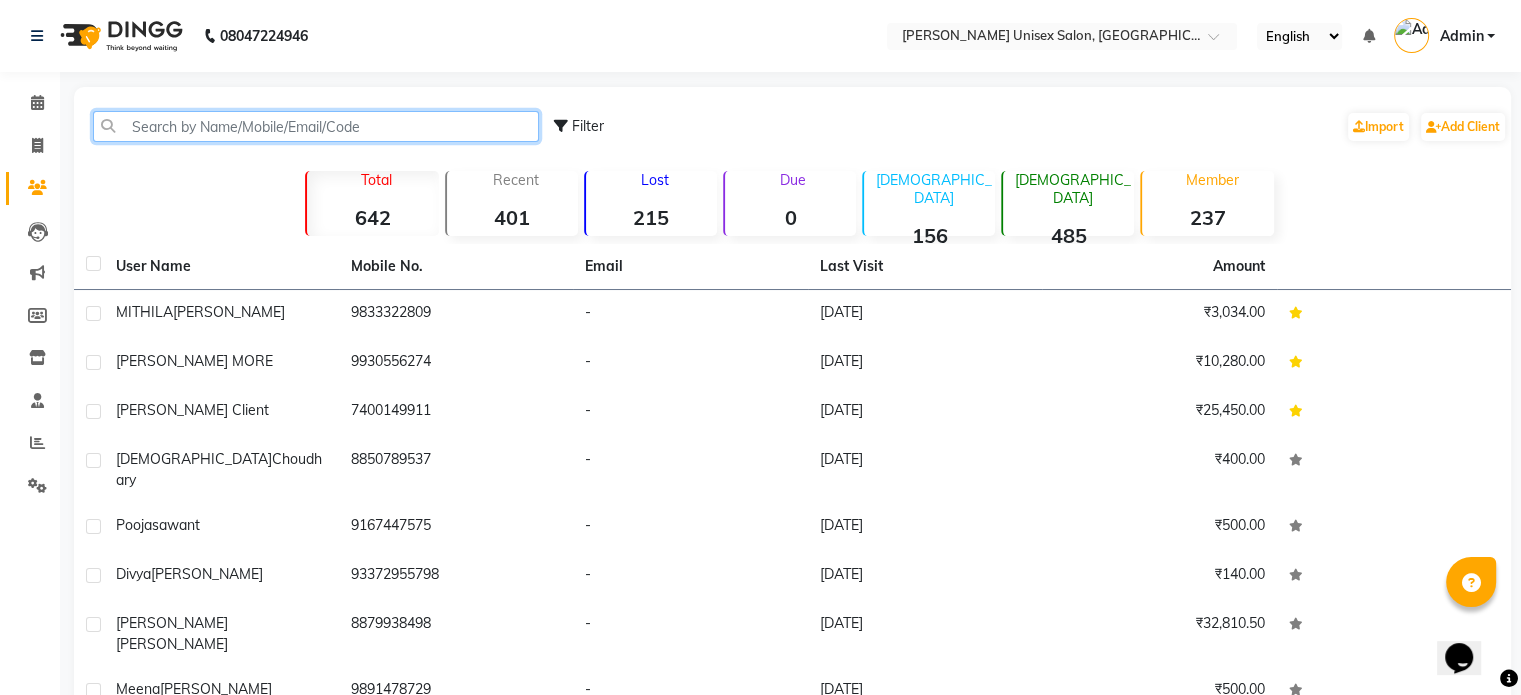 click 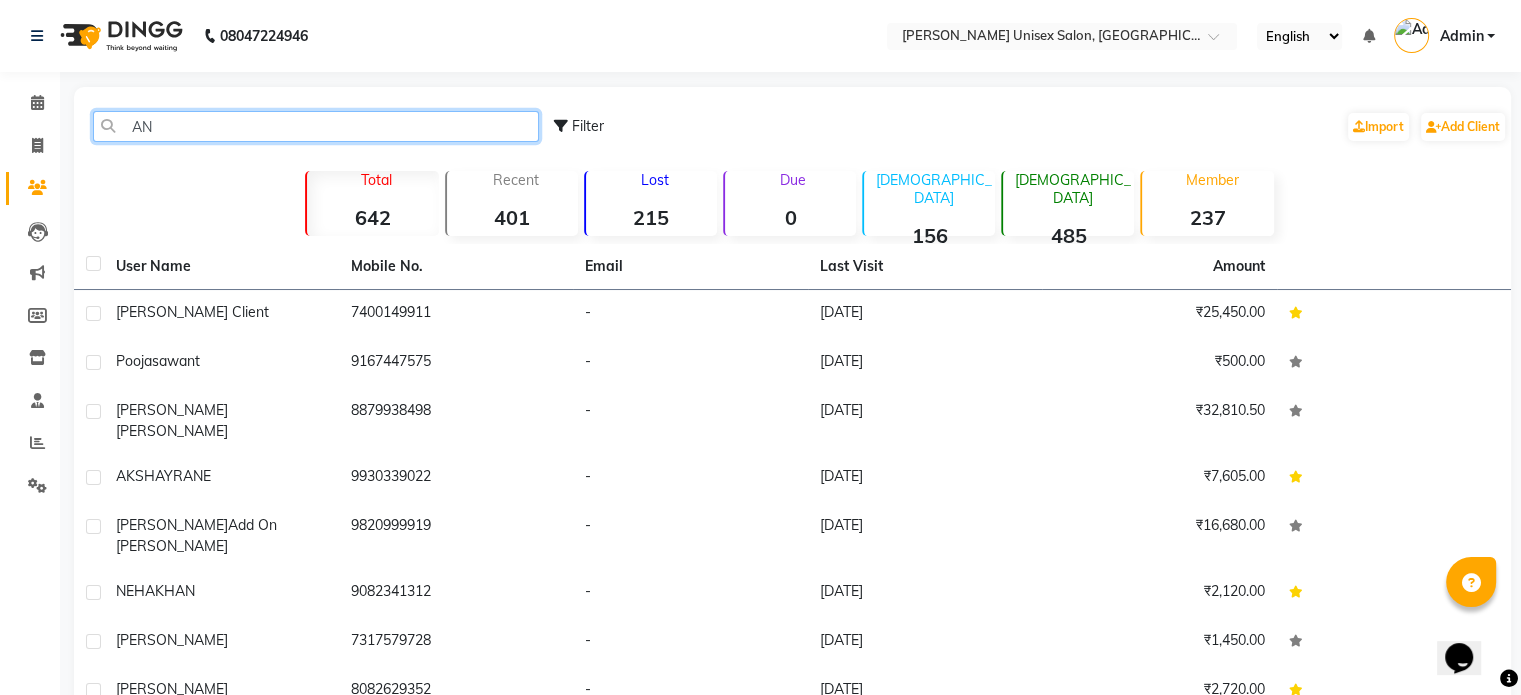 type on "A" 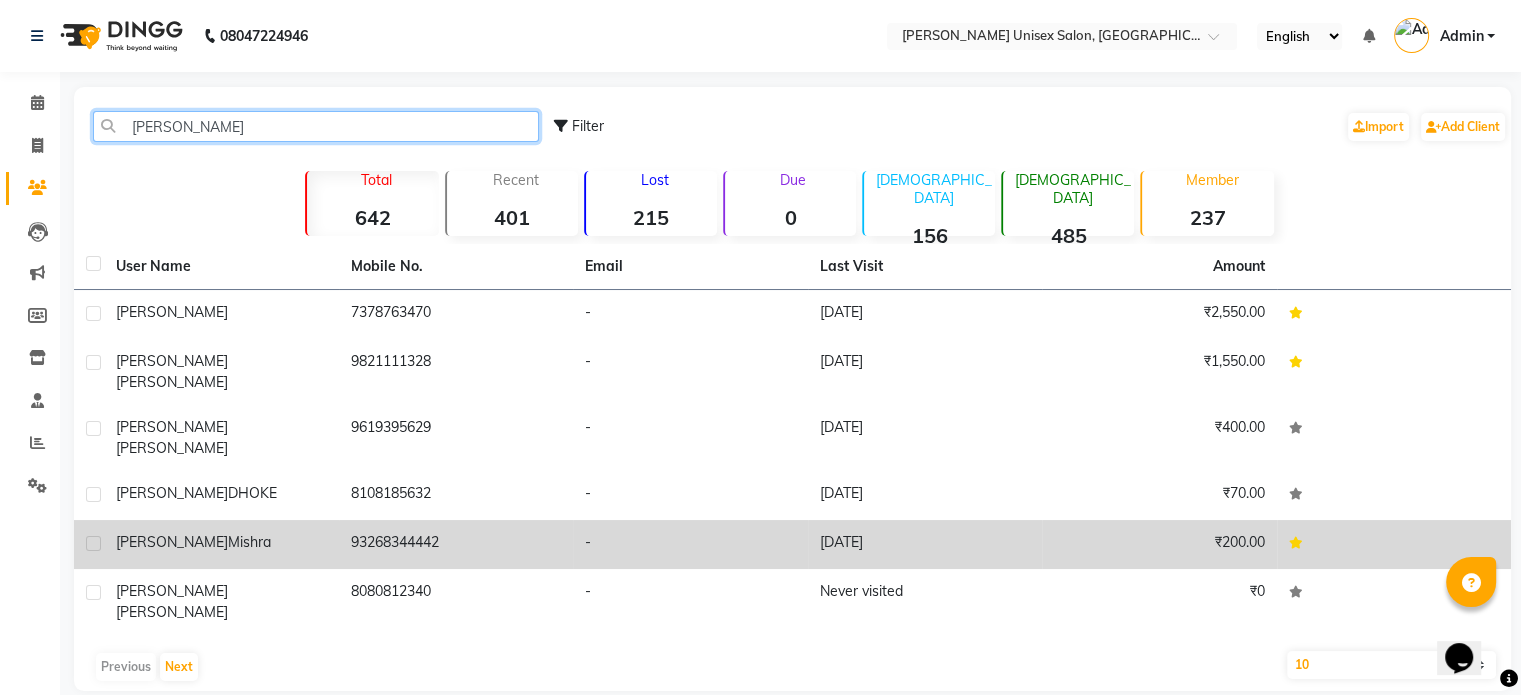type on "anita" 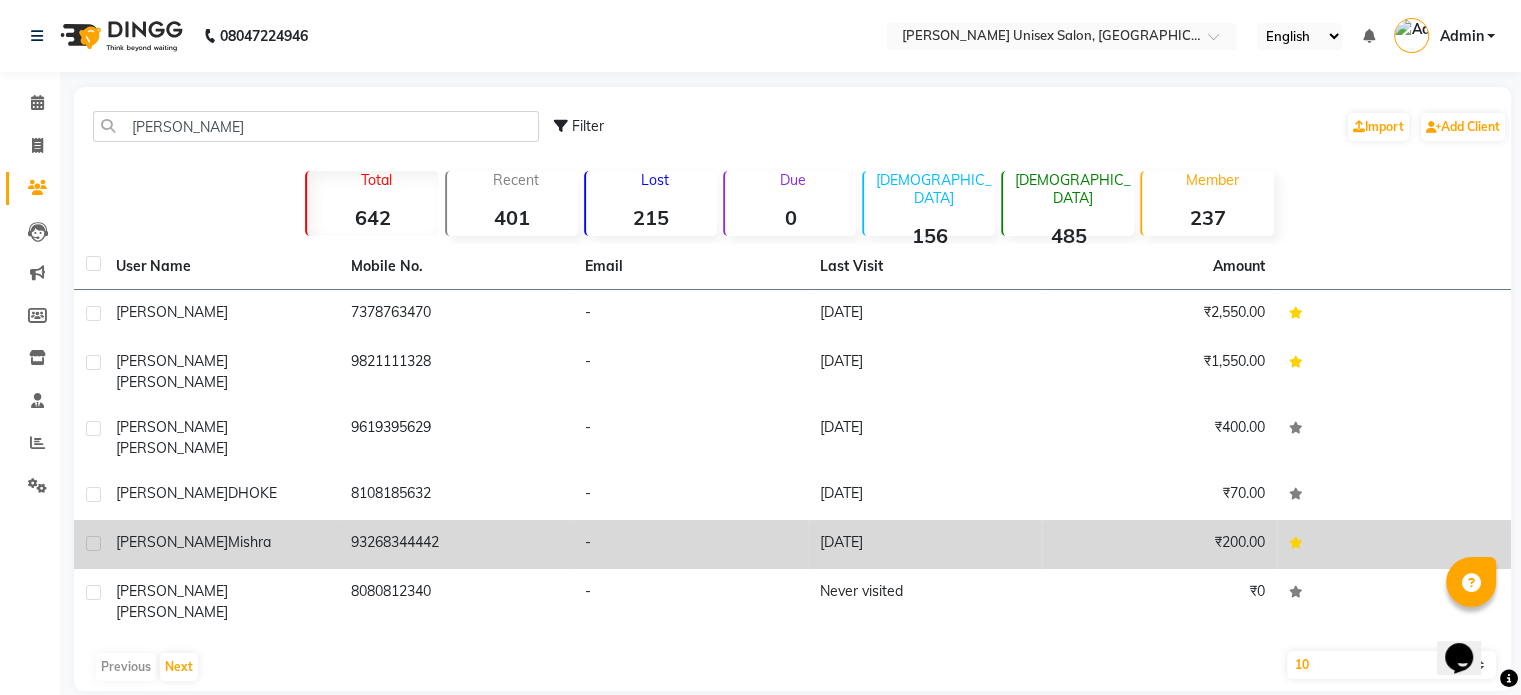 click on "mishra" 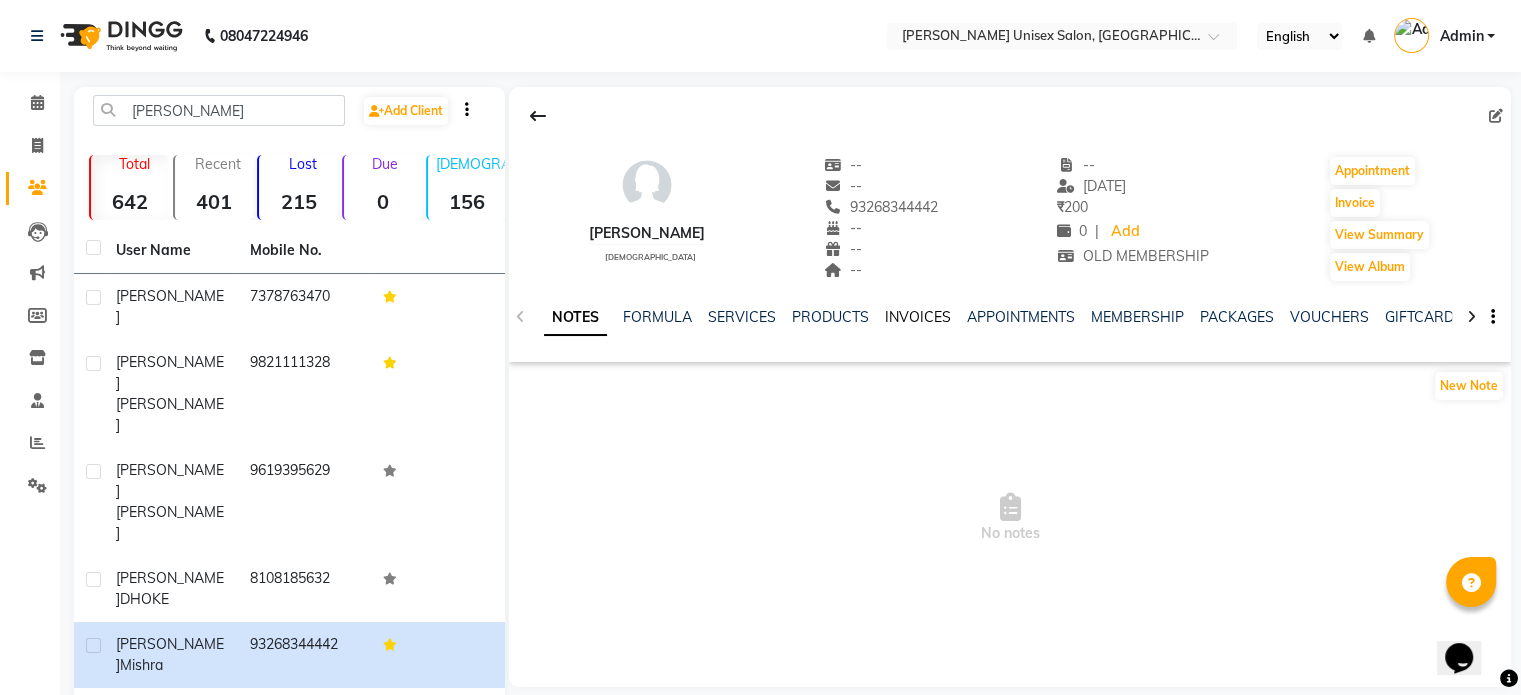 click on "INVOICES" 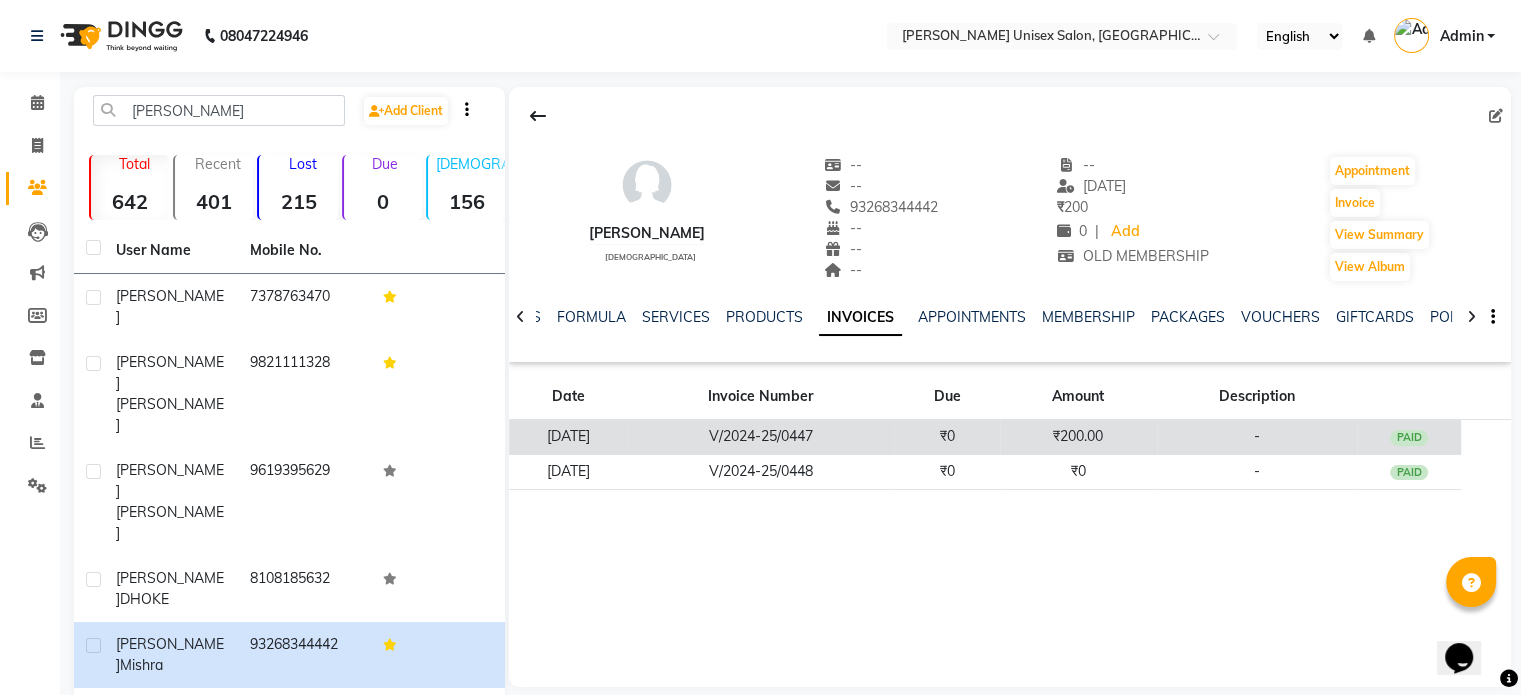 click on "V/2024-25/0447" 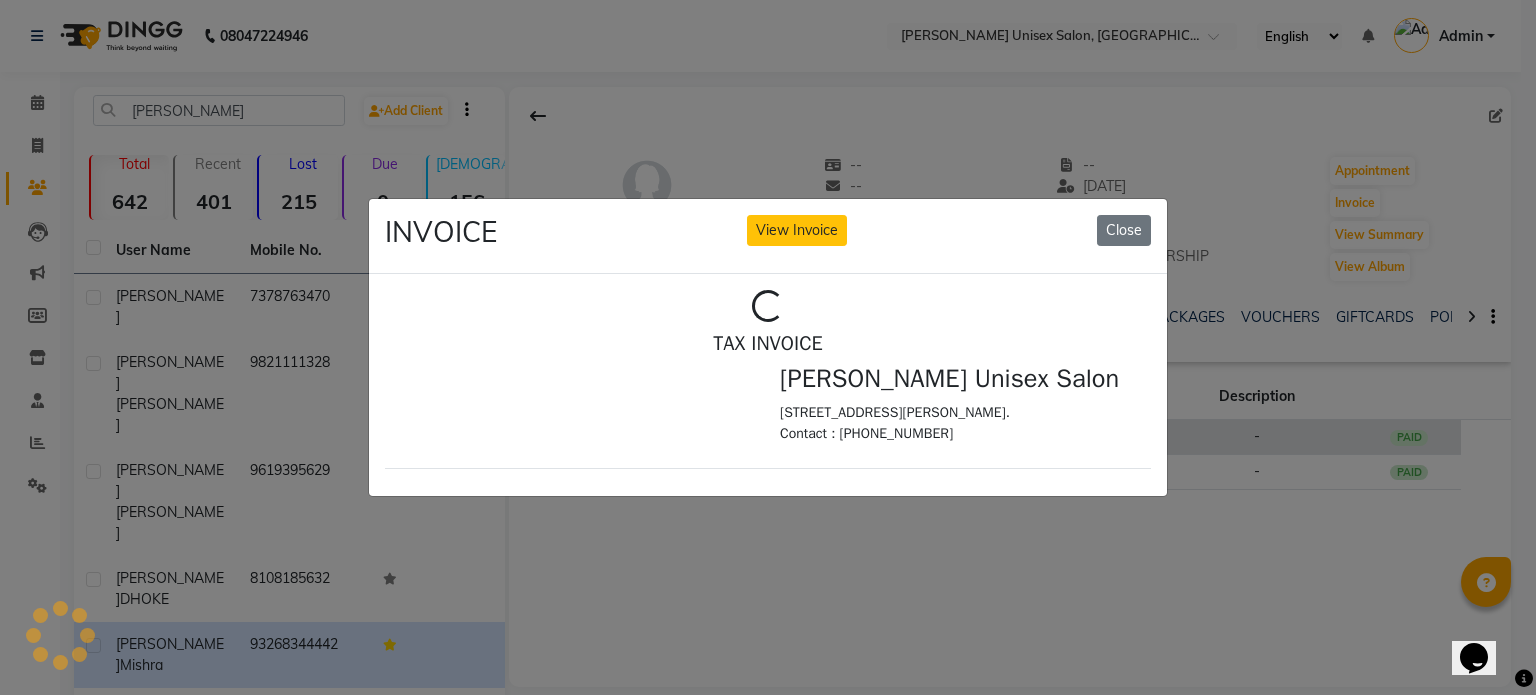 scroll, scrollTop: 0, scrollLeft: 0, axis: both 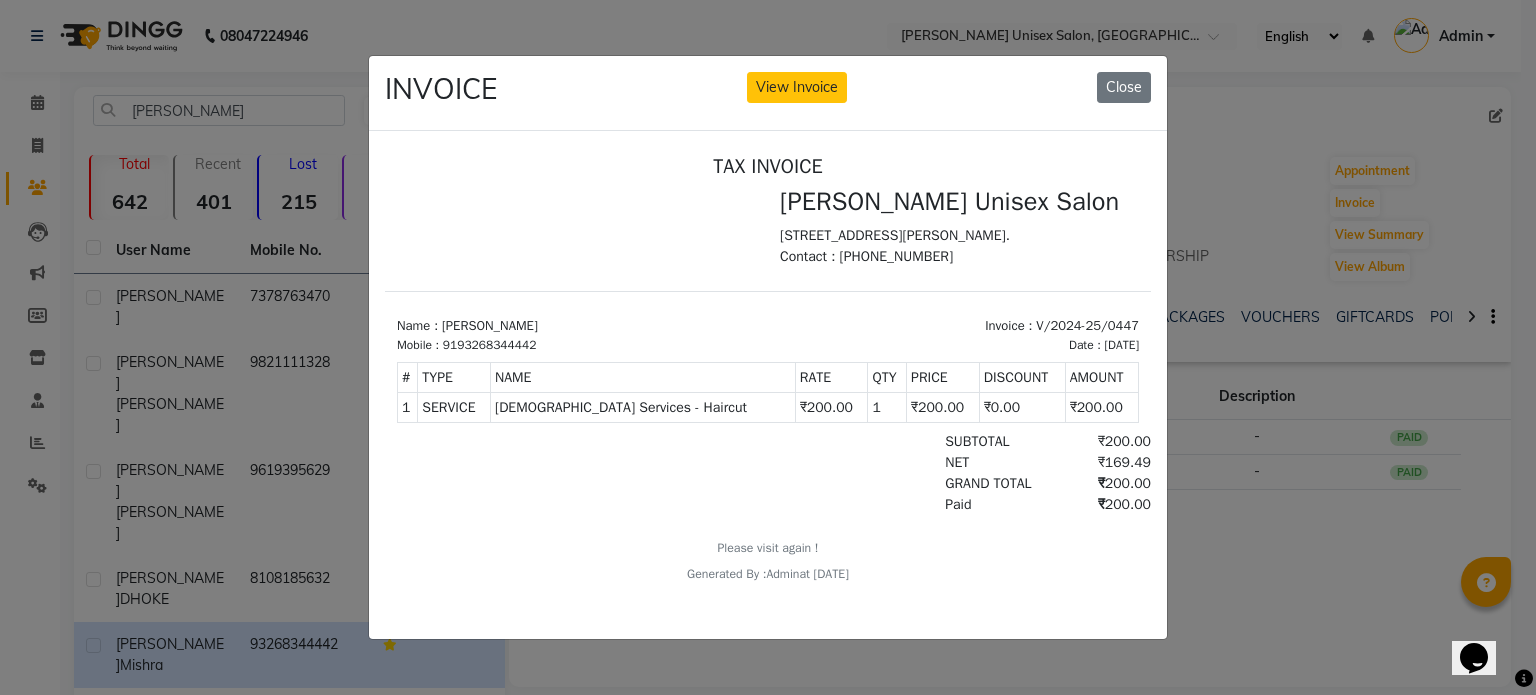 click on "INVOICE View Invoice Close" 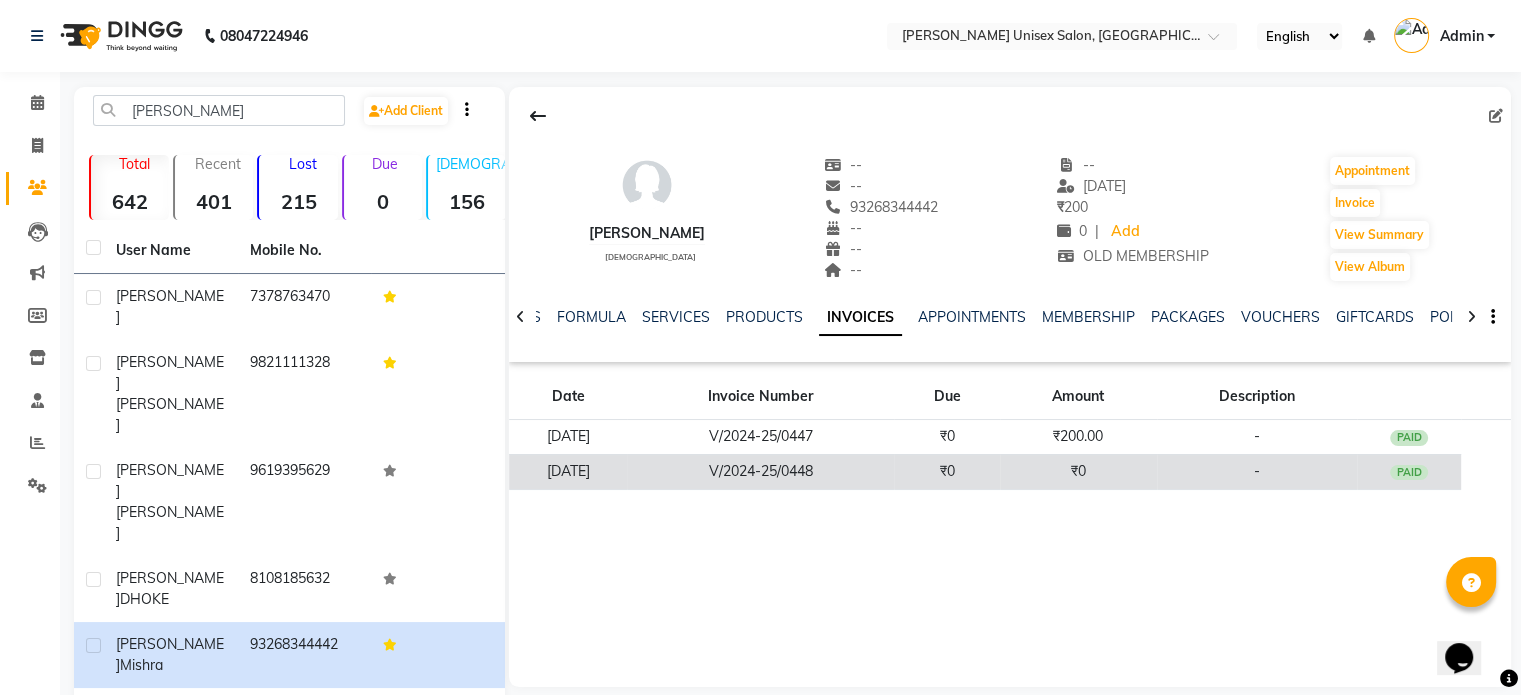 click on "V/2024-25/0448" 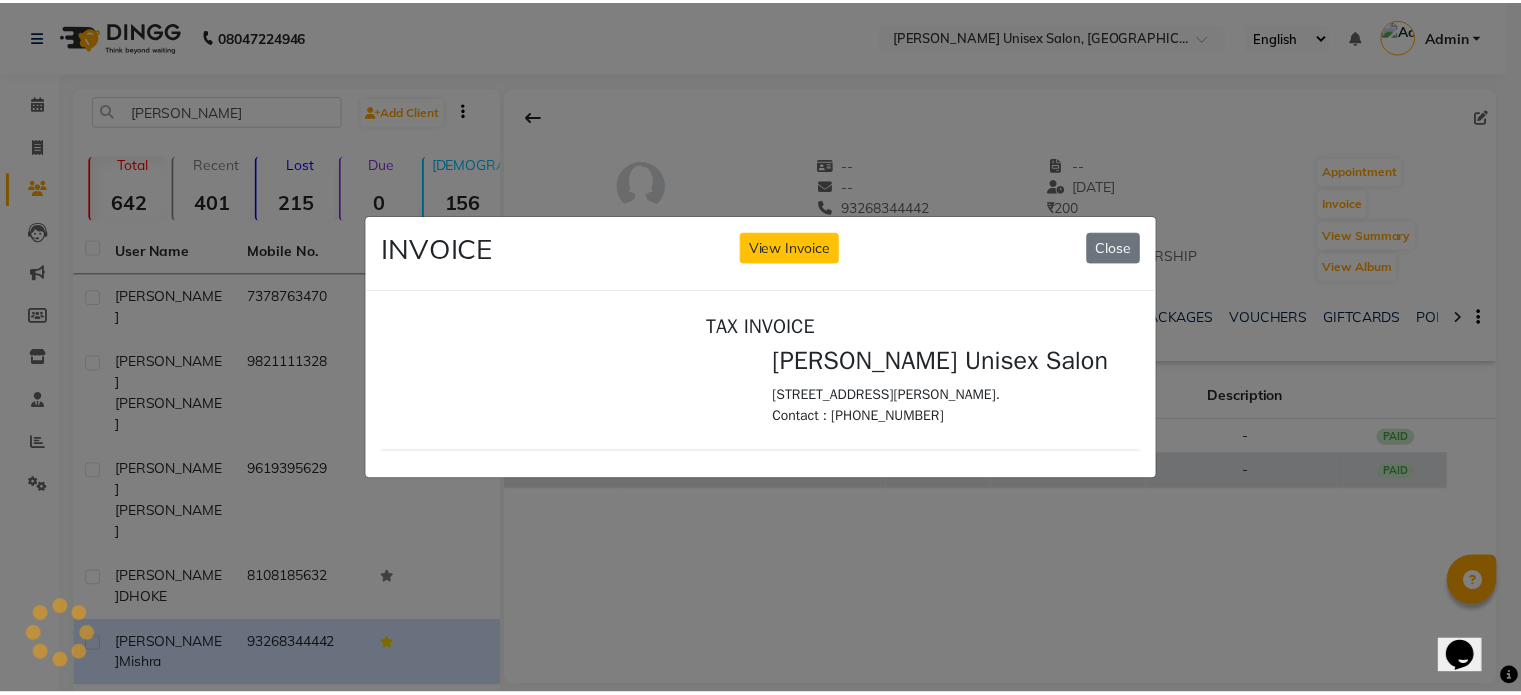 scroll, scrollTop: 0, scrollLeft: 0, axis: both 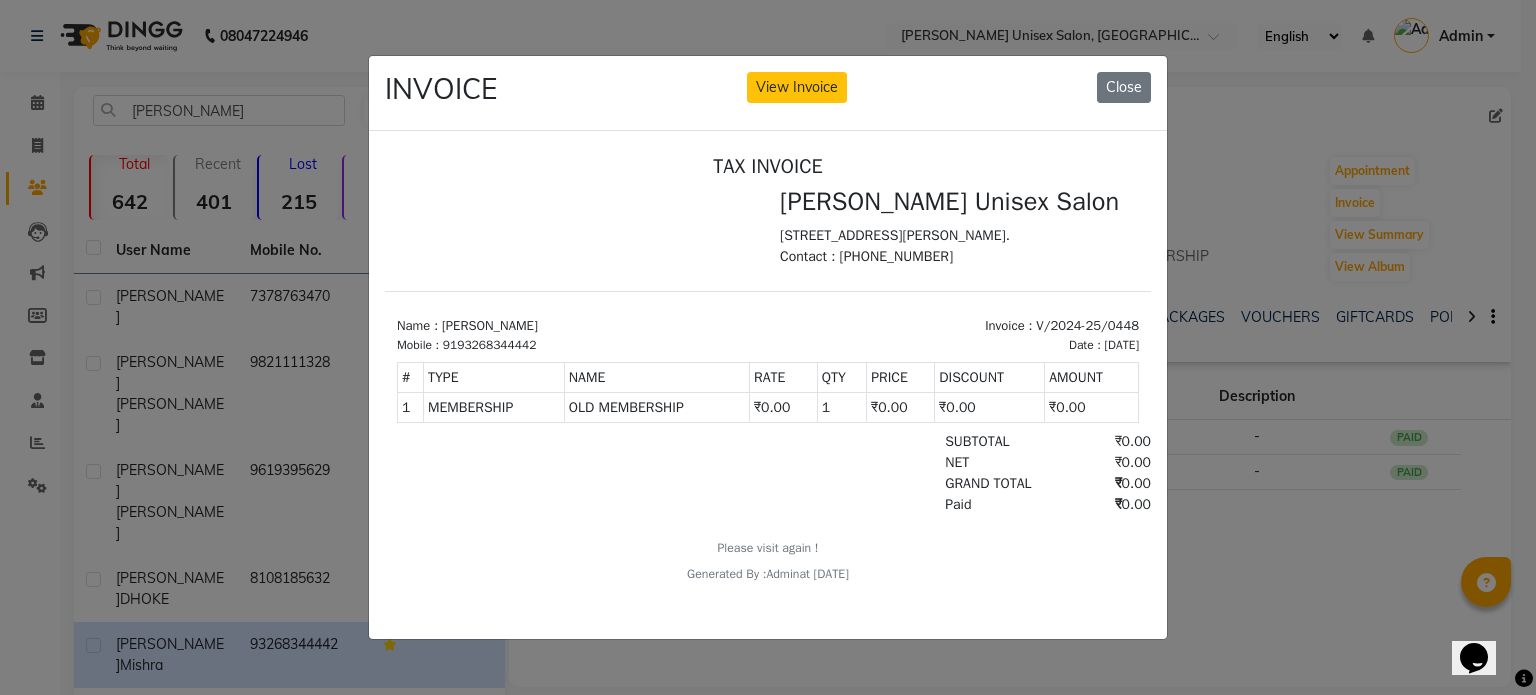 click on "INVOICE View Invoice Close" 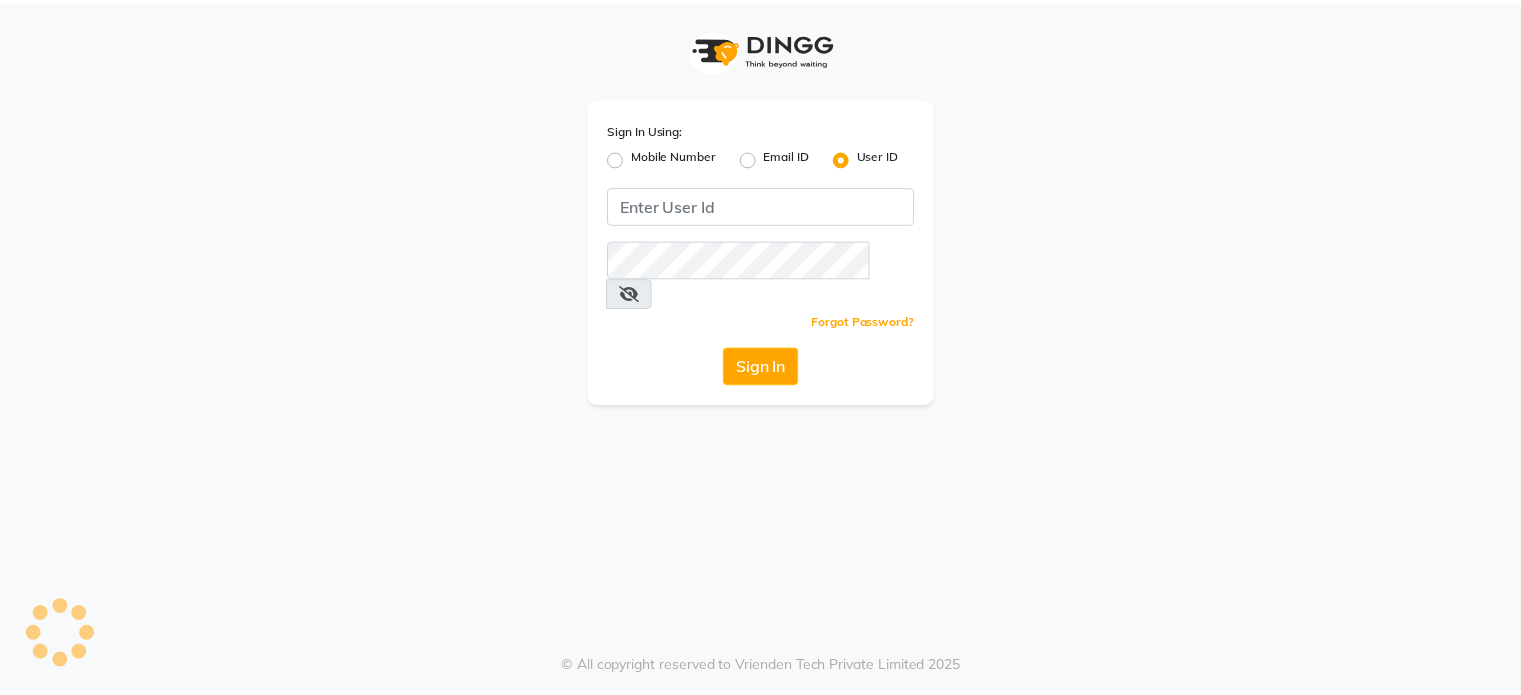 scroll, scrollTop: 0, scrollLeft: 0, axis: both 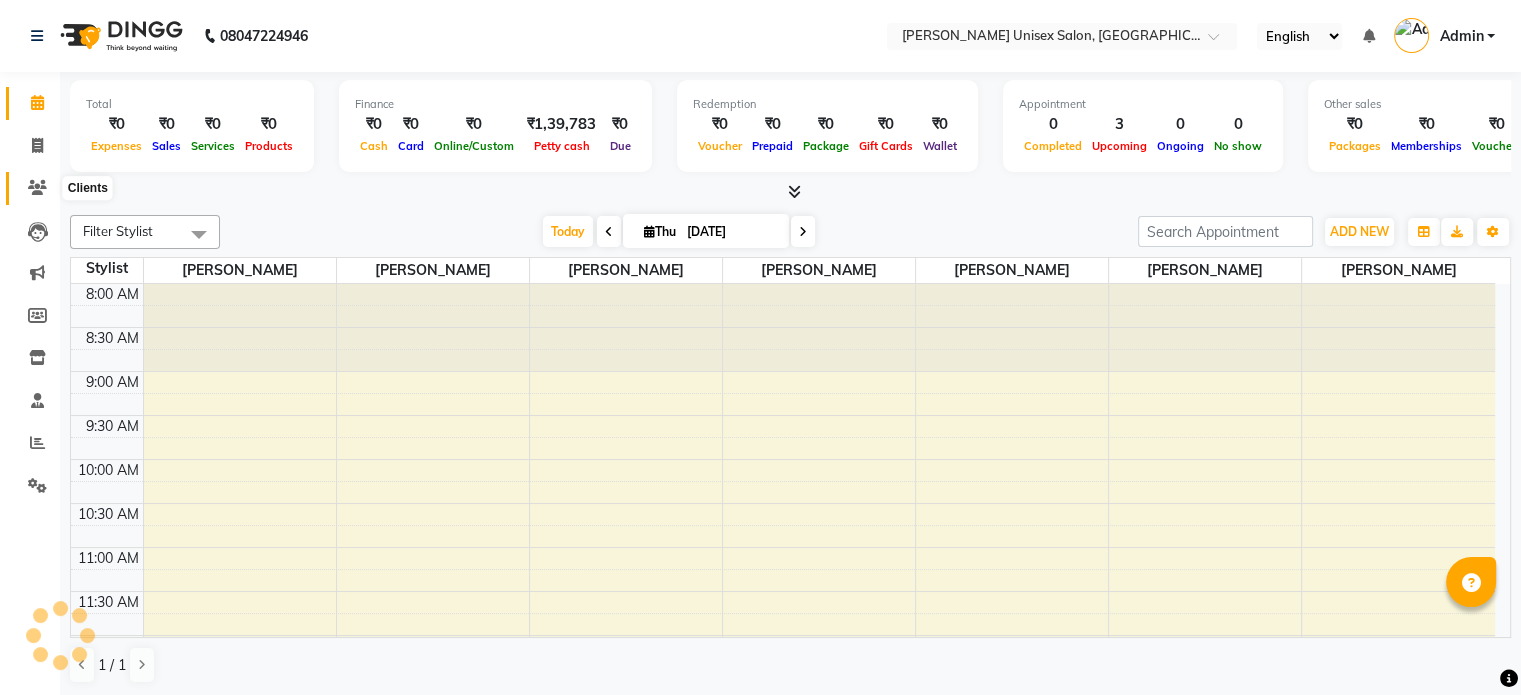 click 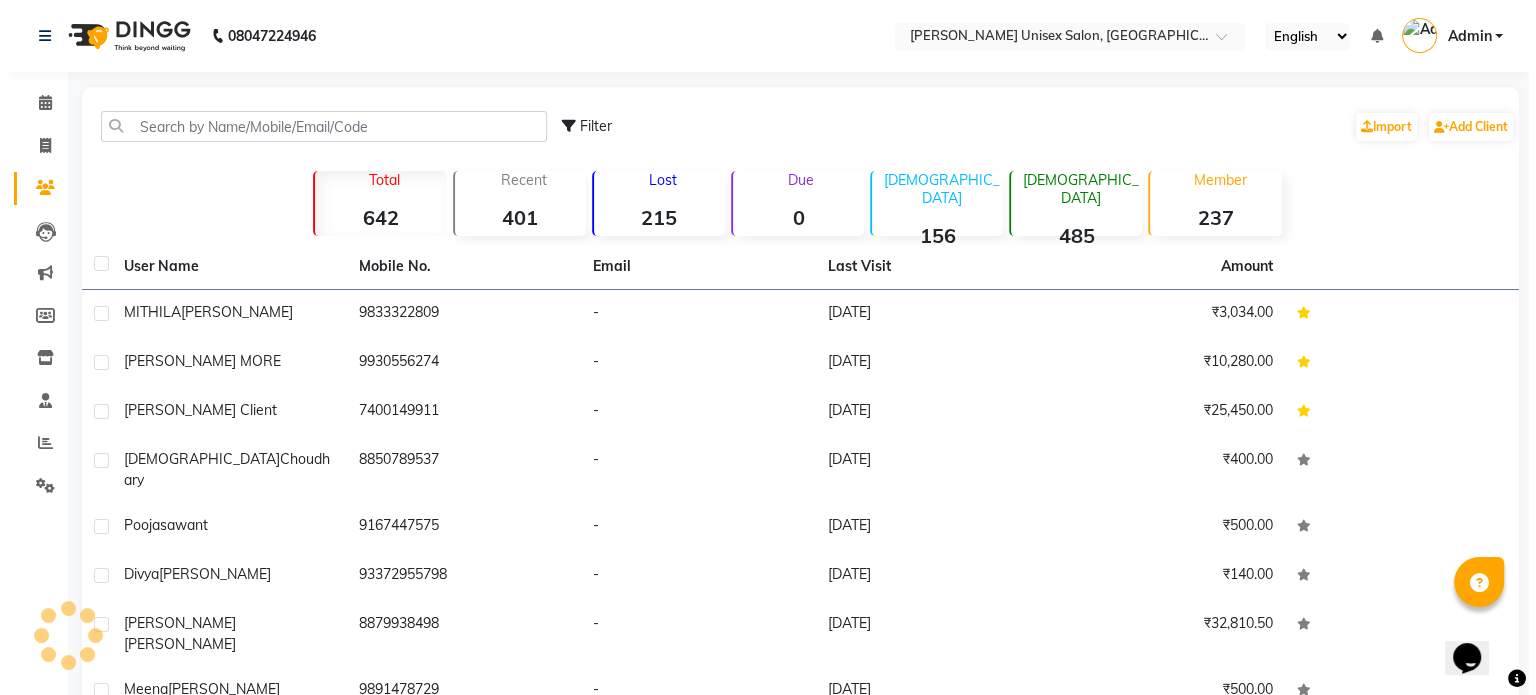 scroll, scrollTop: 0, scrollLeft: 0, axis: both 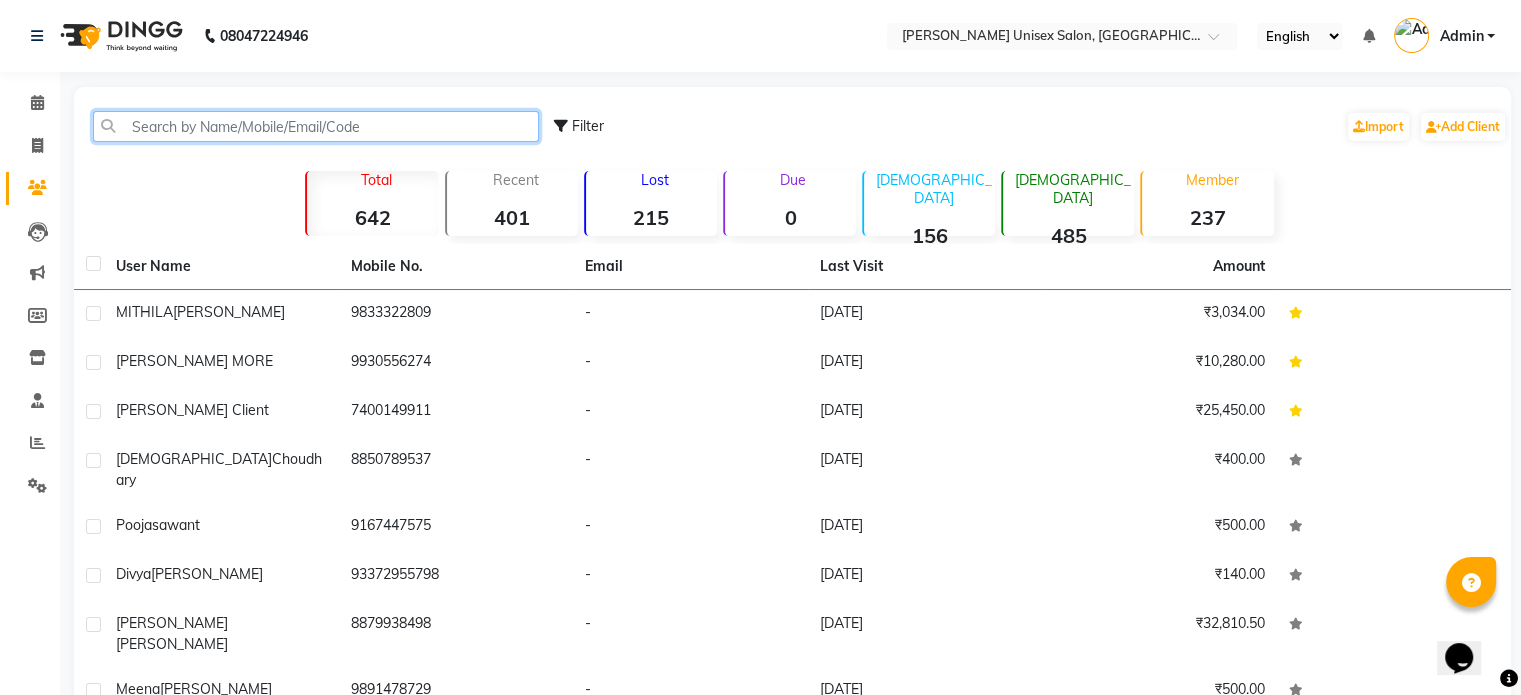 click 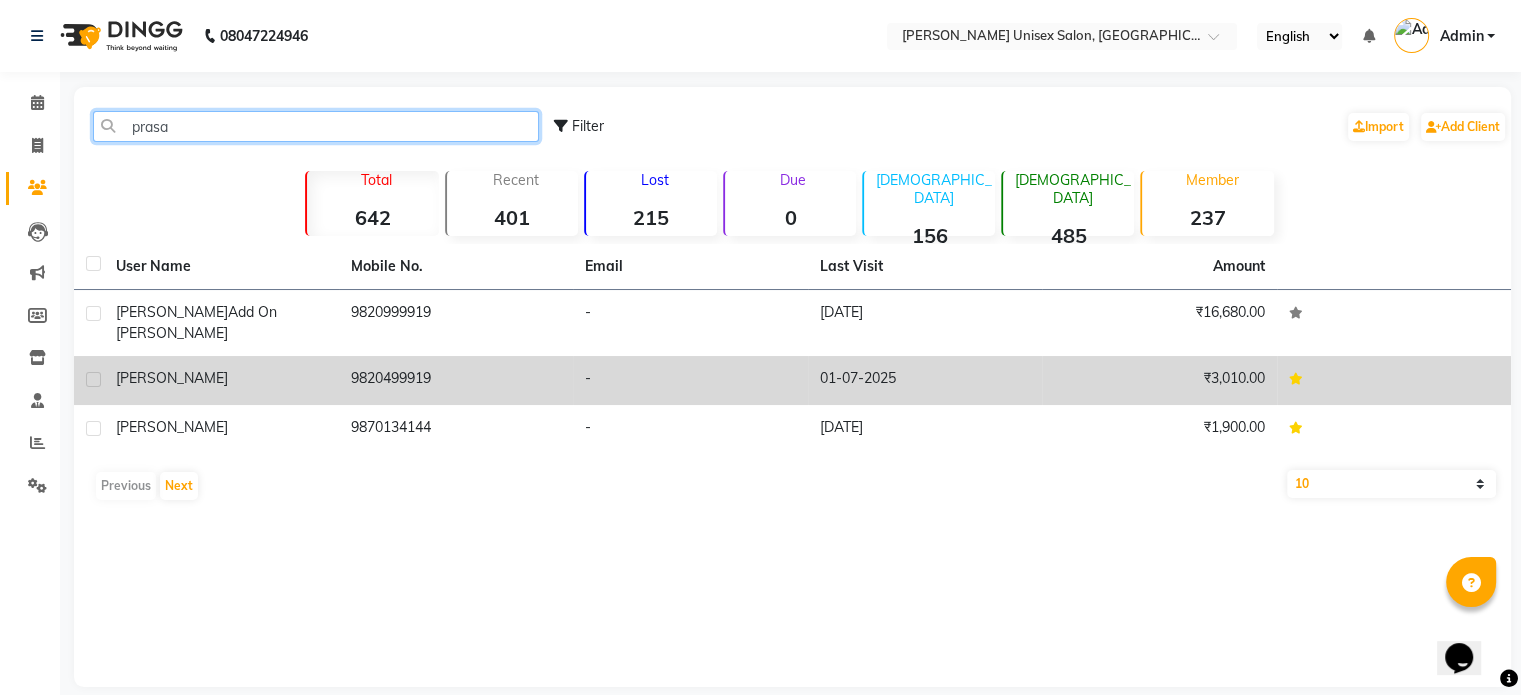 type on "prasa" 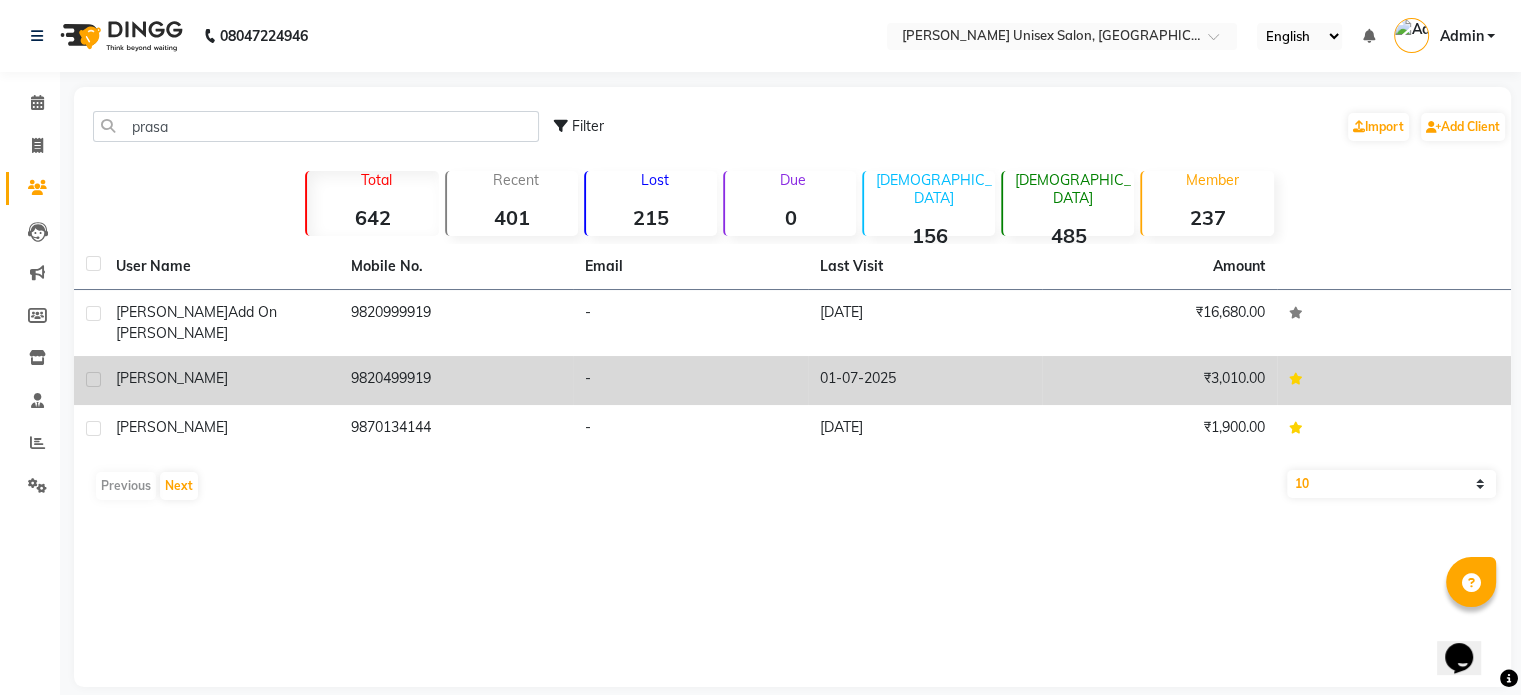 click on "Prasant Apte" 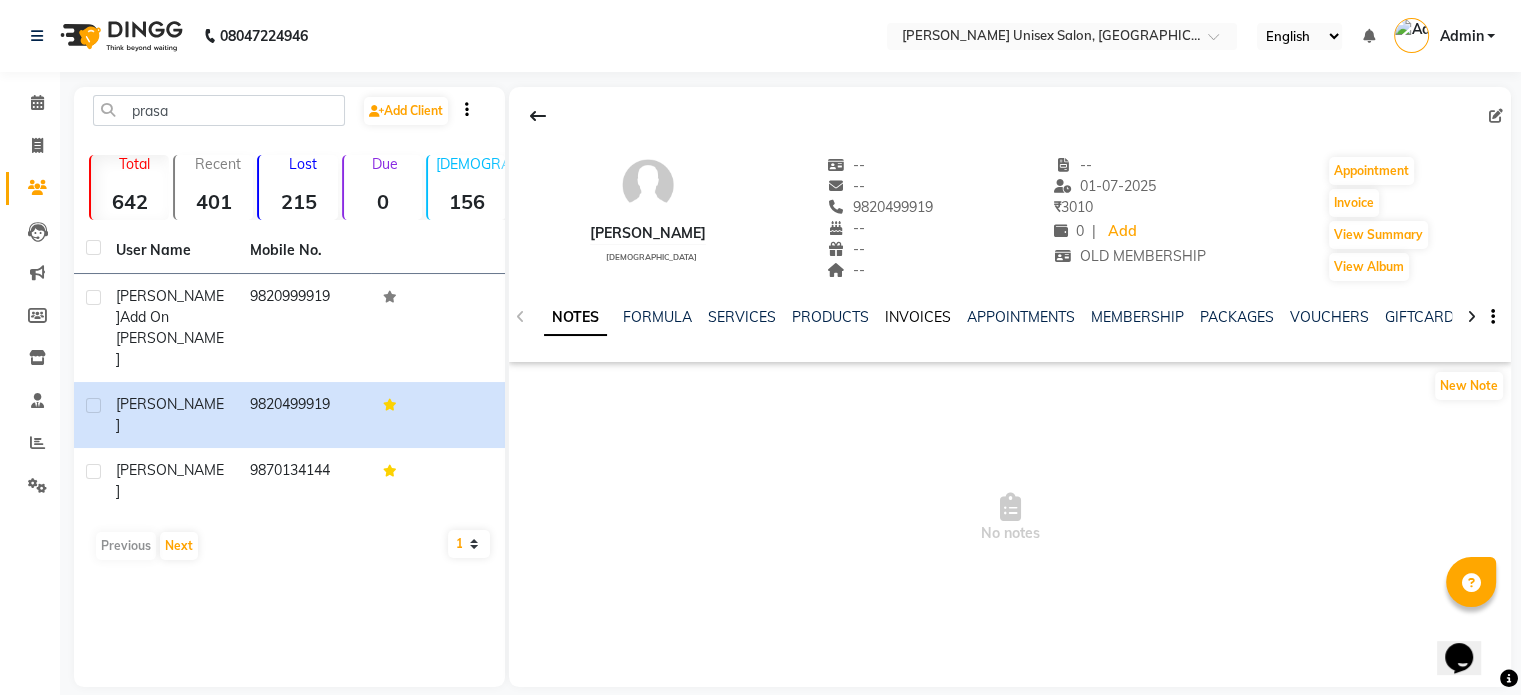 click on "INVOICES" 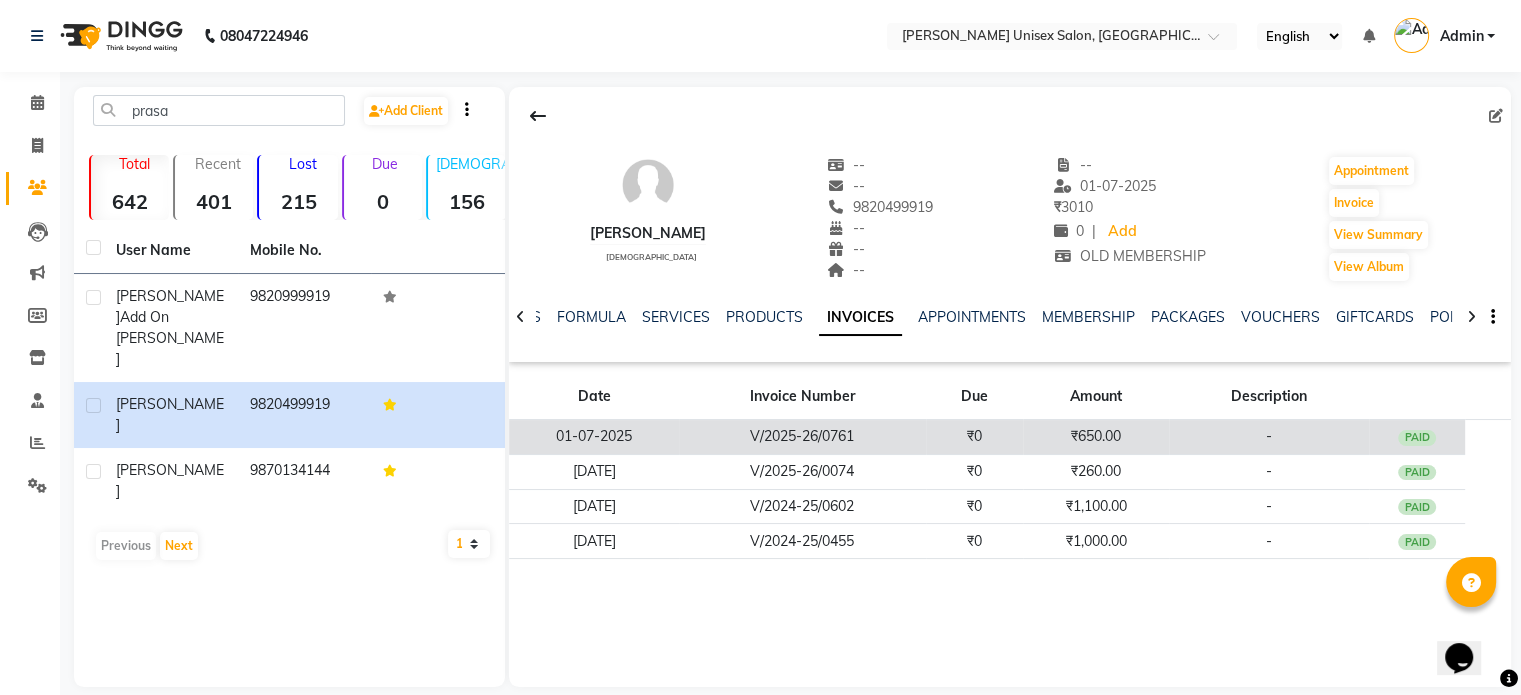 click on "V/2025-26/0761" 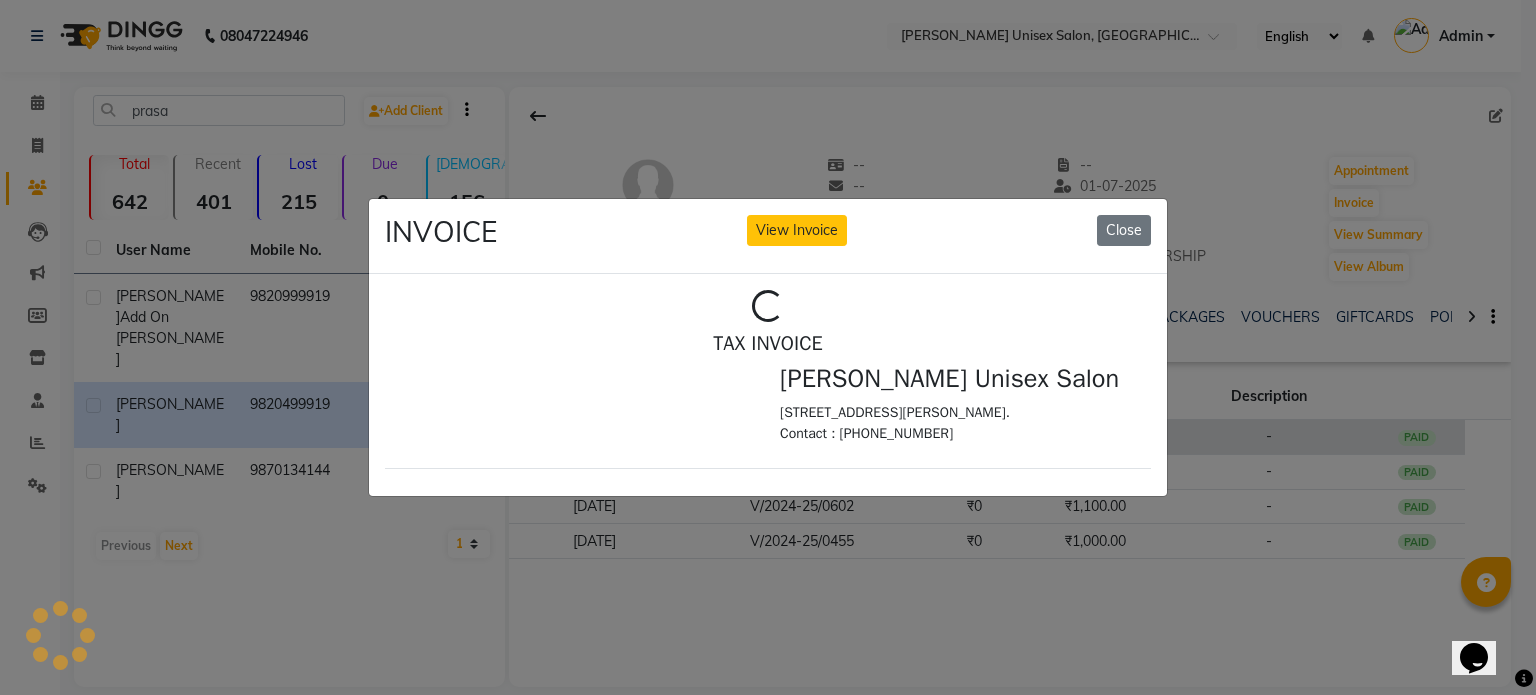 scroll, scrollTop: 0, scrollLeft: 0, axis: both 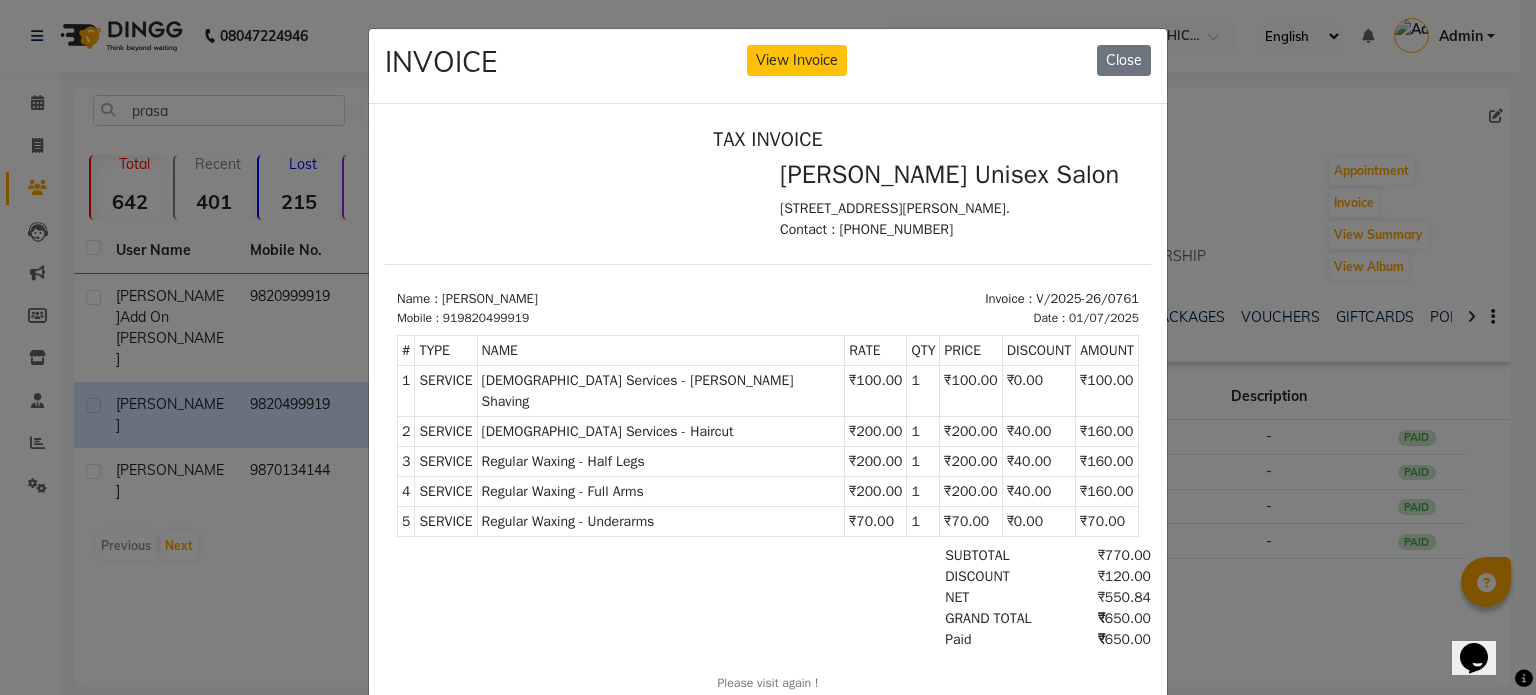 click on "INVOICE View Invoice Close" 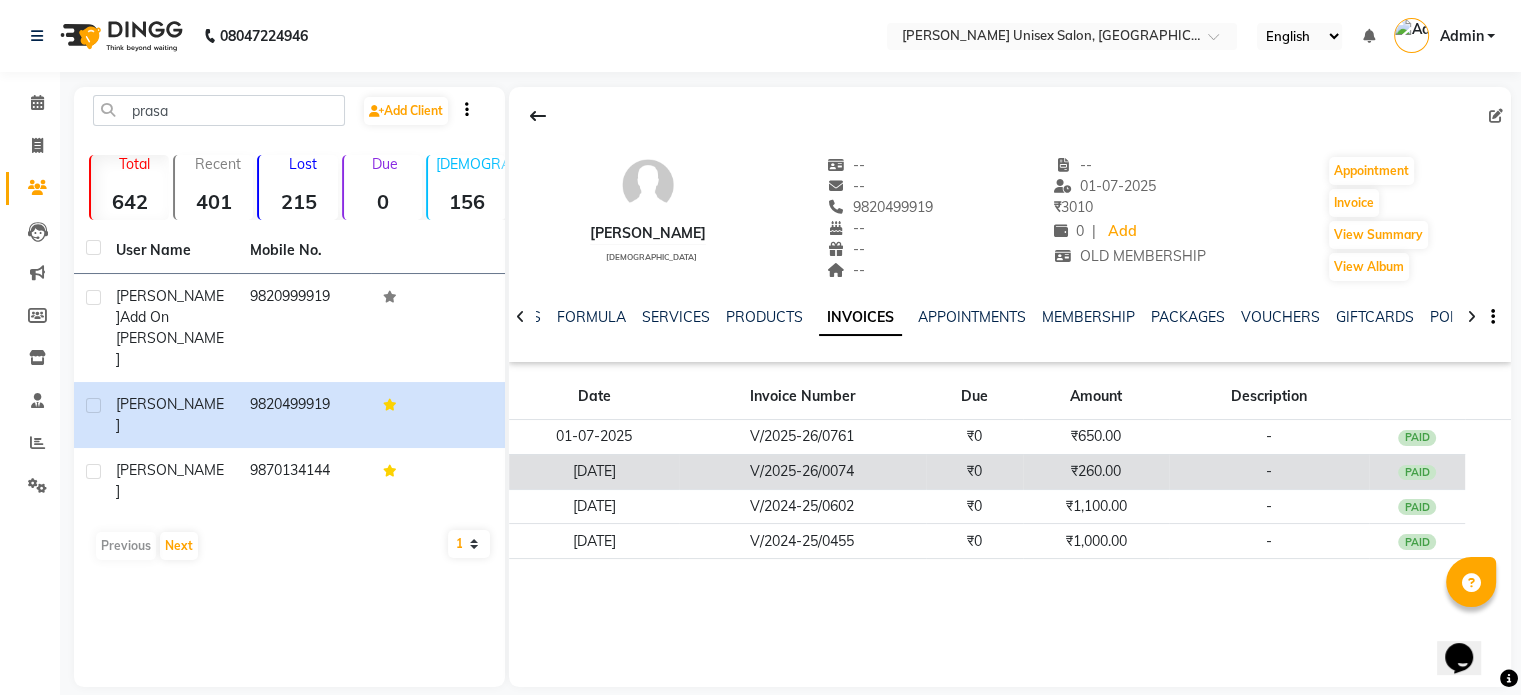 click on "V/2025-26/0074" 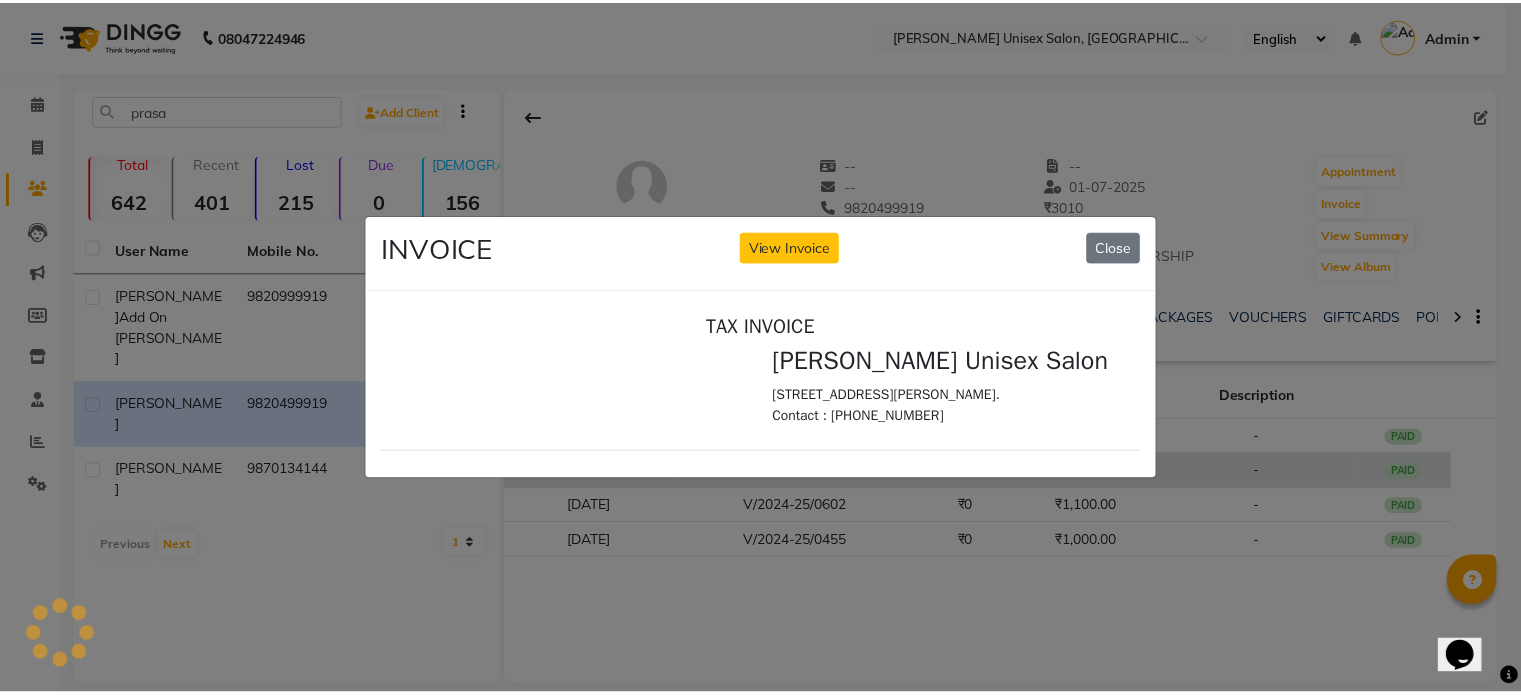 scroll, scrollTop: 0, scrollLeft: 0, axis: both 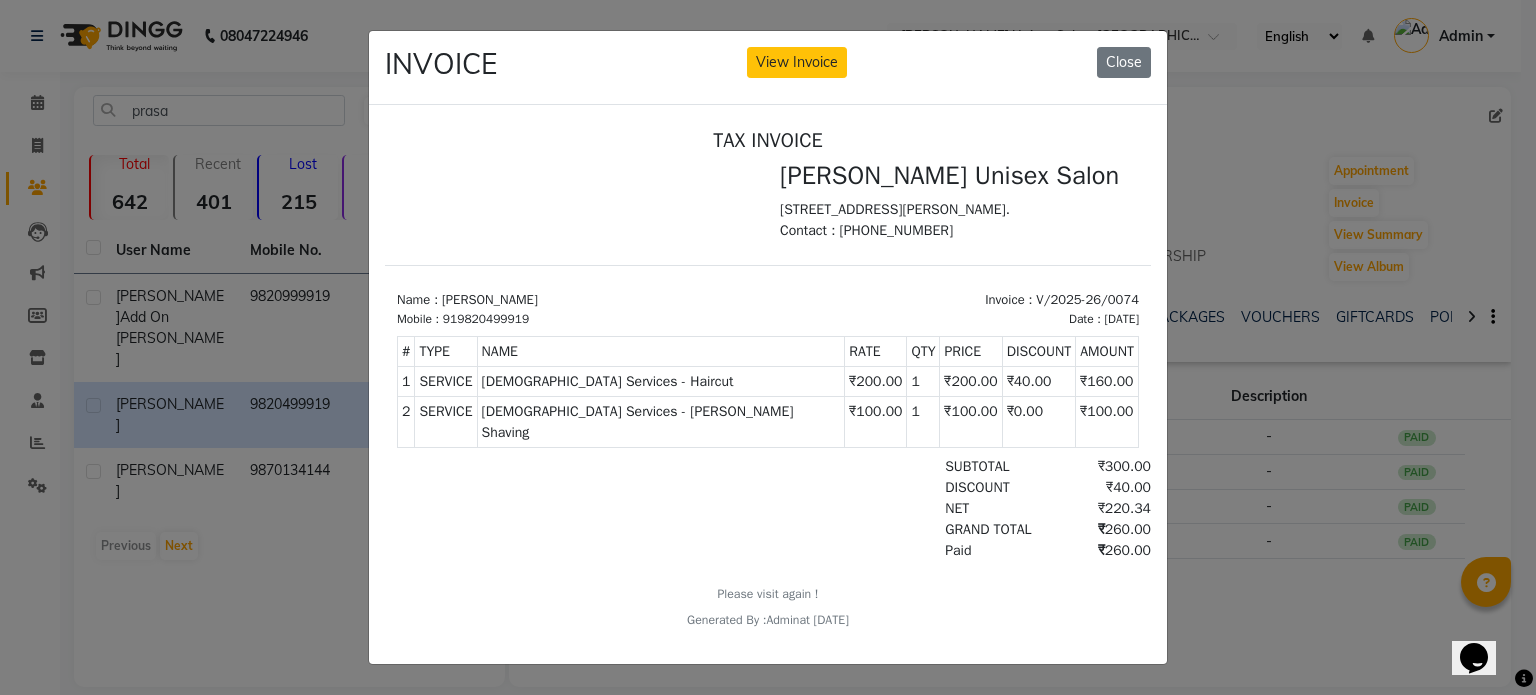 click on "INVOICE View Invoice Close" 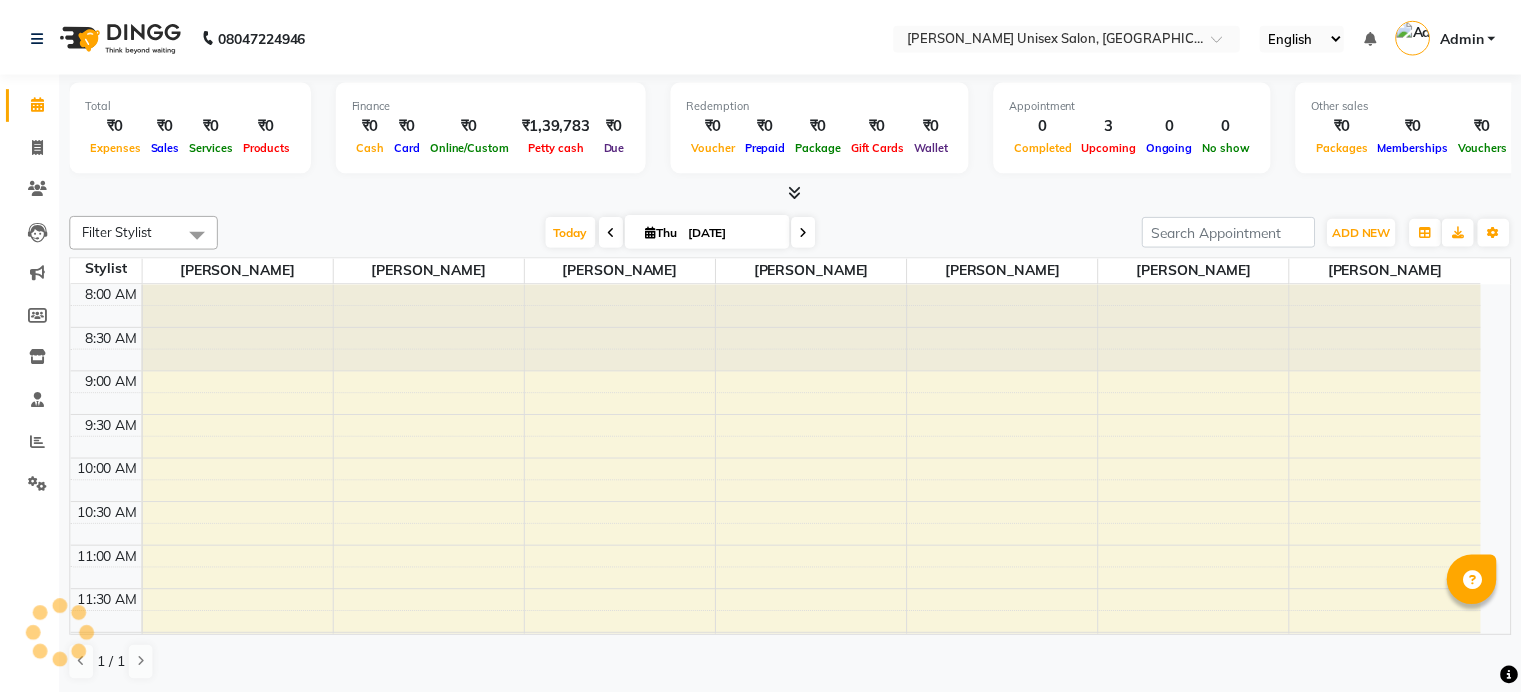 scroll, scrollTop: 0, scrollLeft: 0, axis: both 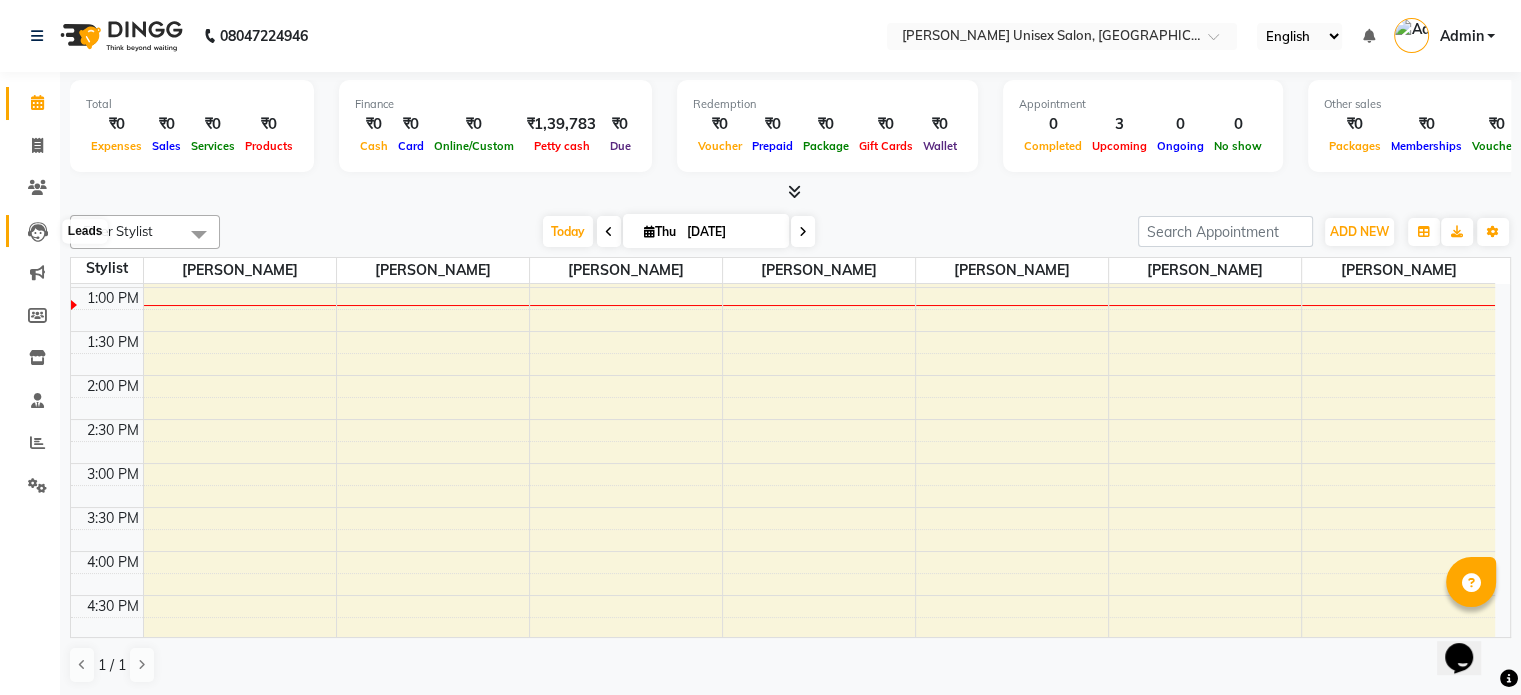 click 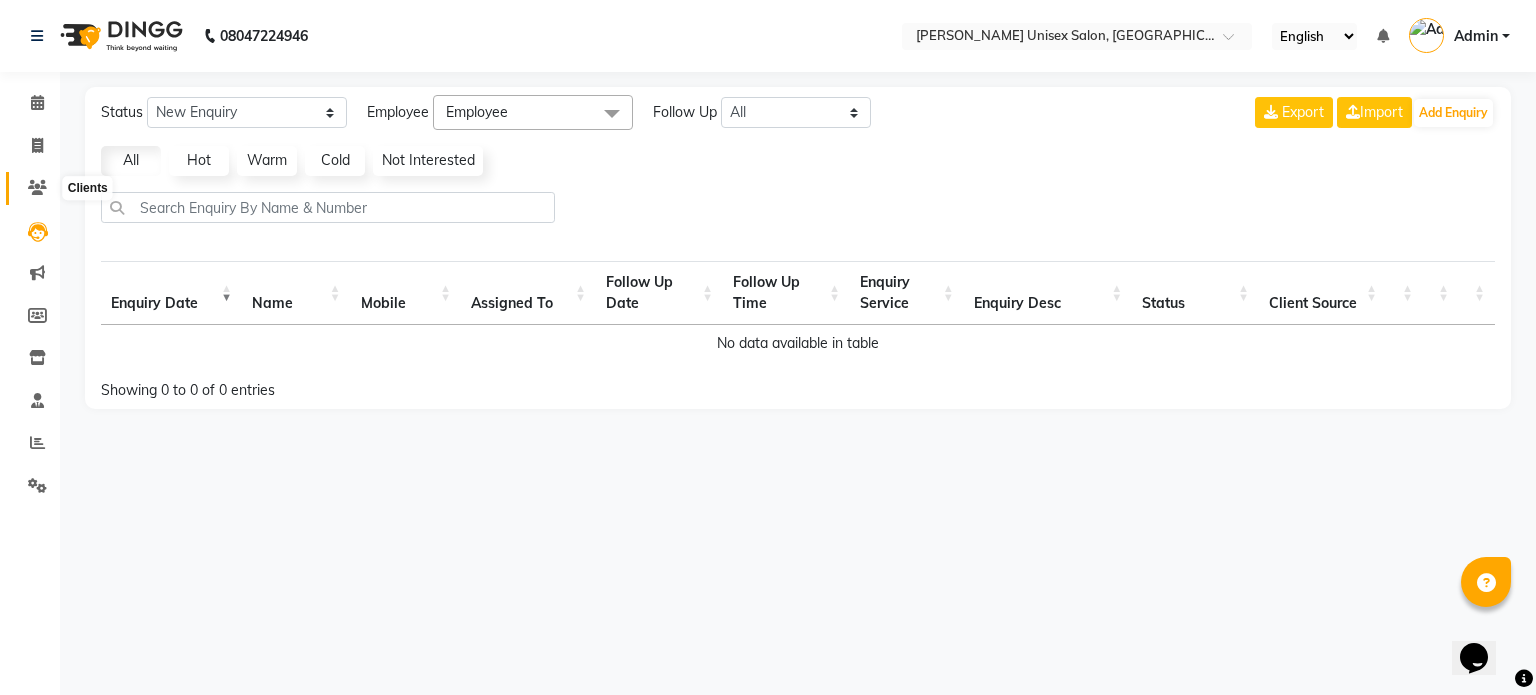 click 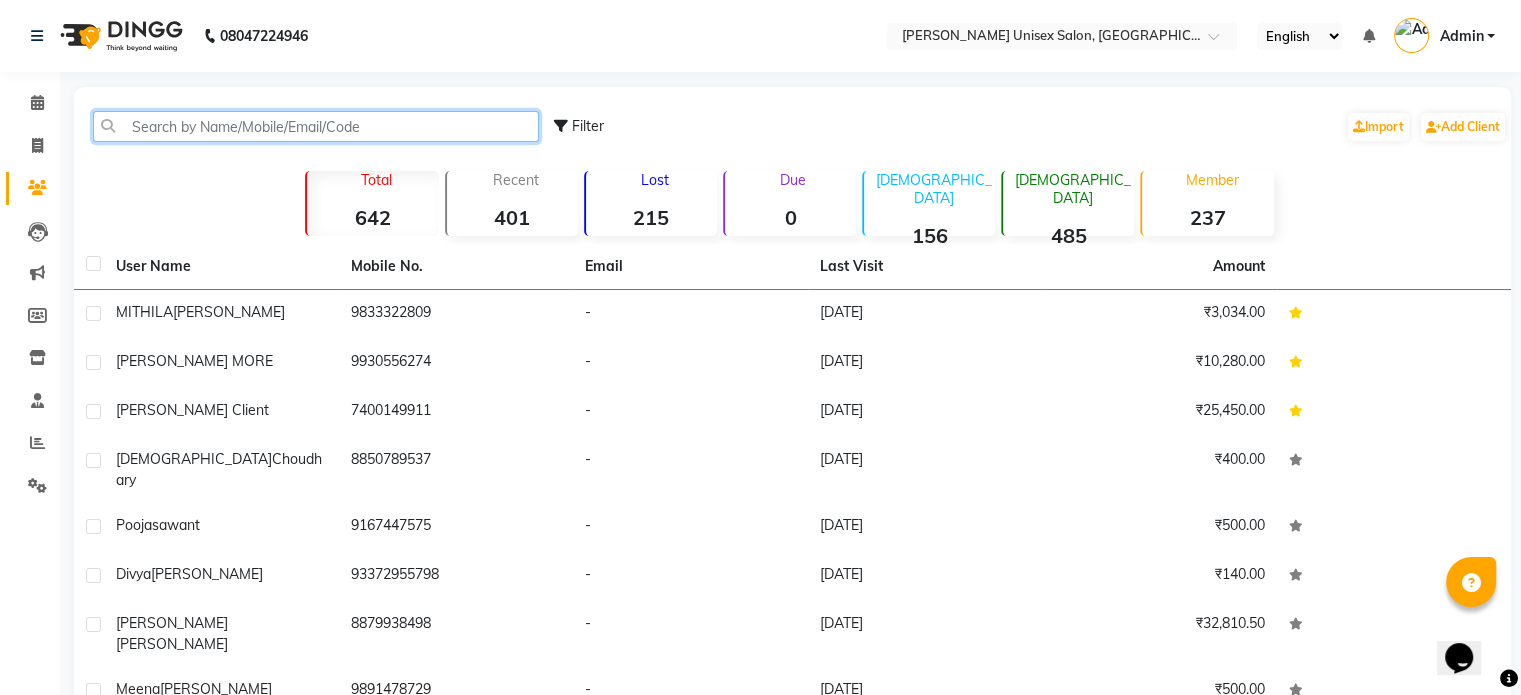 click 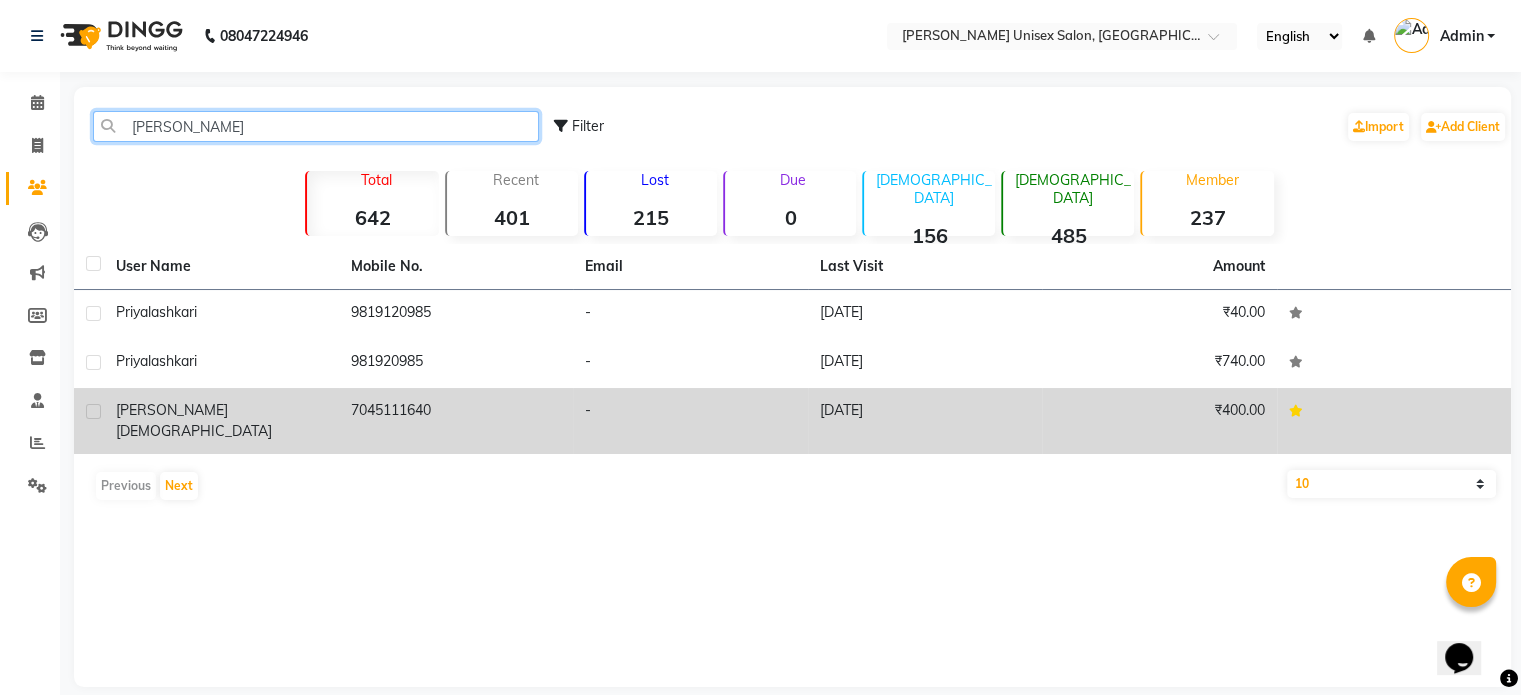 type on "kari" 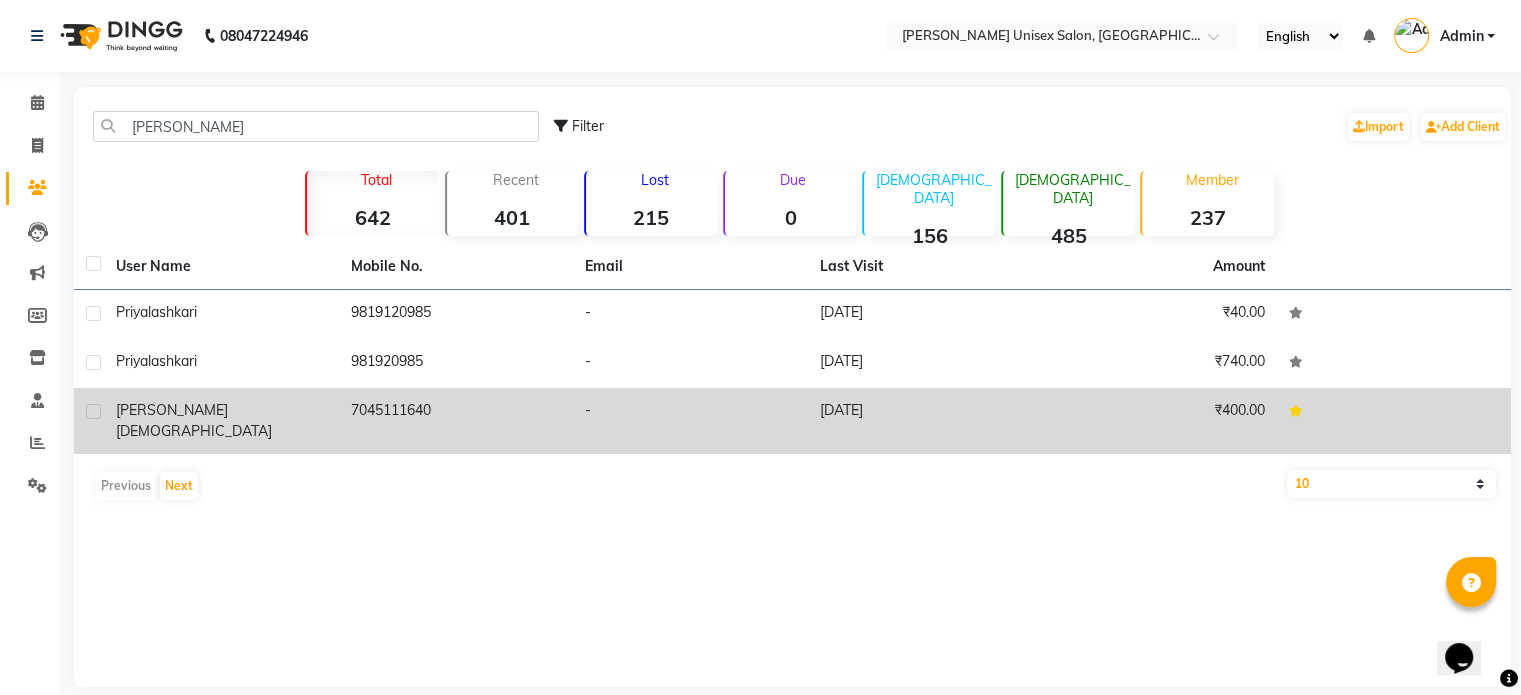 click on "Jain" 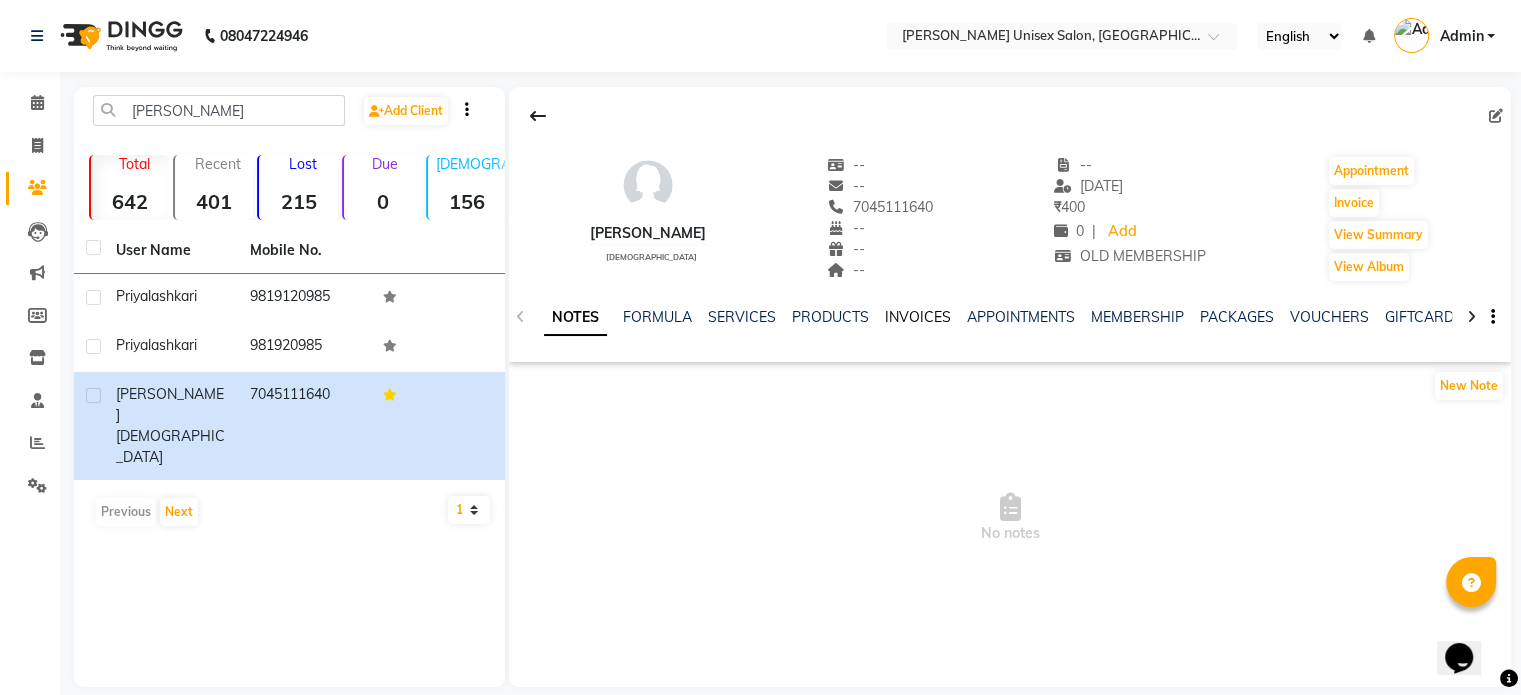 click on "INVOICES" 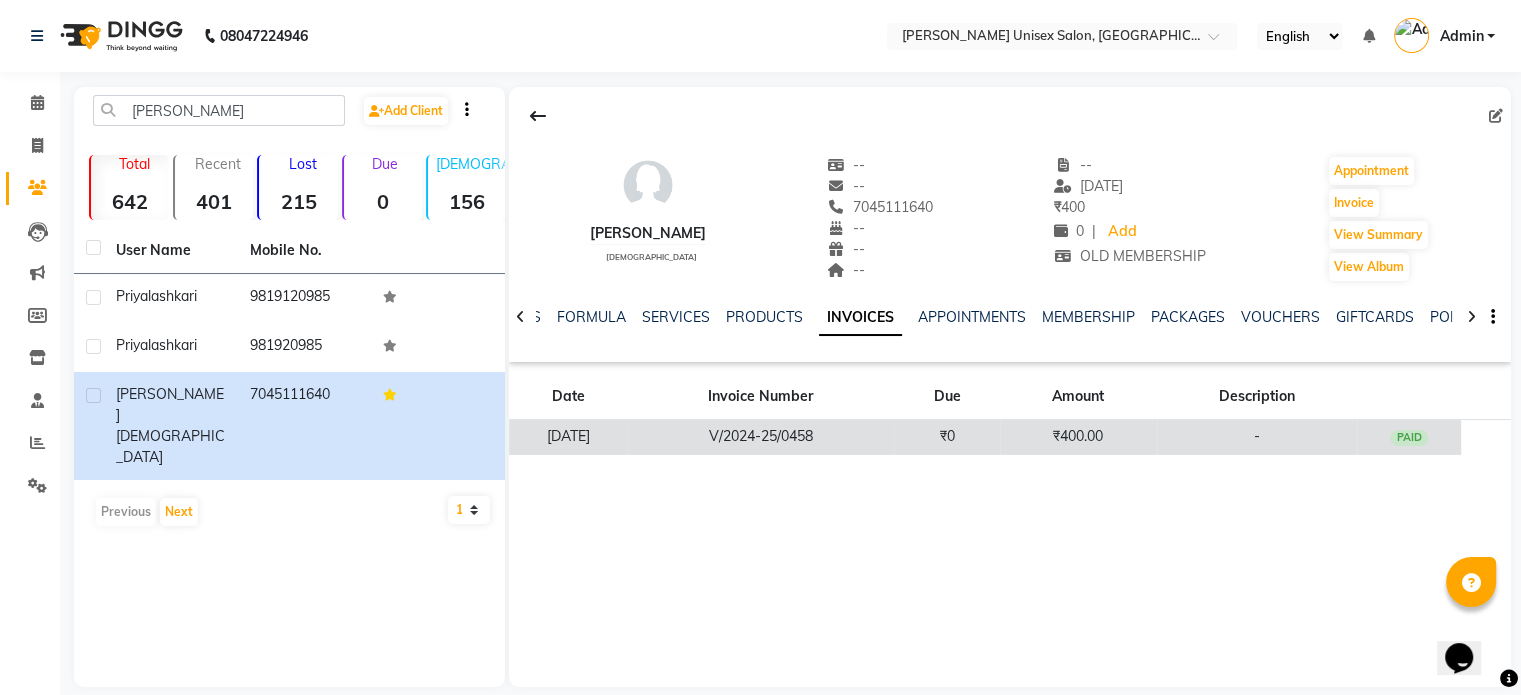 click on "V/2024-25/0458" 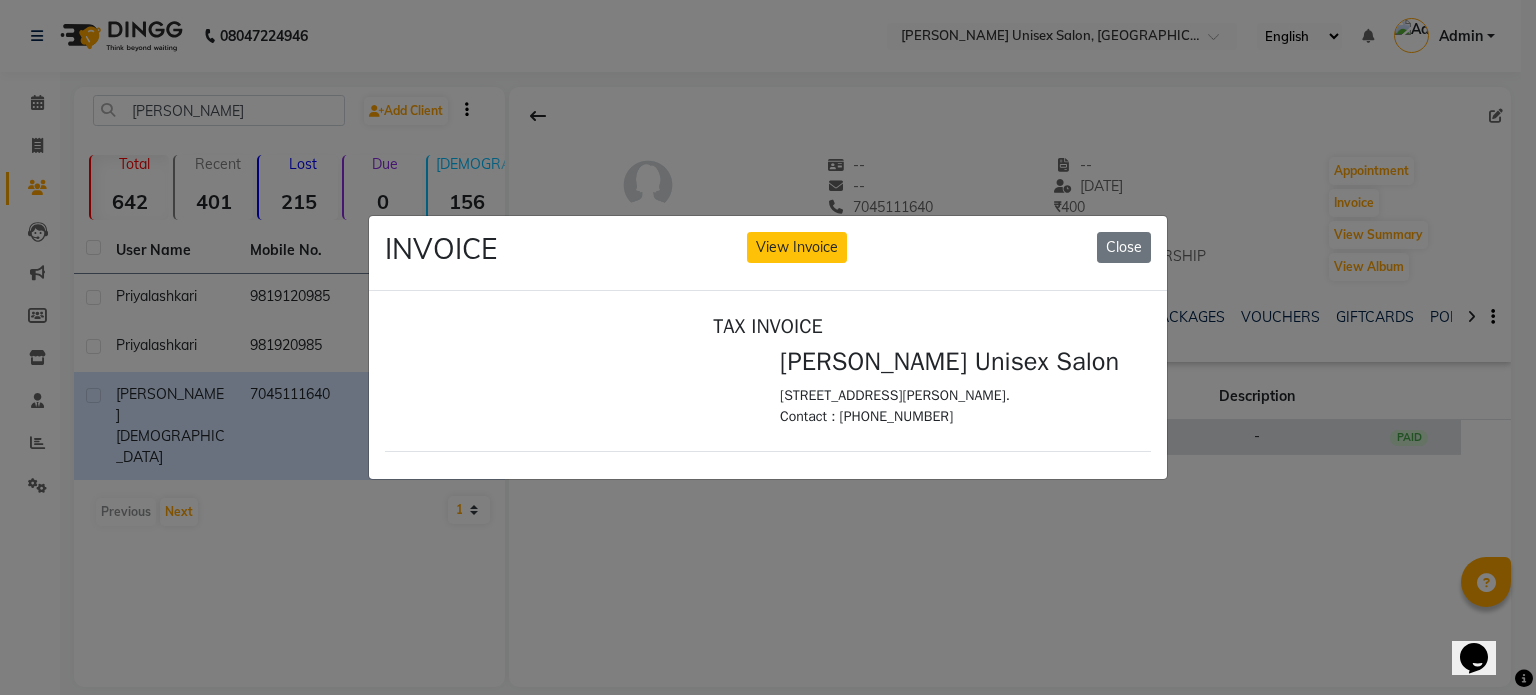 scroll, scrollTop: 0, scrollLeft: 0, axis: both 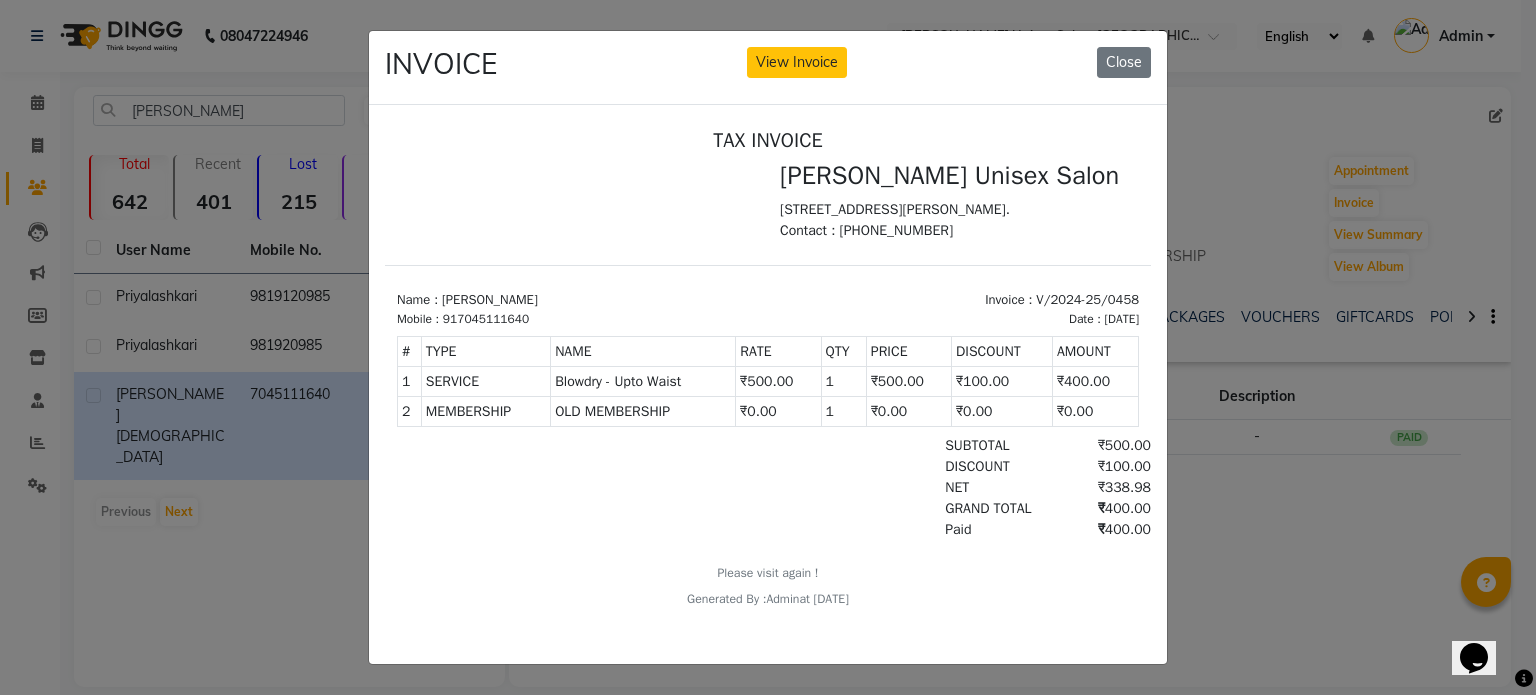 click on "INVOICE View Invoice Close" 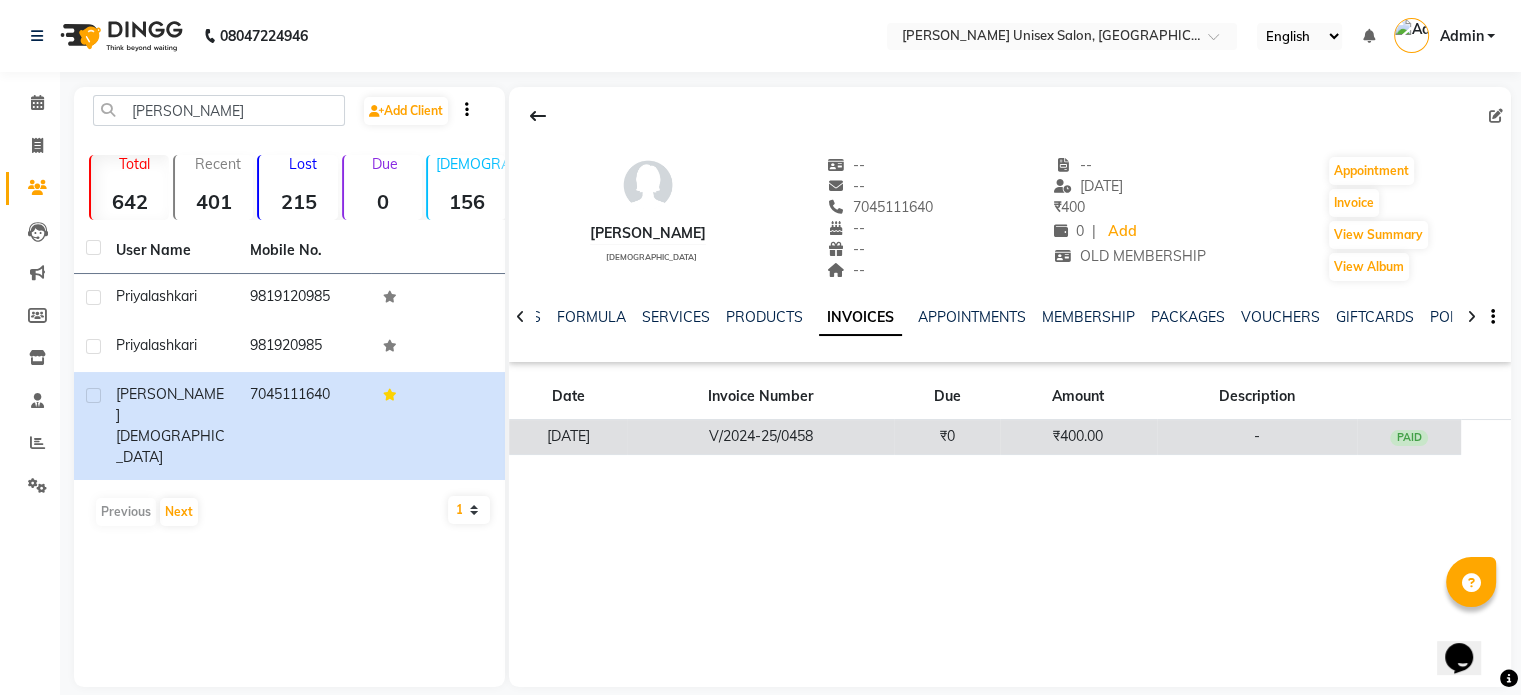 click on "V/2024-25/0458" 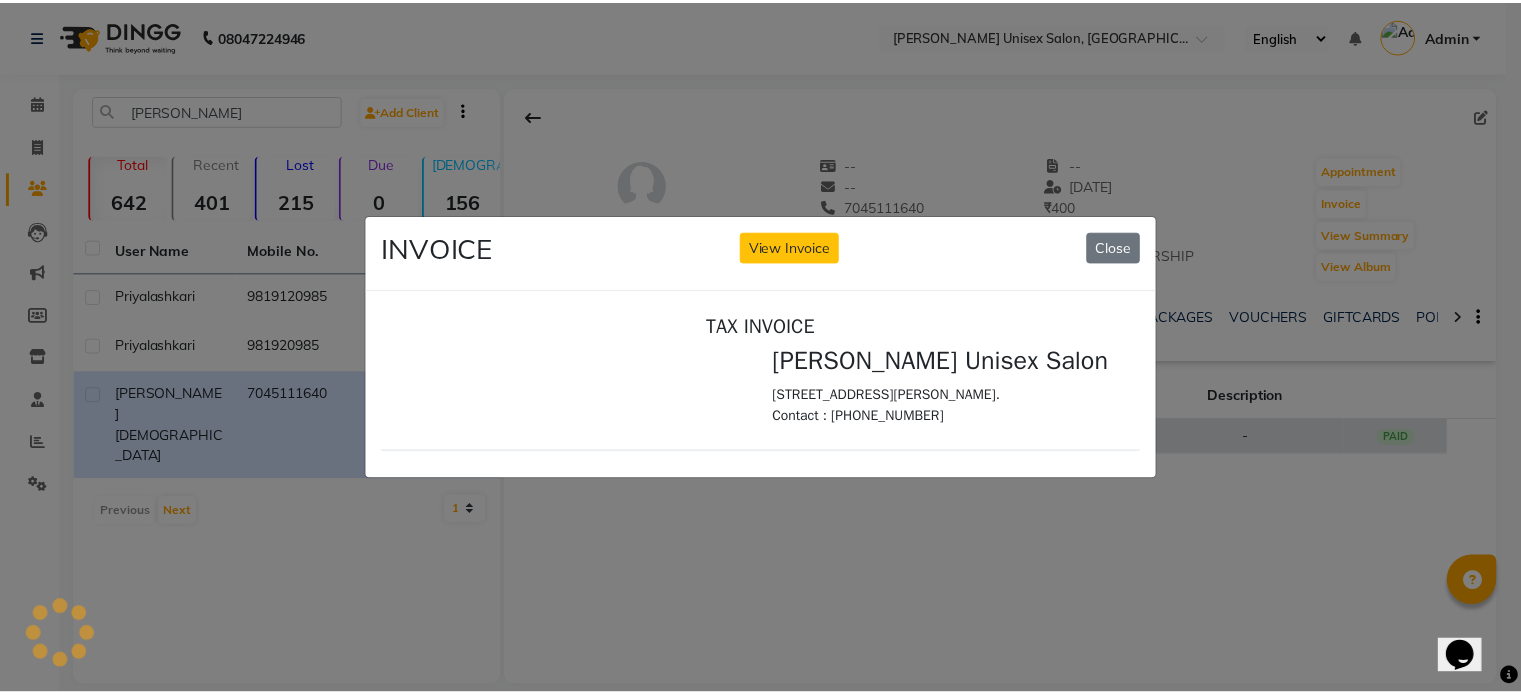 scroll, scrollTop: 0, scrollLeft: 0, axis: both 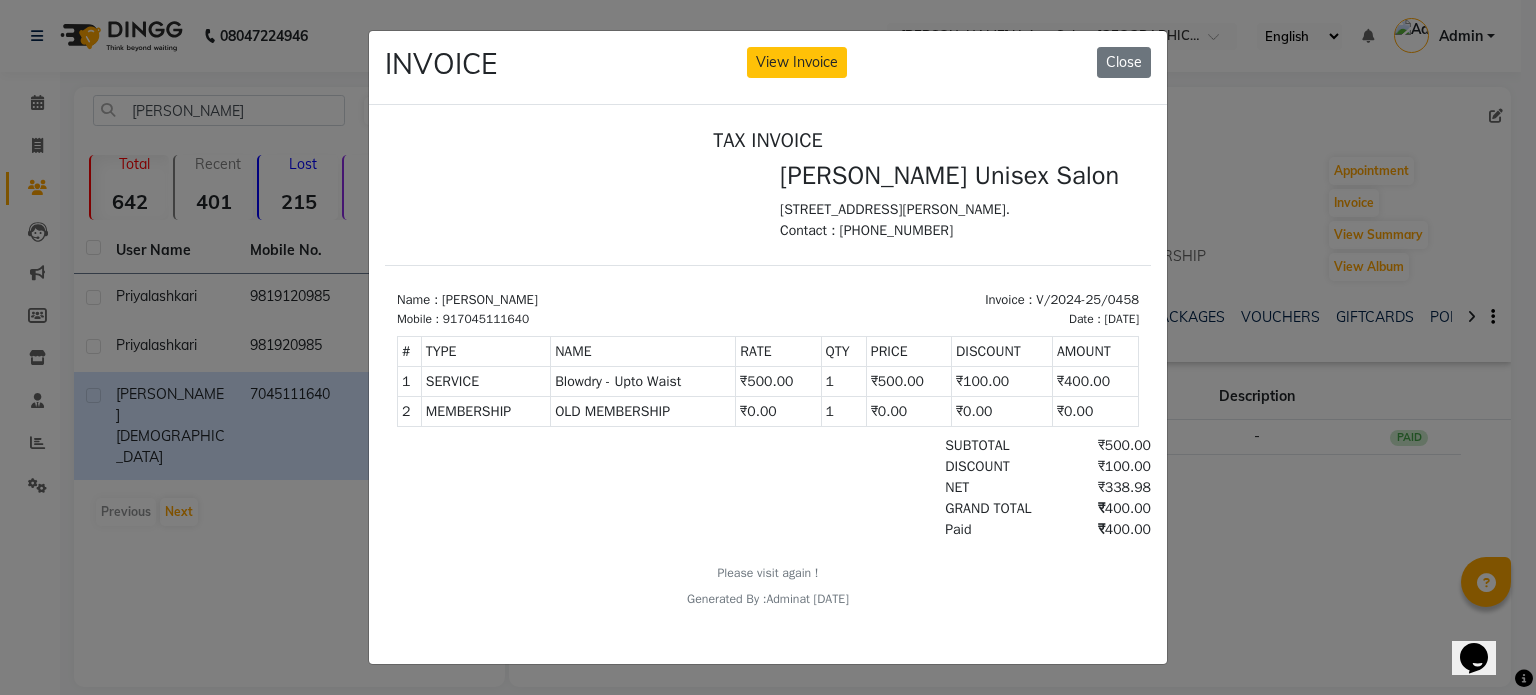 click on "INVOICE View Invoice Close" 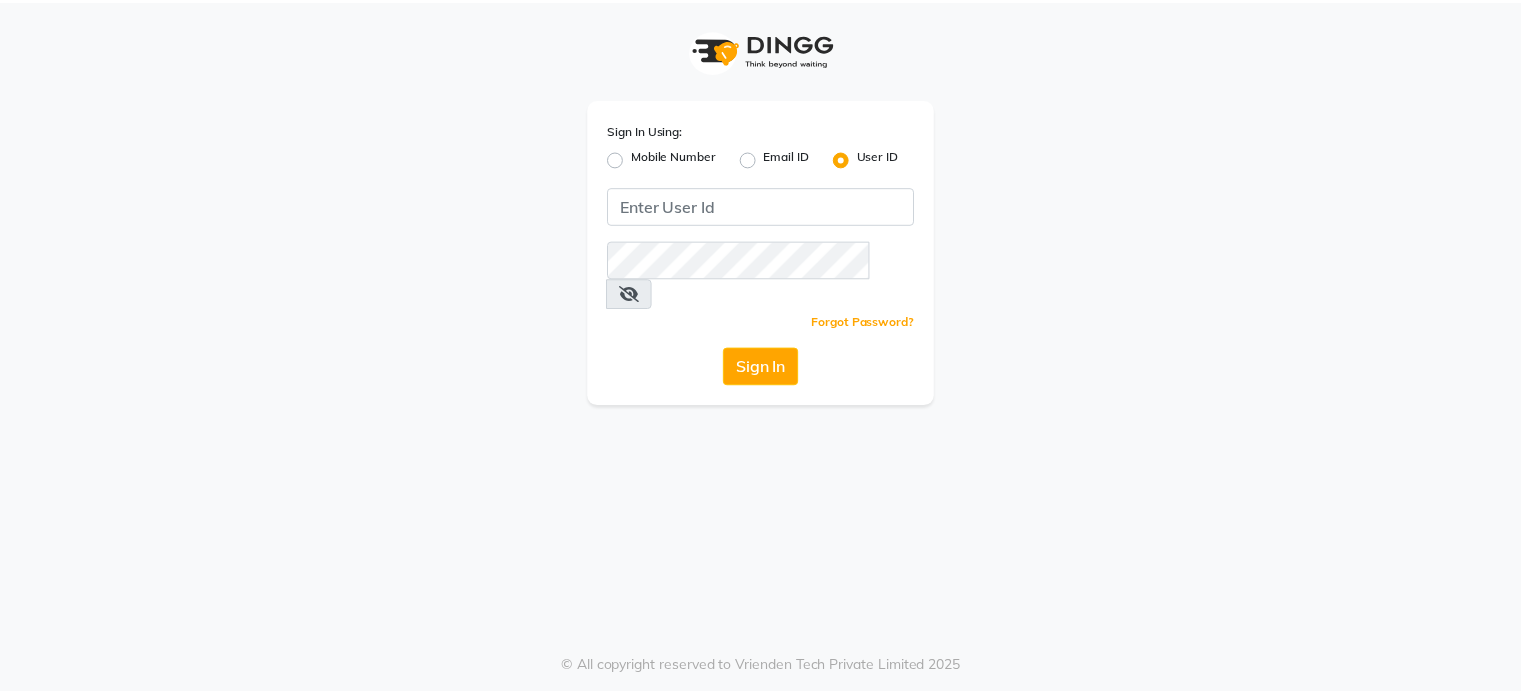 scroll, scrollTop: 0, scrollLeft: 0, axis: both 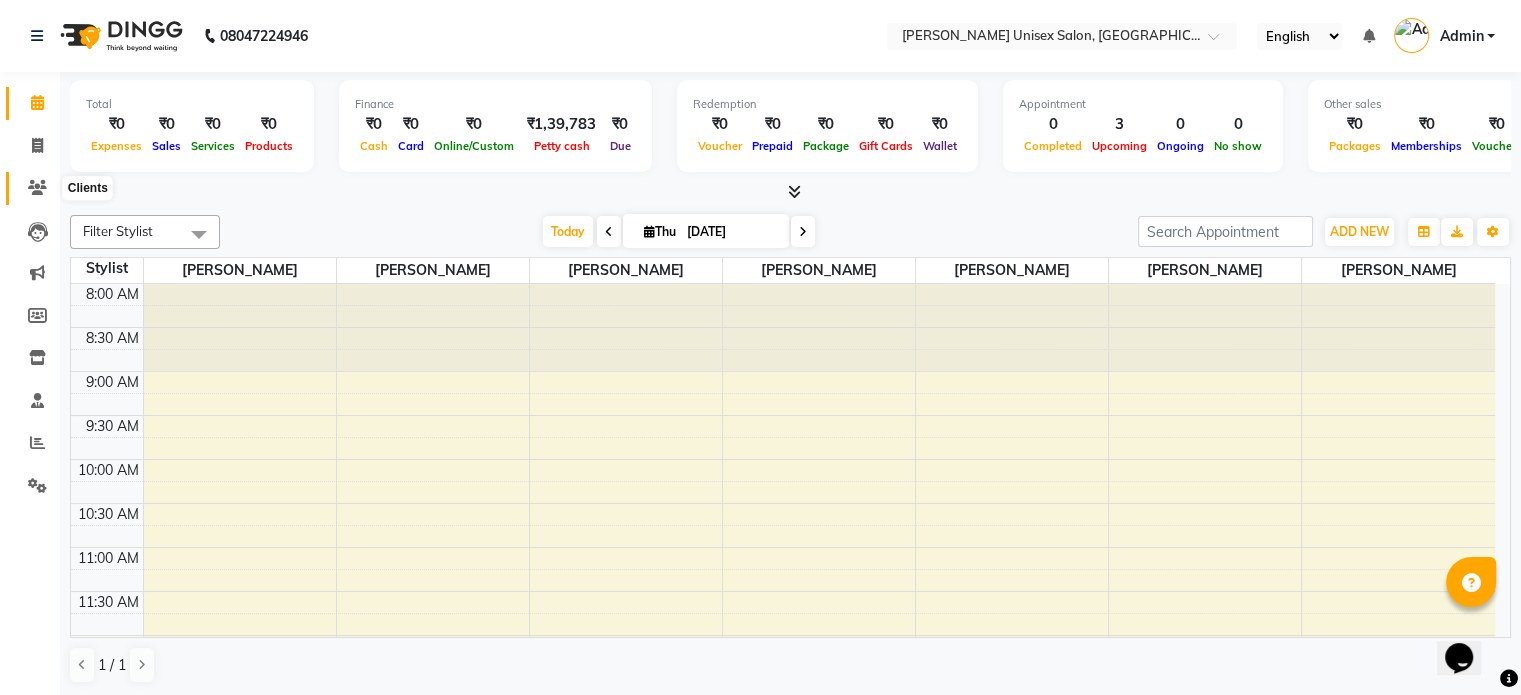 click 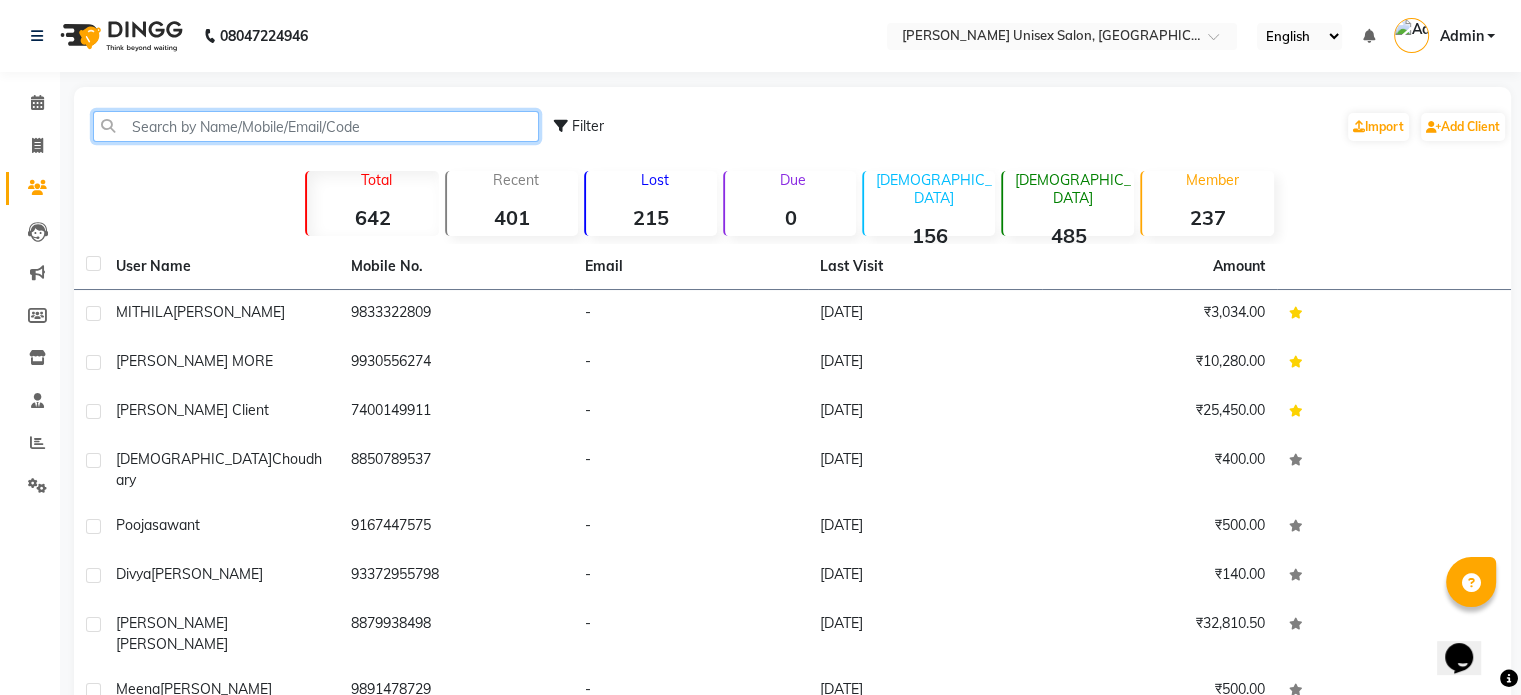 click 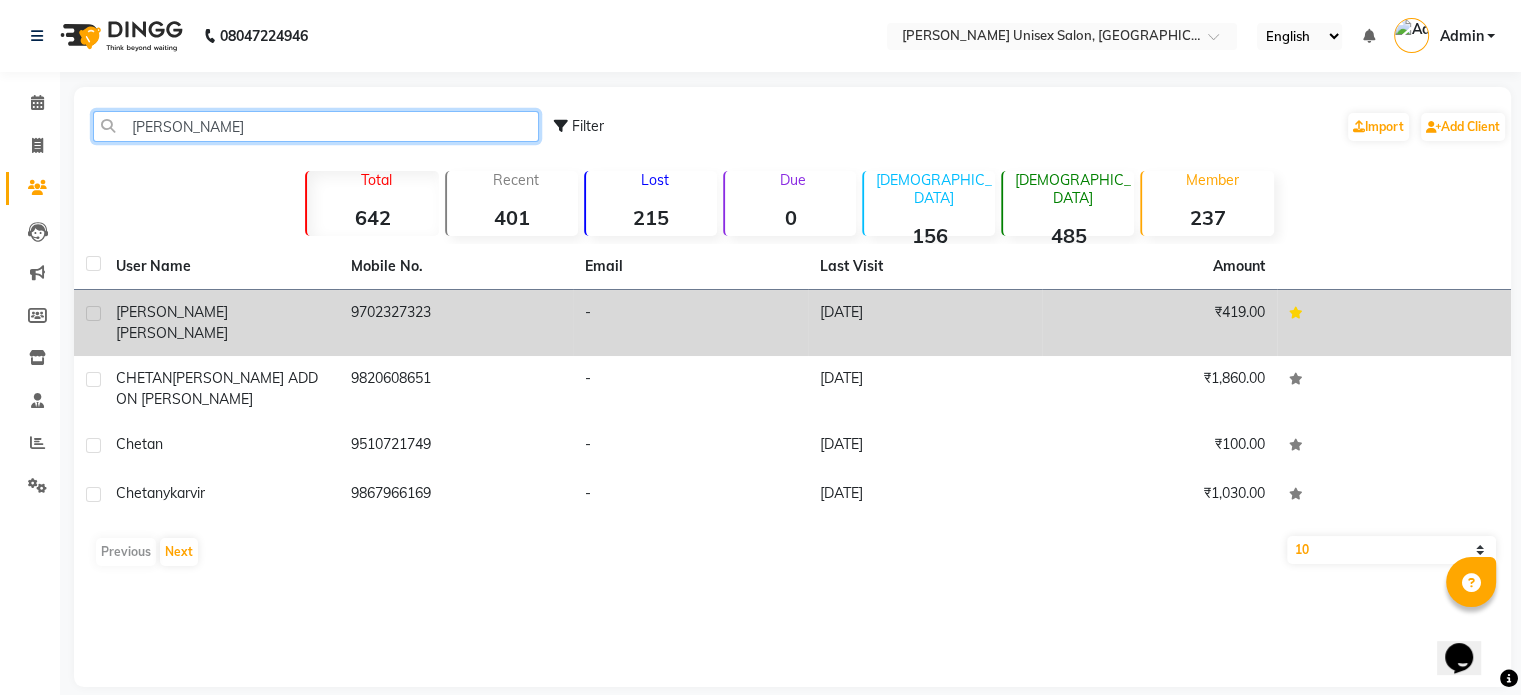 type on "[PERSON_NAME]" 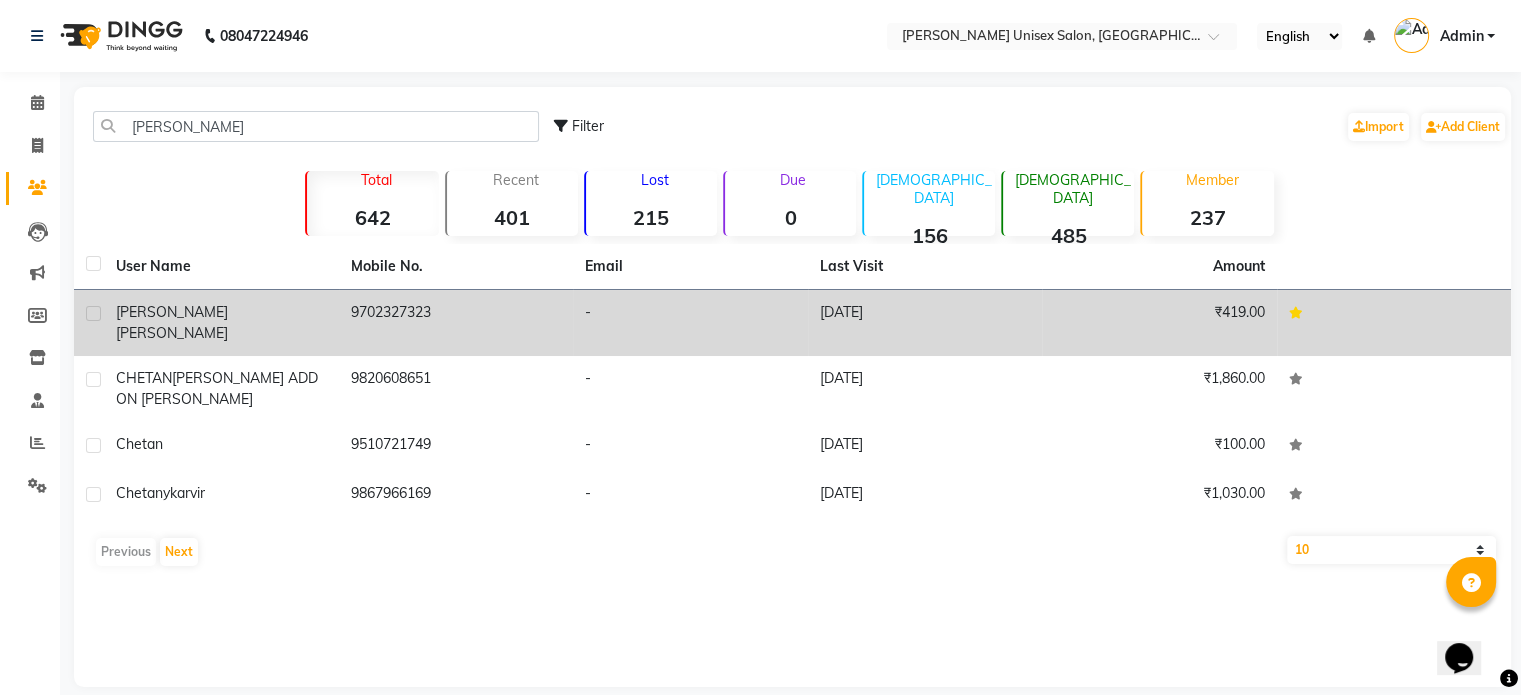 click on "[PERSON_NAME]" 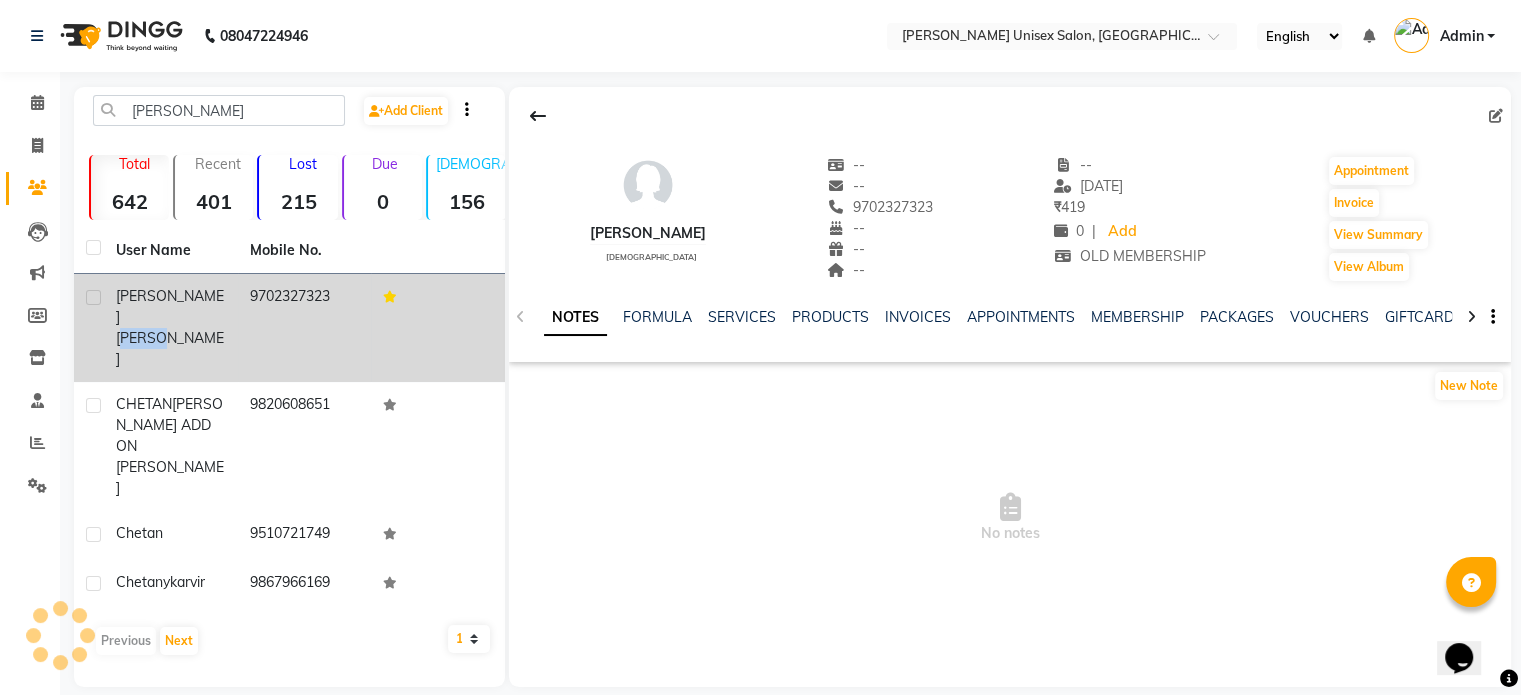 click on "[PERSON_NAME]" 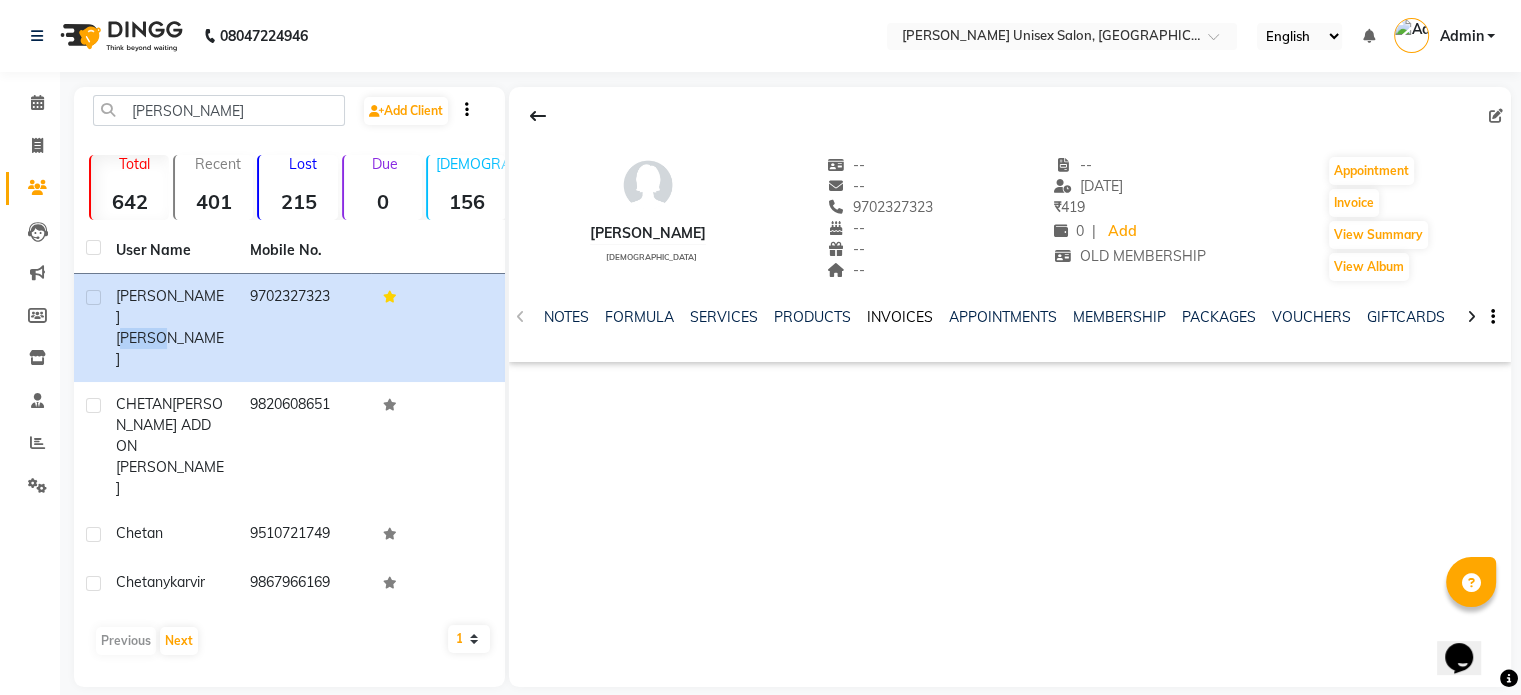 click on "INVOICES" 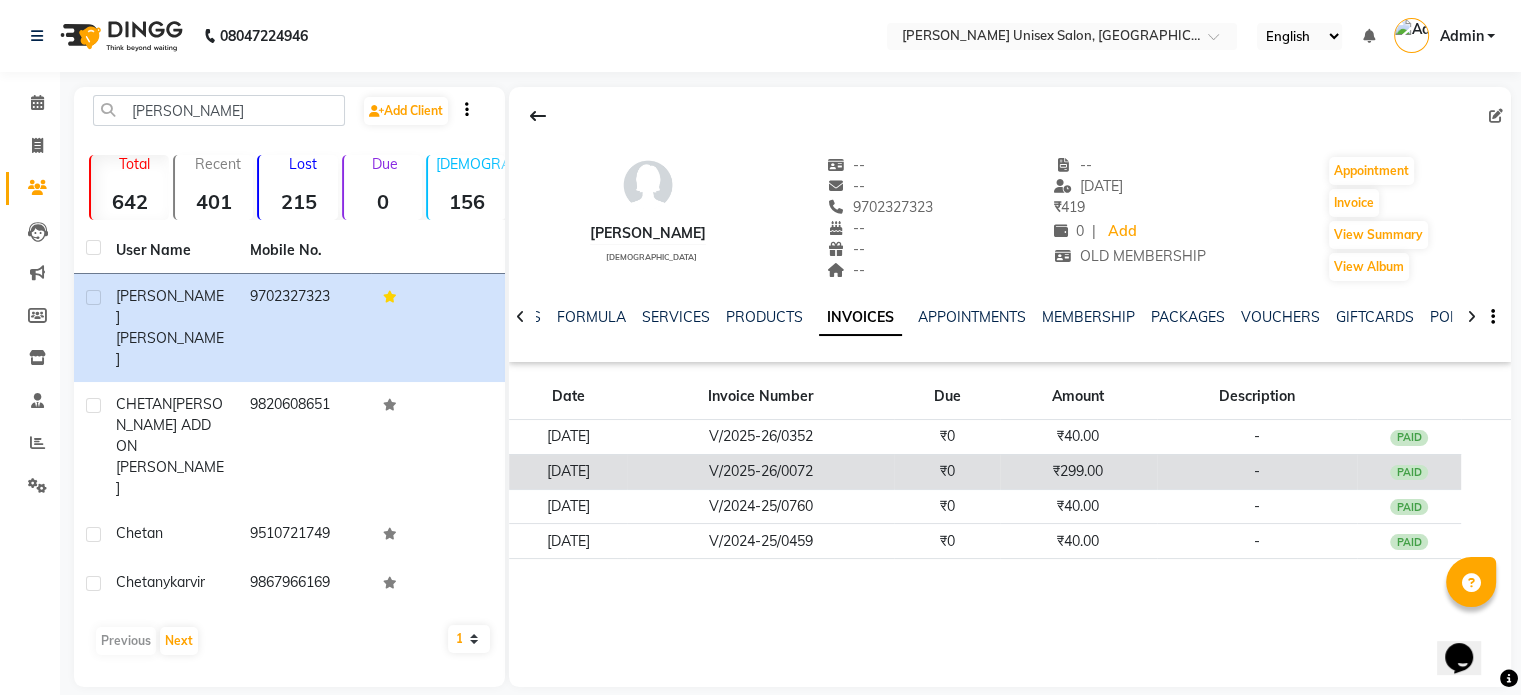 click on "₹0" 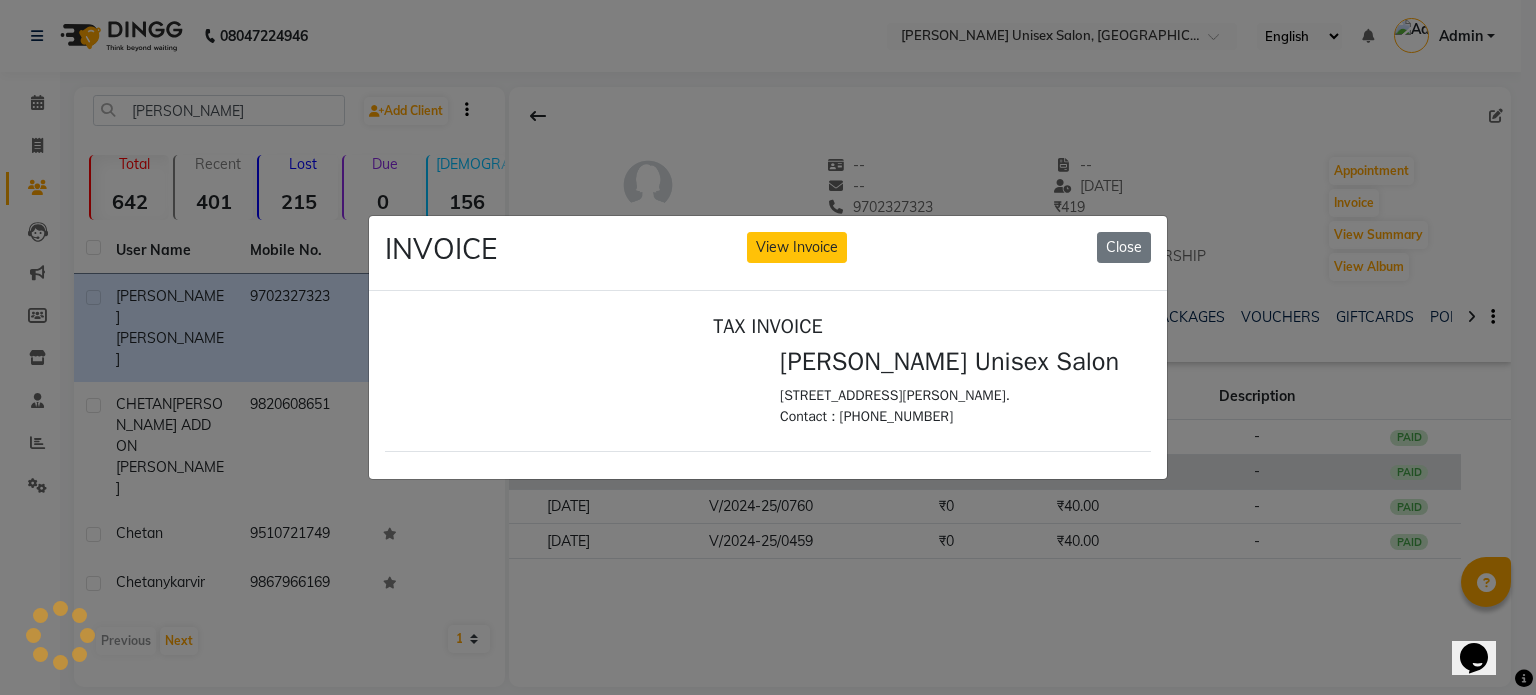 scroll, scrollTop: 0, scrollLeft: 0, axis: both 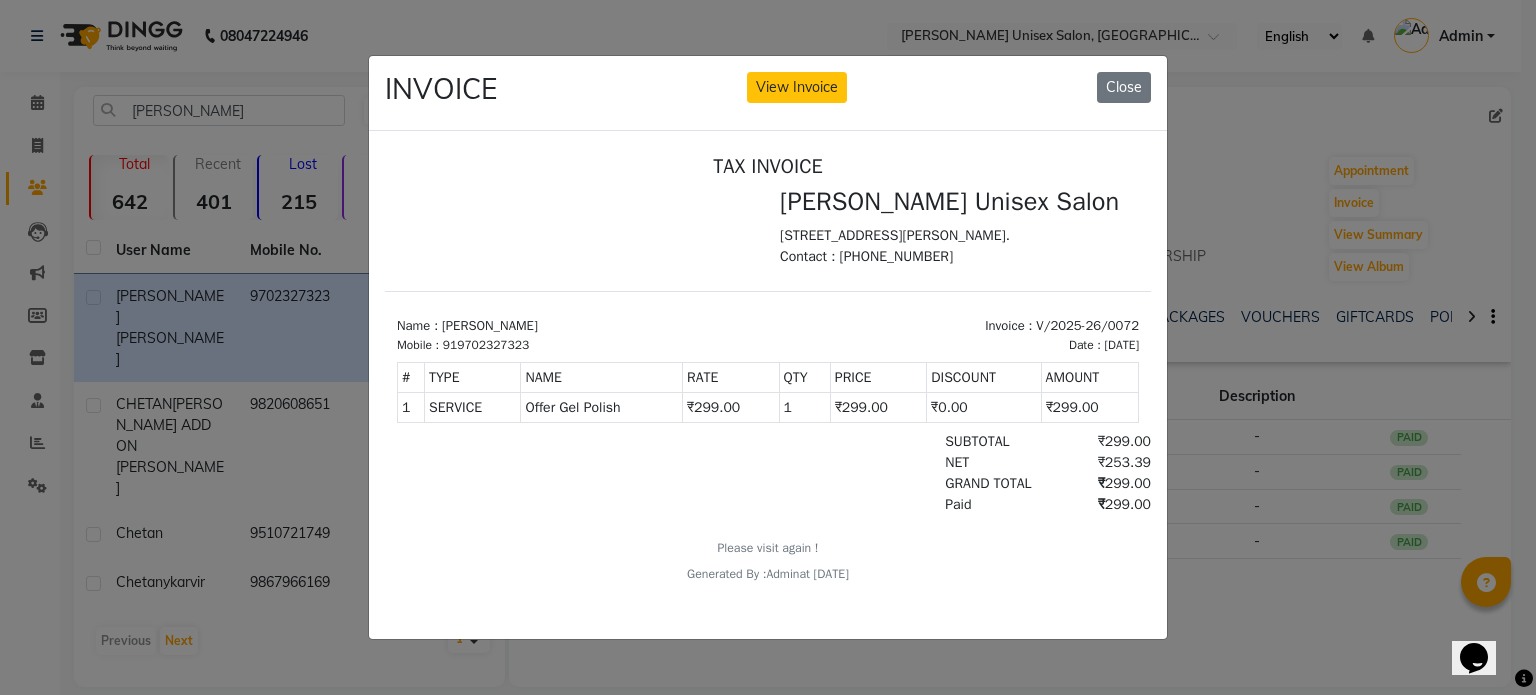 click on "INVOICE View Invoice Close" 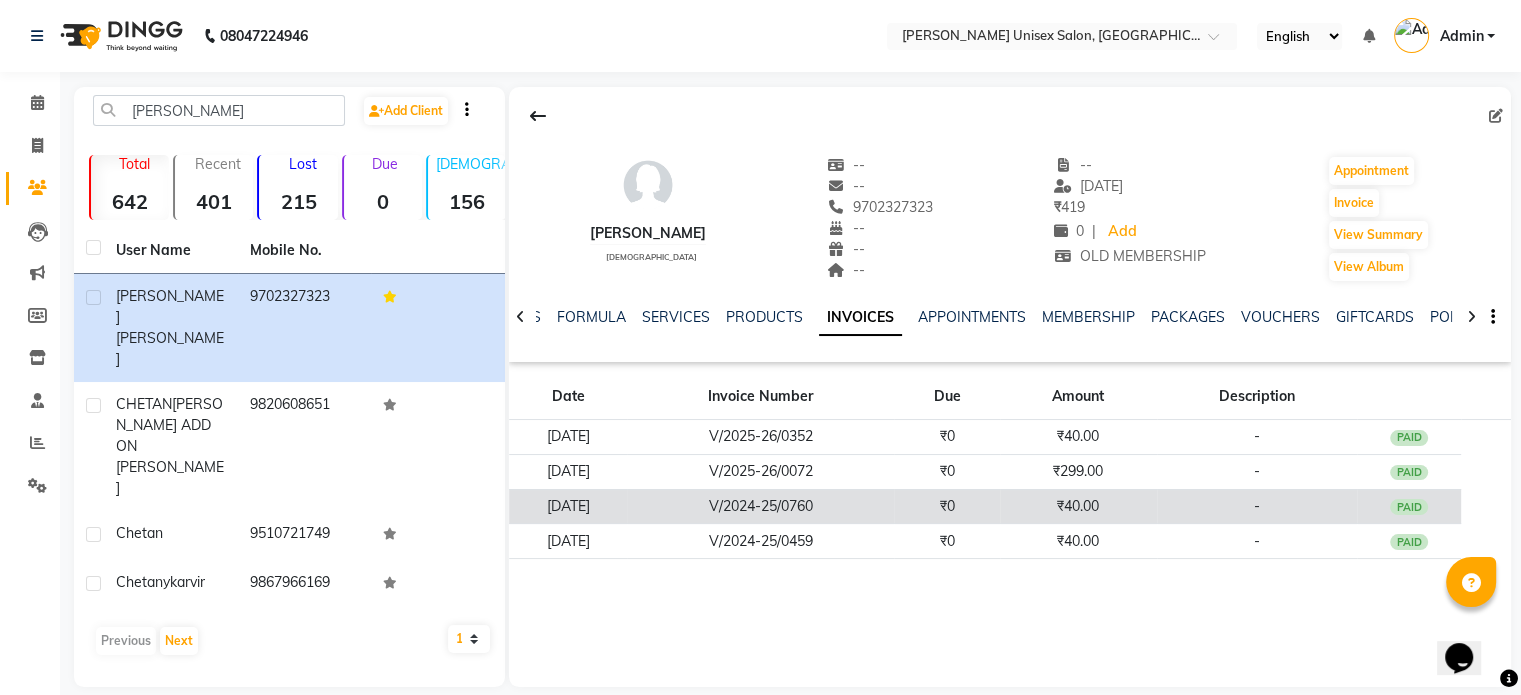 click on "V/2024-25/0760" 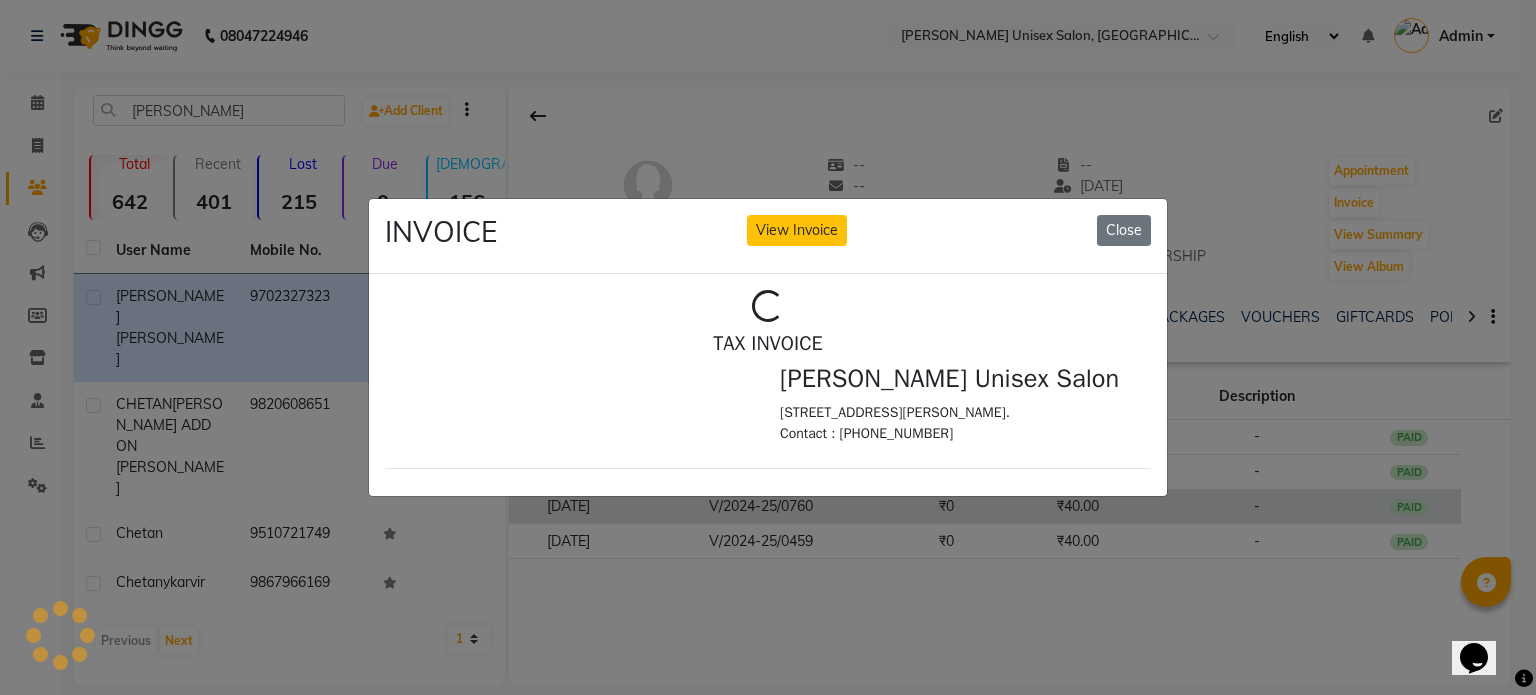scroll, scrollTop: 0, scrollLeft: 0, axis: both 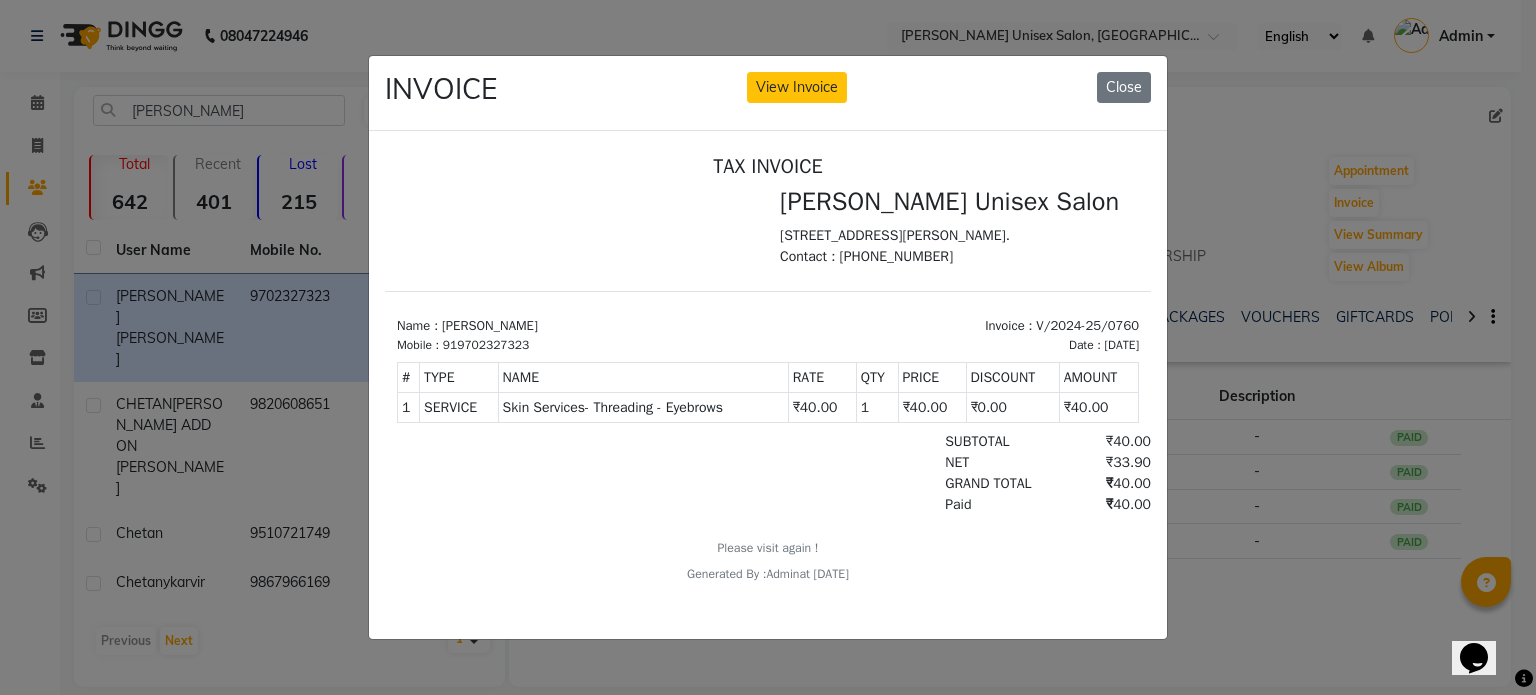 click on "INVOICE View Invoice Close" 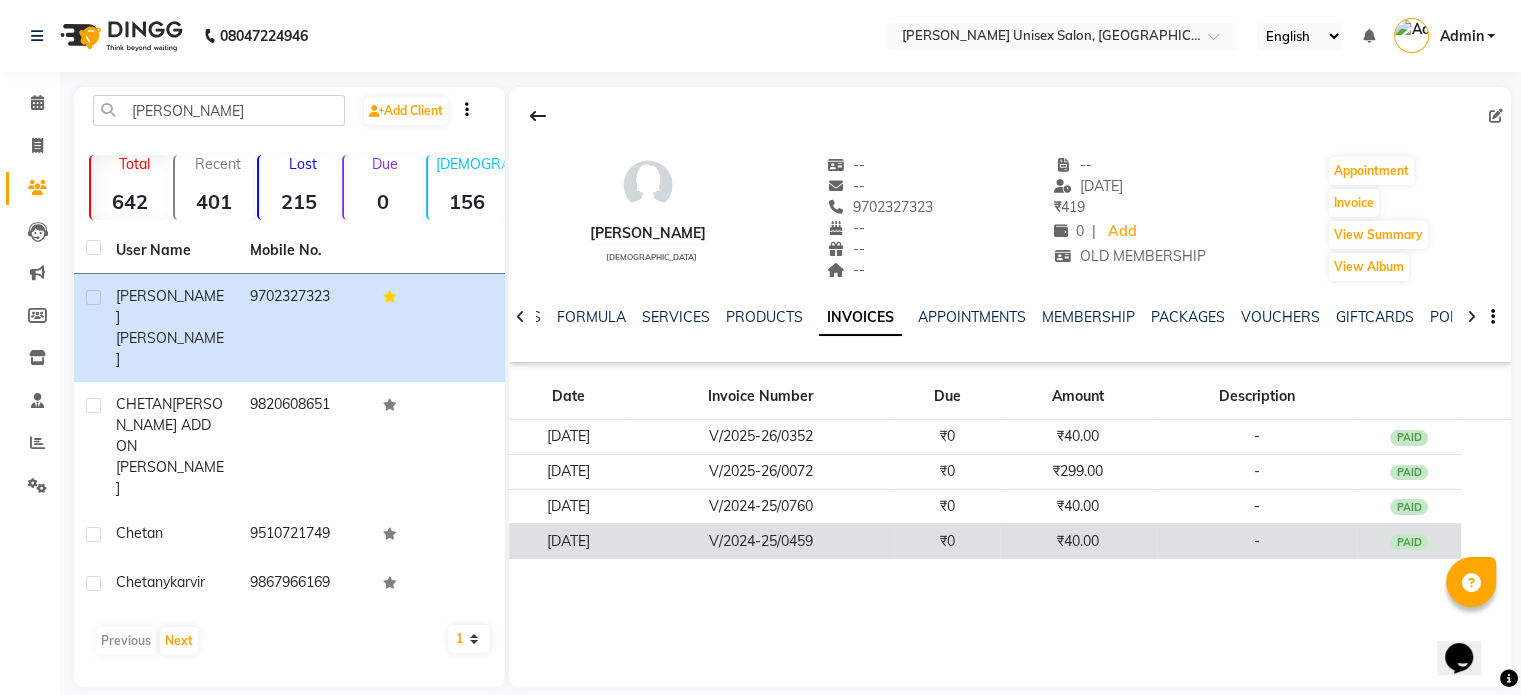 click on "V/2024-25/0459" 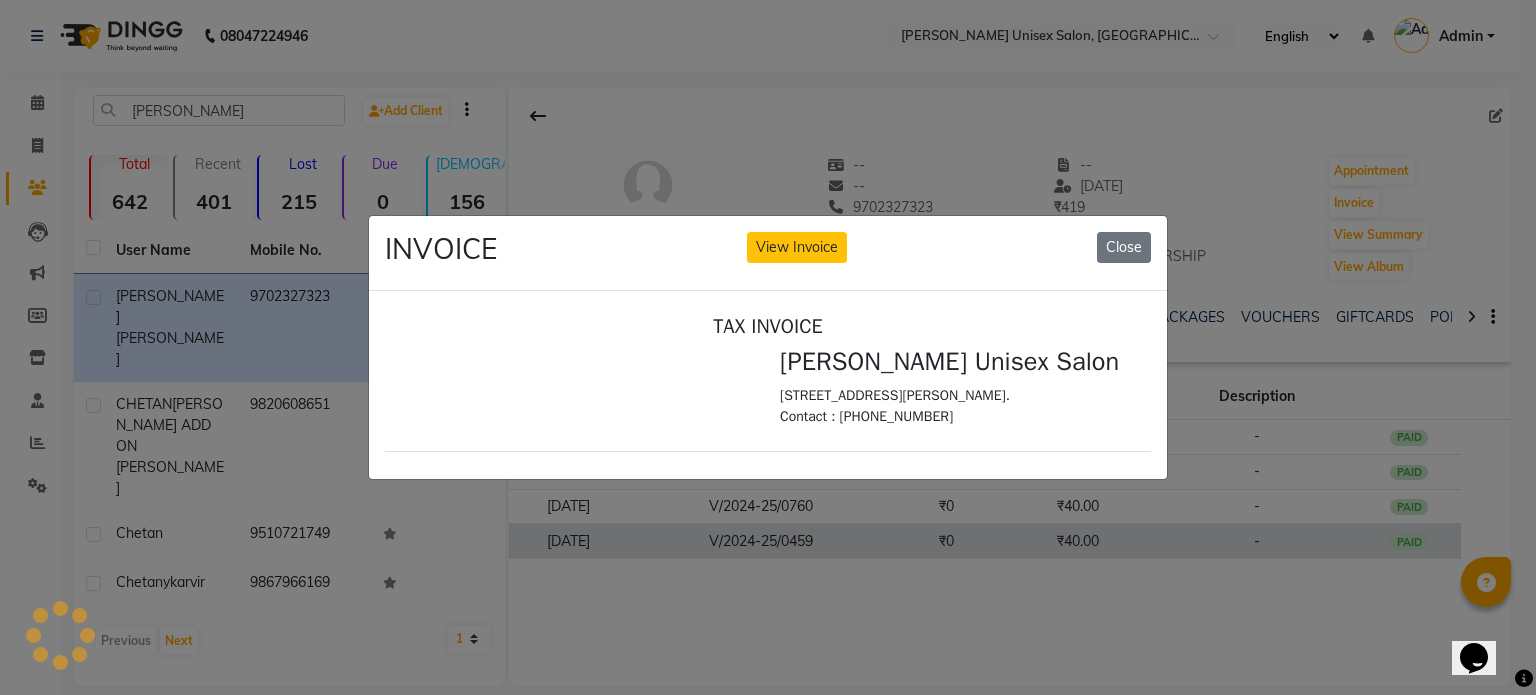 scroll, scrollTop: 0, scrollLeft: 0, axis: both 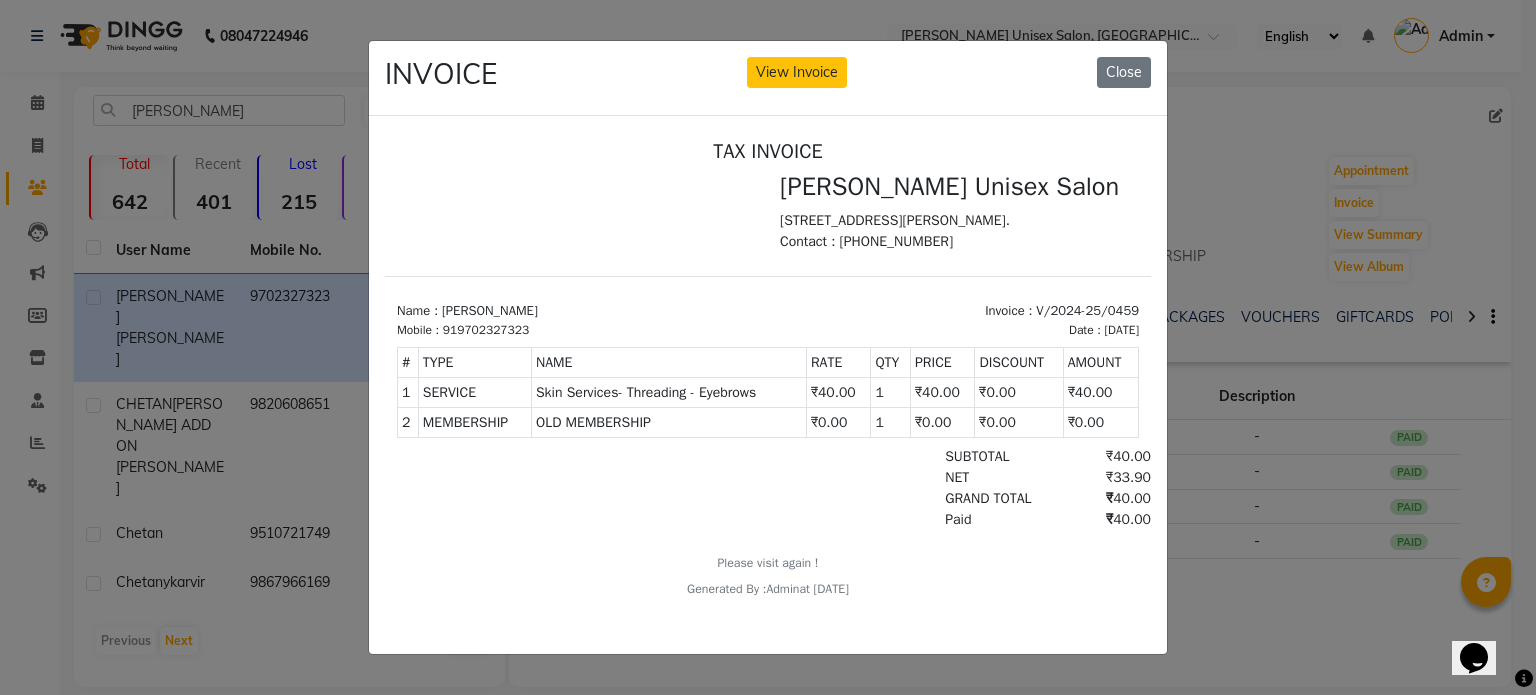 click on "INVOICE View Invoice Close" 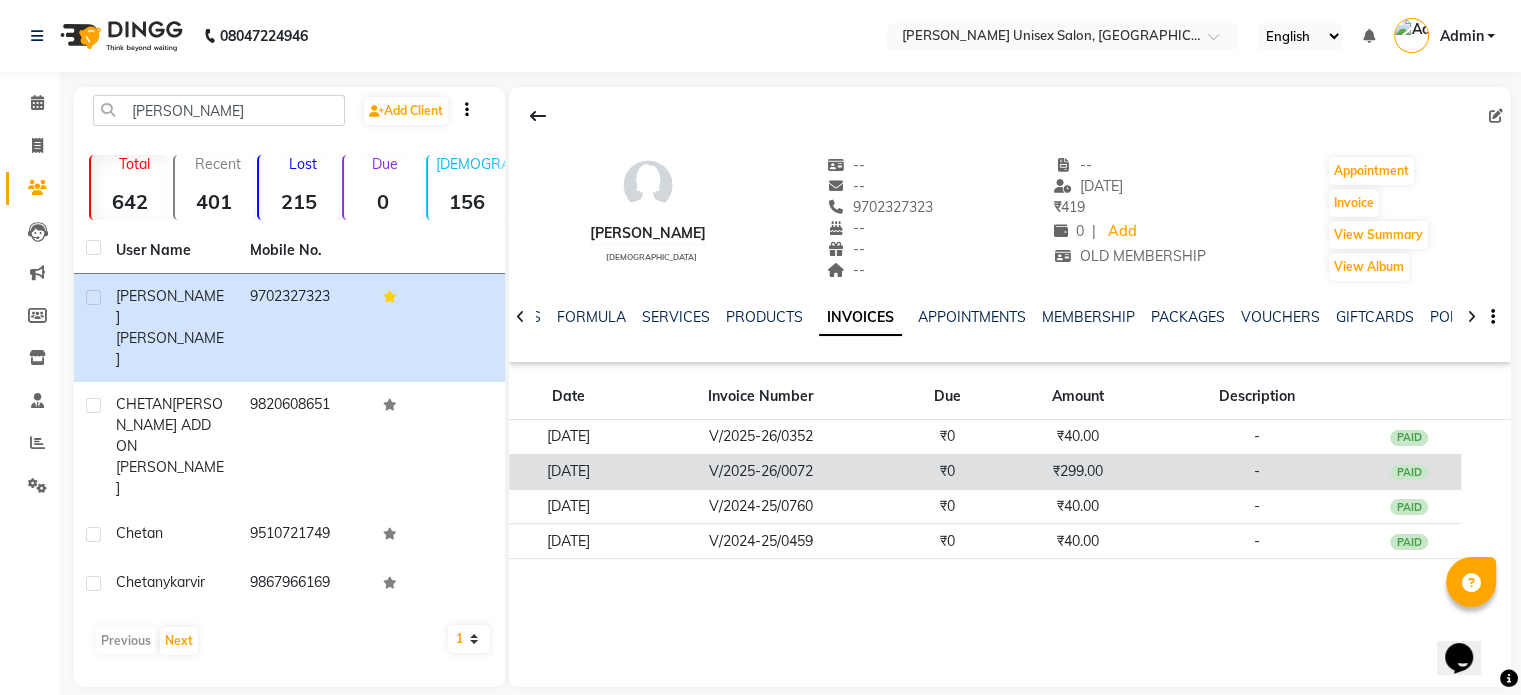 click on "V/2025-26/0072" 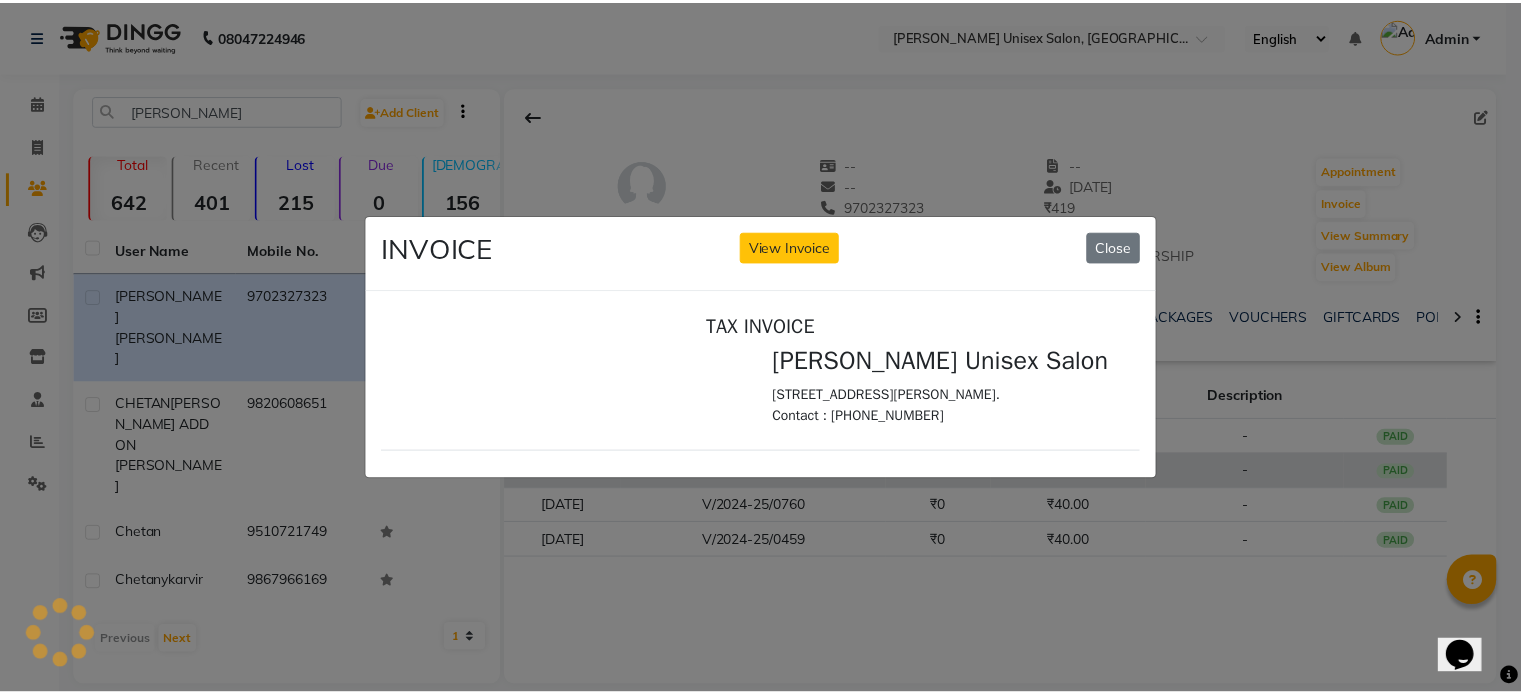 scroll, scrollTop: 0, scrollLeft: 0, axis: both 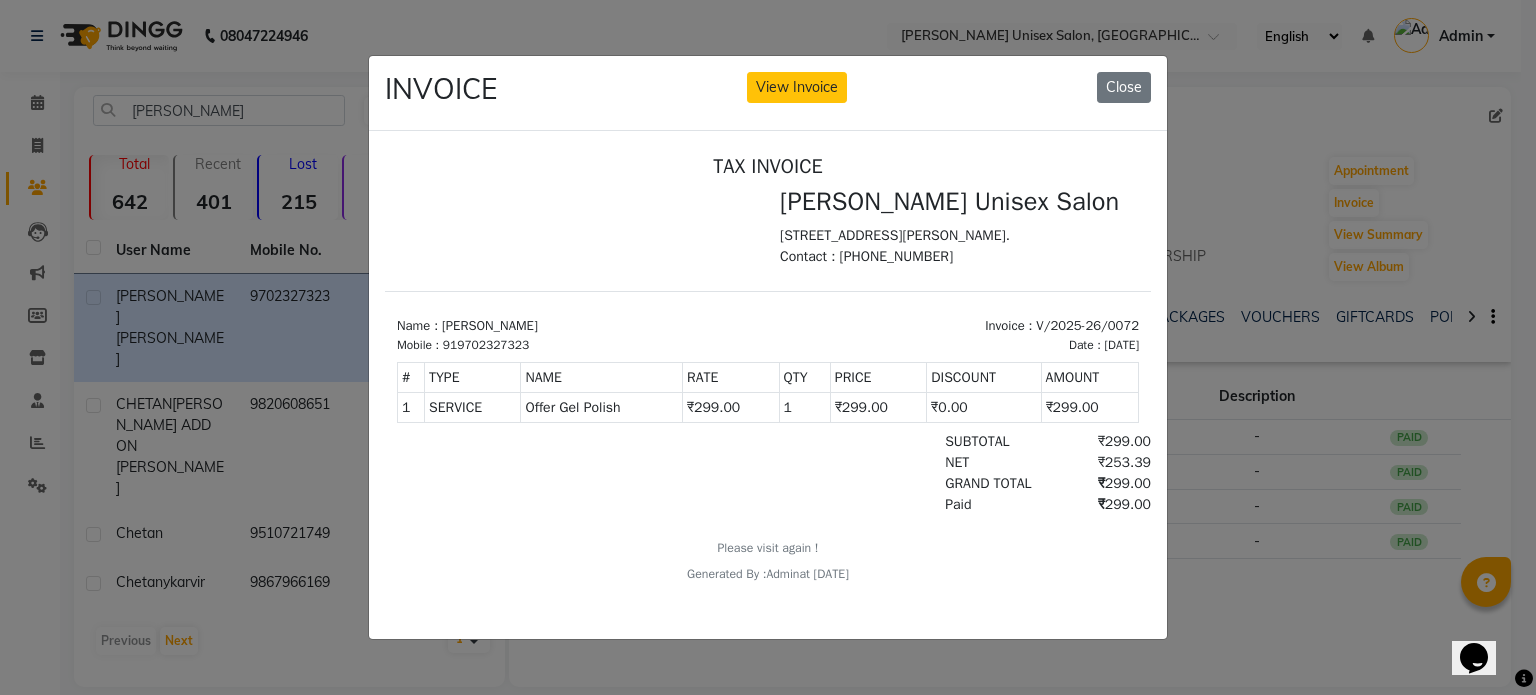 click on "INVOICE View Invoice Close" 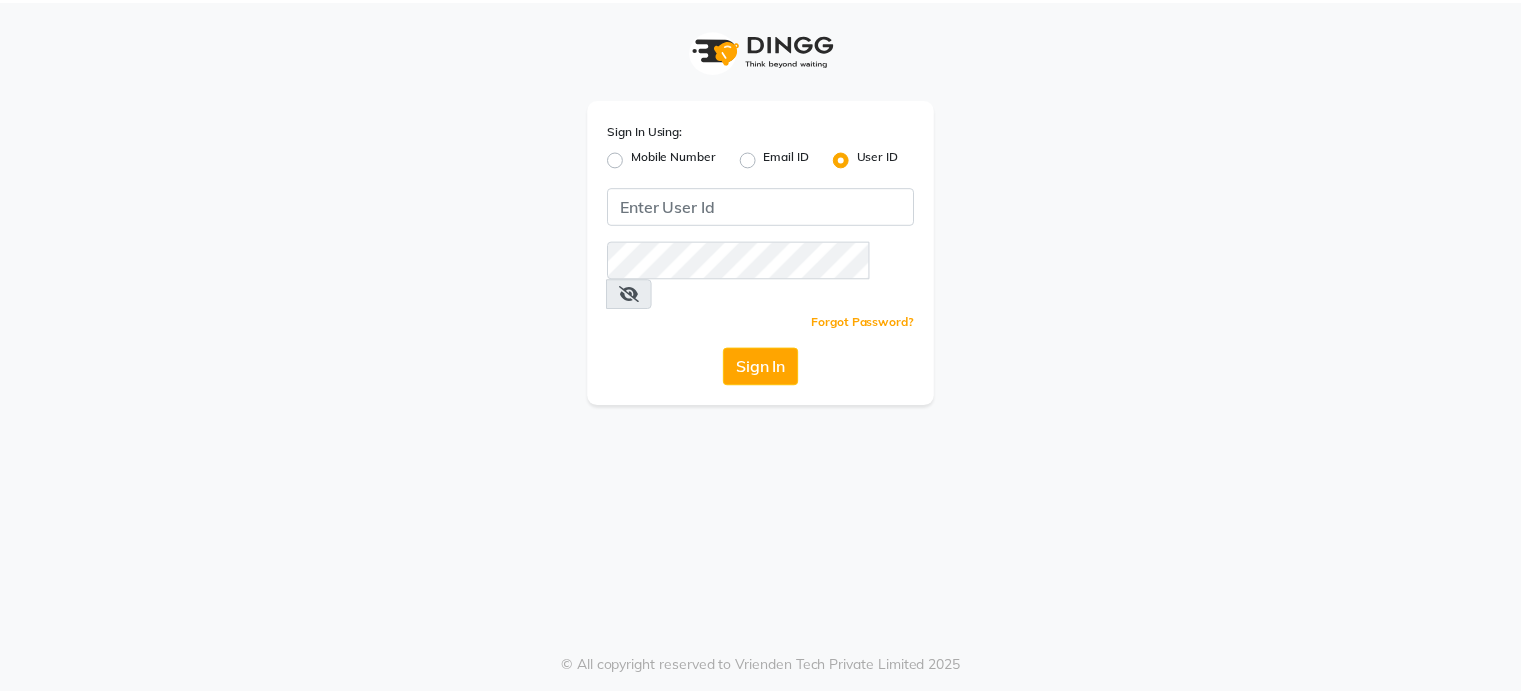 scroll, scrollTop: 0, scrollLeft: 0, axis: both 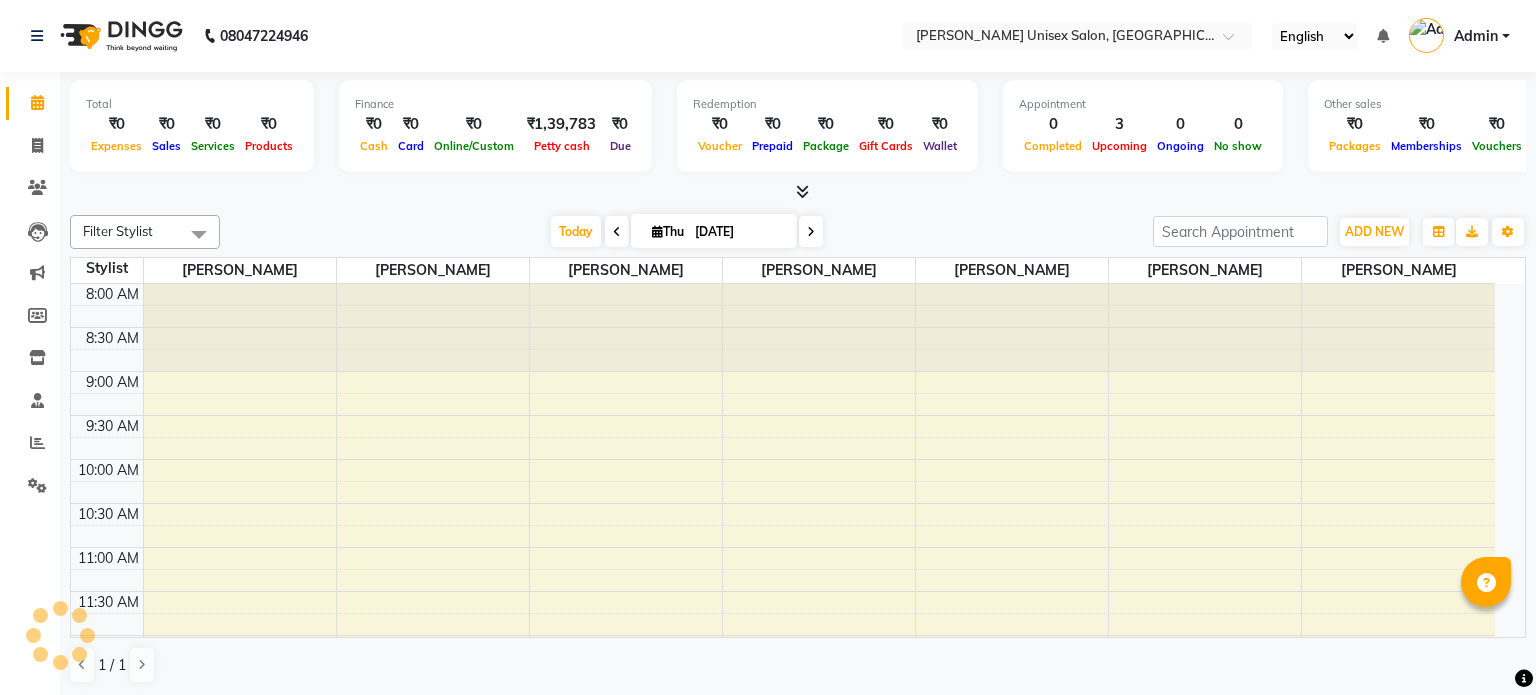 select on "en" 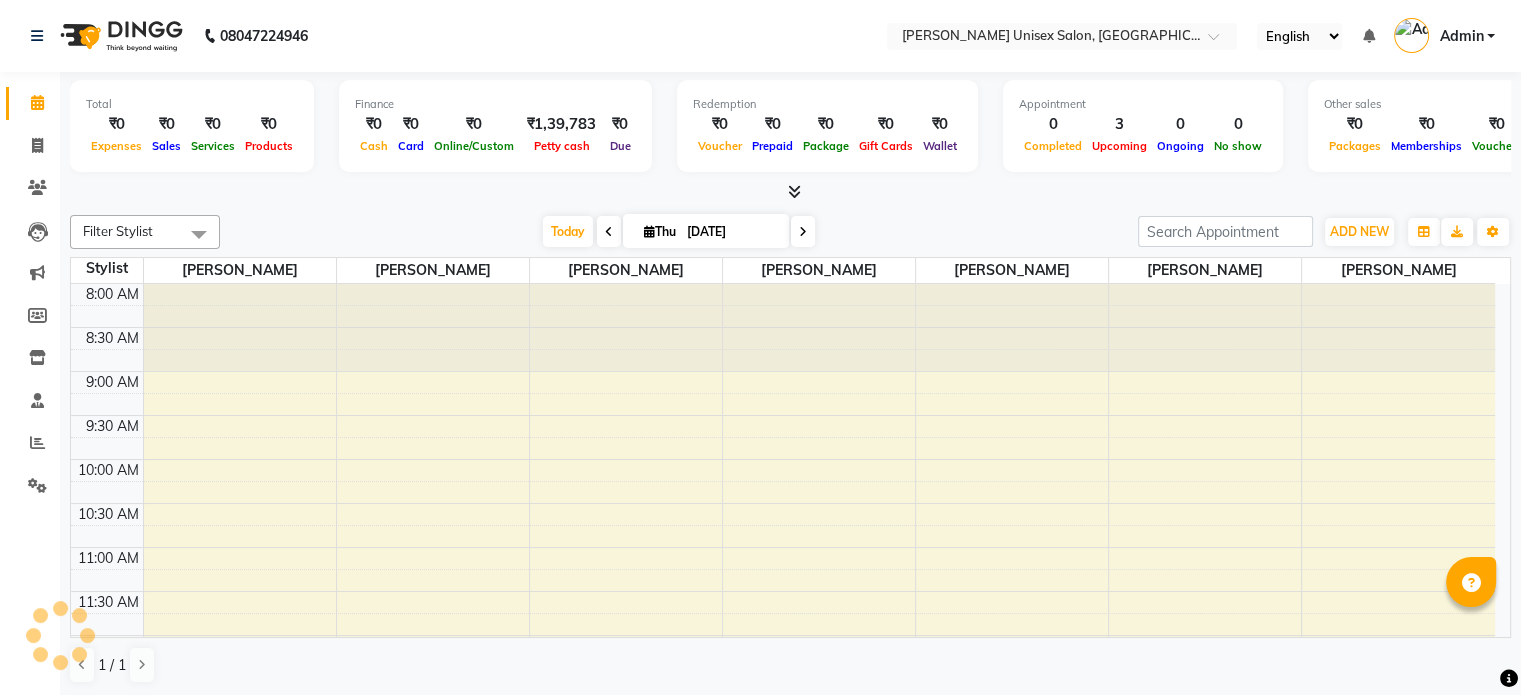 scroll, scrollTop: 436, scrollLeft: 0, axis: vertical 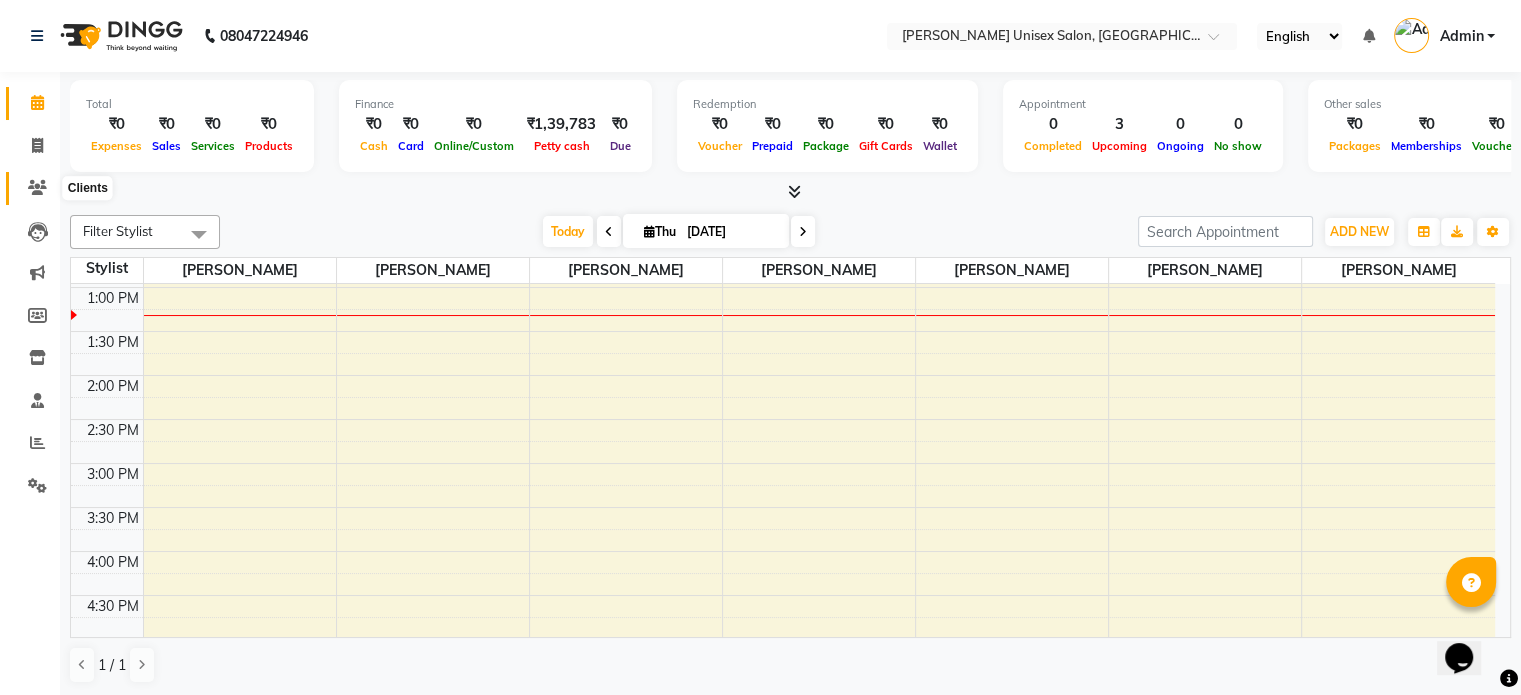 click 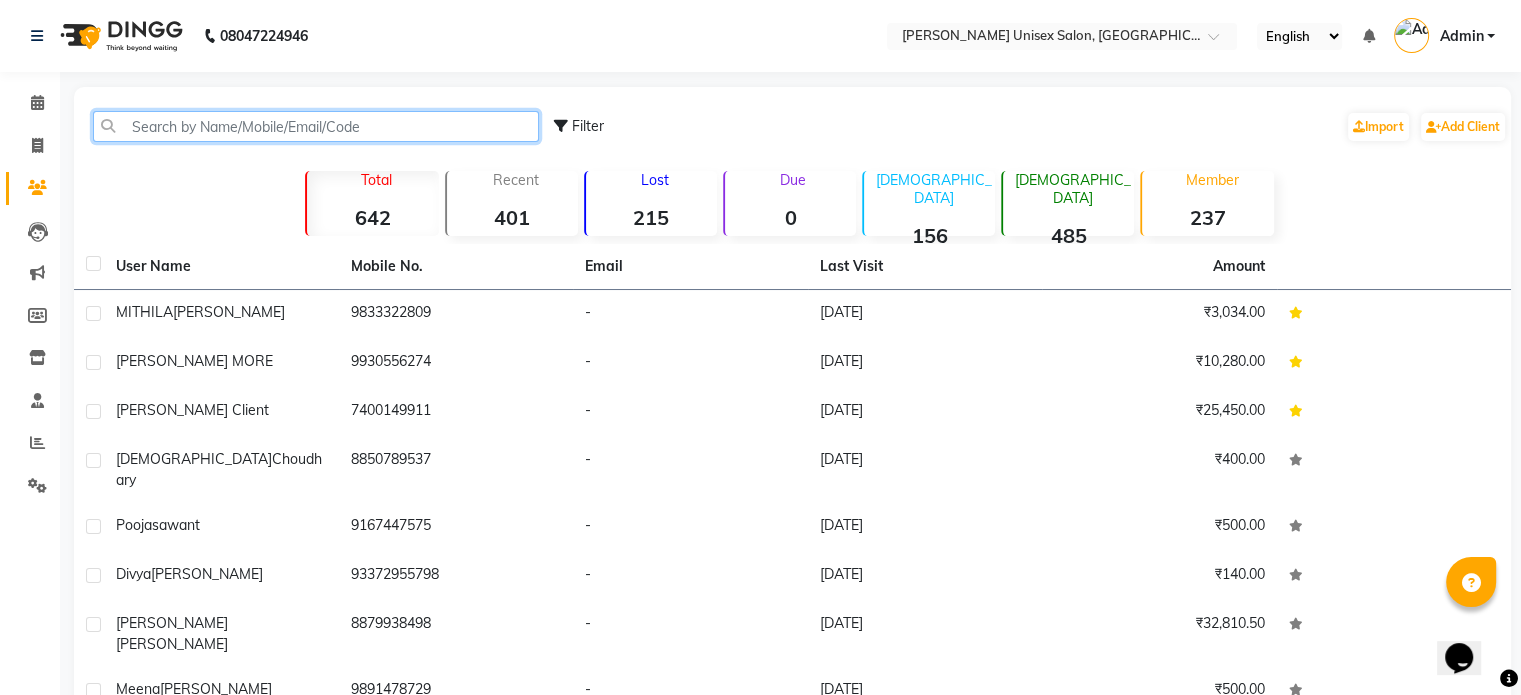 click 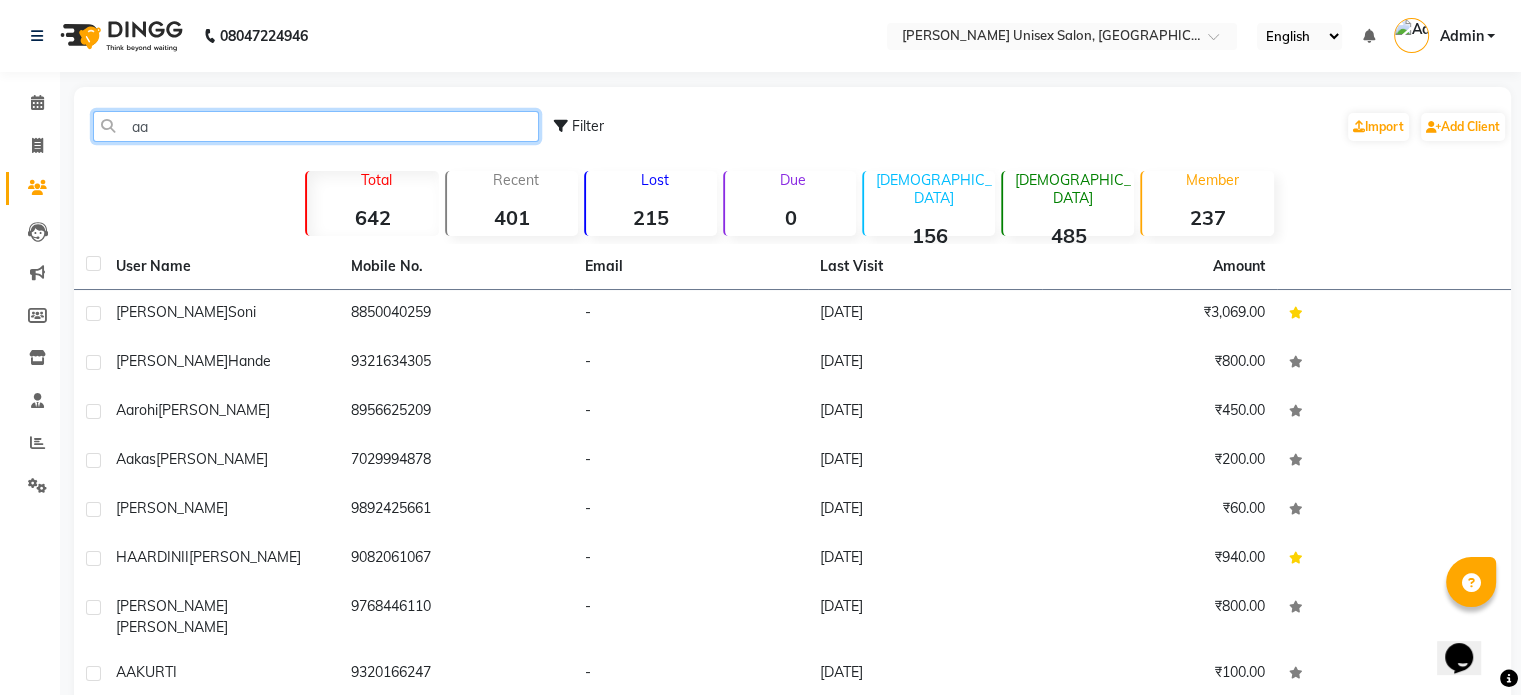 type on "a" 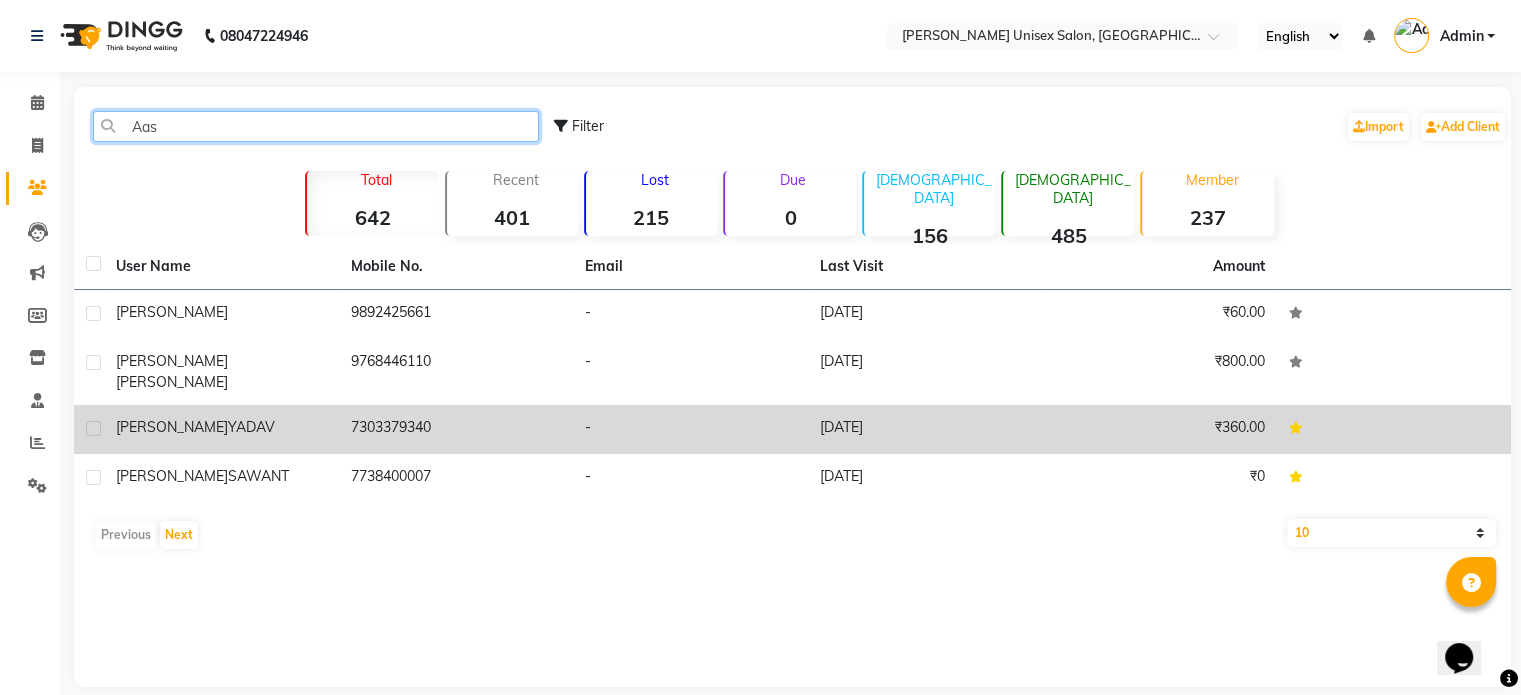 type on "Aas" 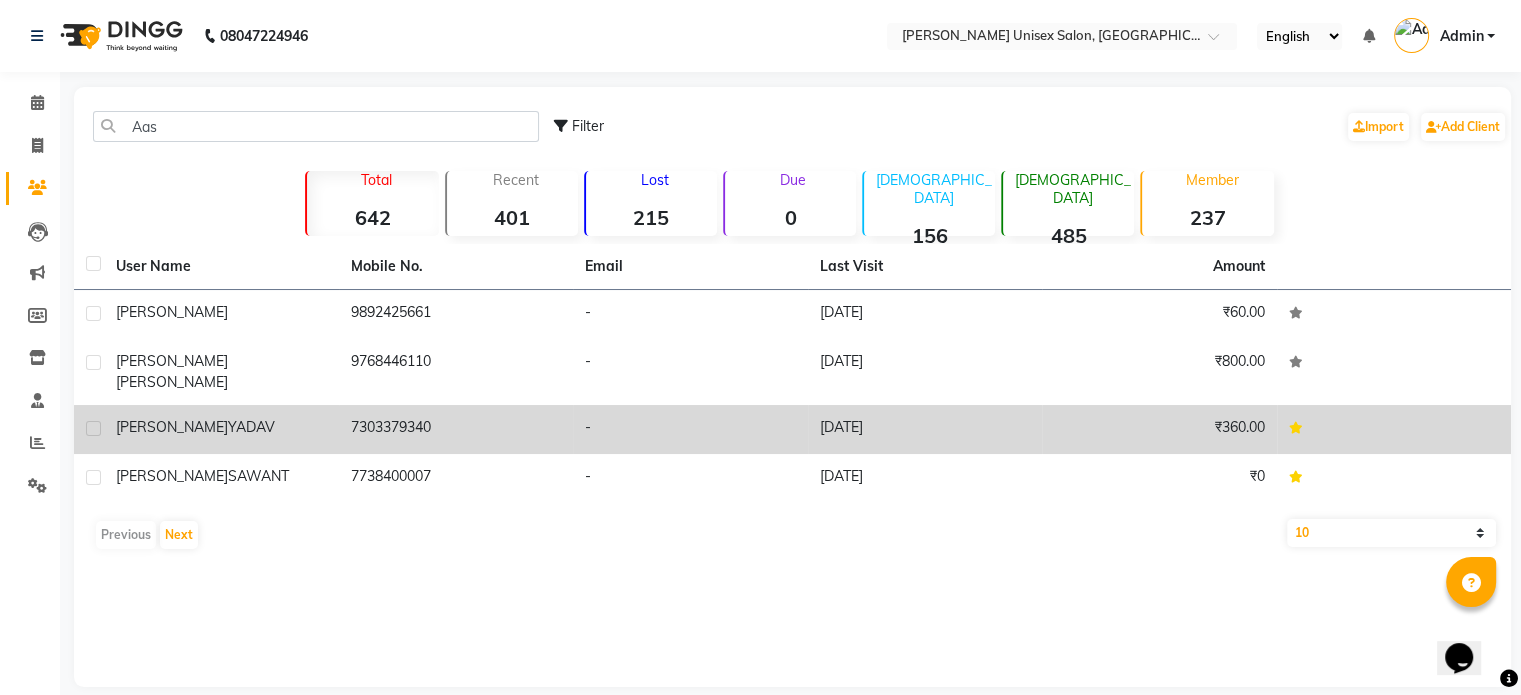 click on "AASHISH  YADAV" 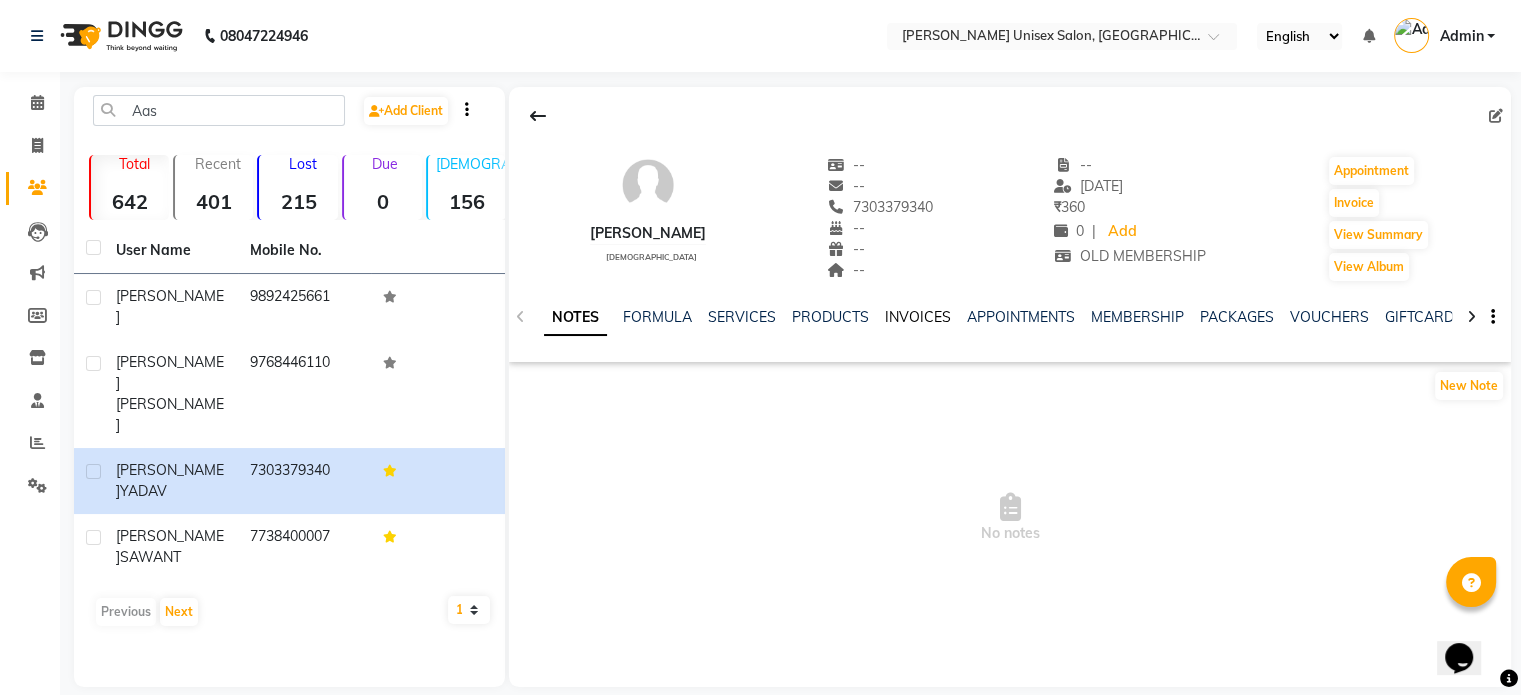 click on "INVOICES" 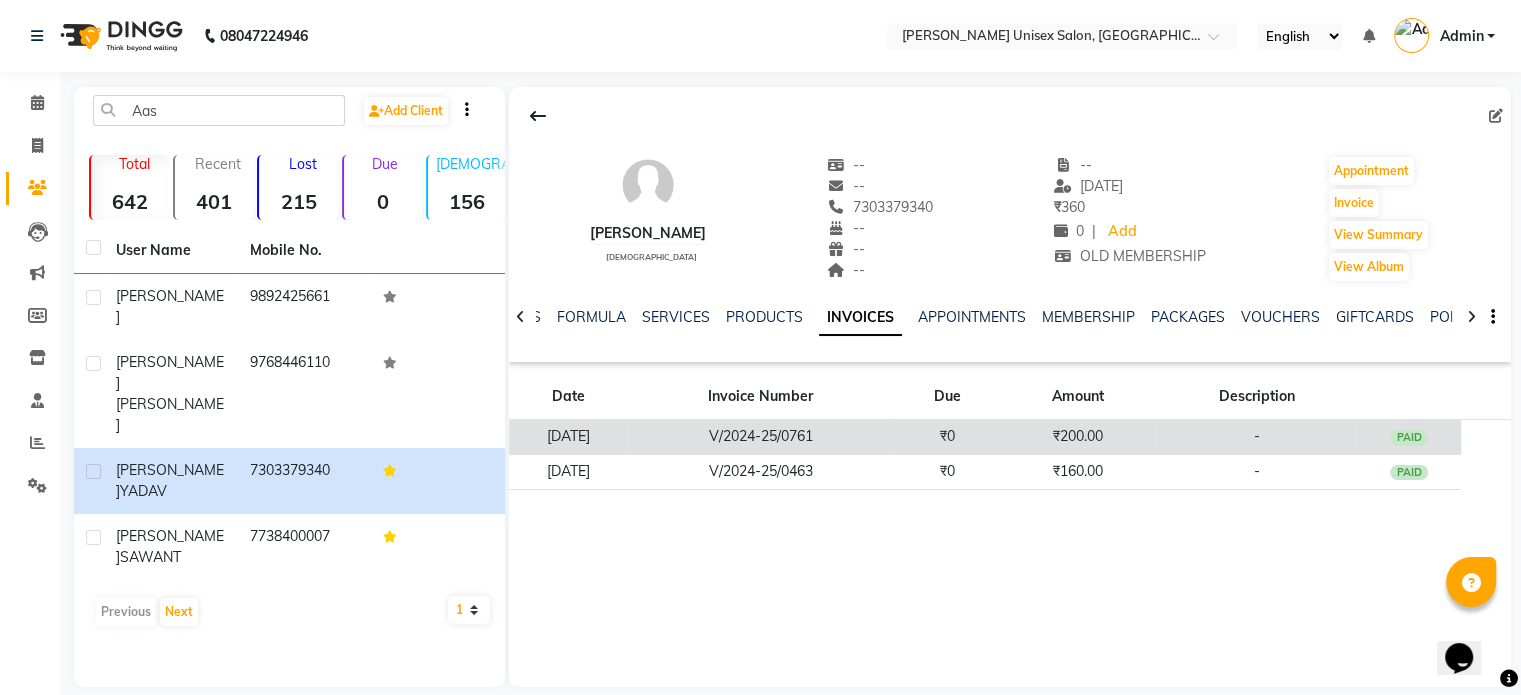 click on "₹0" 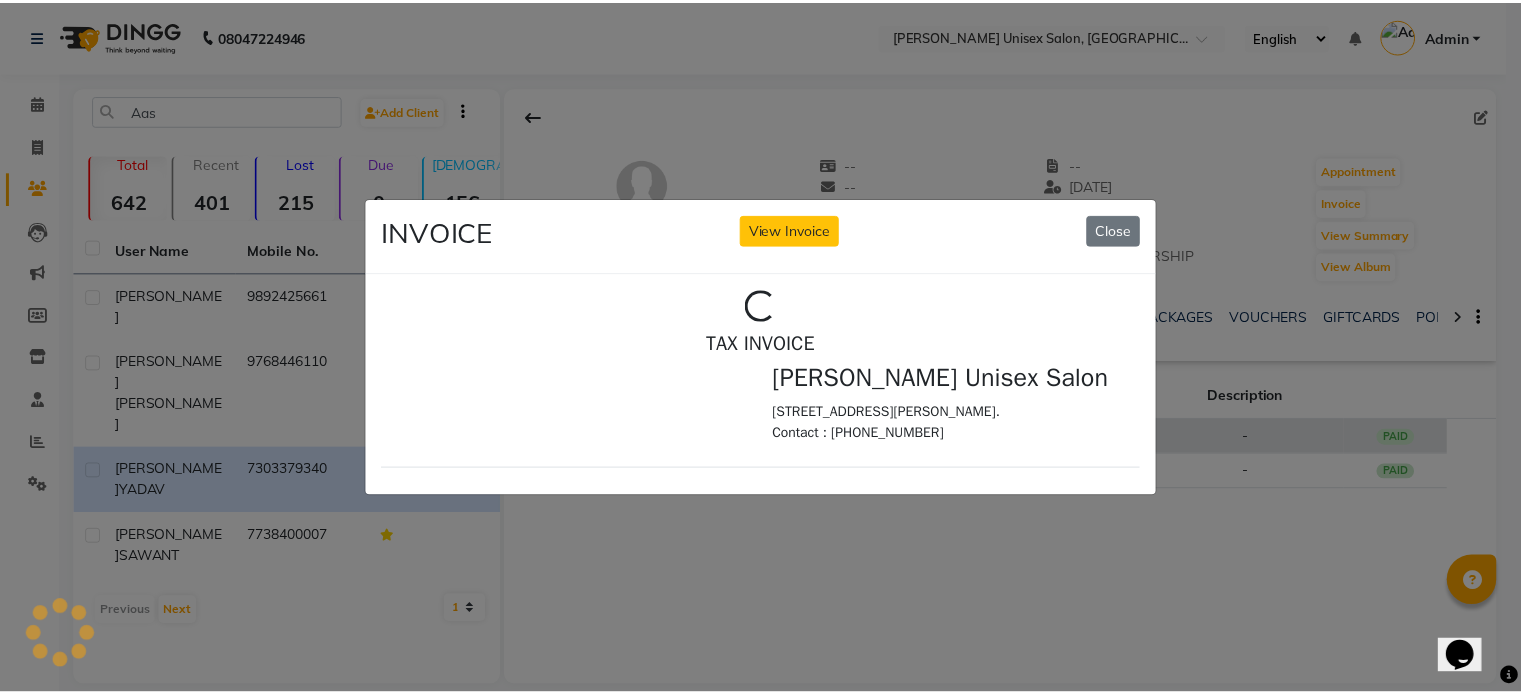 scroll, scrollTop: 0, scrollLeft: 0, axis: both 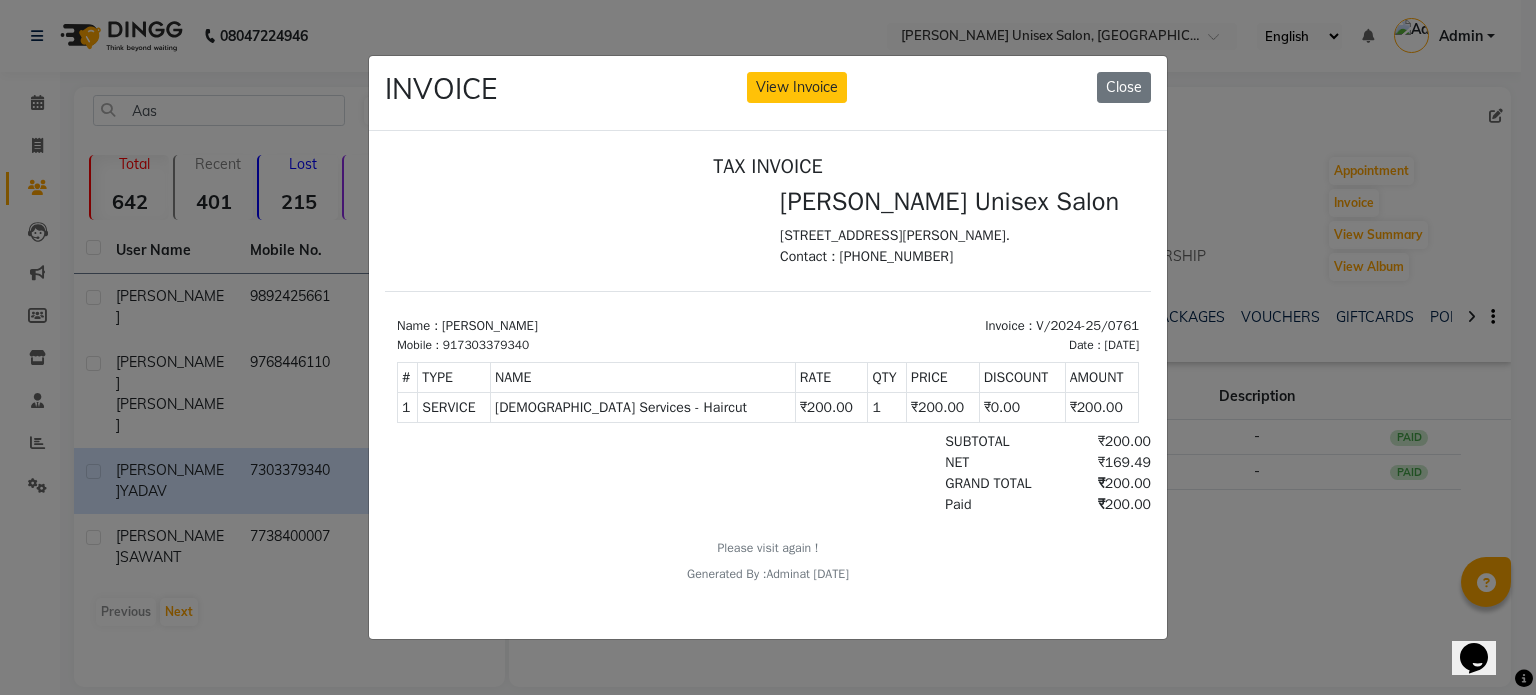 click on "INVOICE View Invoice Close" 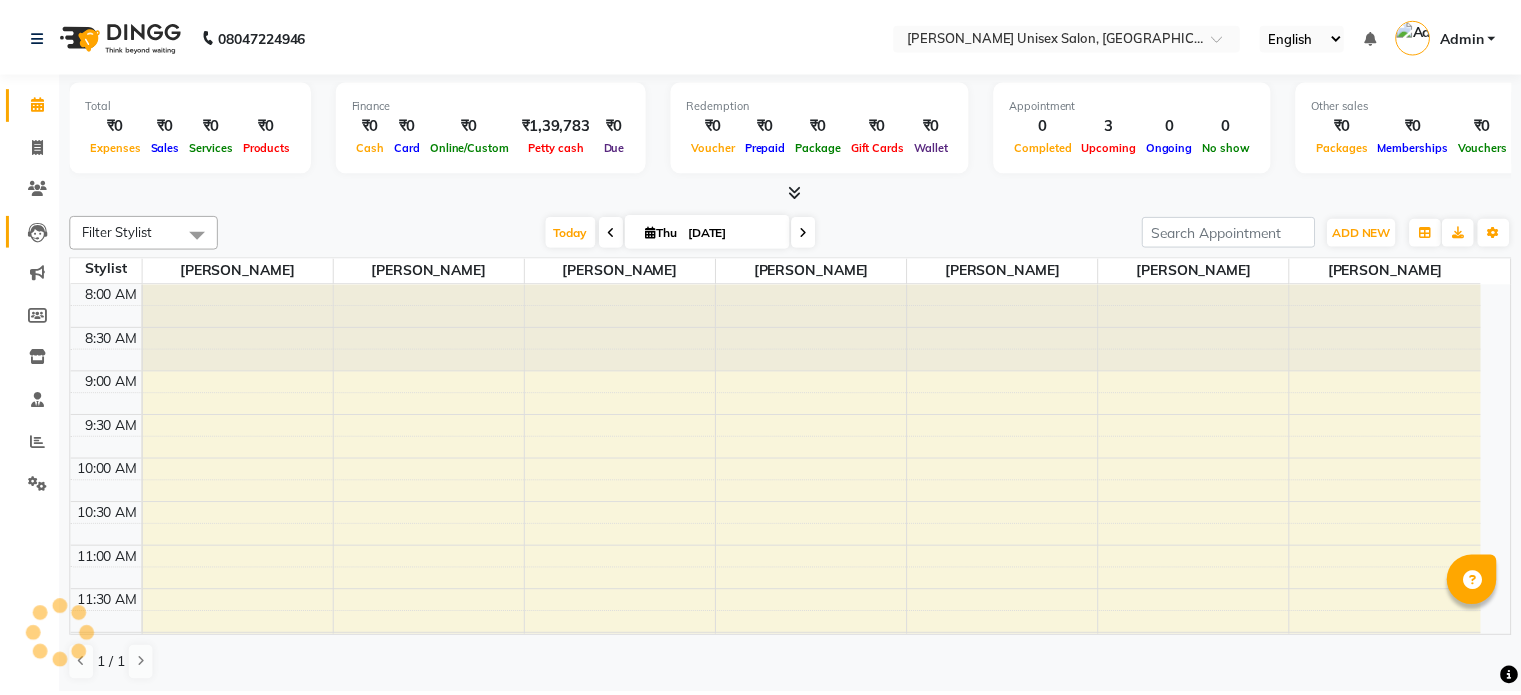 scroll, scrollTop: 0, scrollLeft: 0, axis: both 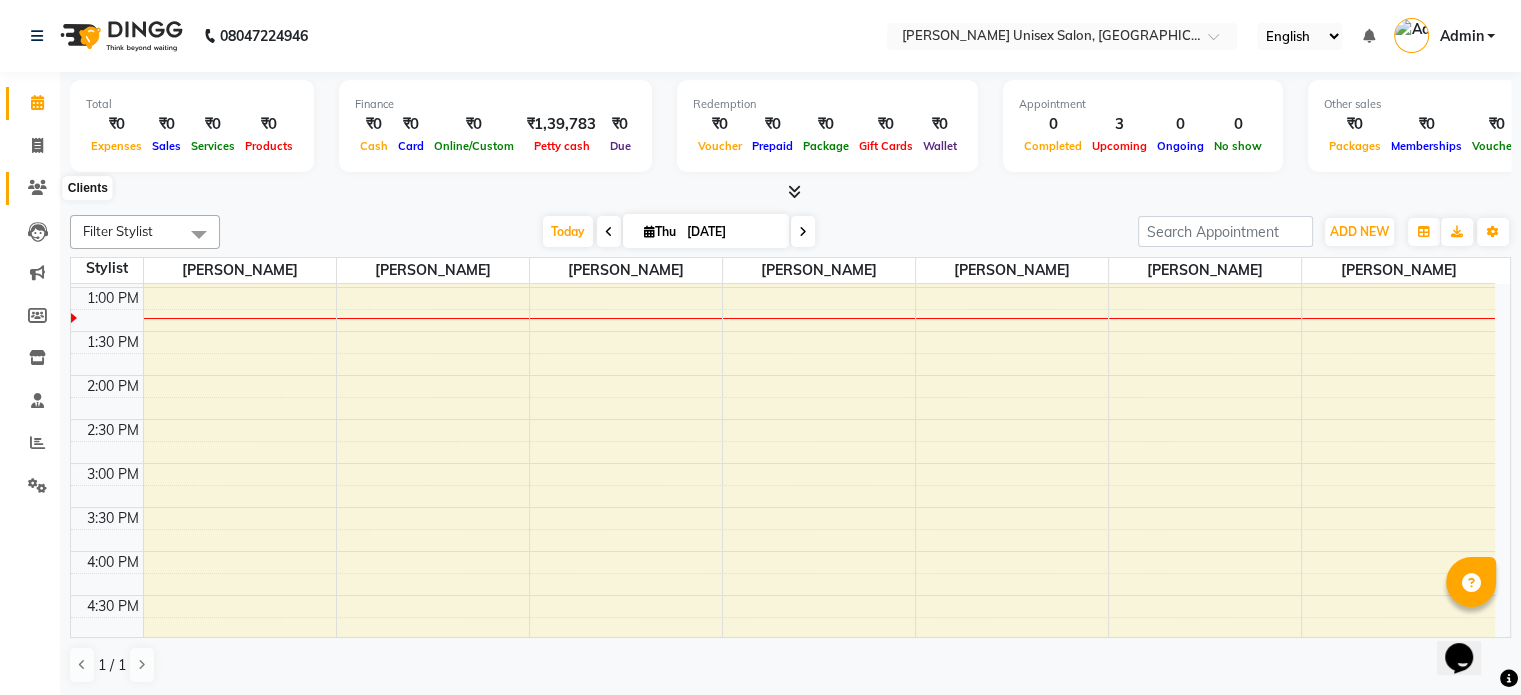 click 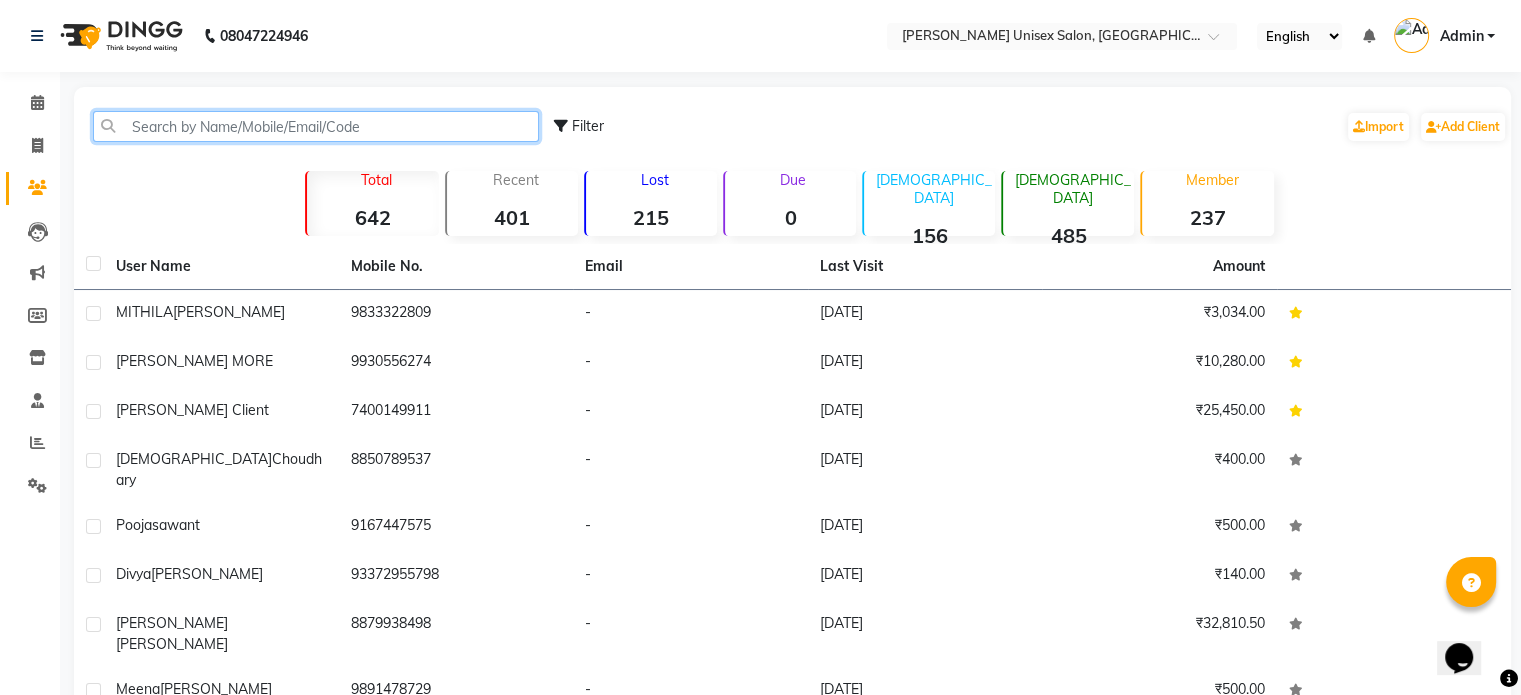 click 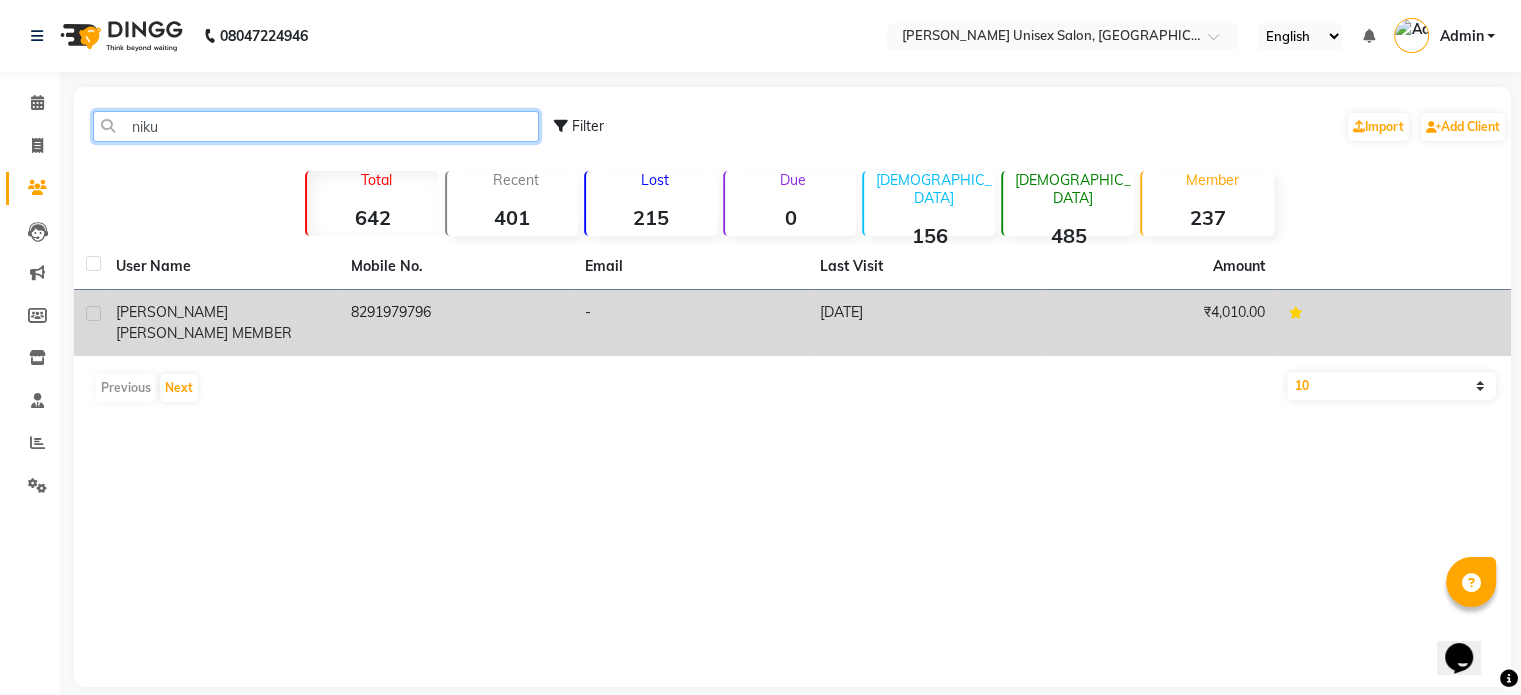 type on "niku" 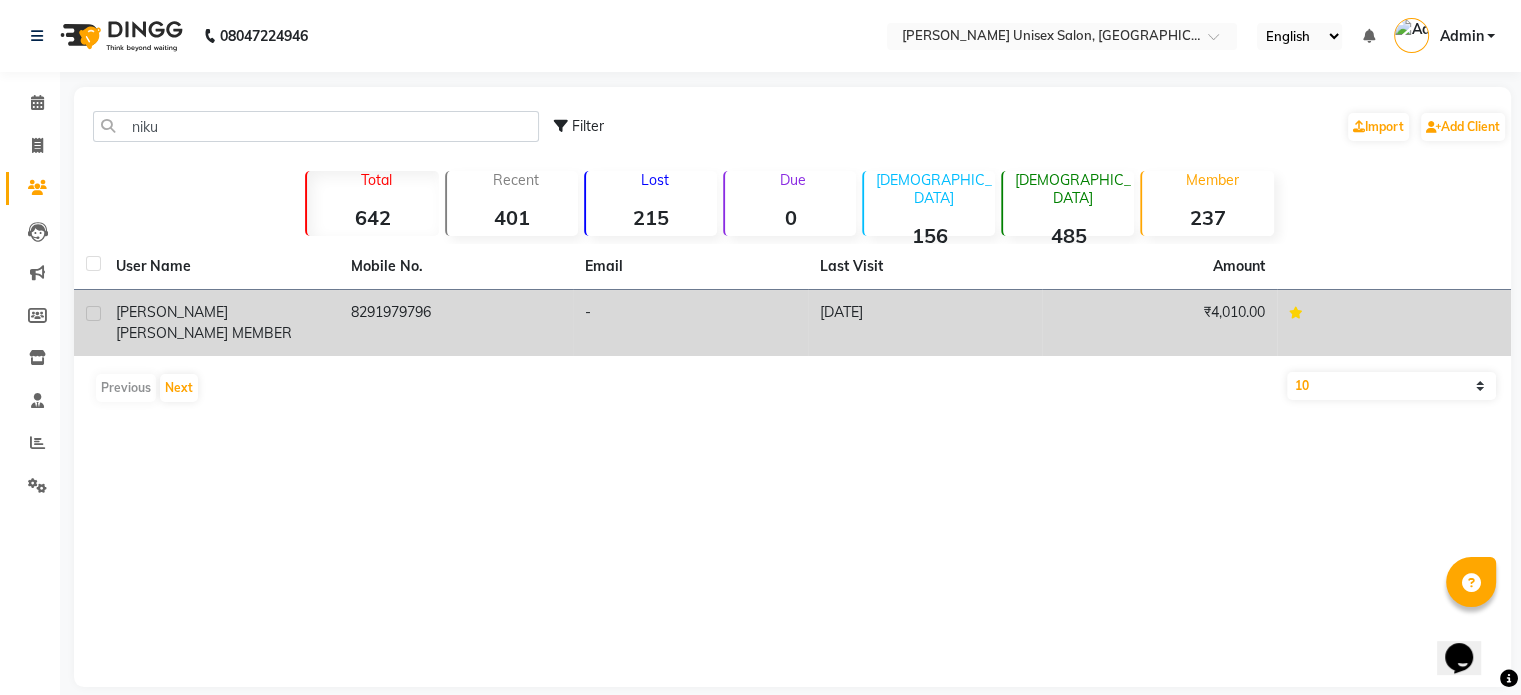 click on "[PERSON_NAME] MEMBER" 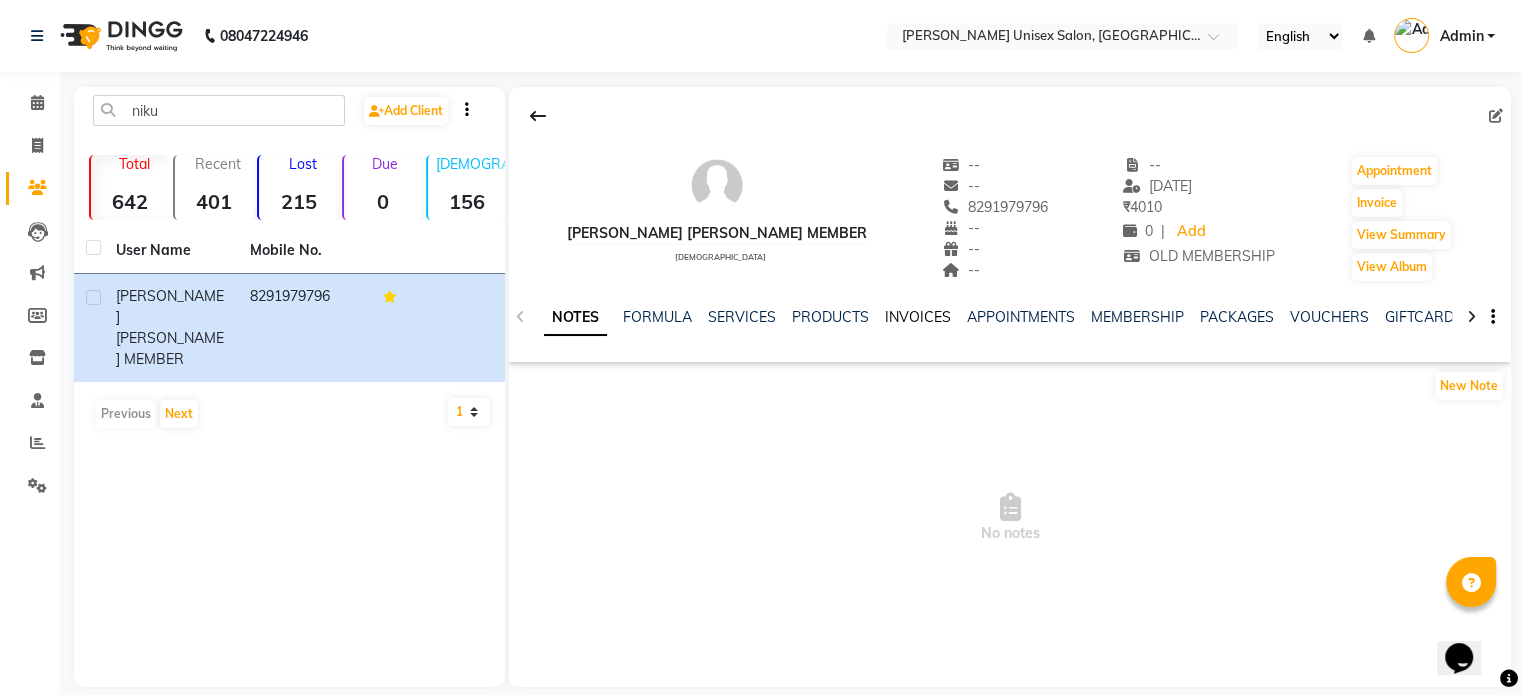 click on "INVOICES" 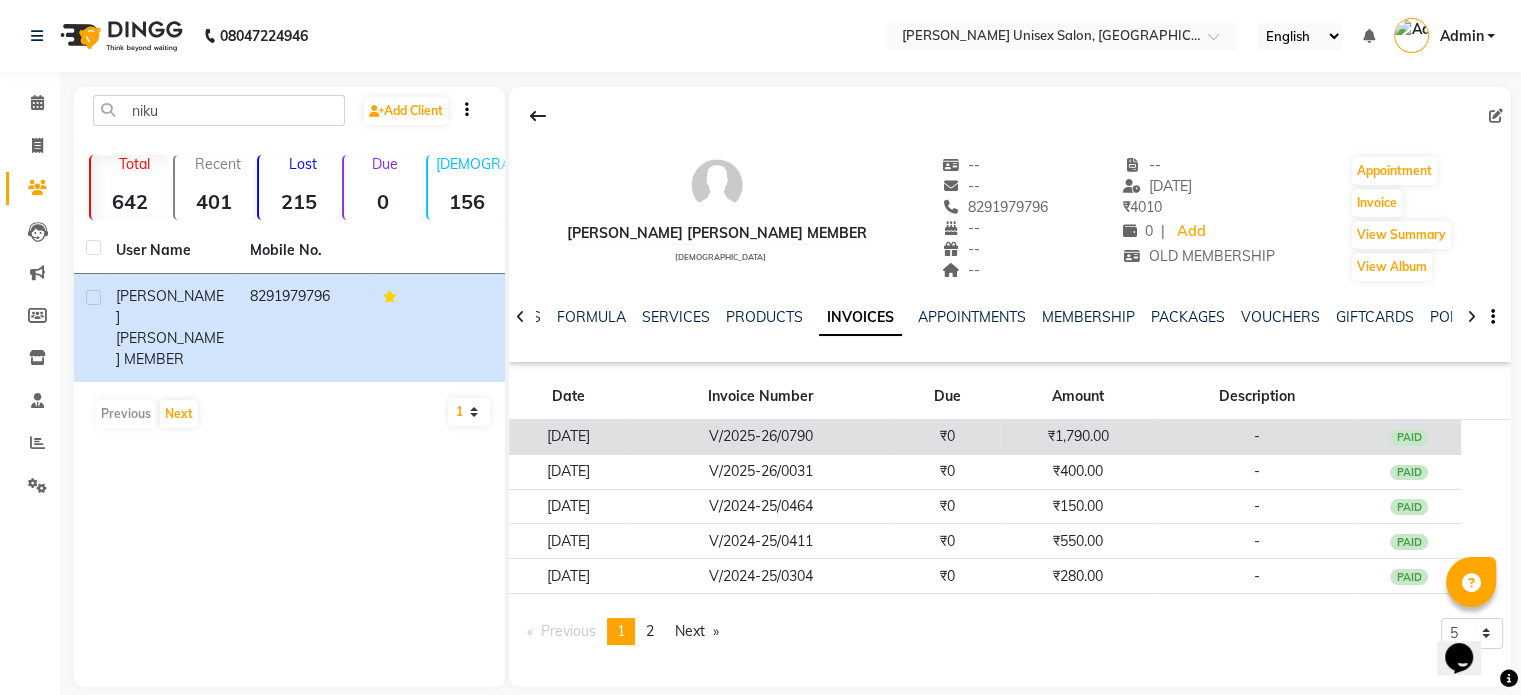 click on "₹0" 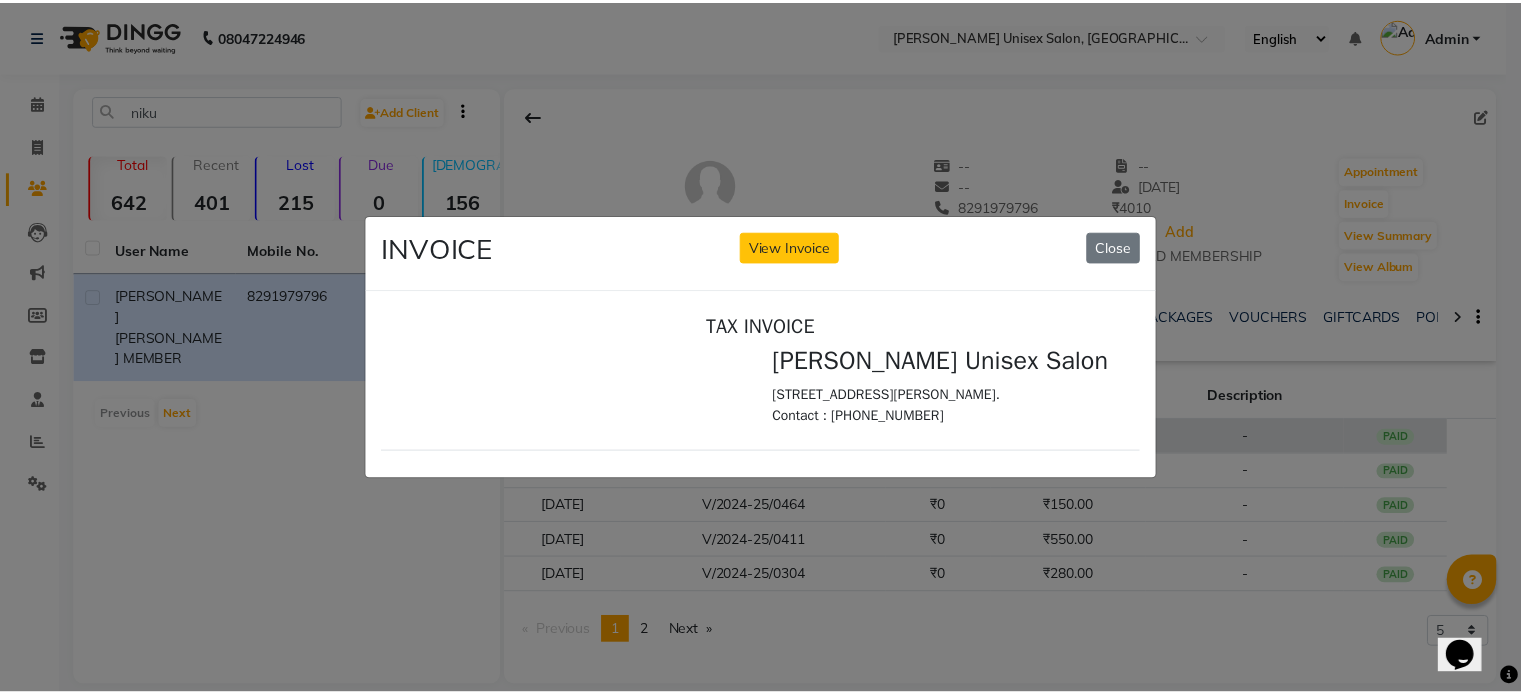 scroll, scrollTop: 0, scrollLeft: 0, axis: both 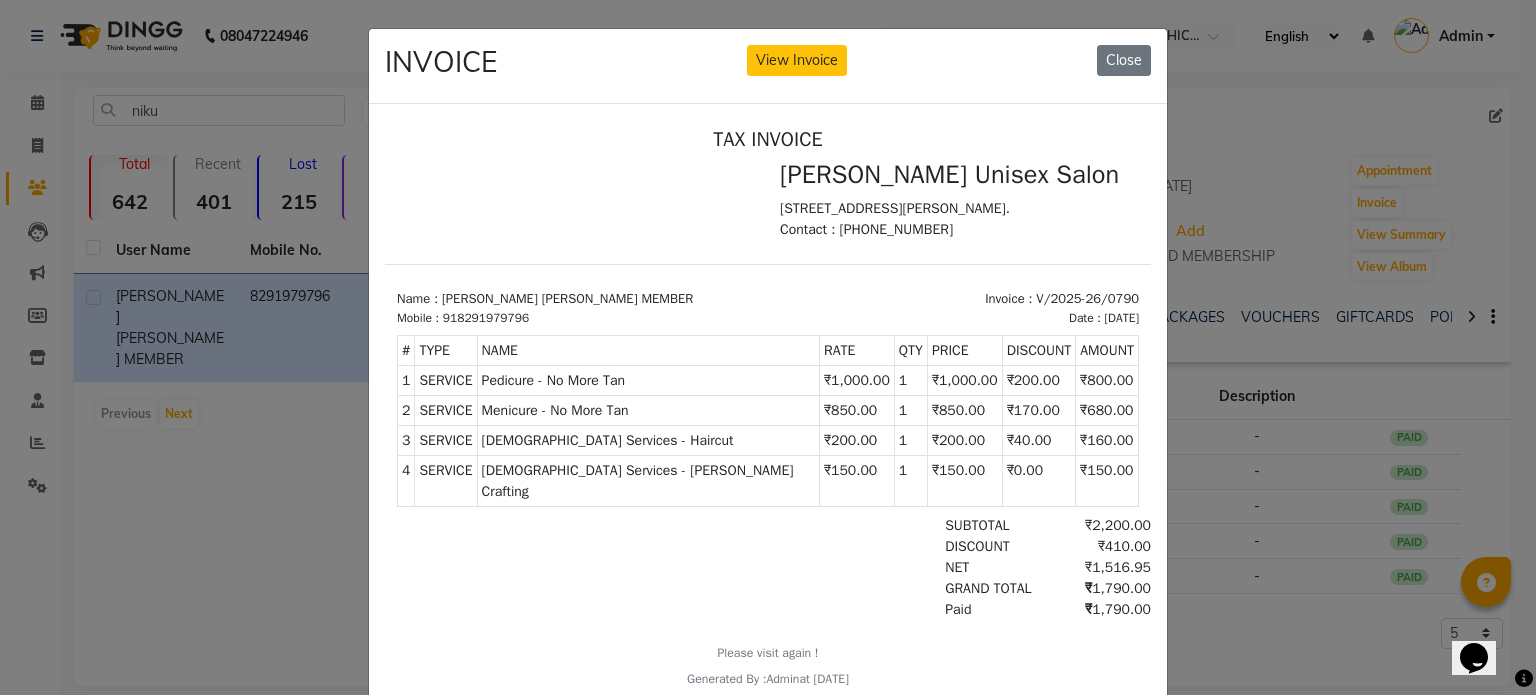 click on "INVOICE View Invoice Close" 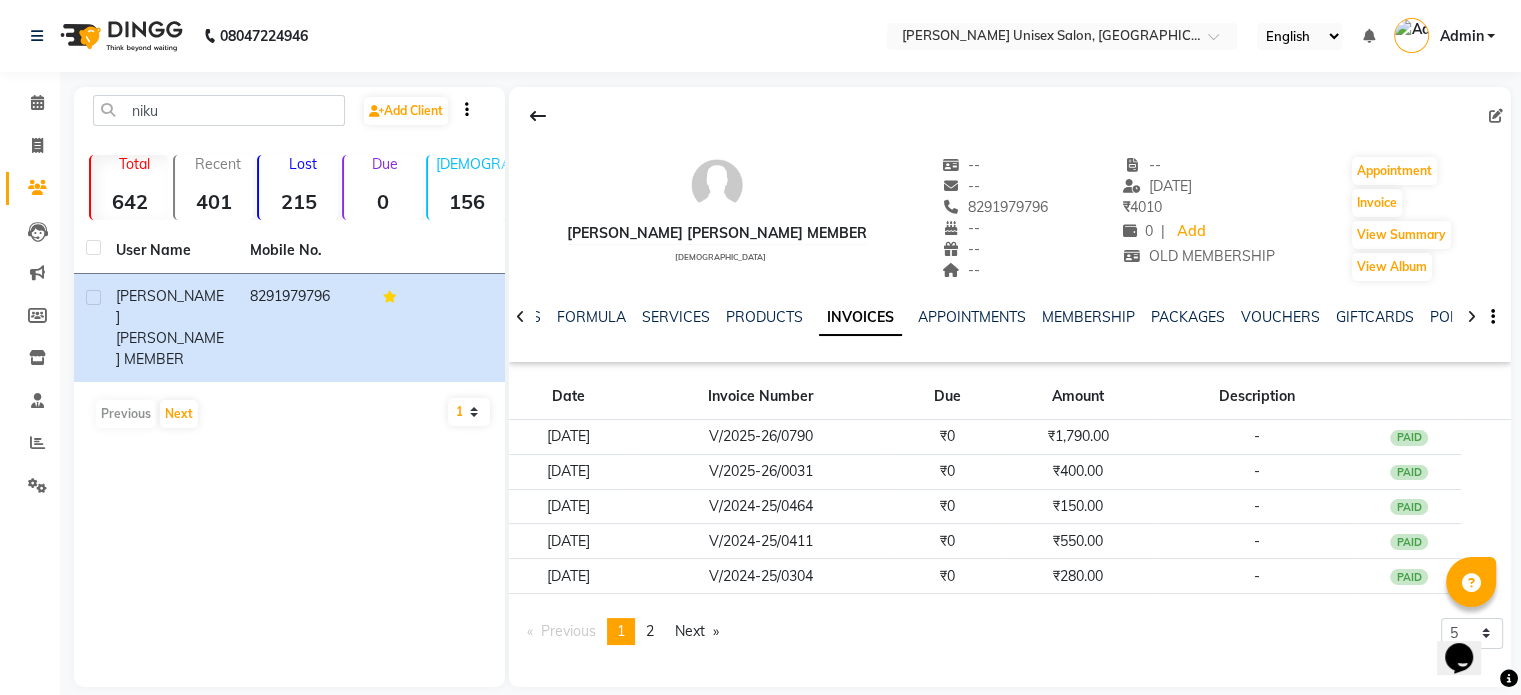 click on "Date Invoice Number Due Amount Description 06-07-2025 V/2025-26/0790 ₹0 ₹1,790.00 -  PAID 06-04-2025 V/2025-26/0031 ₹0 ₹400.00 -  PAID 16-02-2025 V/2024-25/0464 ₹0 ₹150.00 -  PAID 08-02-2025 V/2024-25/0411 ₹0 ₹550.00 -  PAID 25-01-2025 V/2024-25/0304 ₹0 ₹280.00 -  PAID" 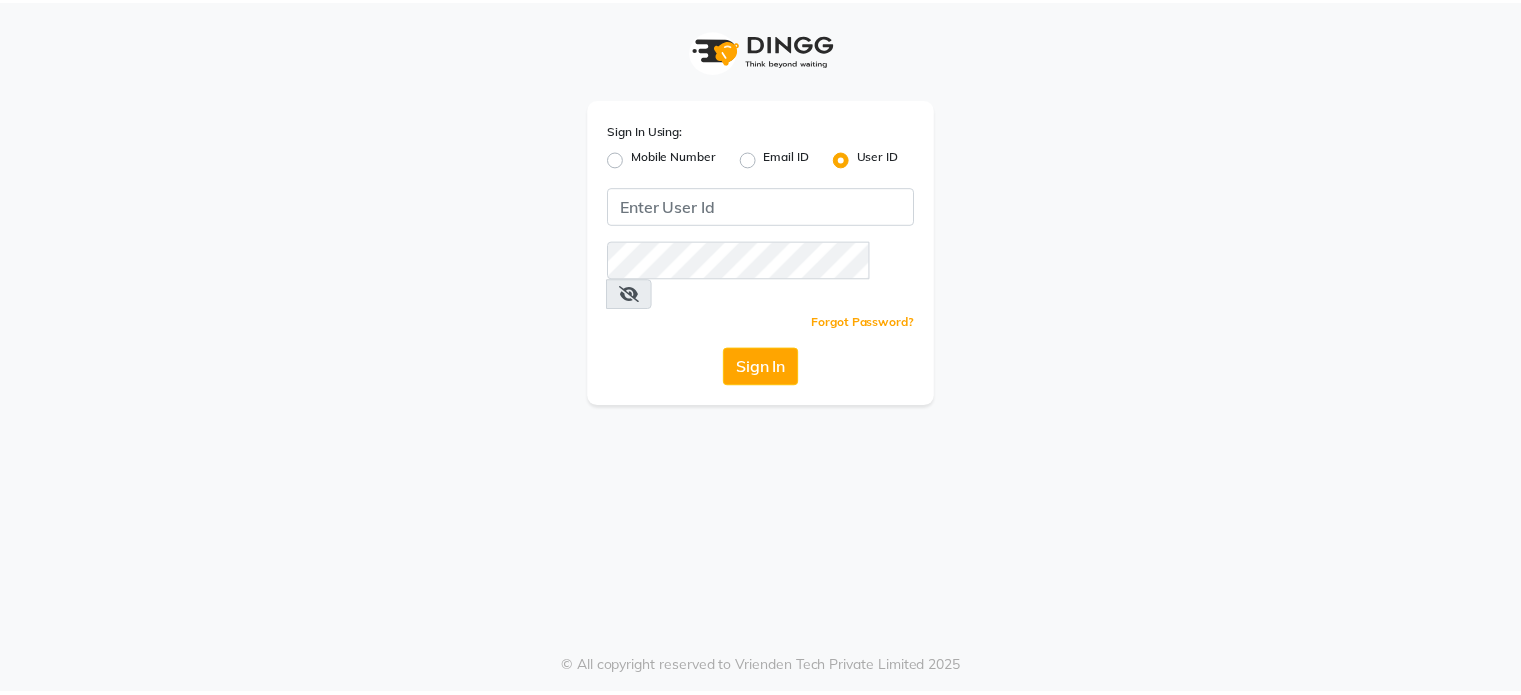 scroll, scrollTop: 0, scrollLeft: 0, axis: both 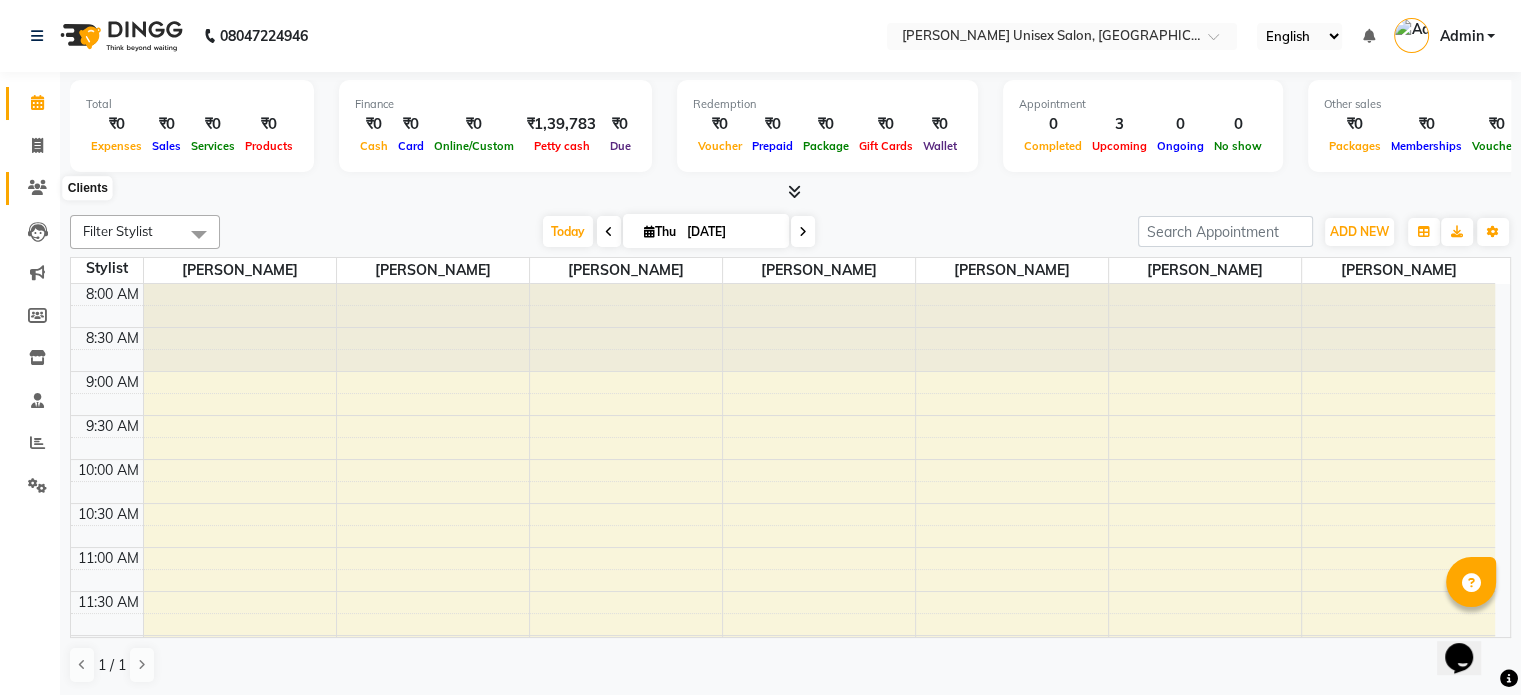 click 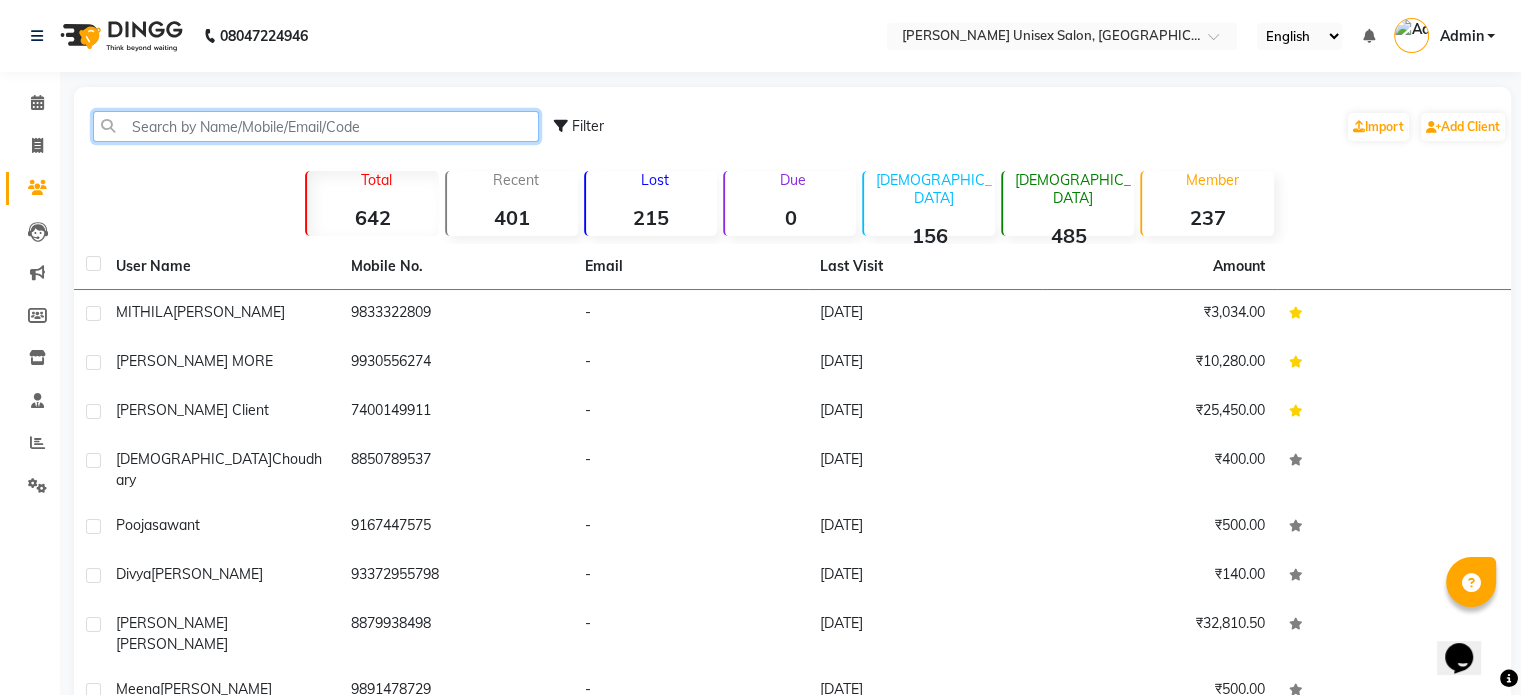 click 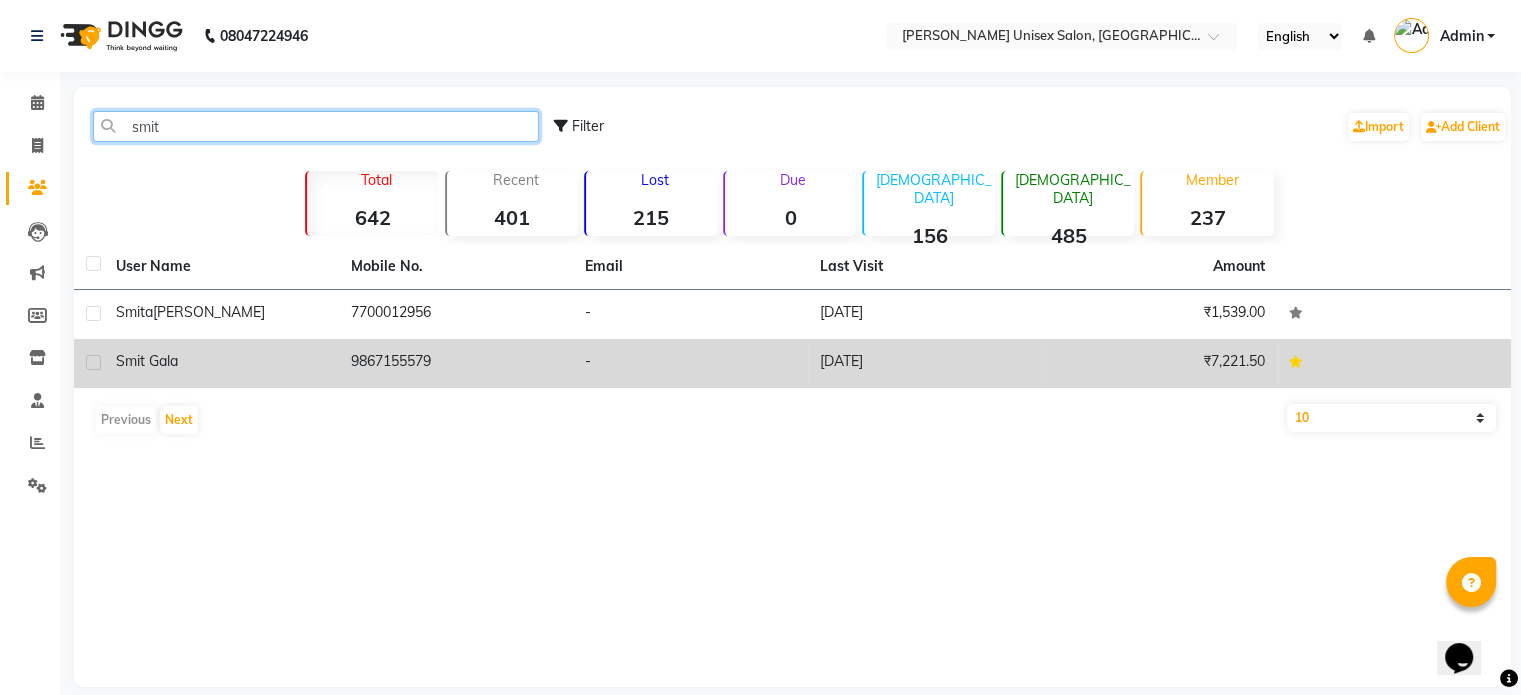 type on "smit" 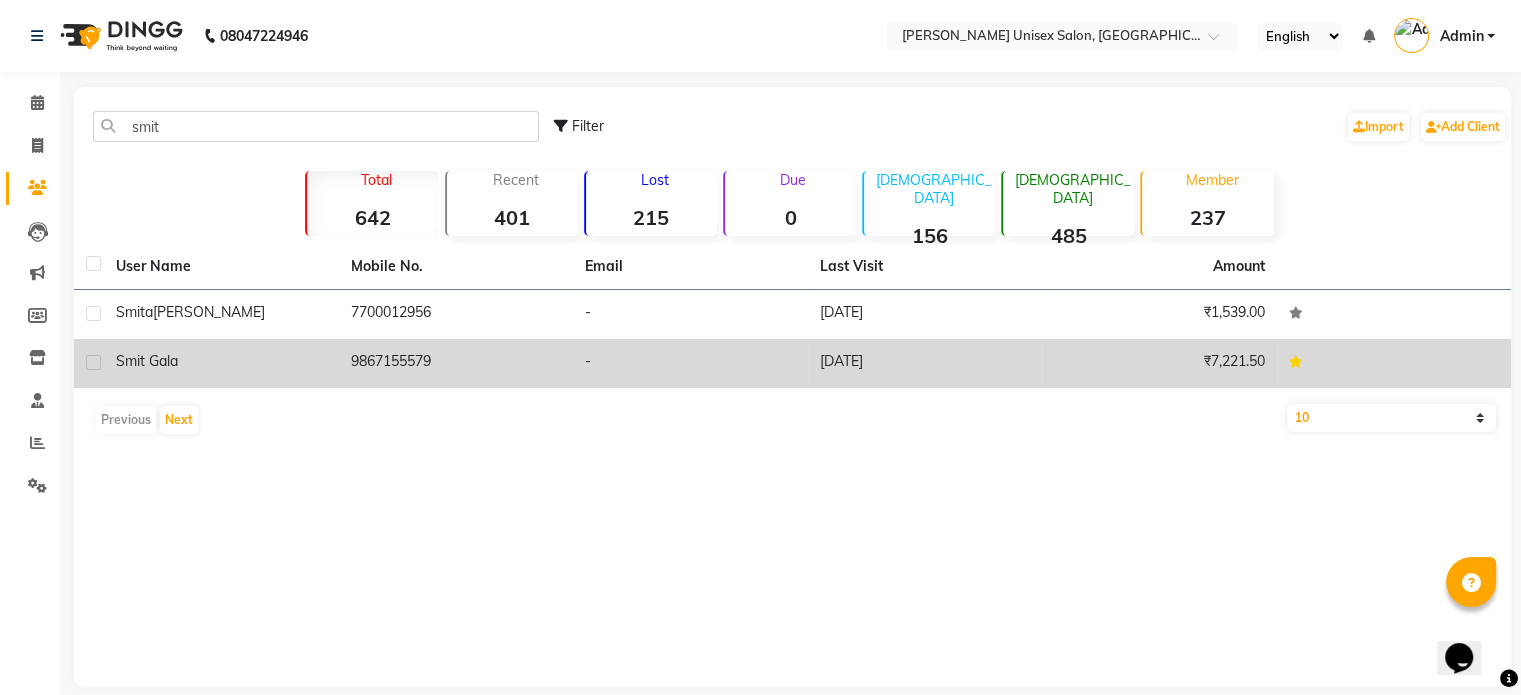 click on "smit gala" 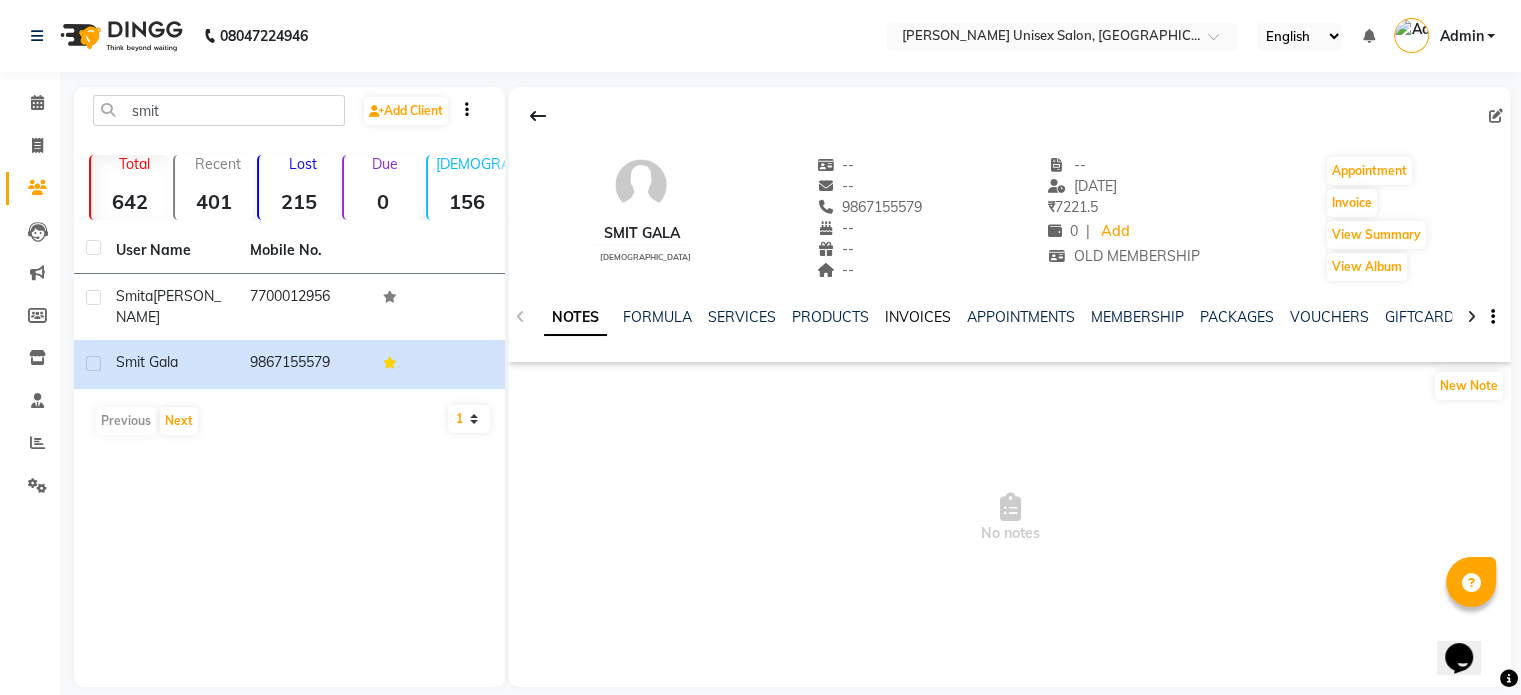 click on "INVOICES" 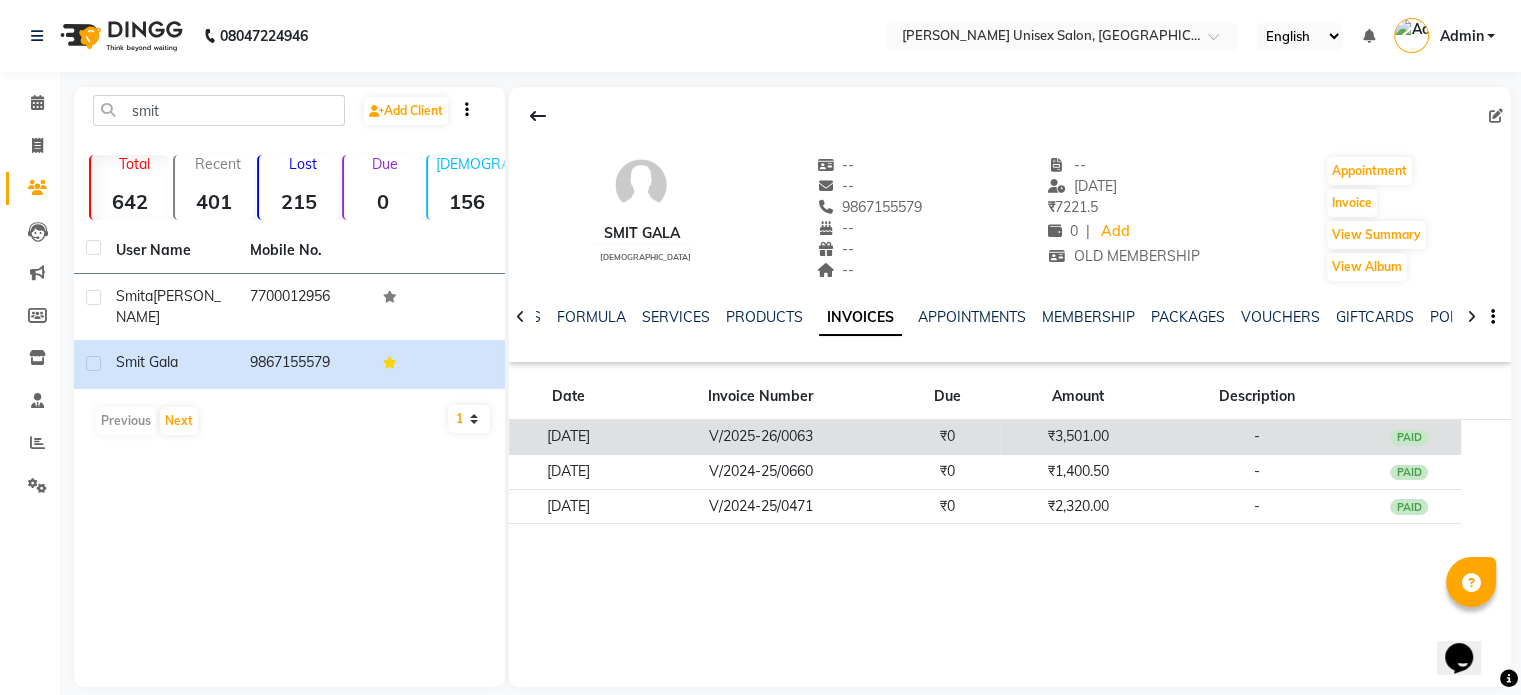 click on "V/2025-26/0063" 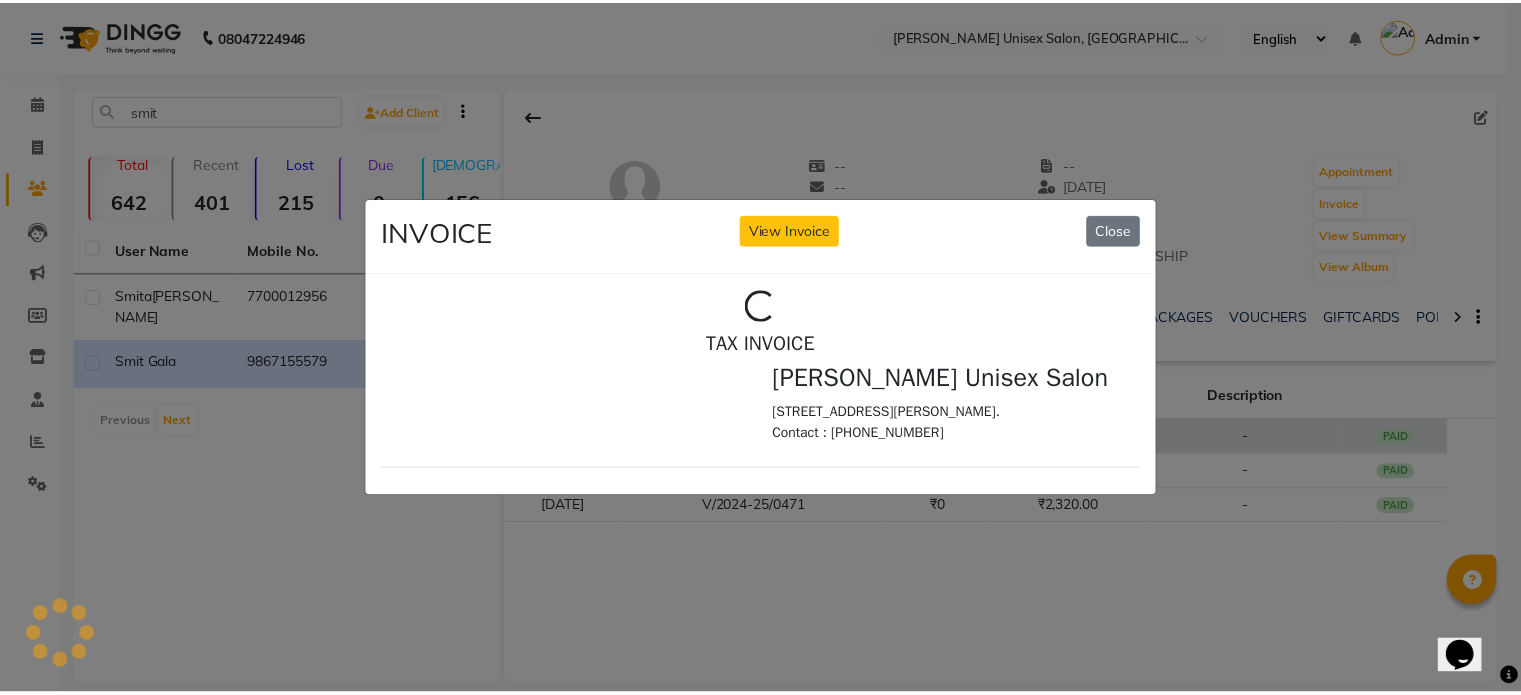 scroll, scrollTop: 0, scrollLeft: 0, axis: both 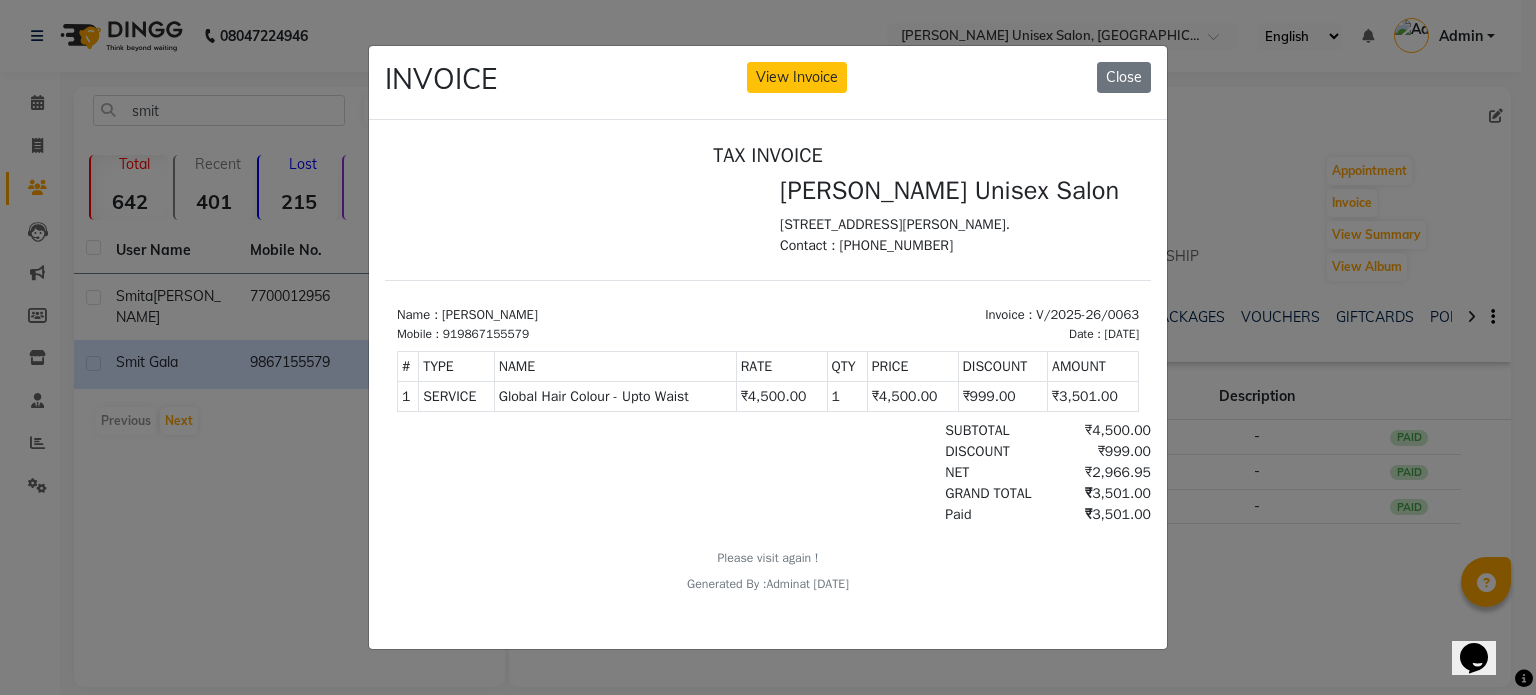 drag, startPoint x: 1009, startPoint y: 481, endPoint x: 1129, endPoint y: 543, distance: 135.07036 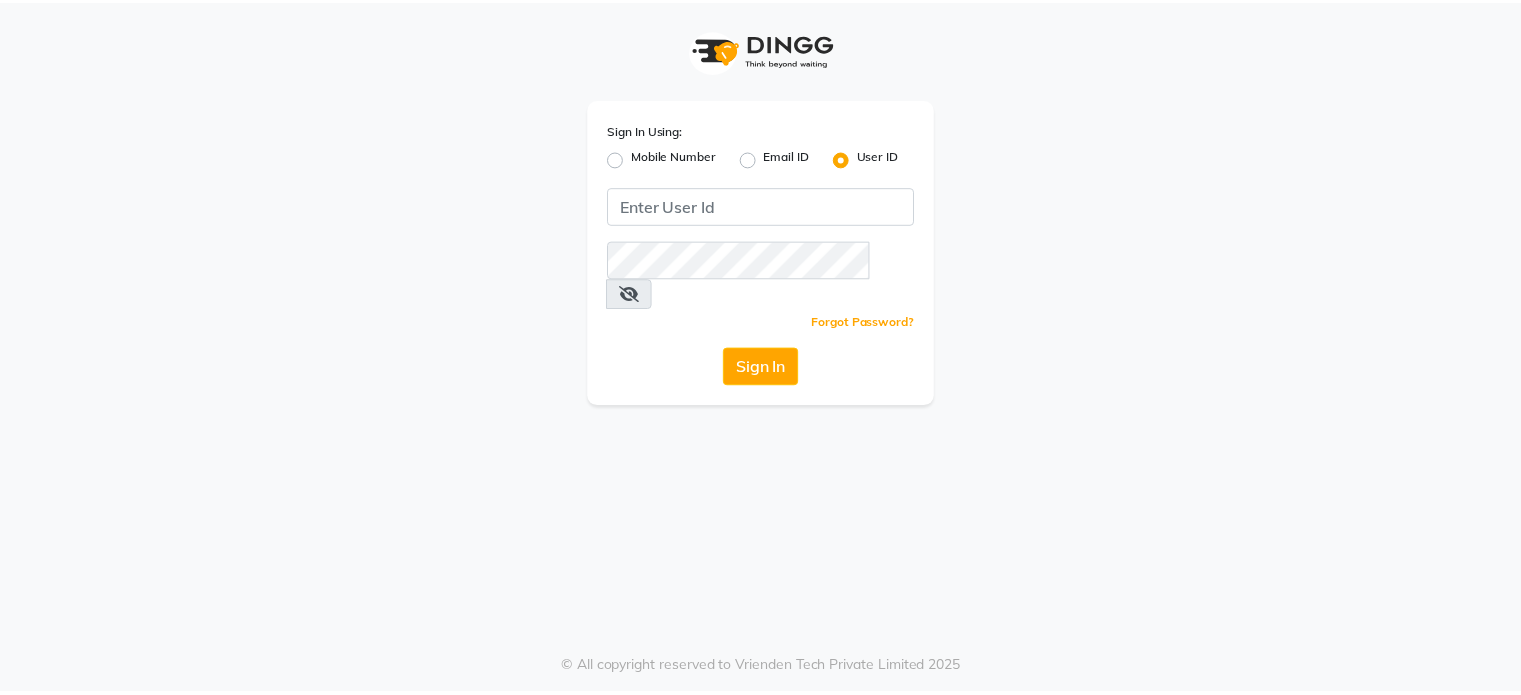scroll, scrollTop: 0, scrollLeft: 0, axis: both 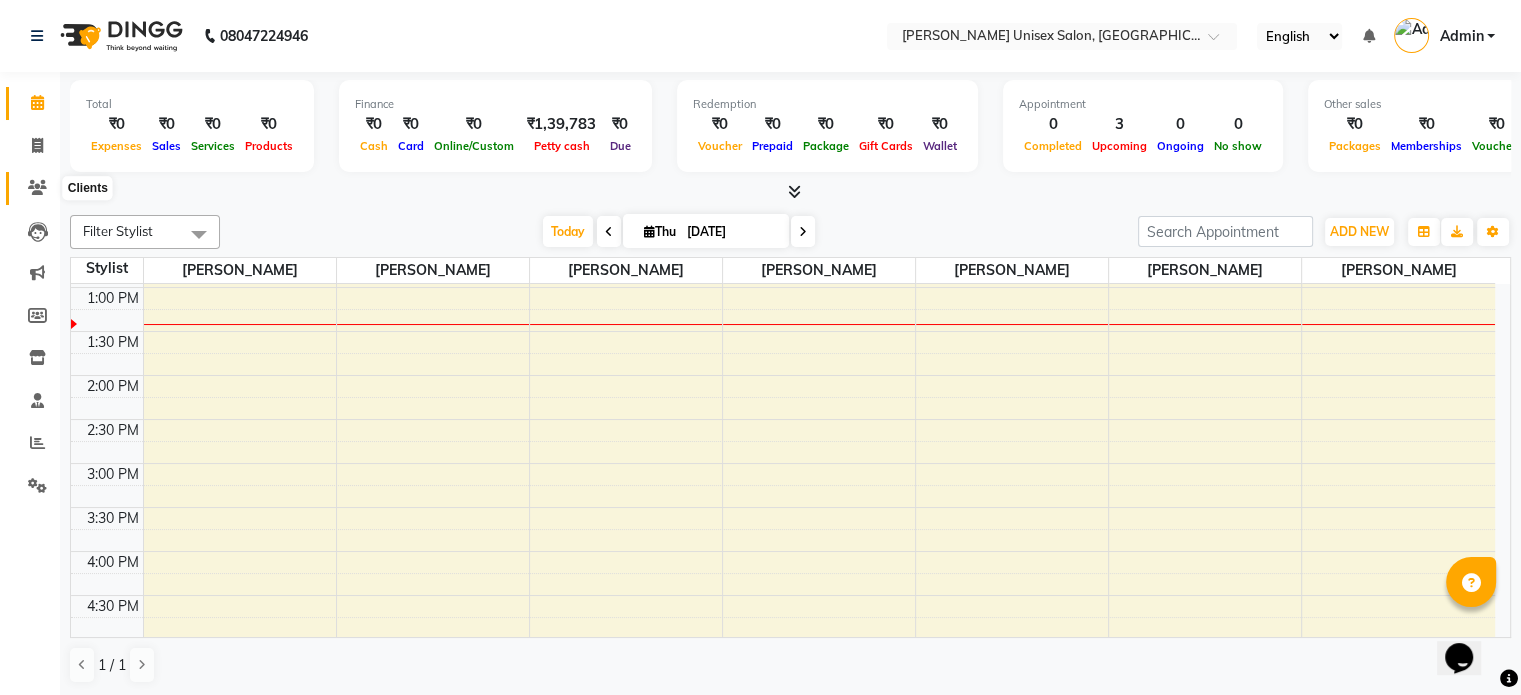 click 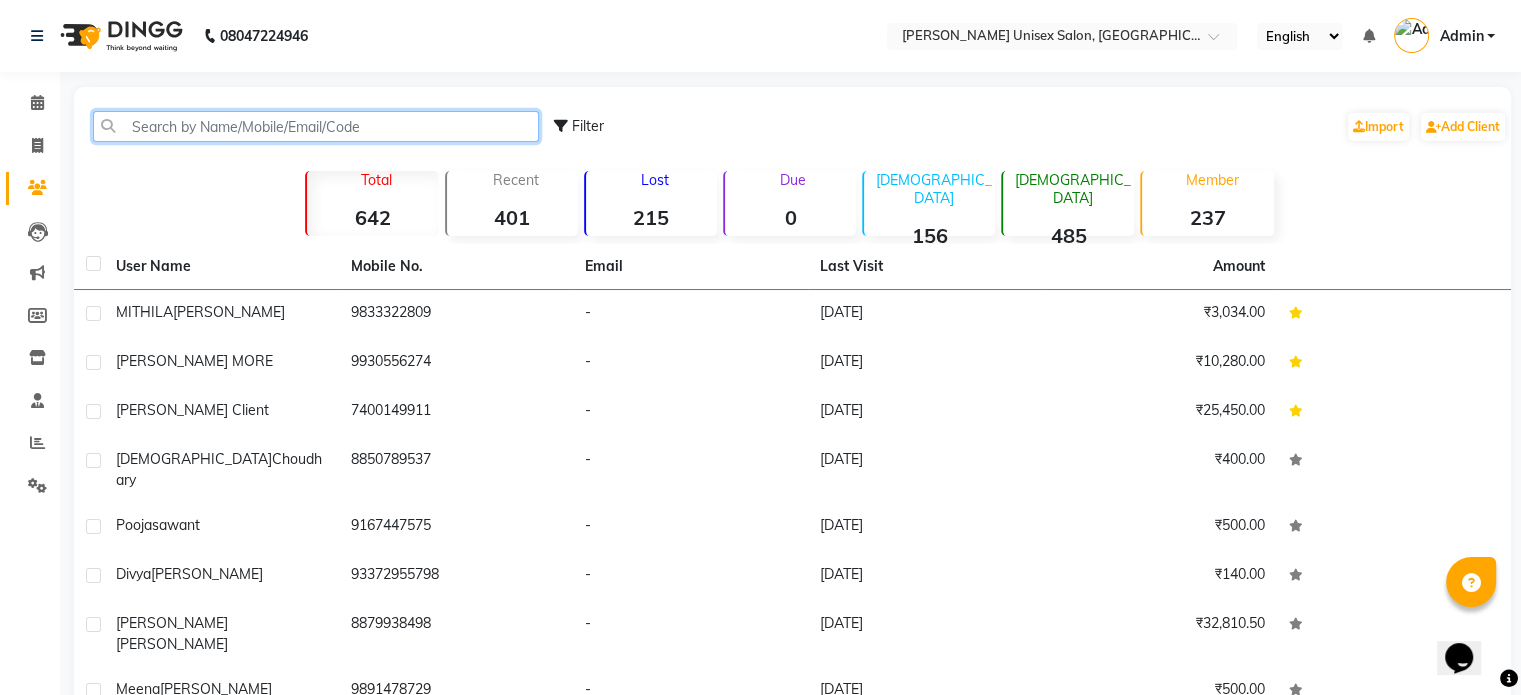 click 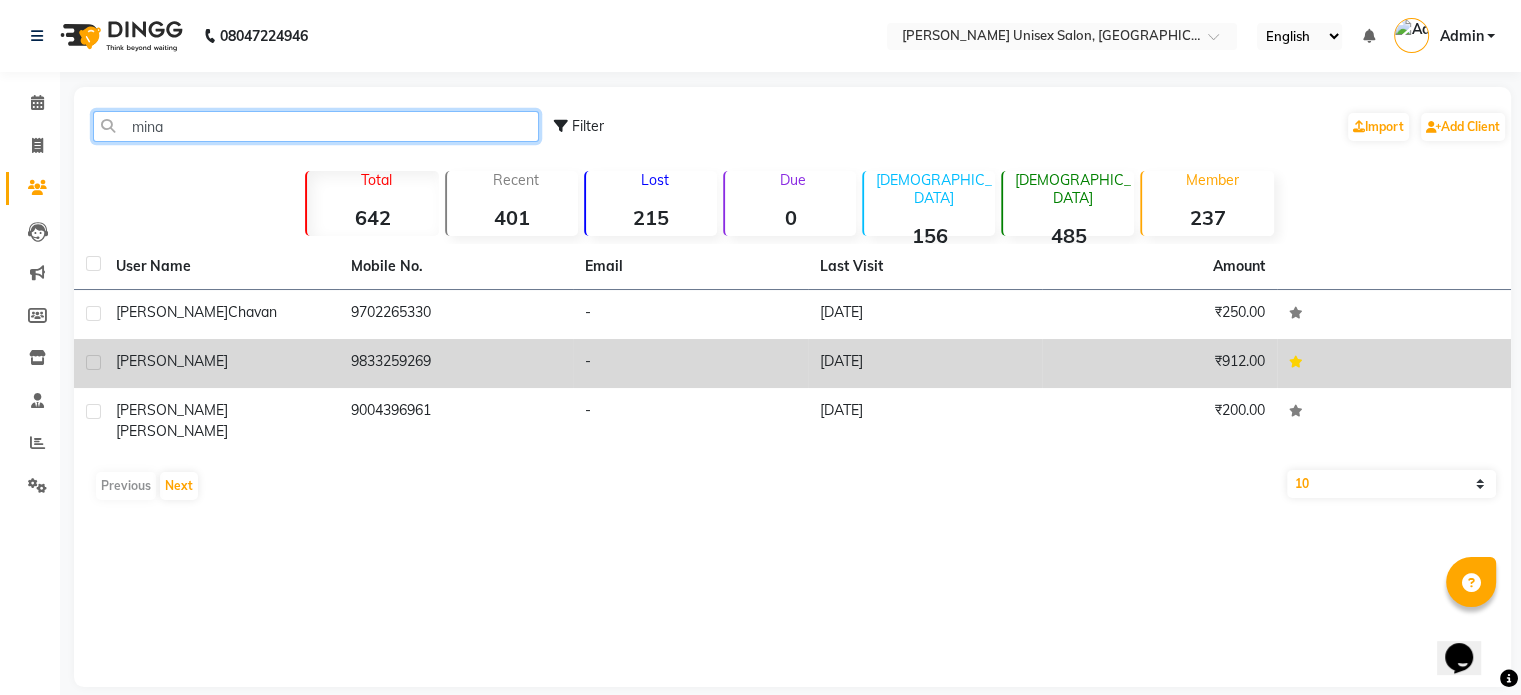 type on "mina" 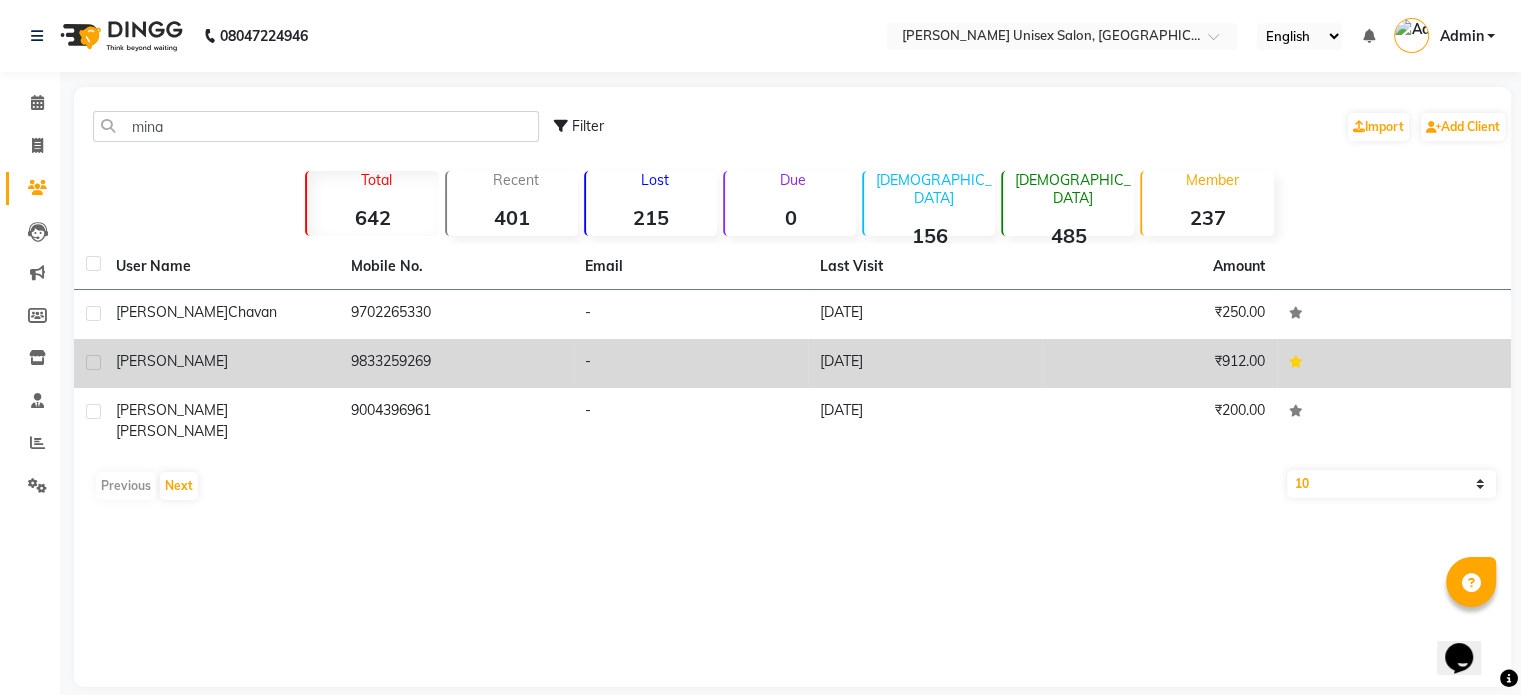 click on "[PERSON_NAME]" 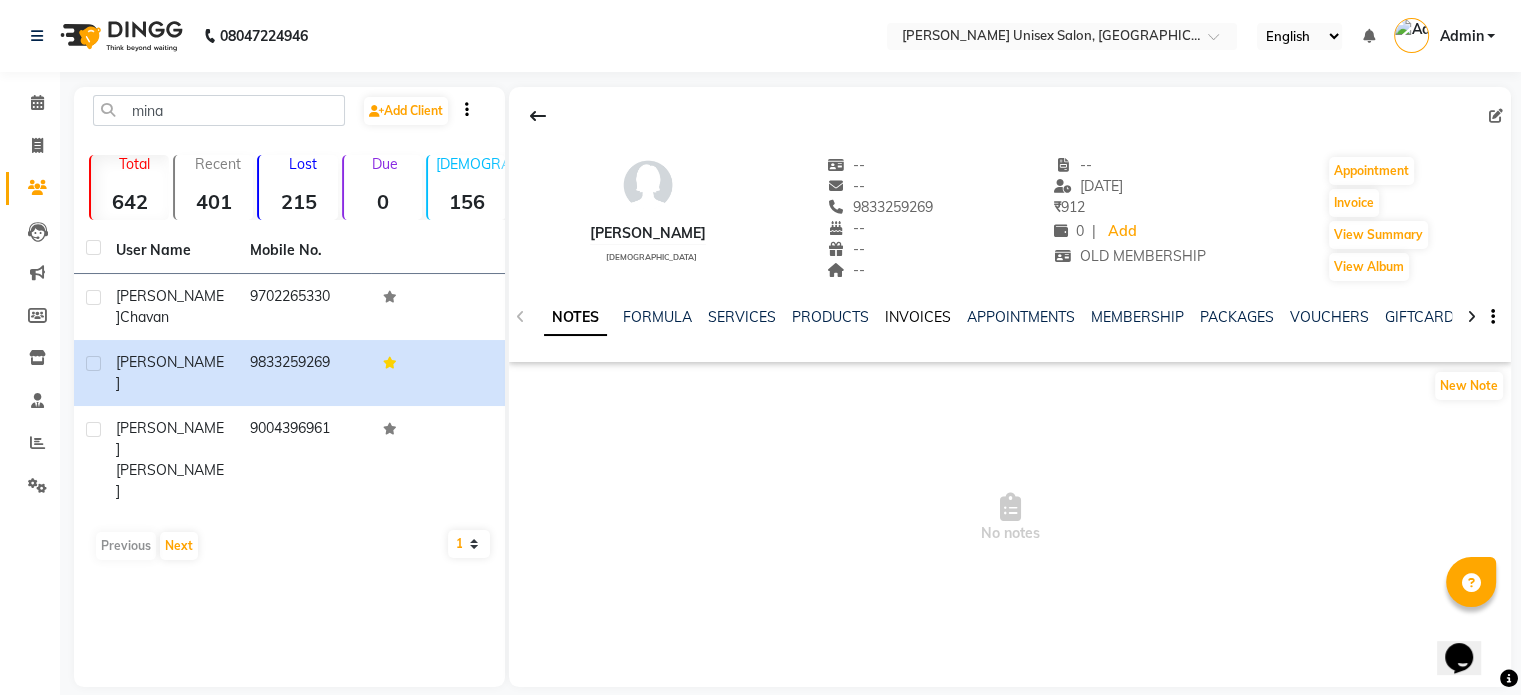 click on "INVOICES" 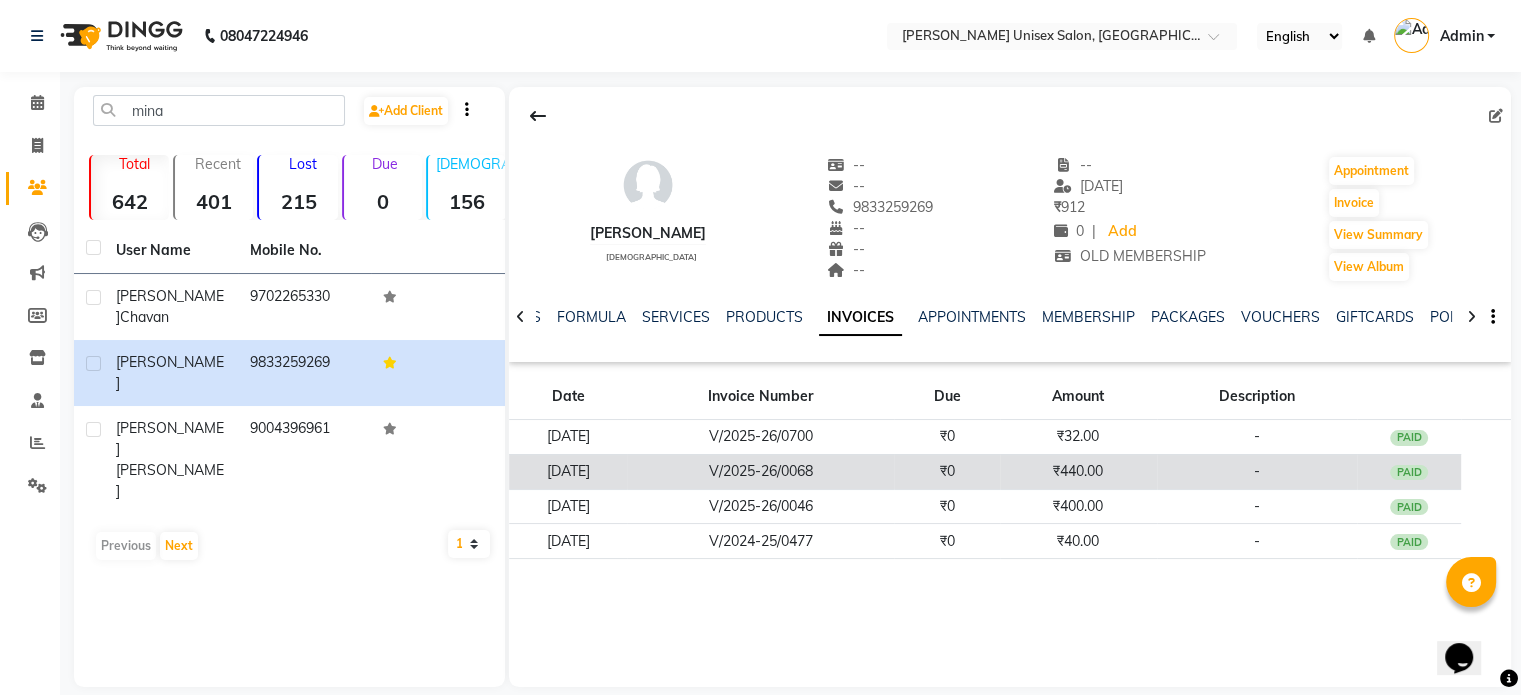 click on "₹0" 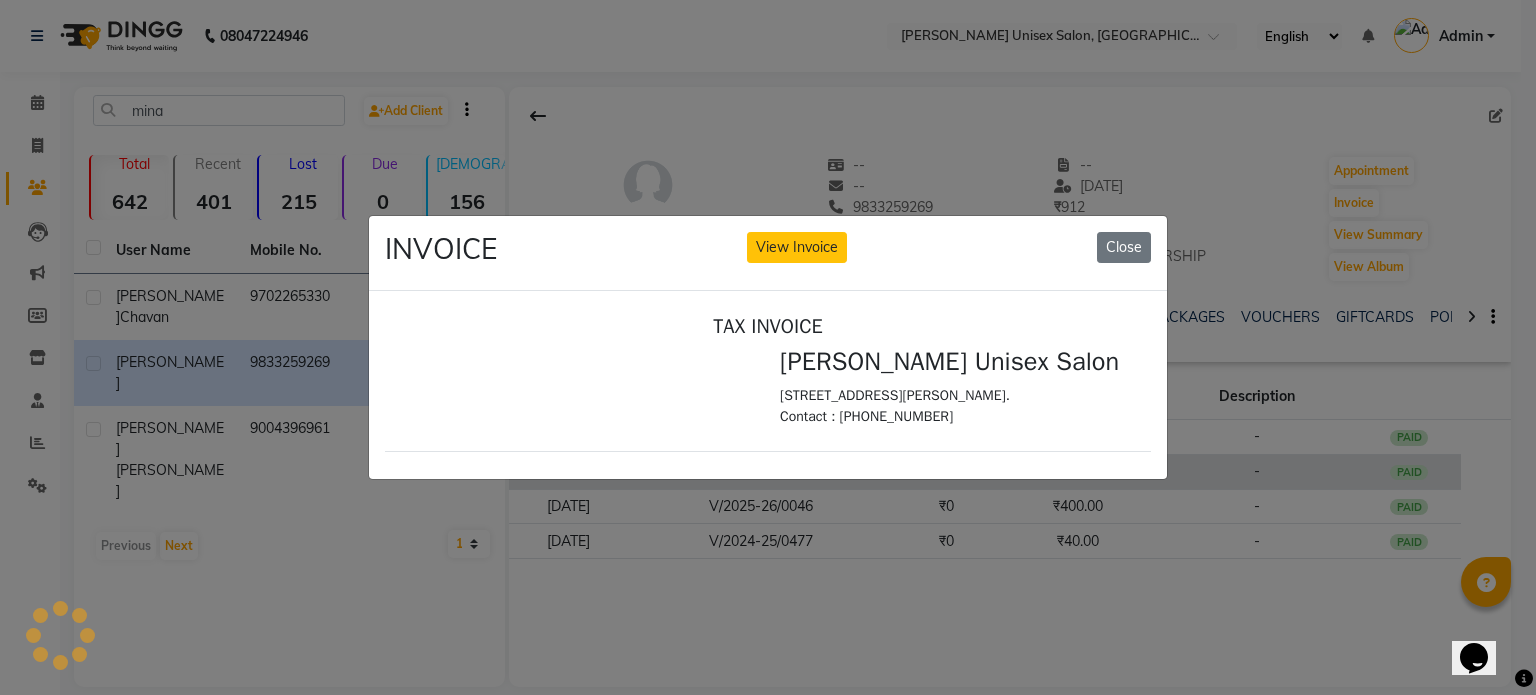 scroll, scrollTop: 0, scrollLeft: 0, axis: both 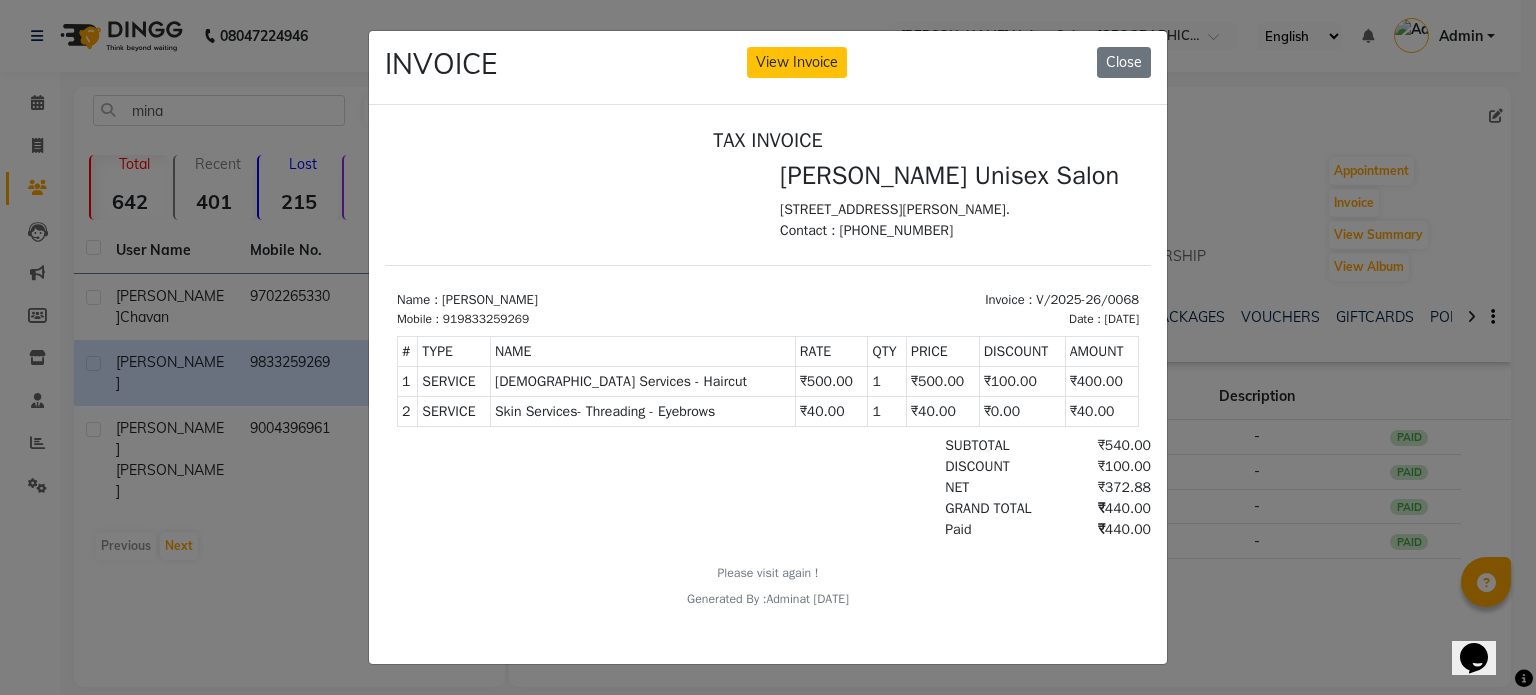 click on "INVOICE View Invoice Close" 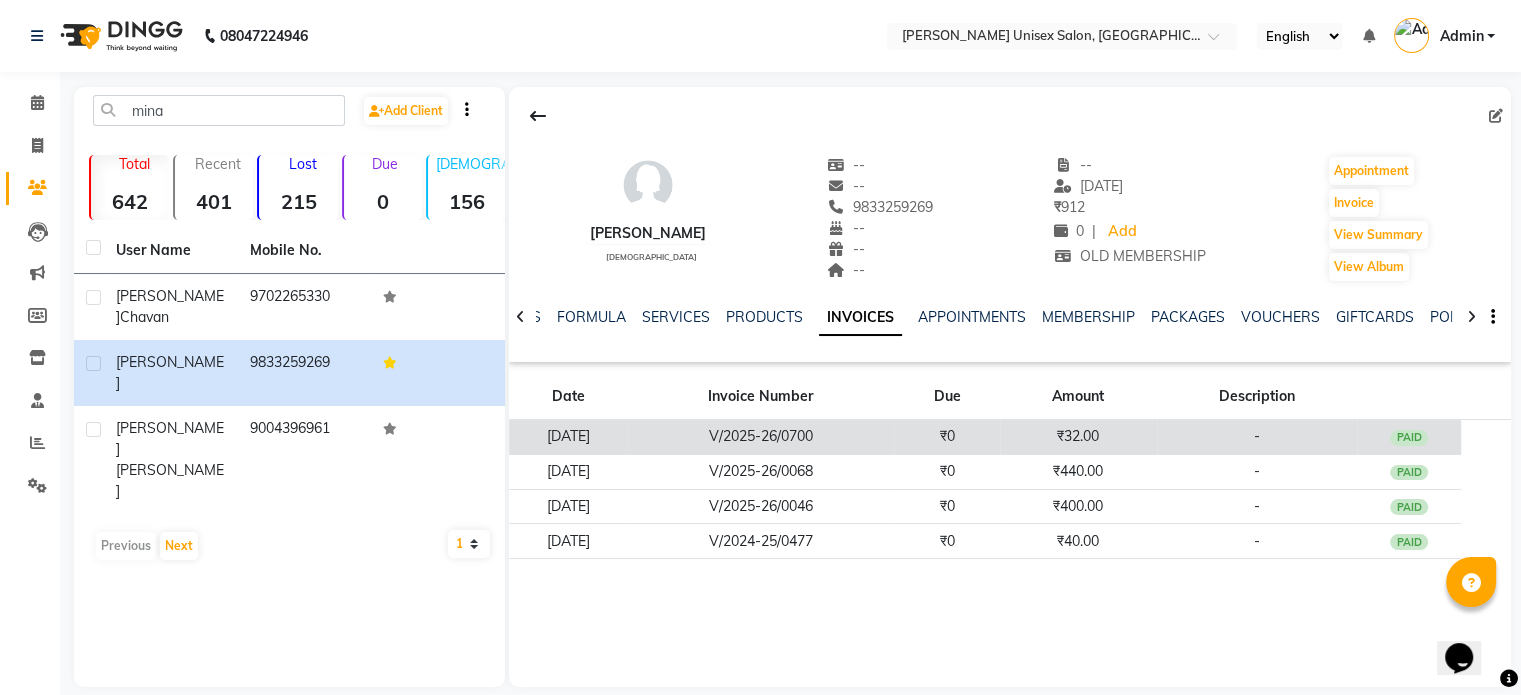 click on "₹0" 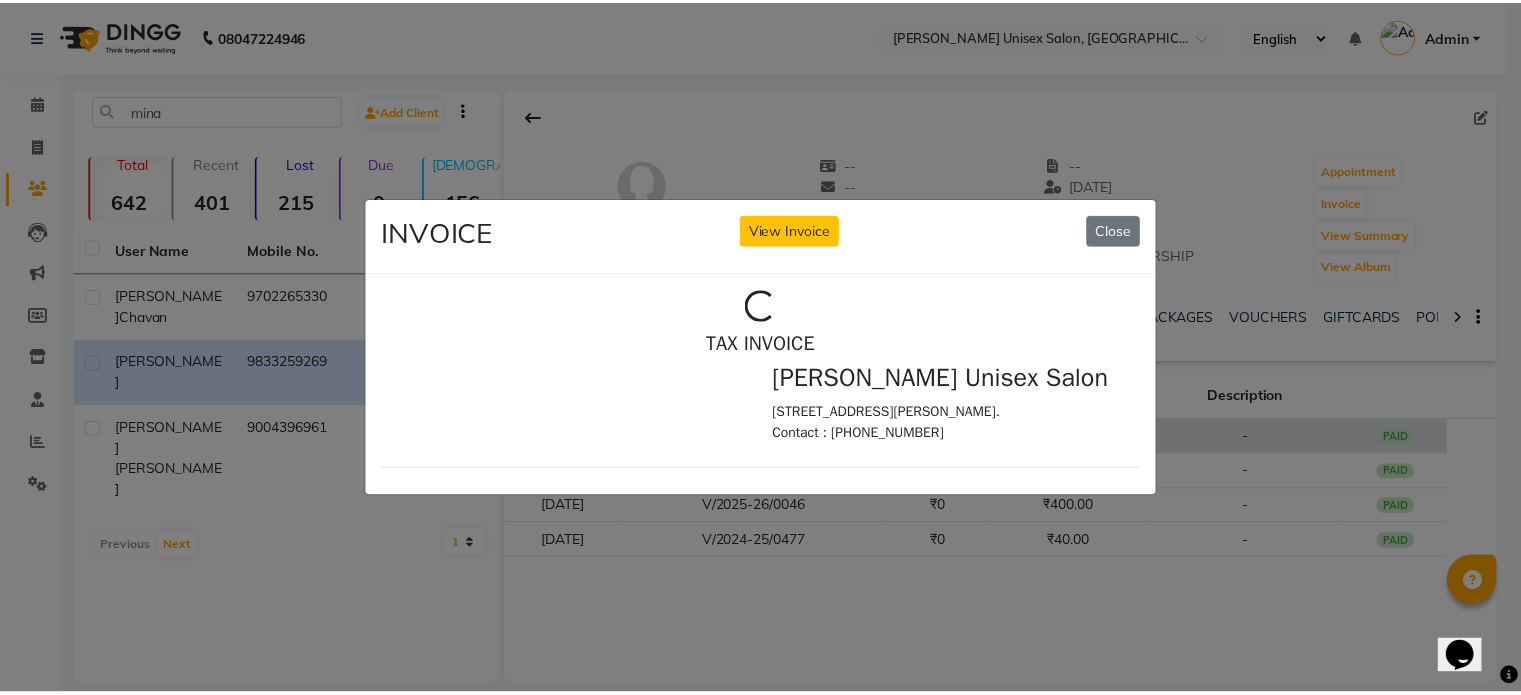 scroll, scrollTop: 0, scrollLeft: 0, axis: both 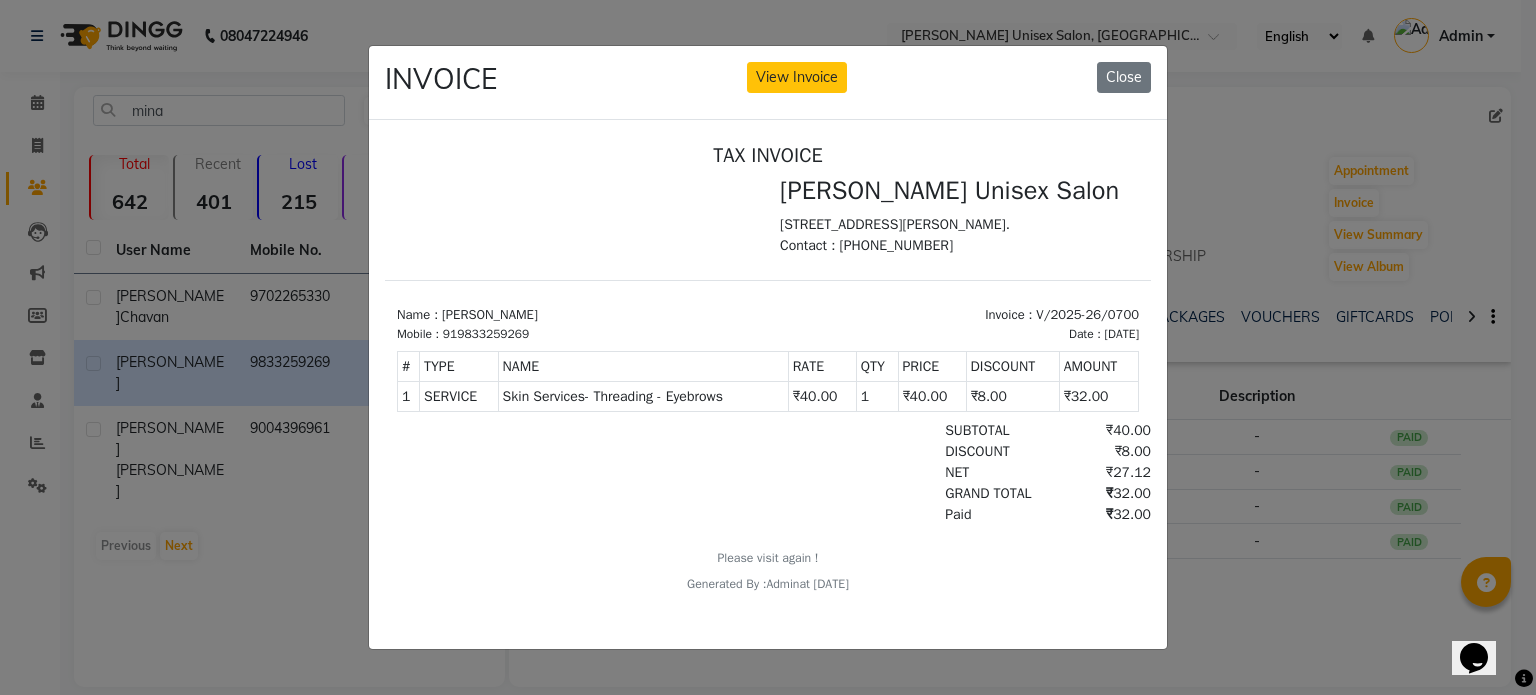 click on "INVOICE View Invoice Close" 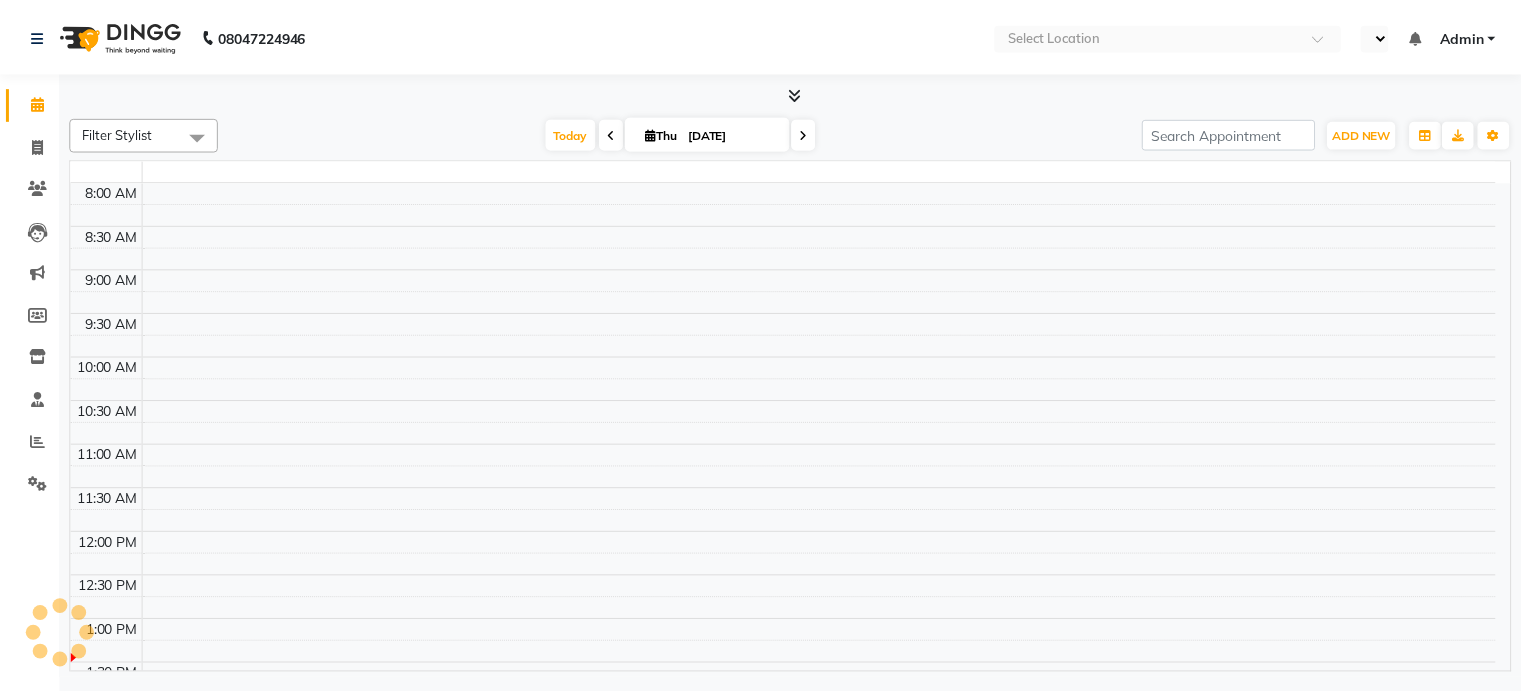 scroll, scrollTop: 0, scrollLeft: 0, axis: both 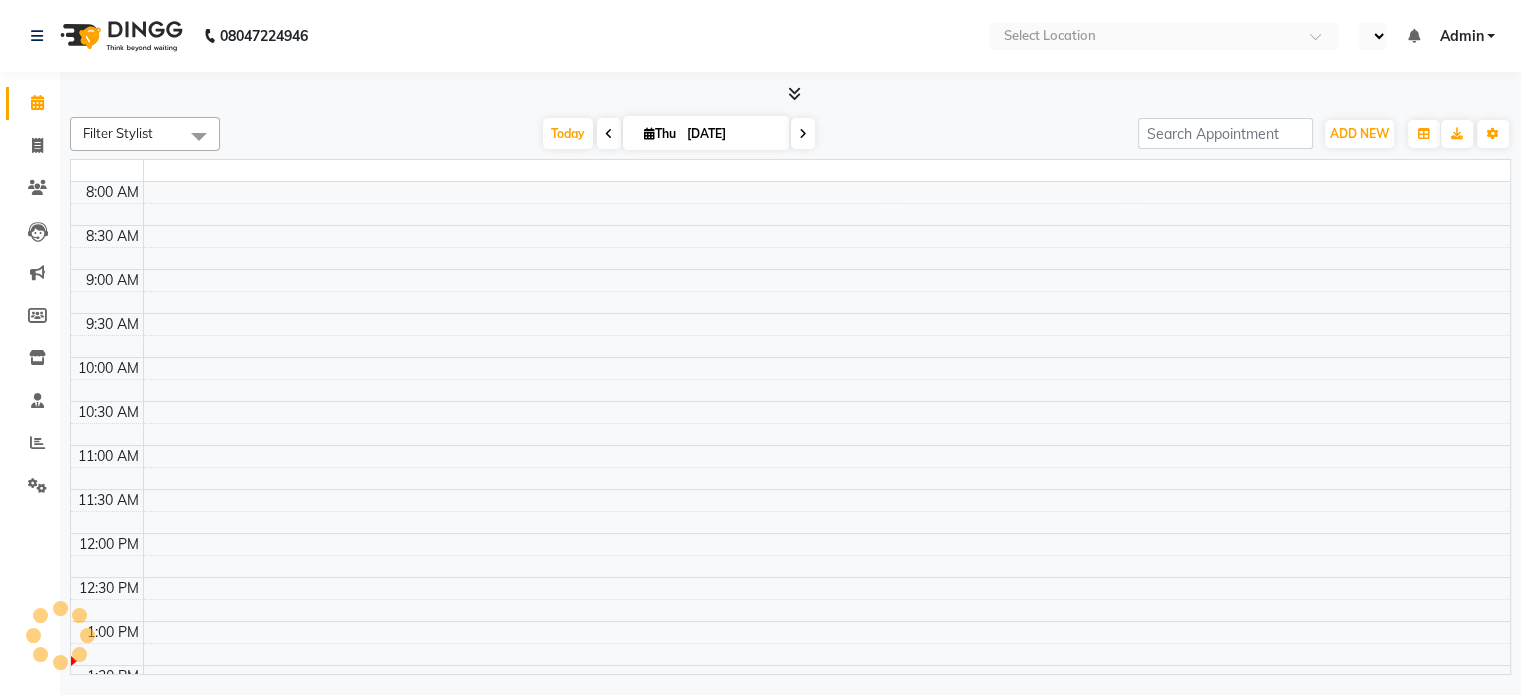 select on "en" 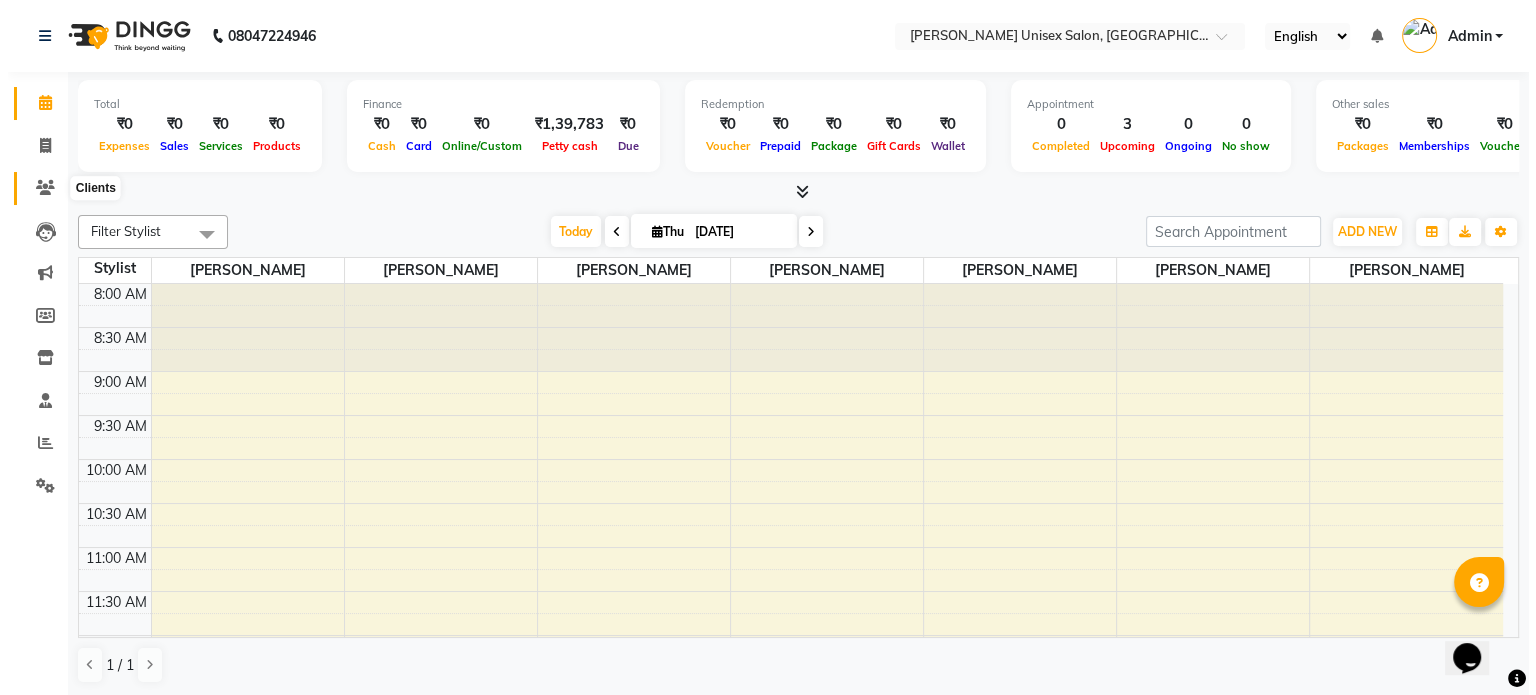 scroll, scrollTop: 0, scrollLeft: 0, axis: both 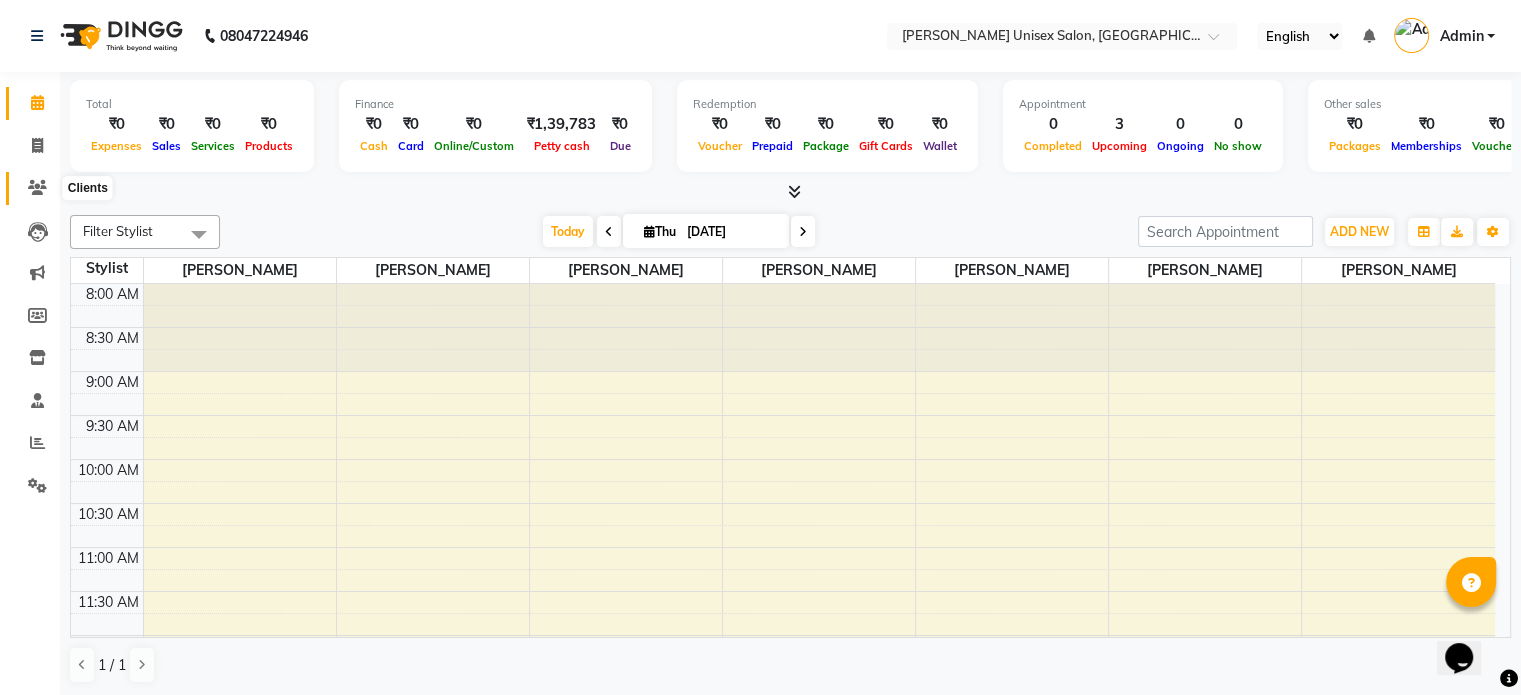 click 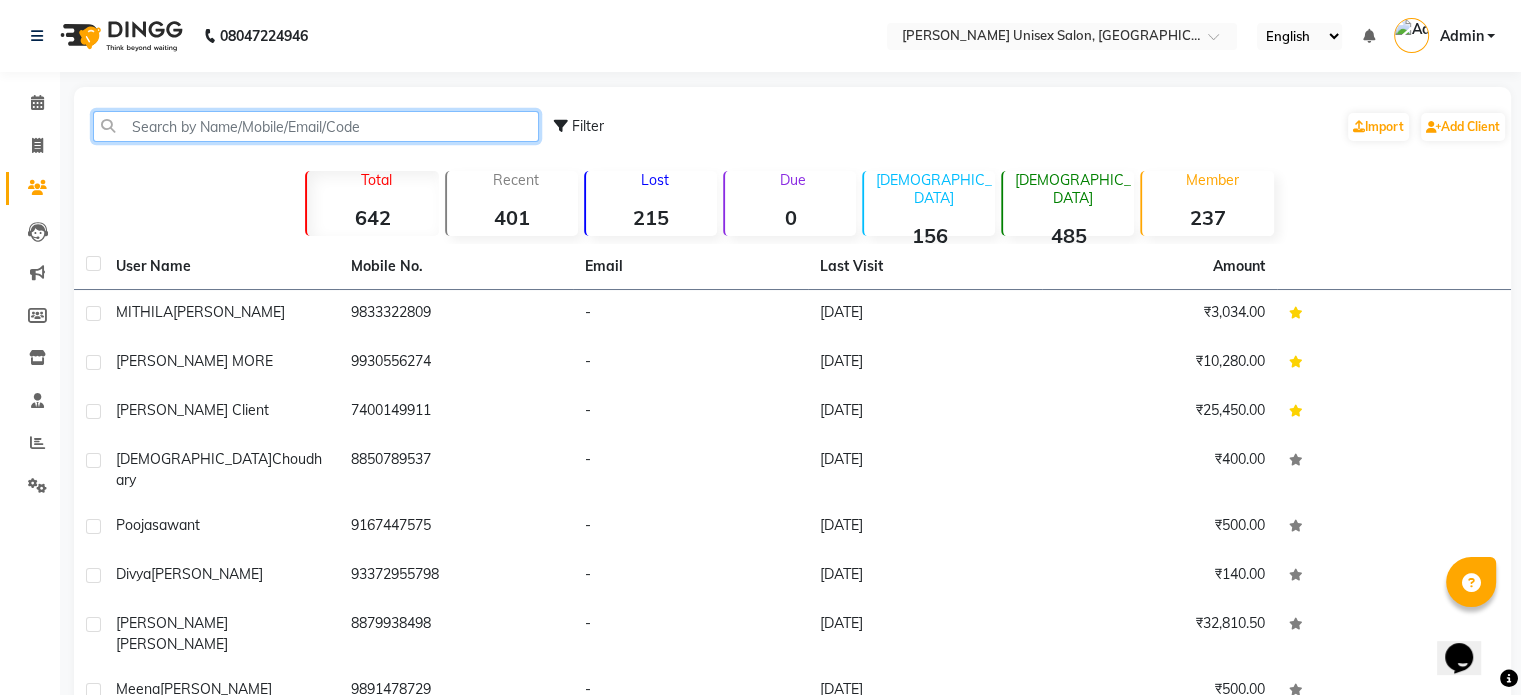click 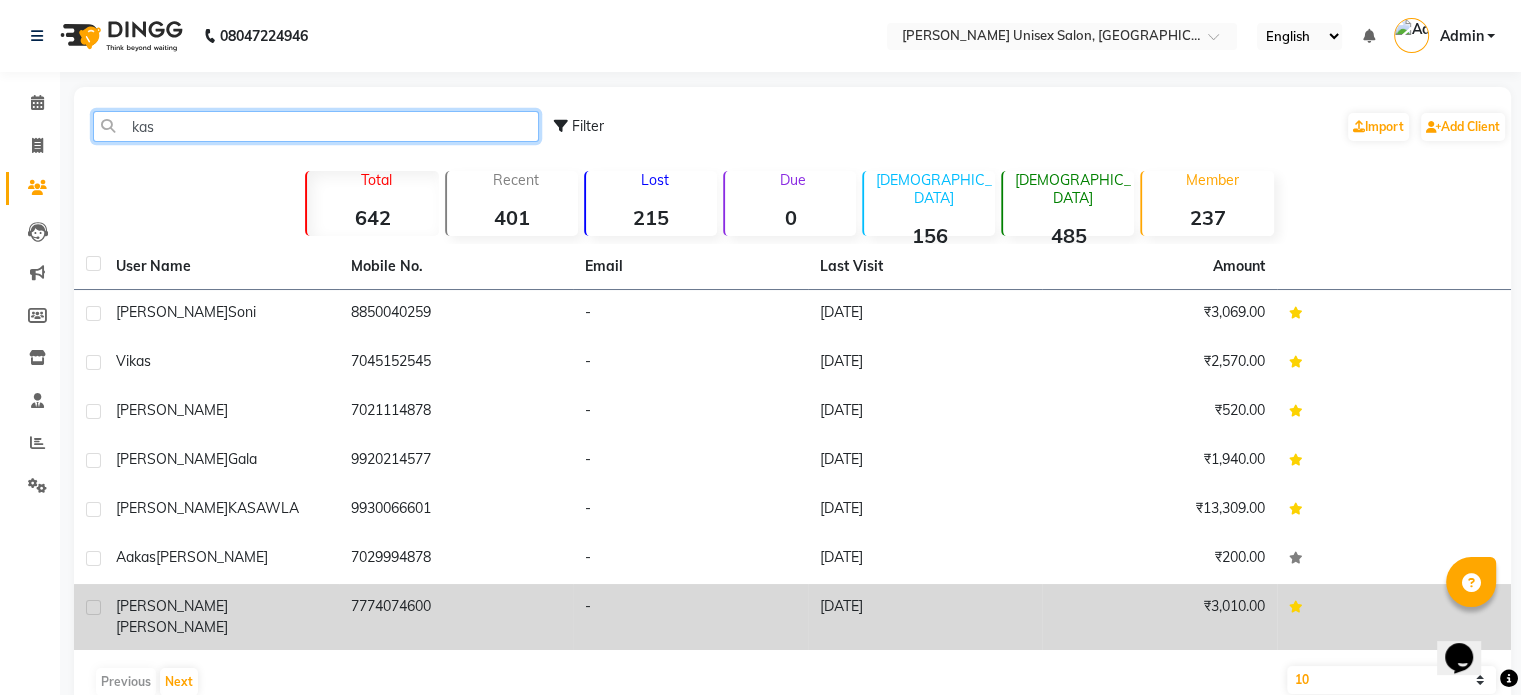 type on "kas" 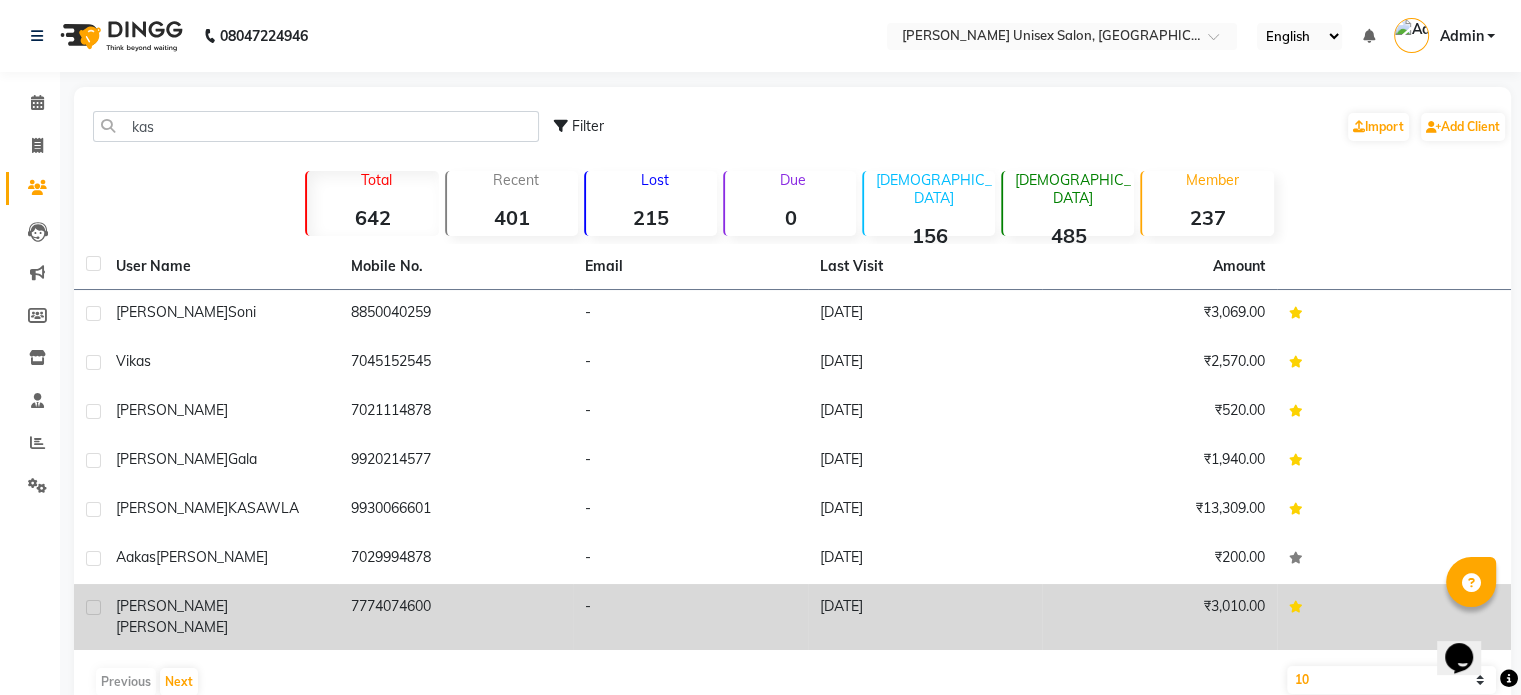 click on "KASTURI  BANAVALIKAR" 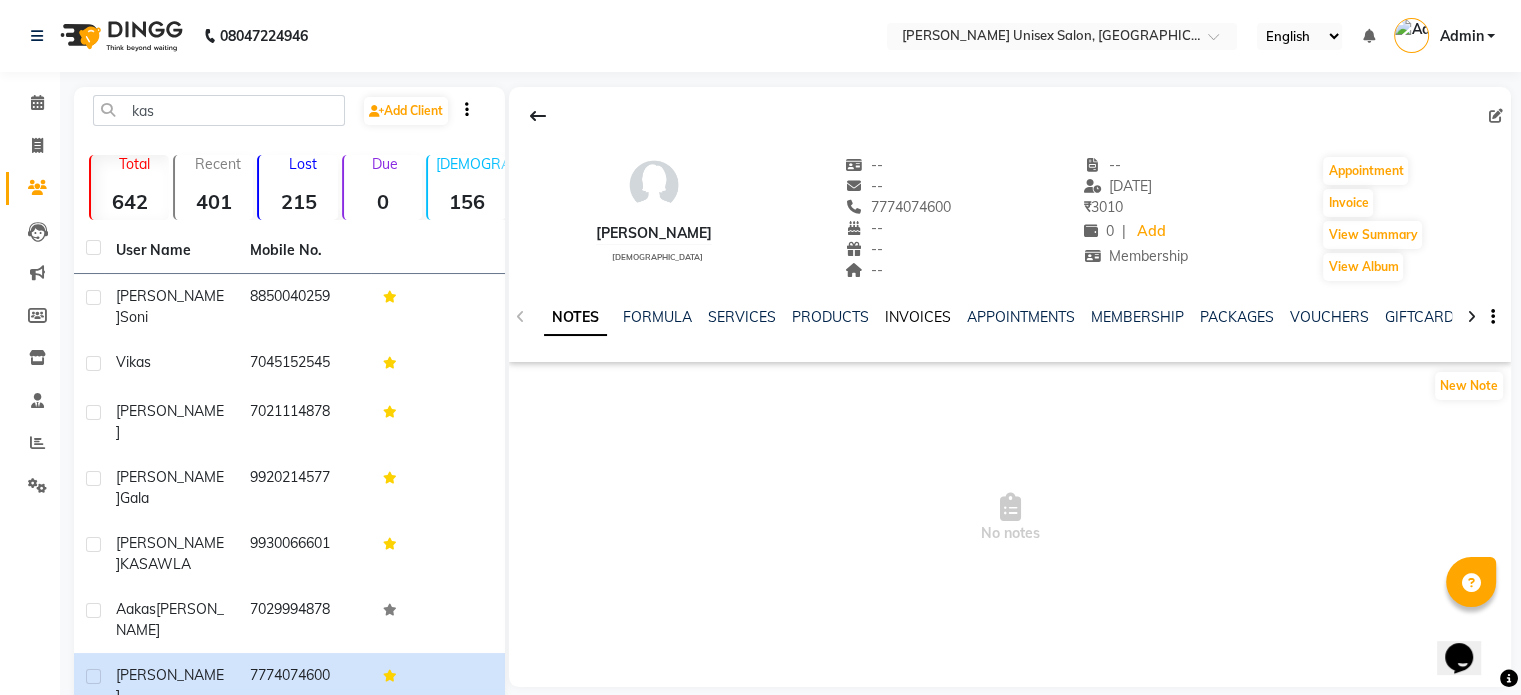 click on "INVOICES" 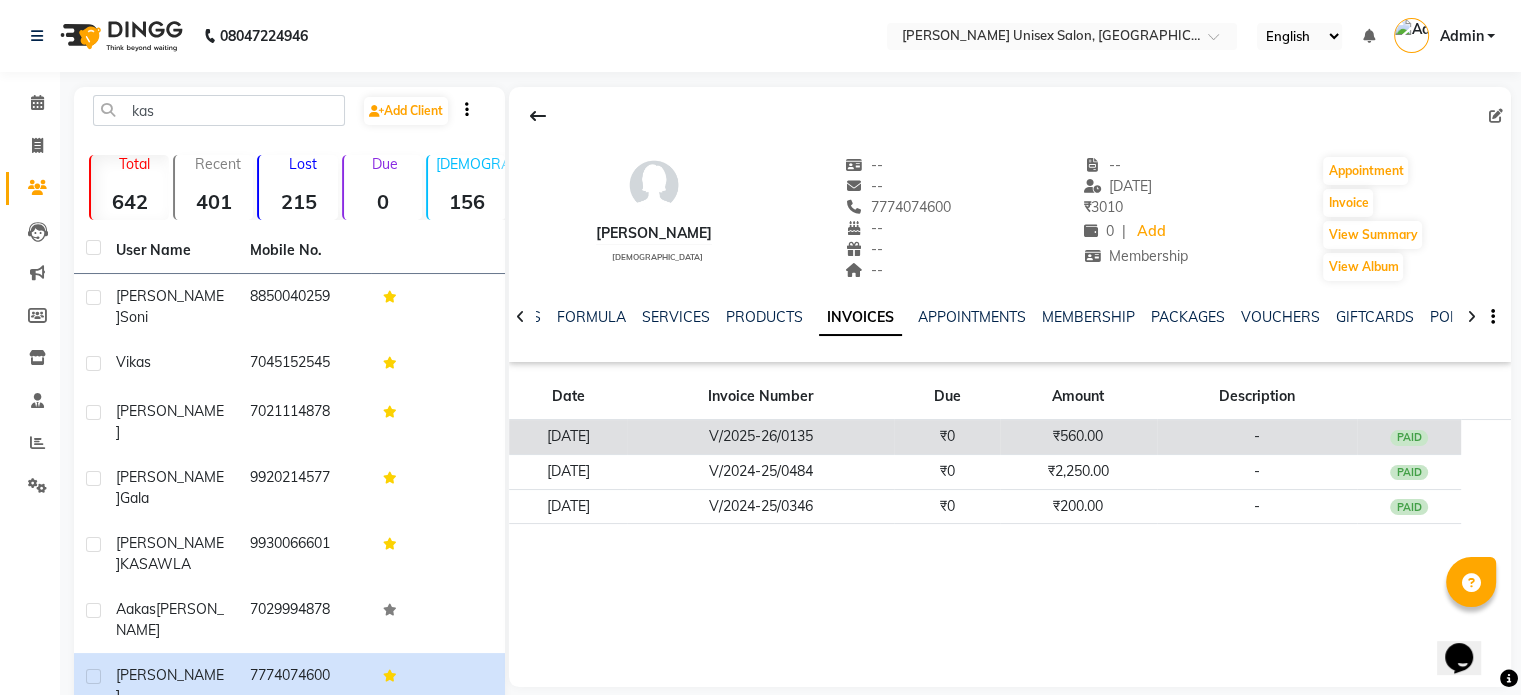 click on "₹560.00" 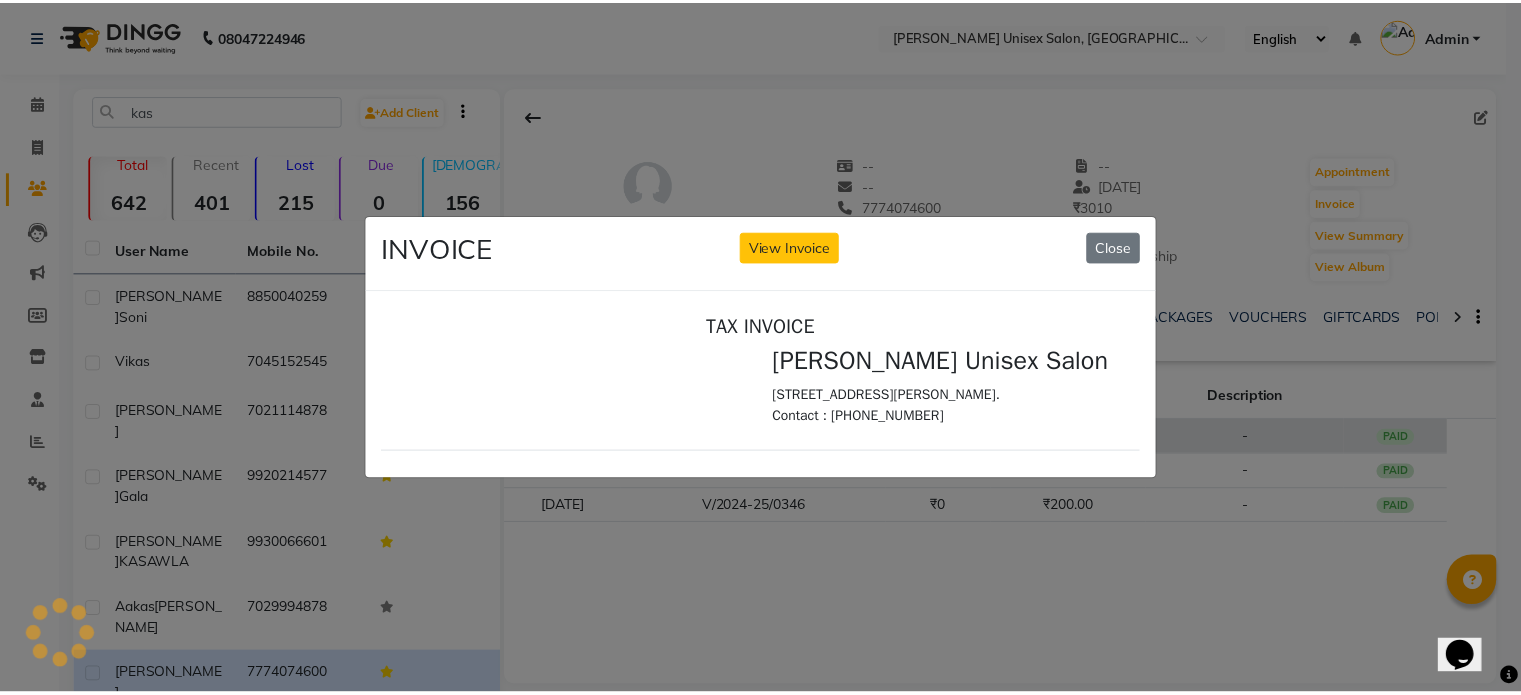 scroll, scrollTop: 0, scrollLeft: 0, axis: both 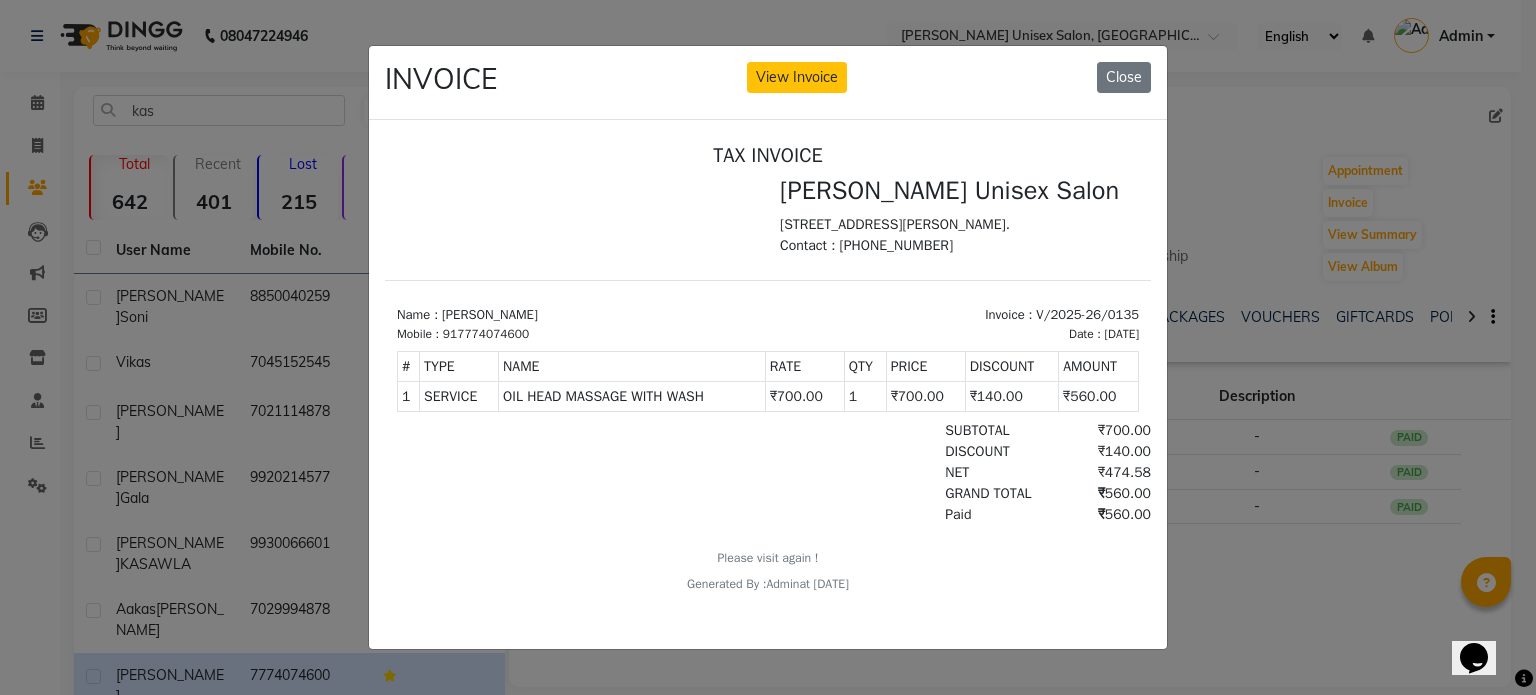 click on "INVOICE View Invoice Close" 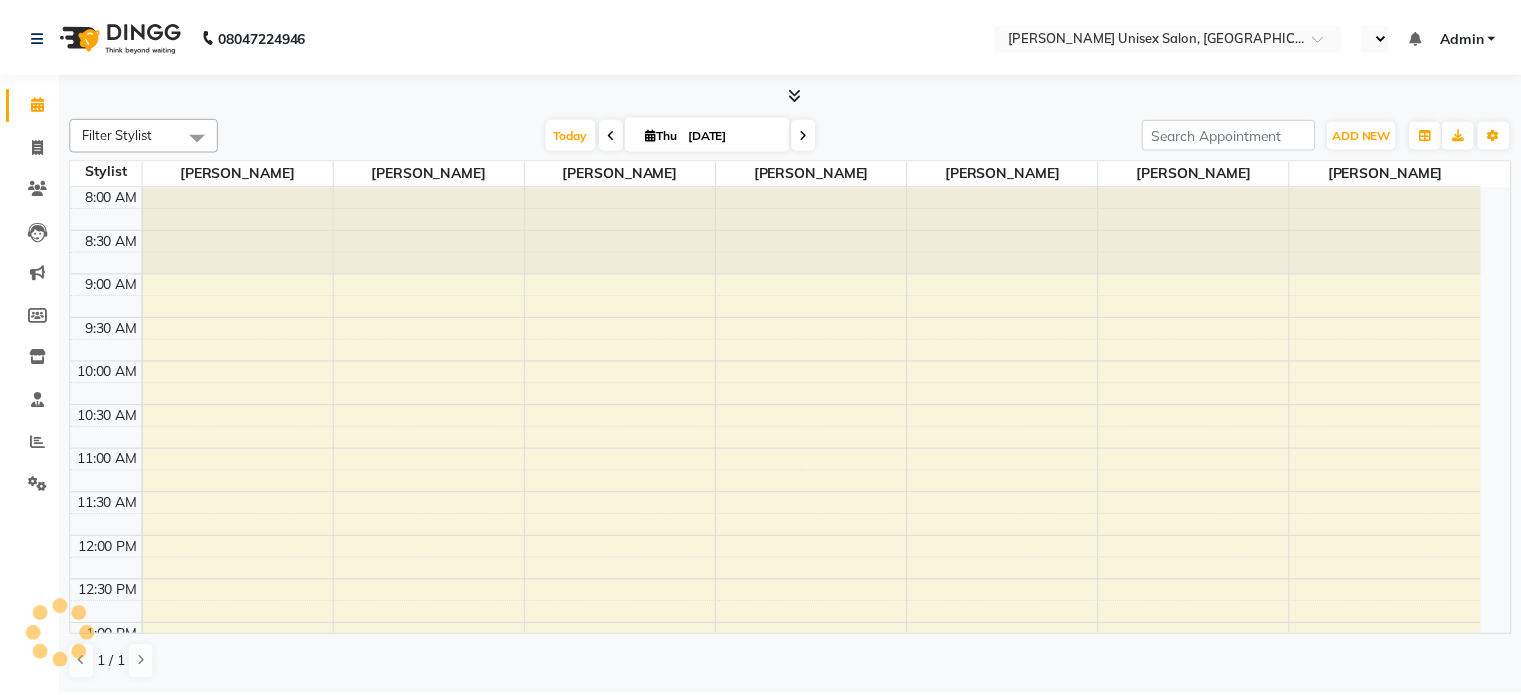 scroll, scrollTop: 0, scrollLeft: 0, axis: both 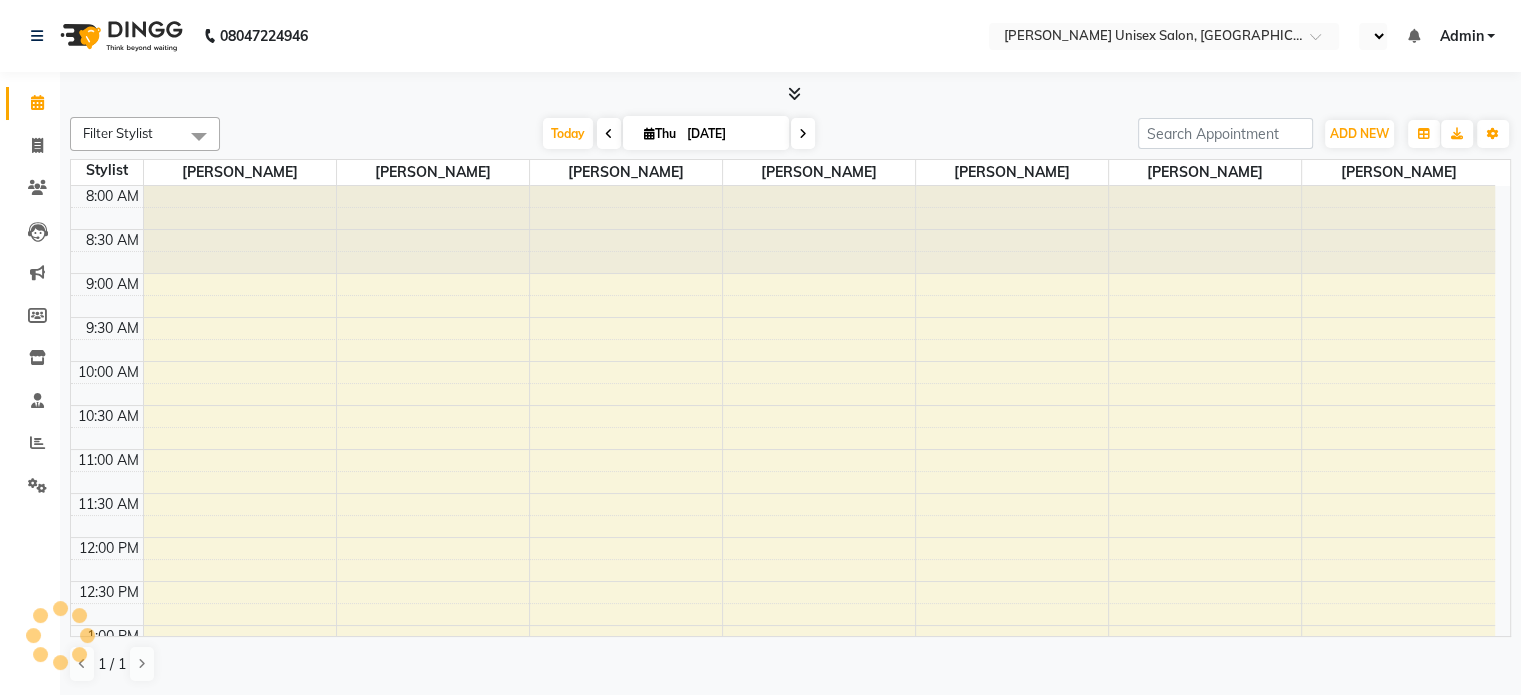select on "en" 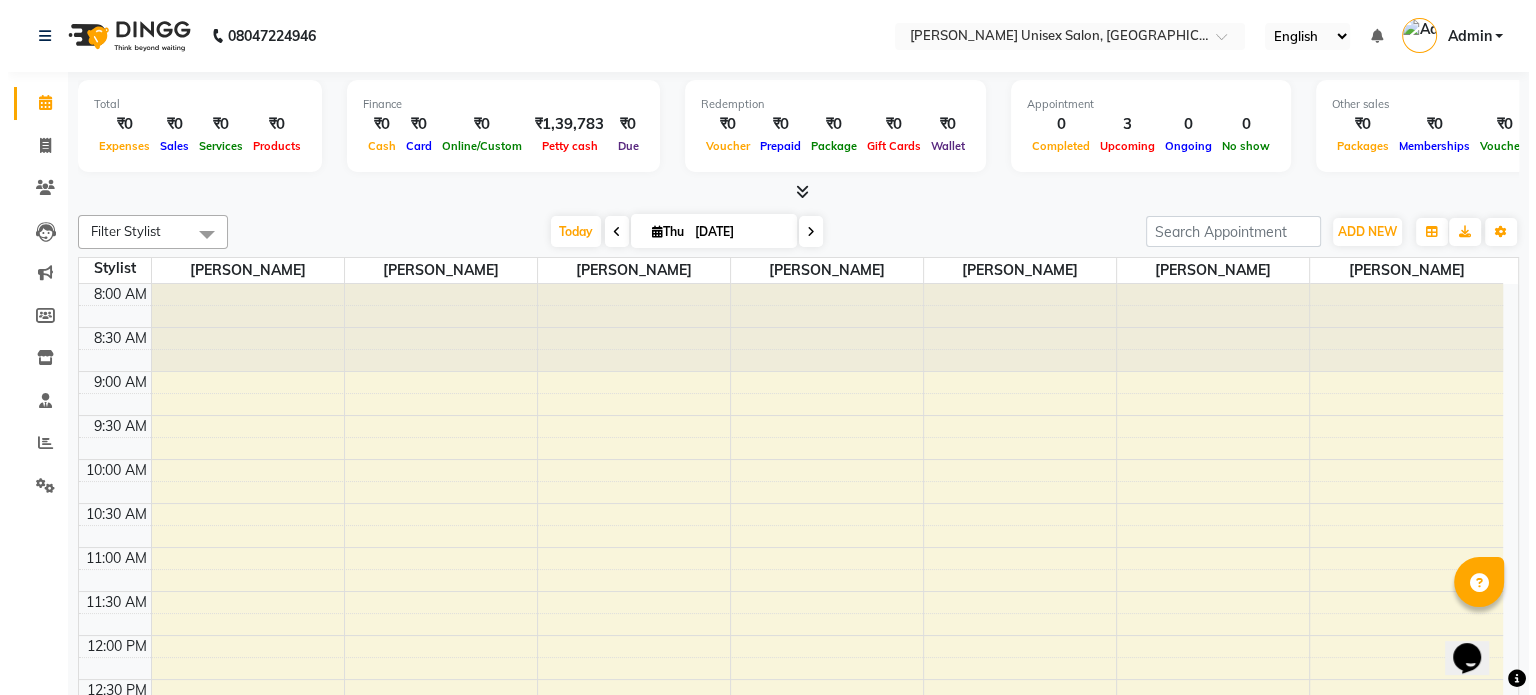 scroll, scrollTop: 0, scrollLeft: 0, axis: both 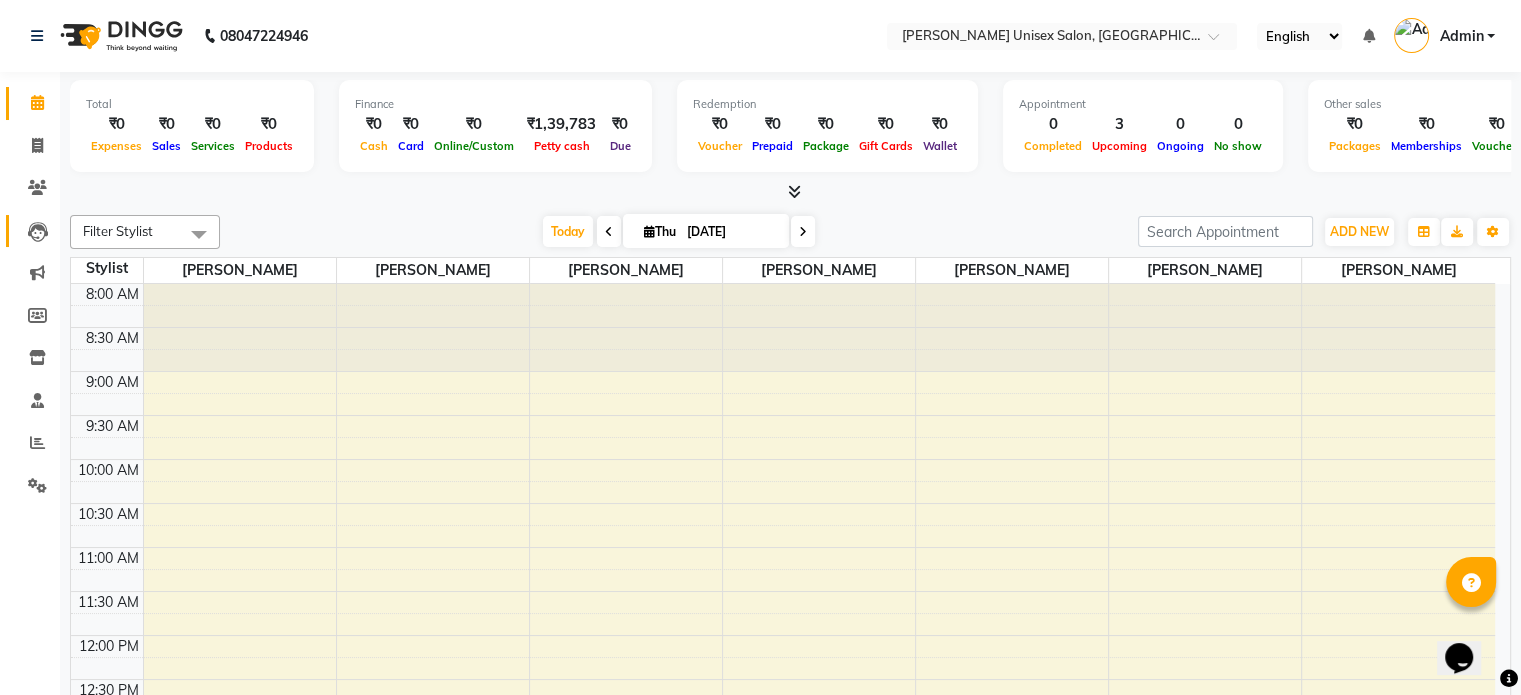click 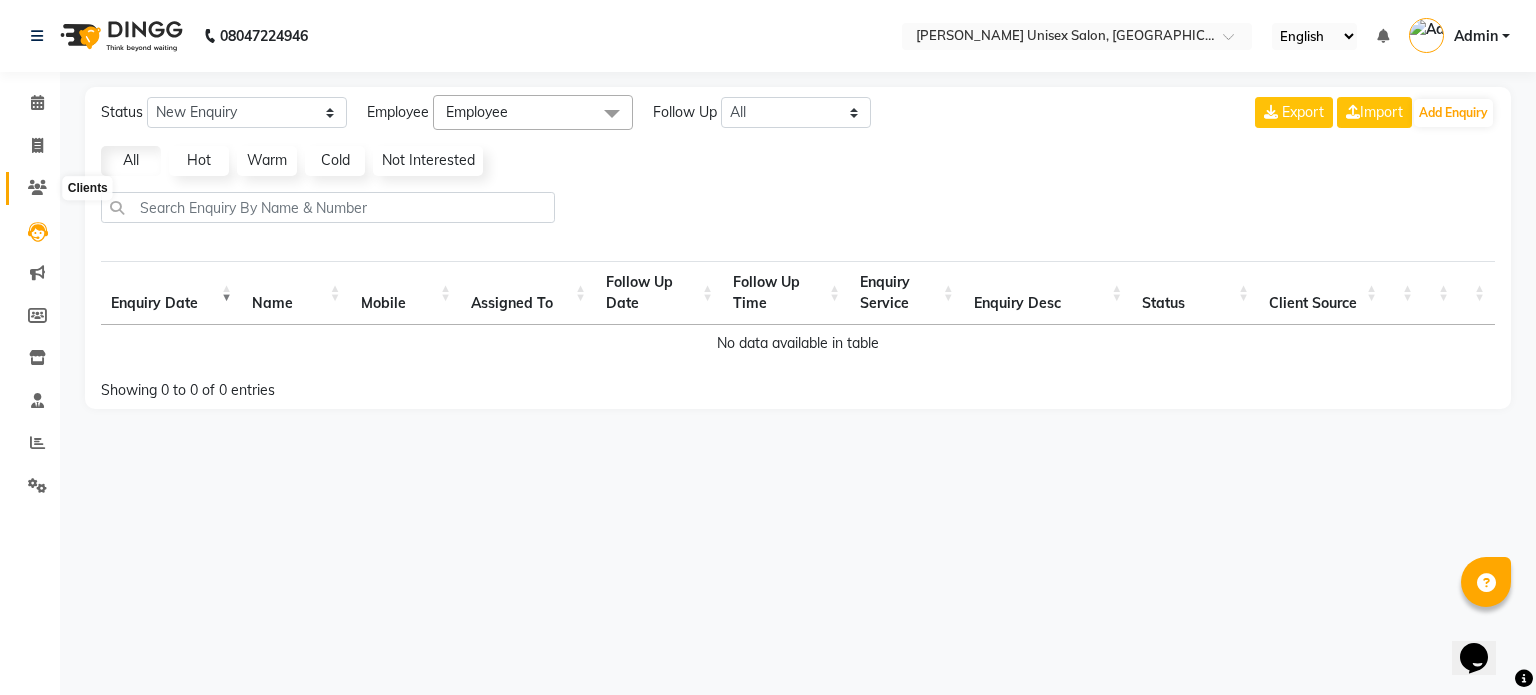 click 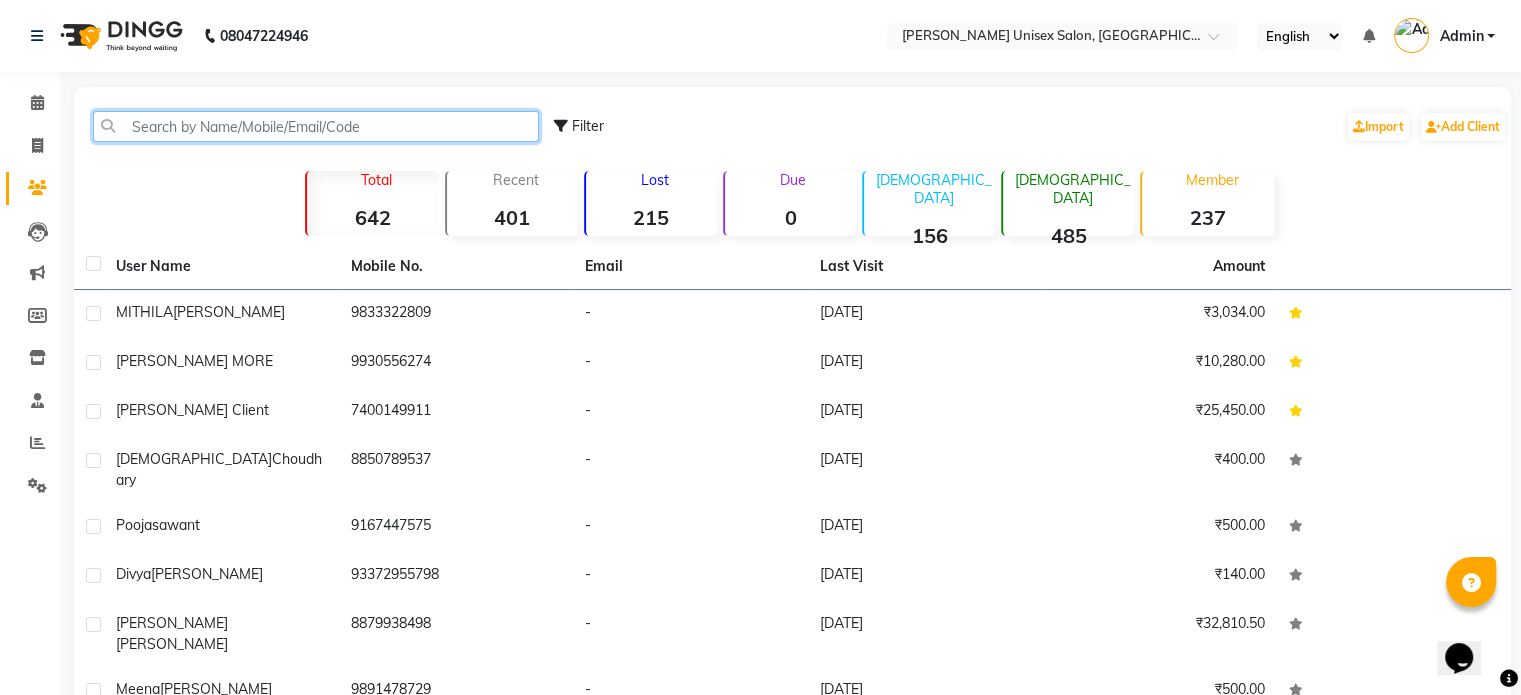 click 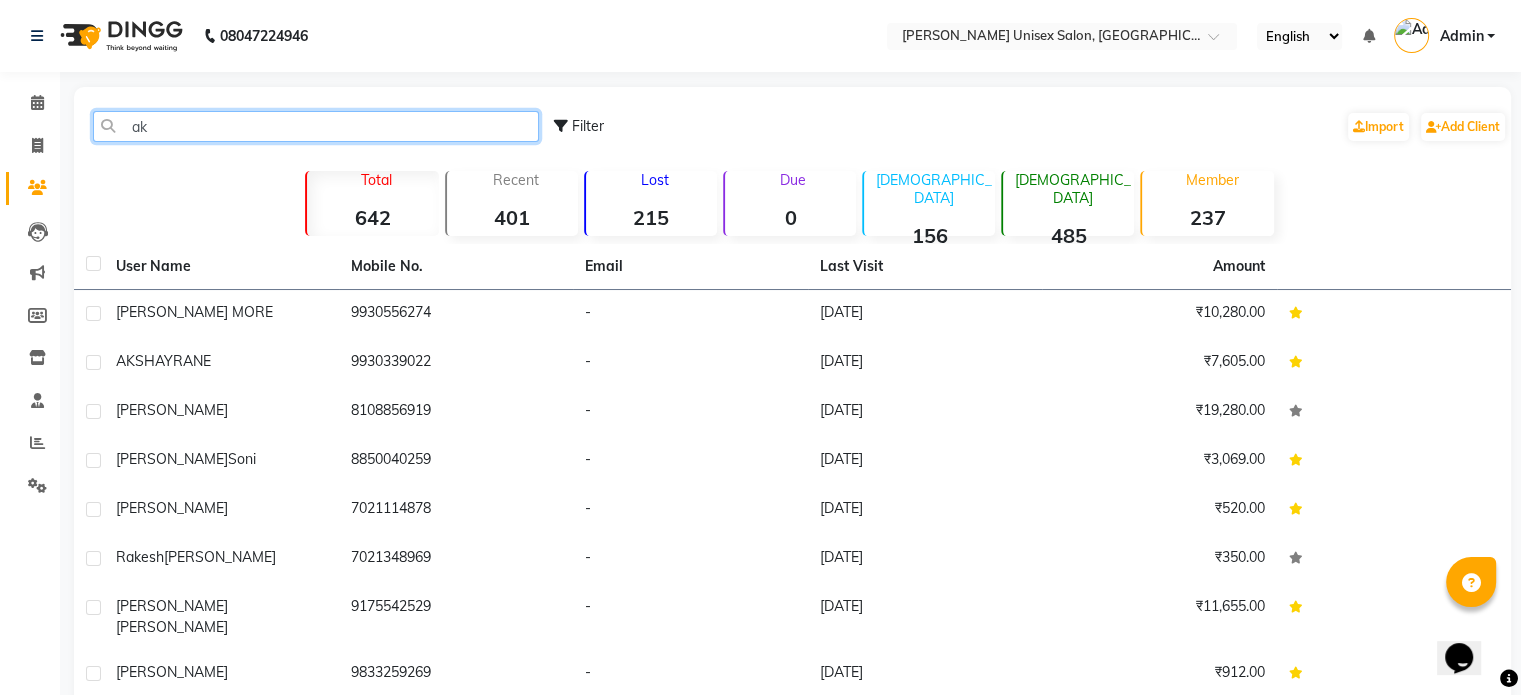 type on "a" 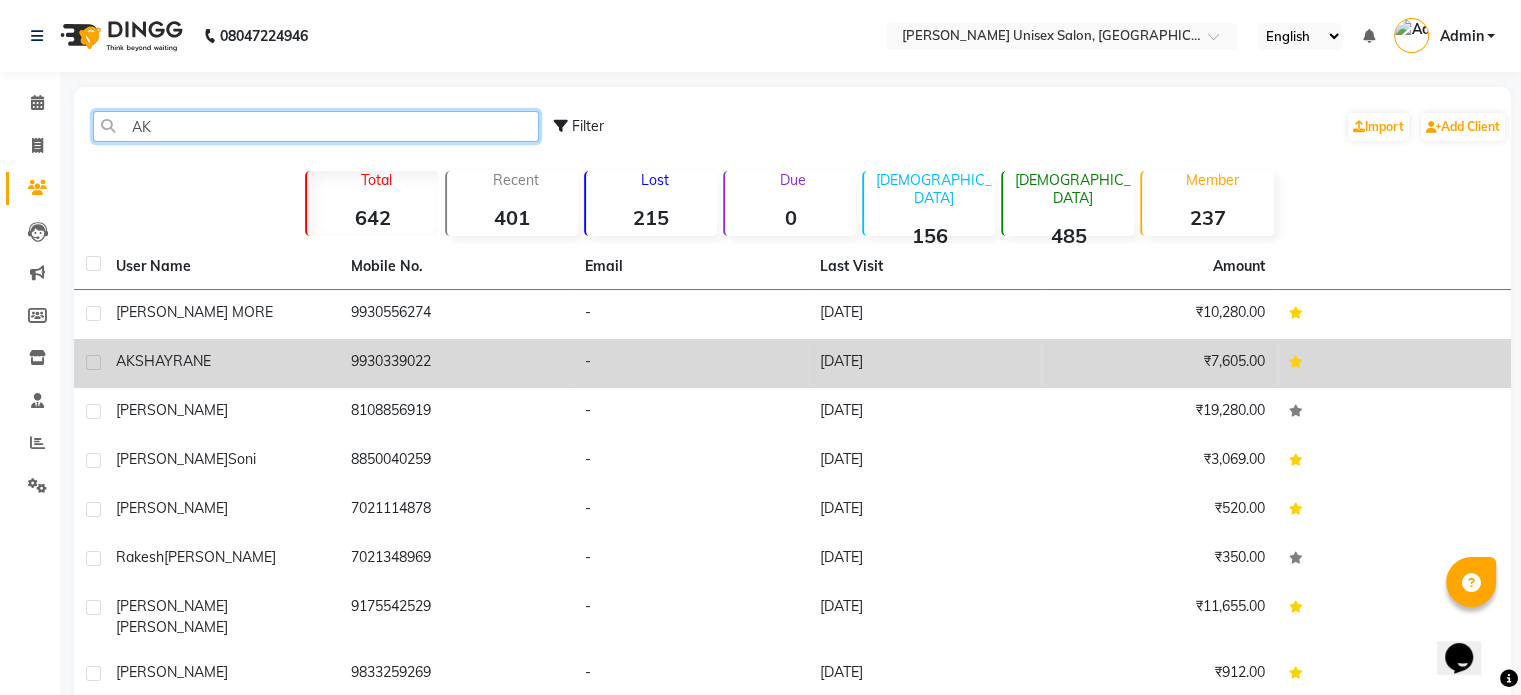 type on "AK" 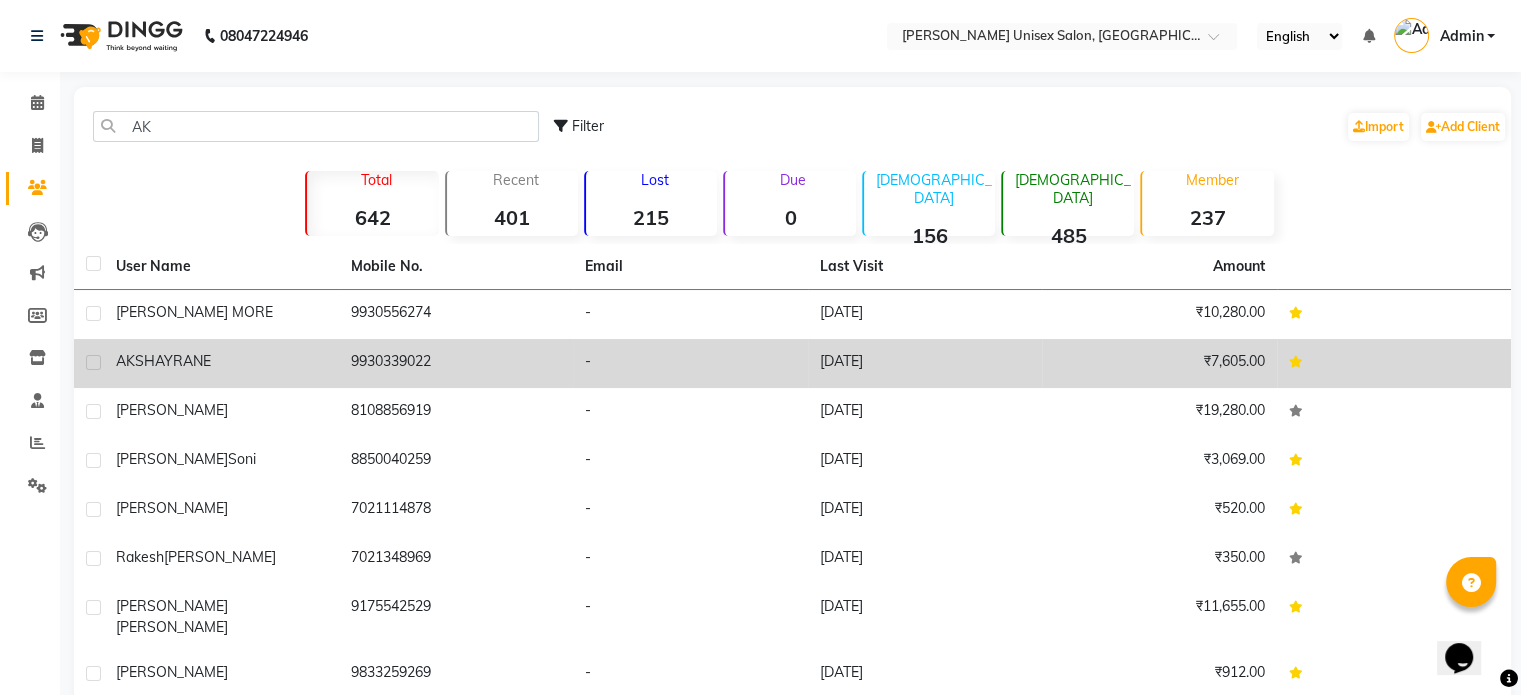 click on "AKSHAY  RANE" 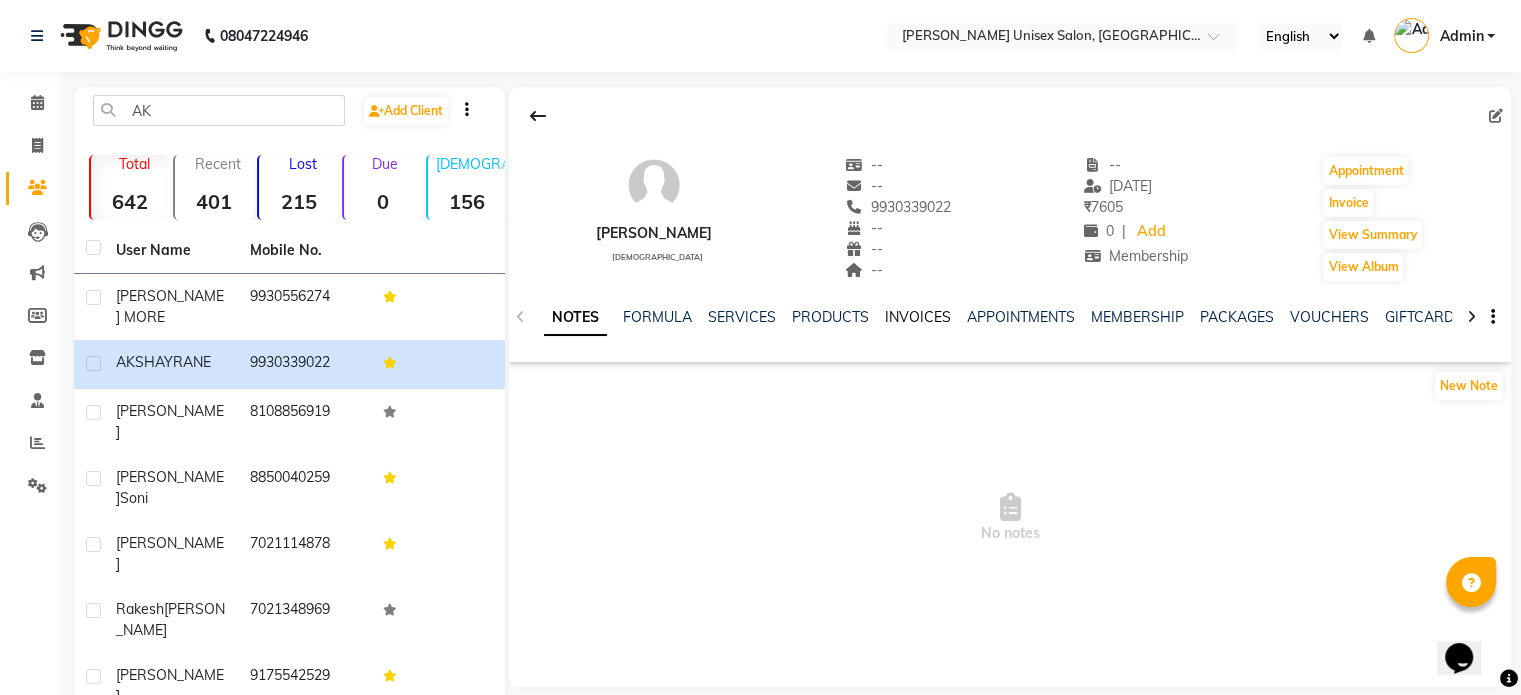 click on "INVOICES" 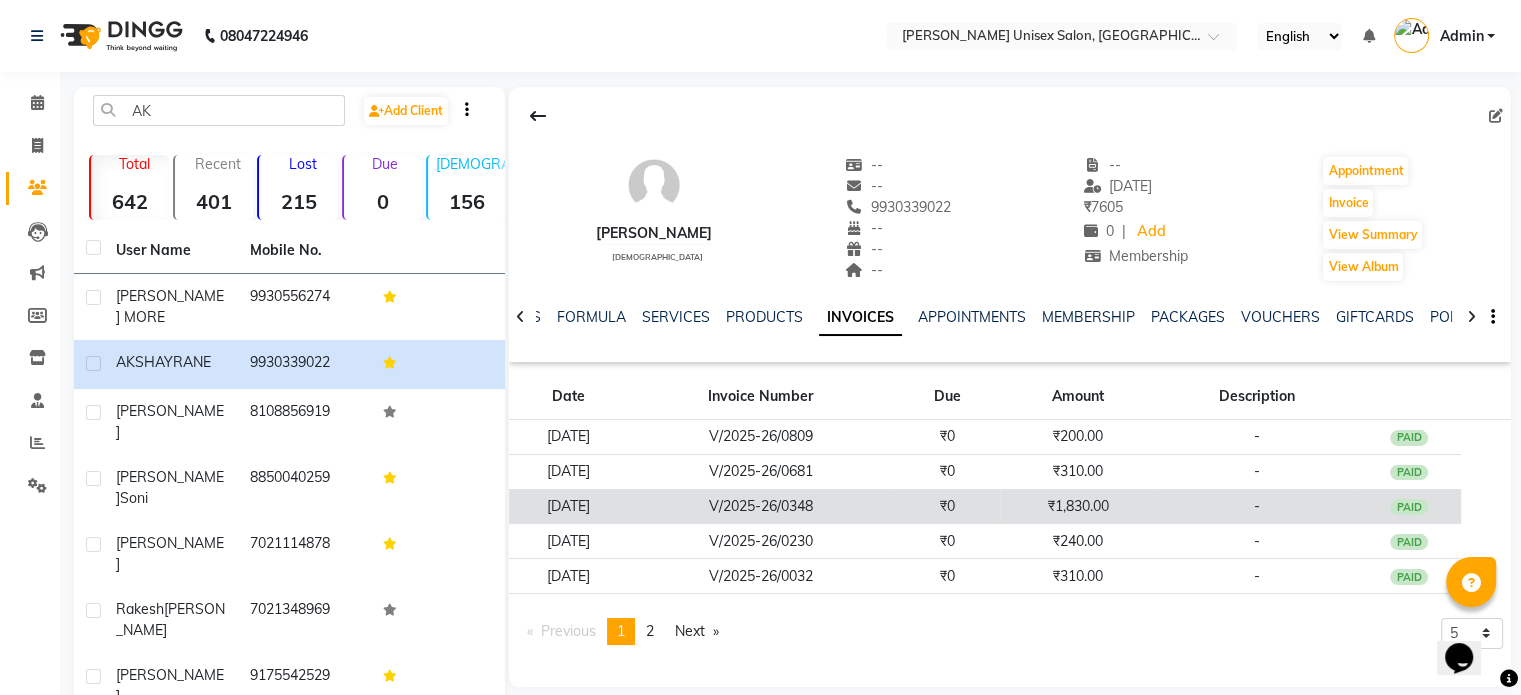 click on "₹0" 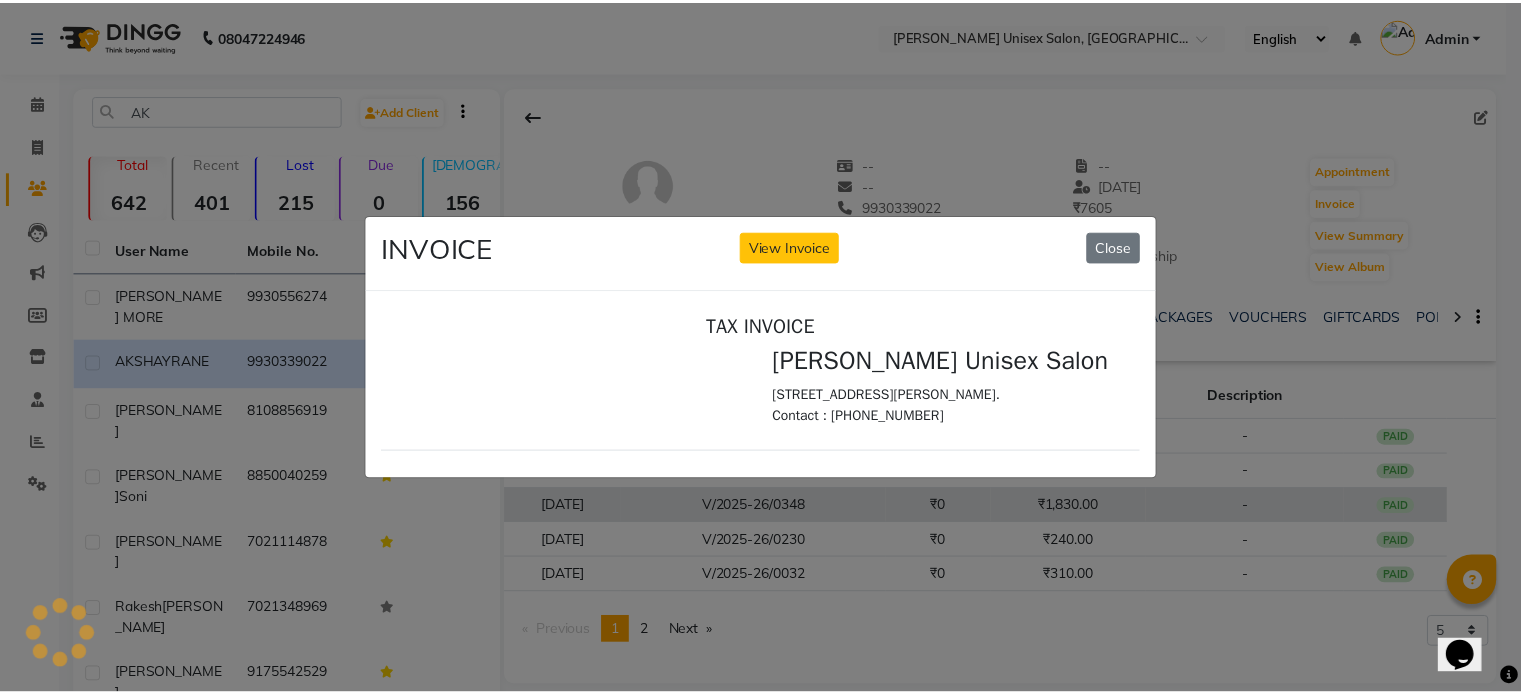 scroll, scrollTop: 0, scrollLeft: 0, axis: both 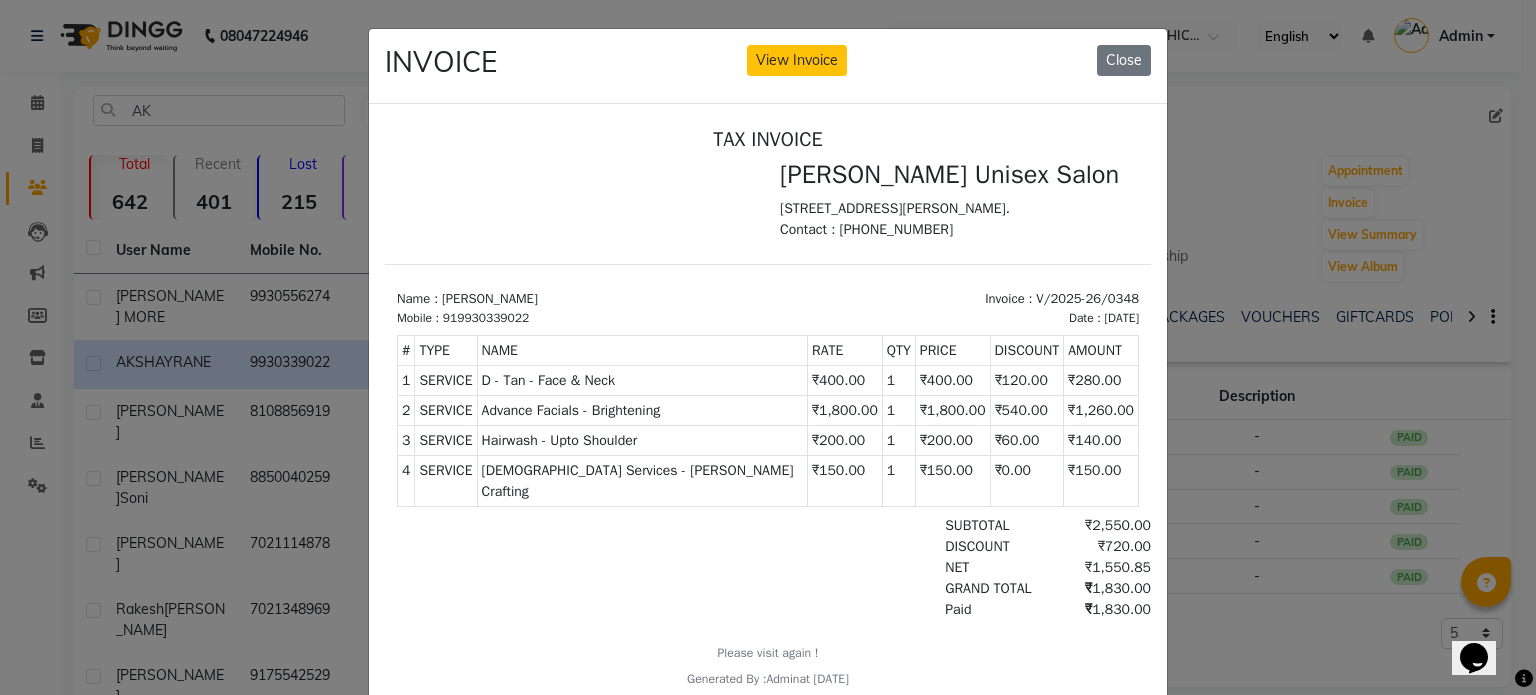 click on "INVOICE View Invoice Close" 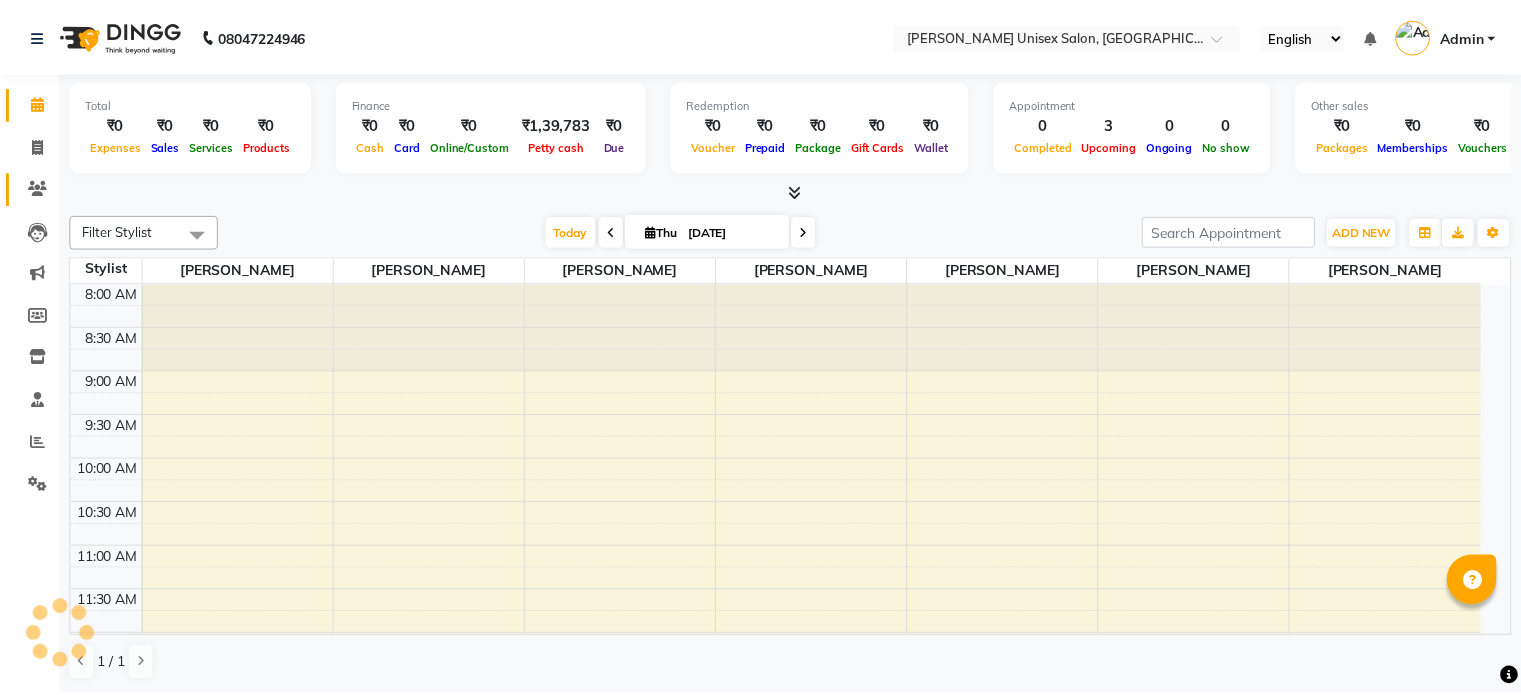 scroll, scrollTop: 0, scrollLeft: 0, axis: both 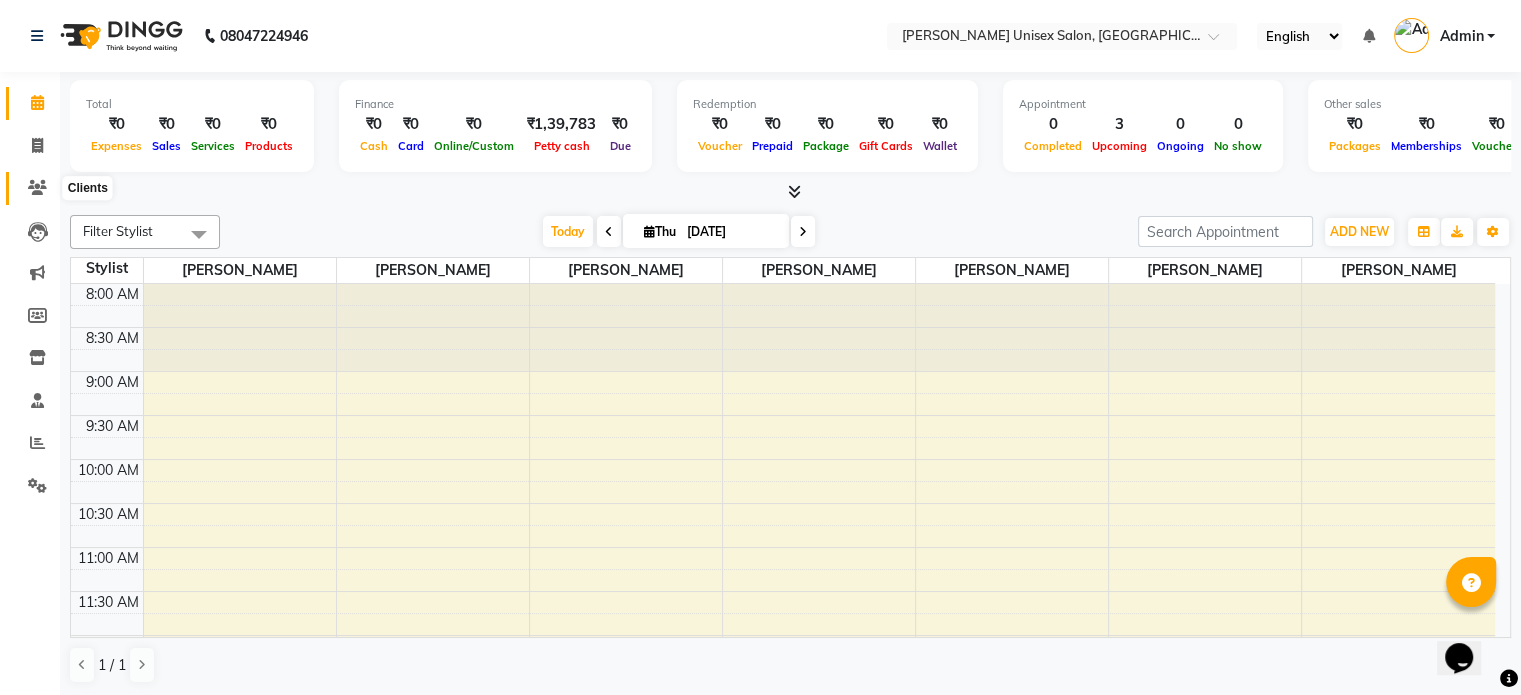 click 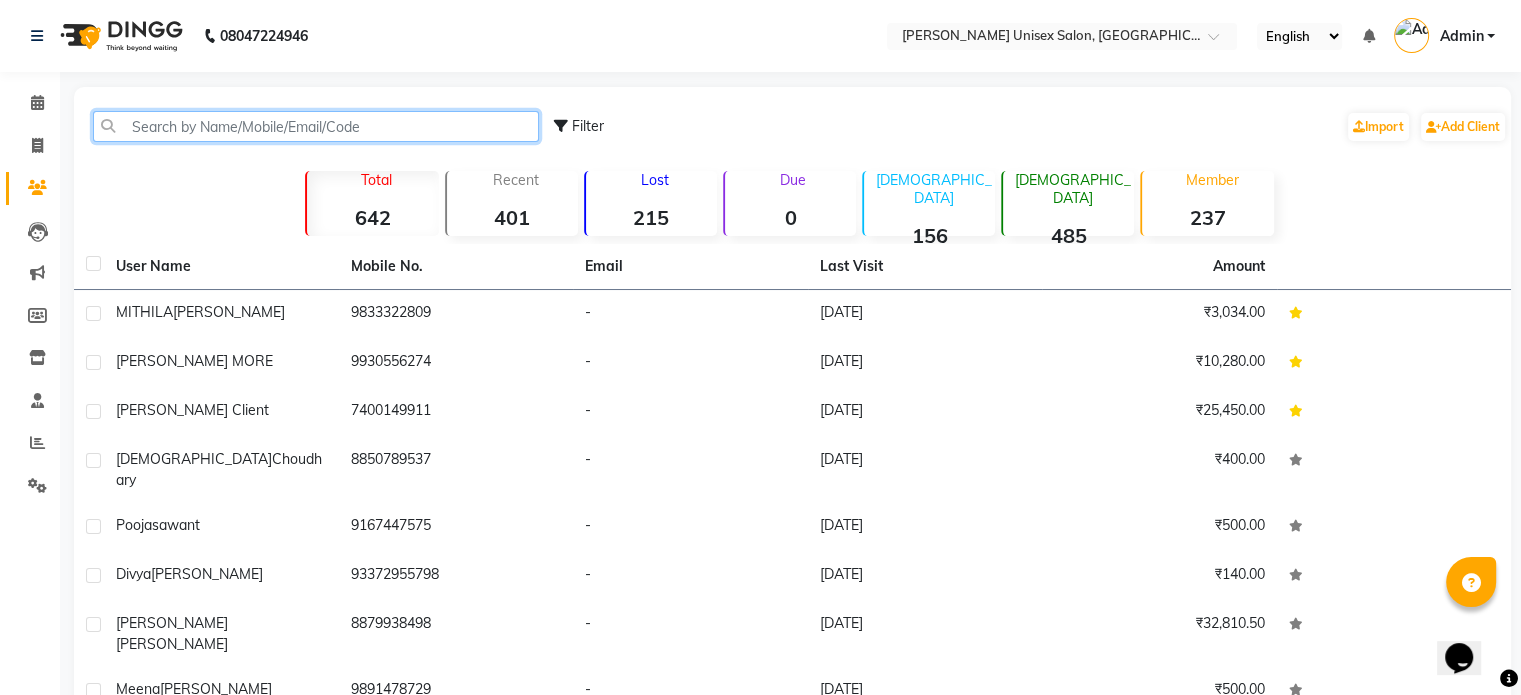 click 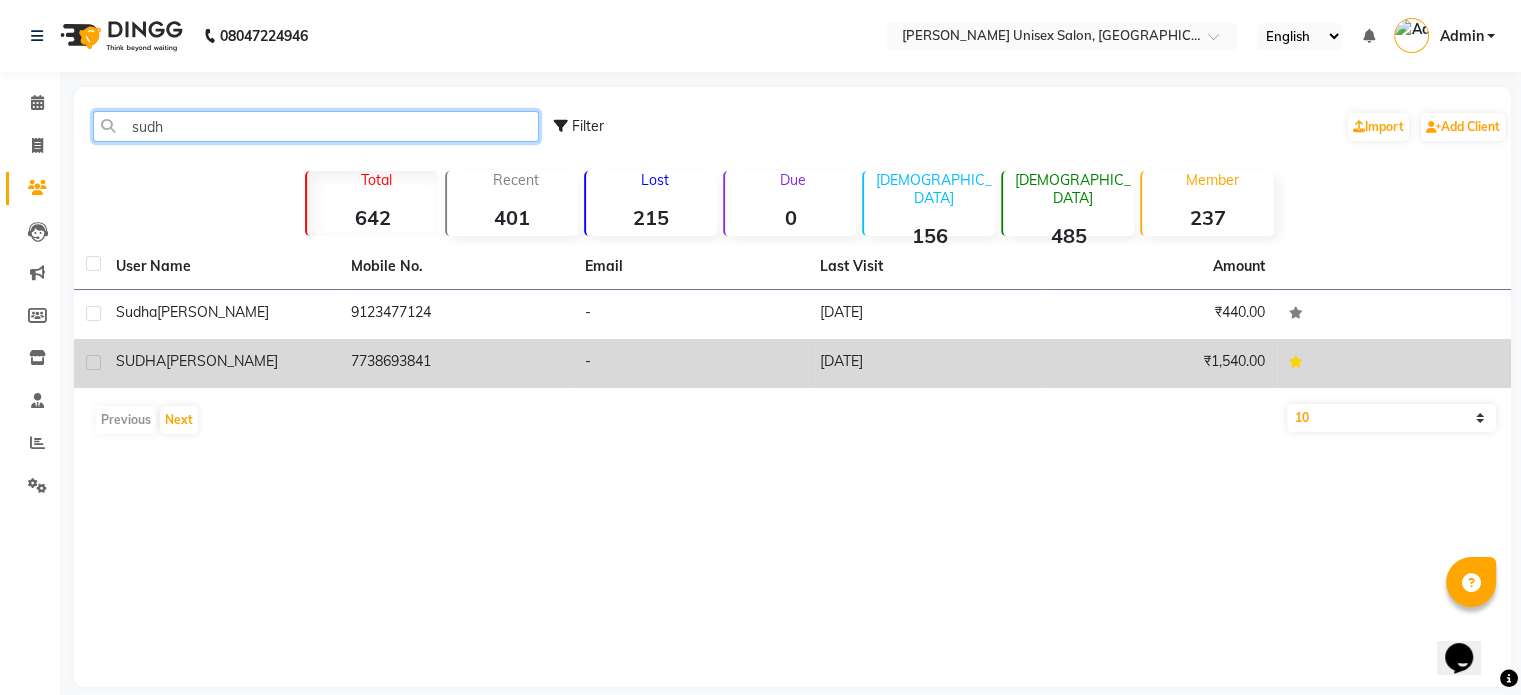 type on "sudh" 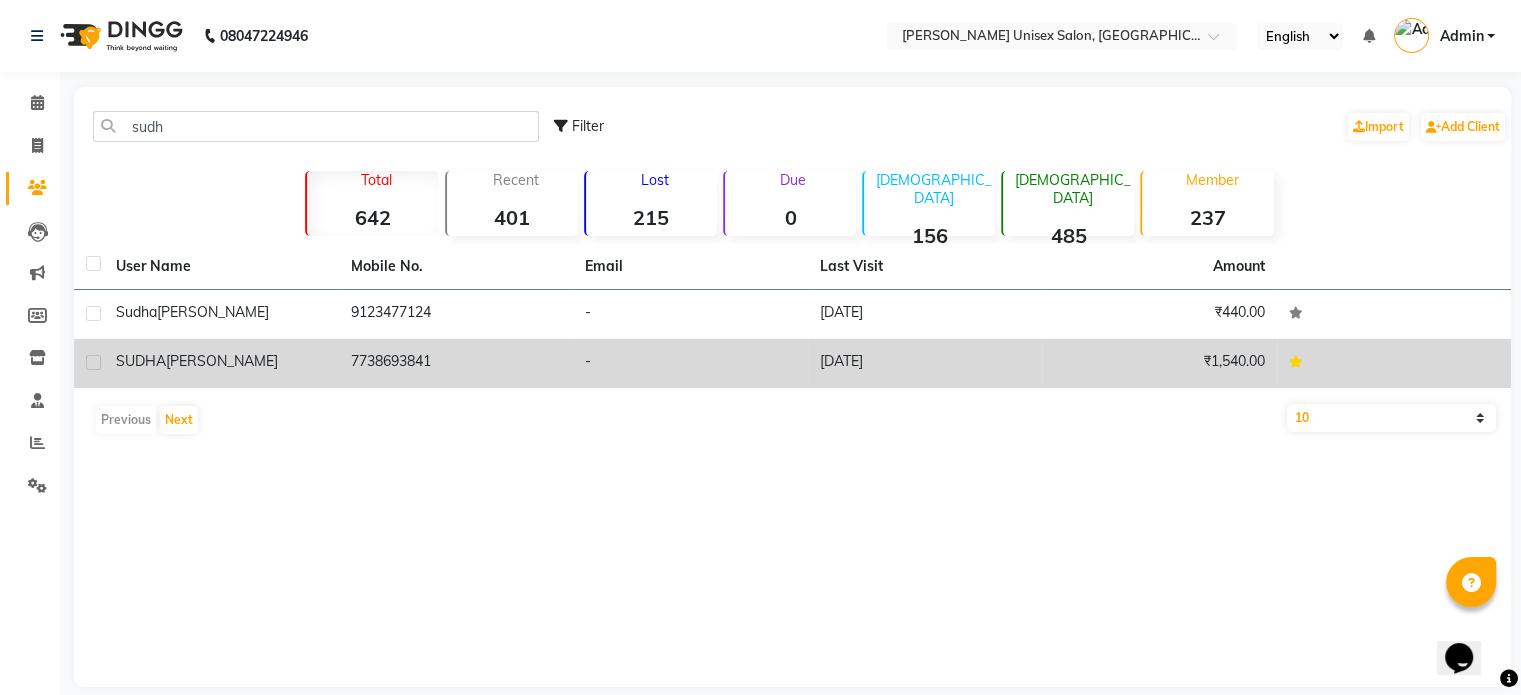 click on "[PERSON_NAME]" 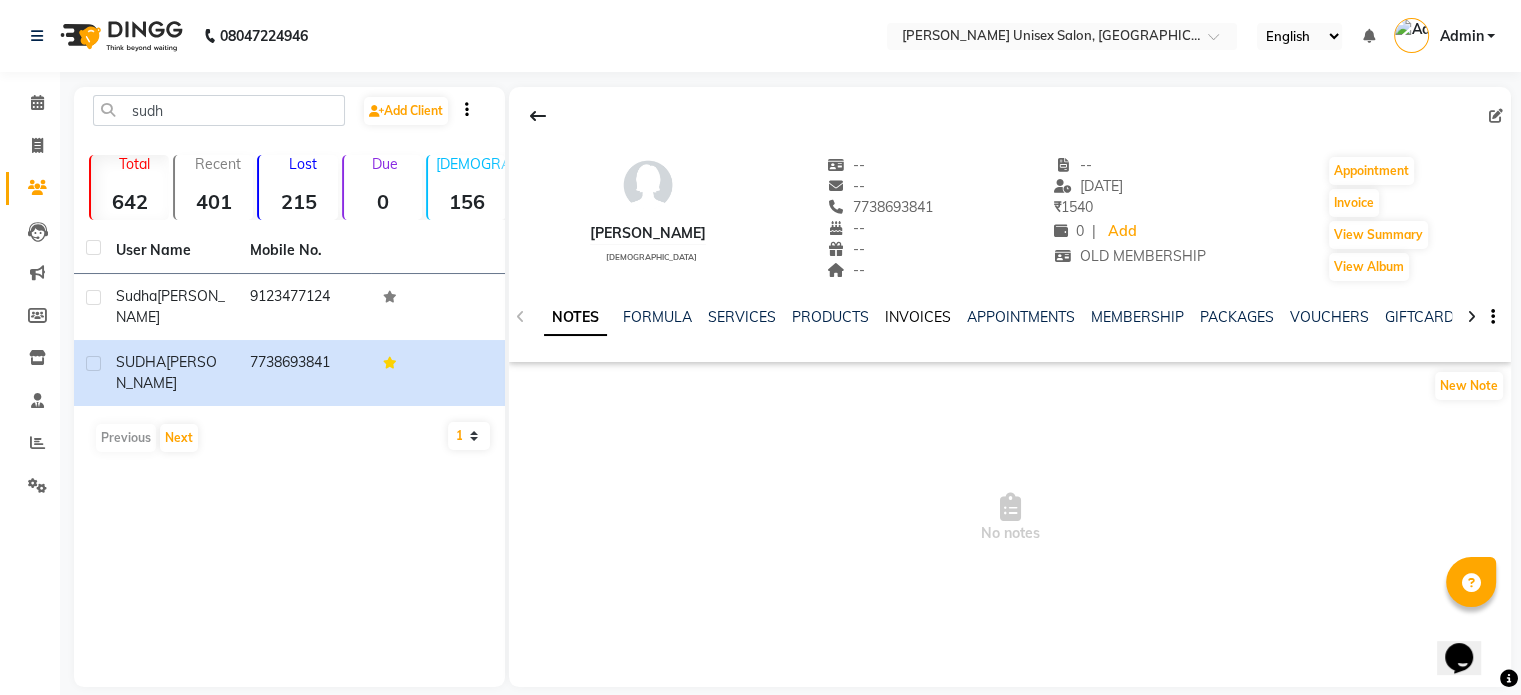 click on "INVOICES" 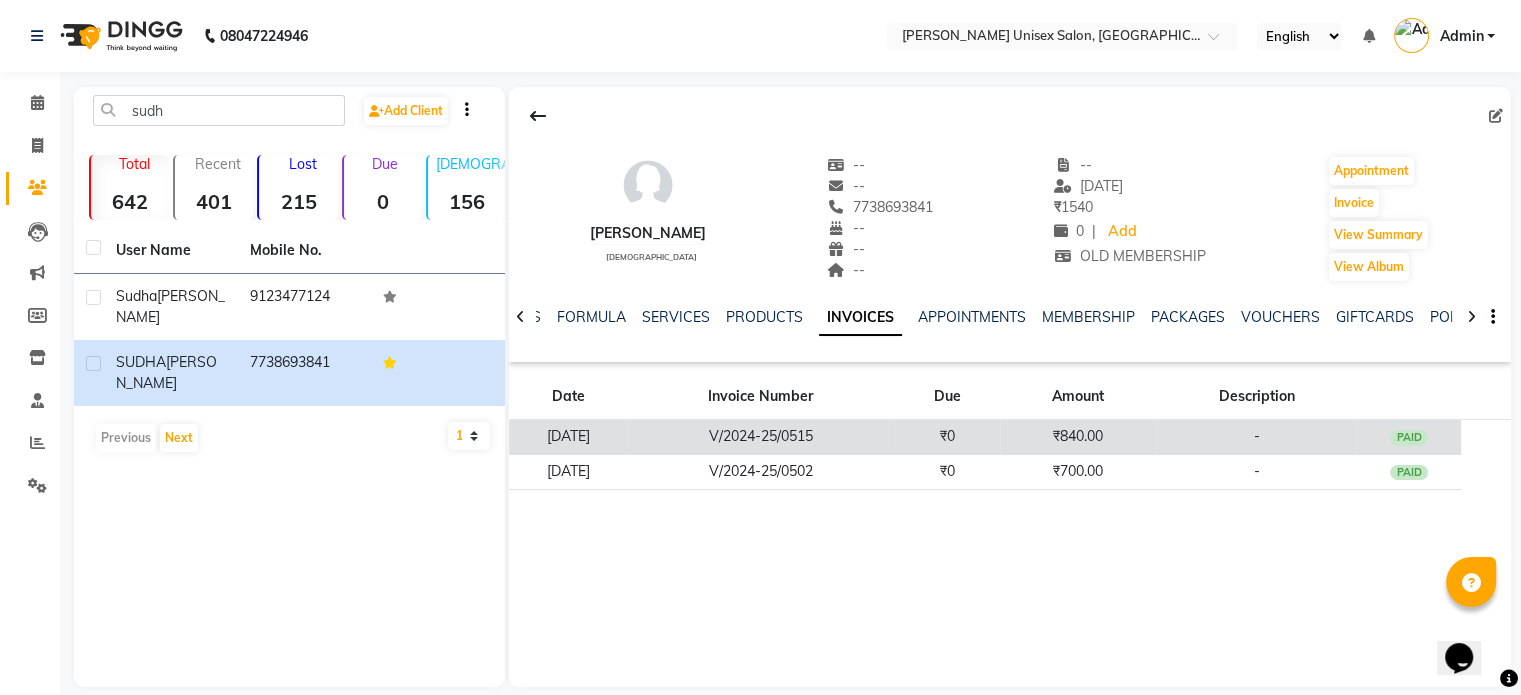 click on "₹0" 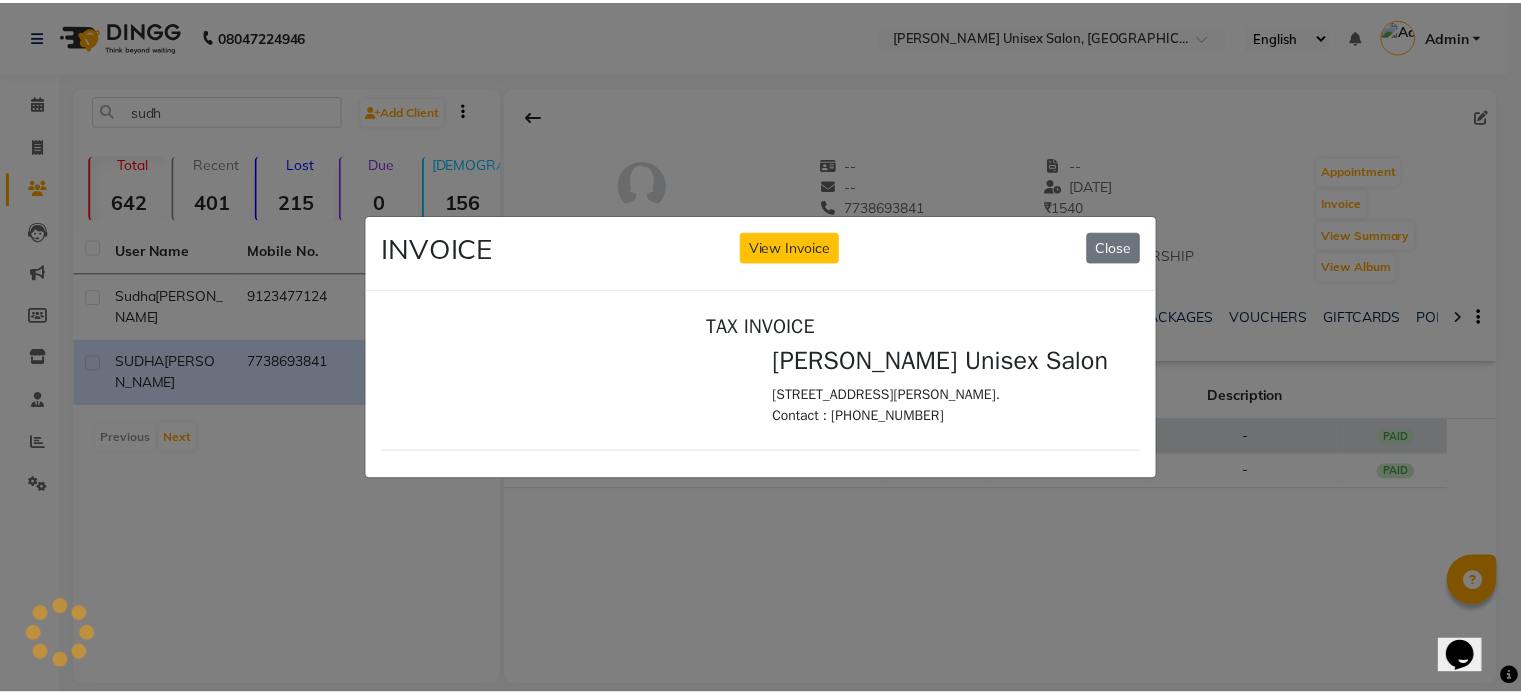 scroll, scrollTop: 0, scrollLeft: 0, axis: both 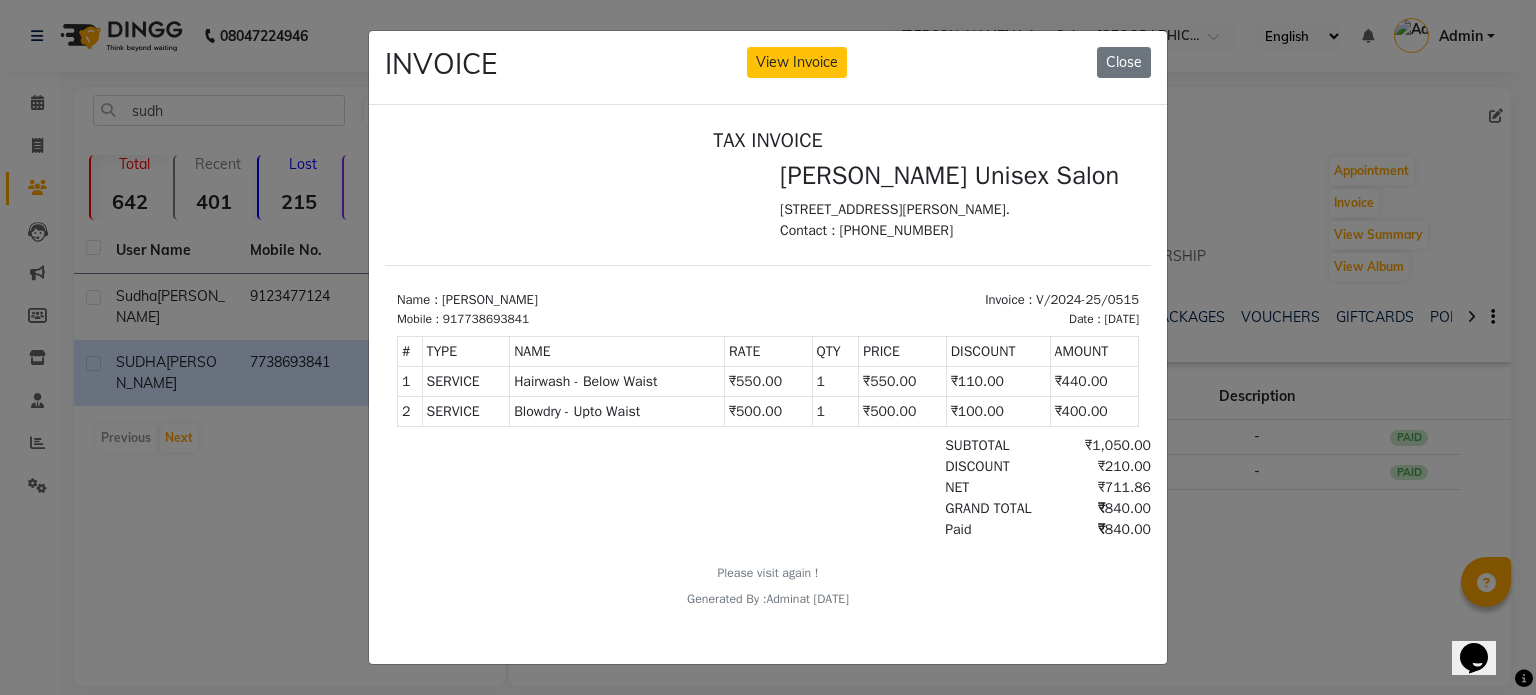 click on "INVOICE View Invoice Close" 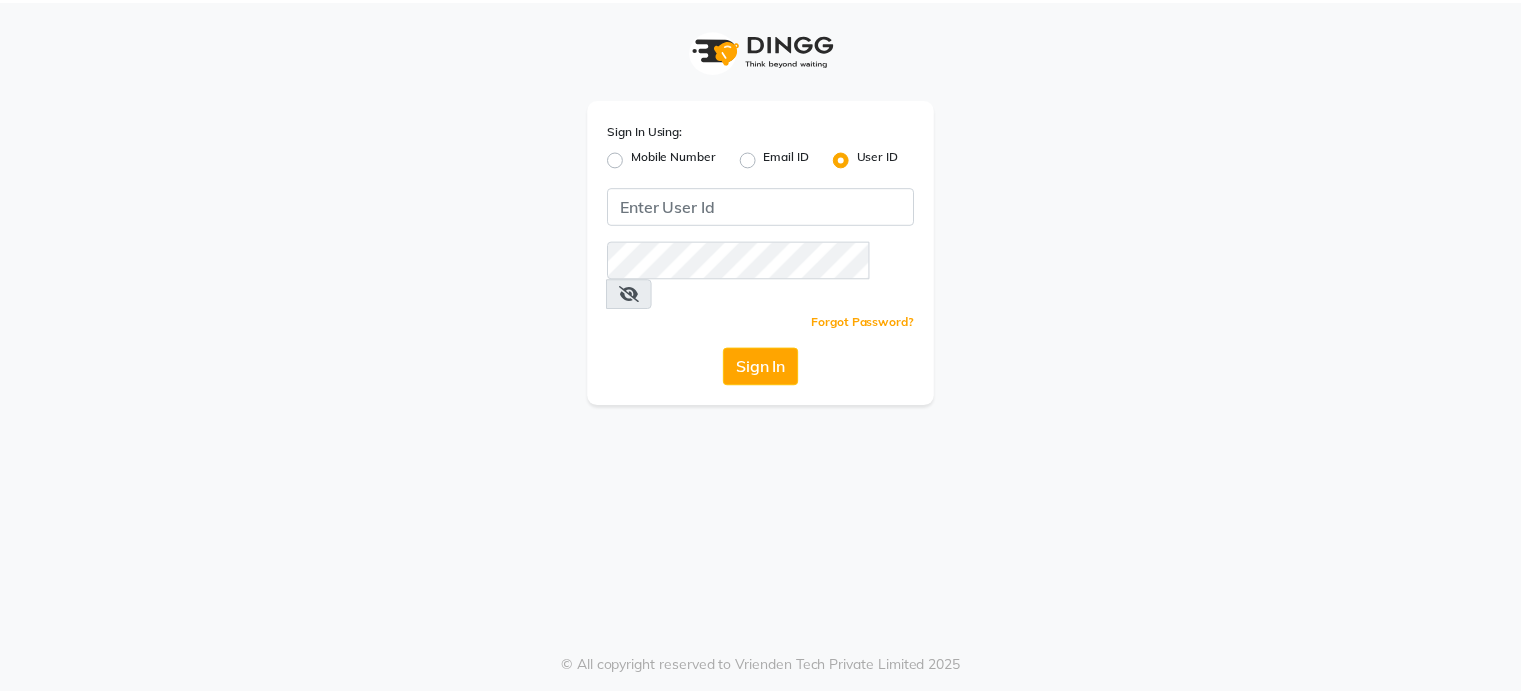 scroll, scrollTop: 0, scrollLeft: 0, axis: both 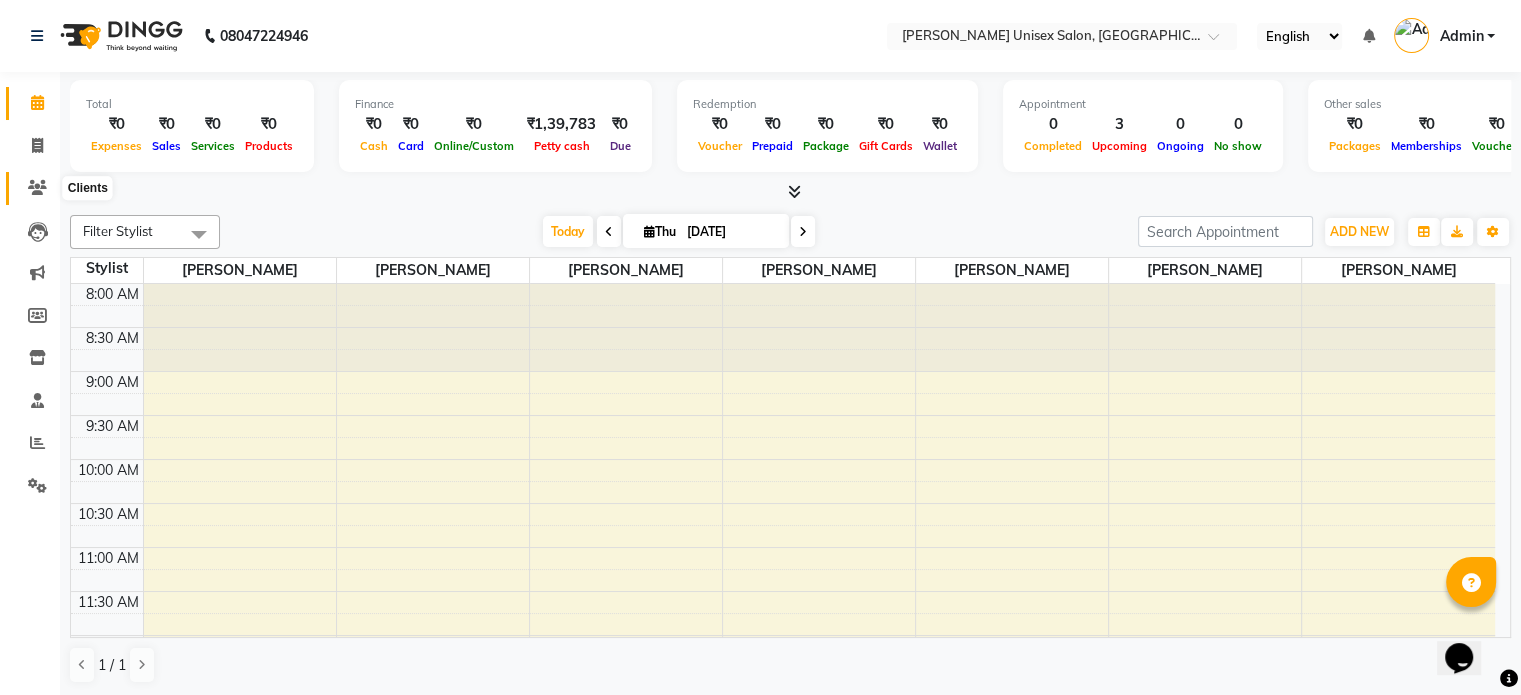 click 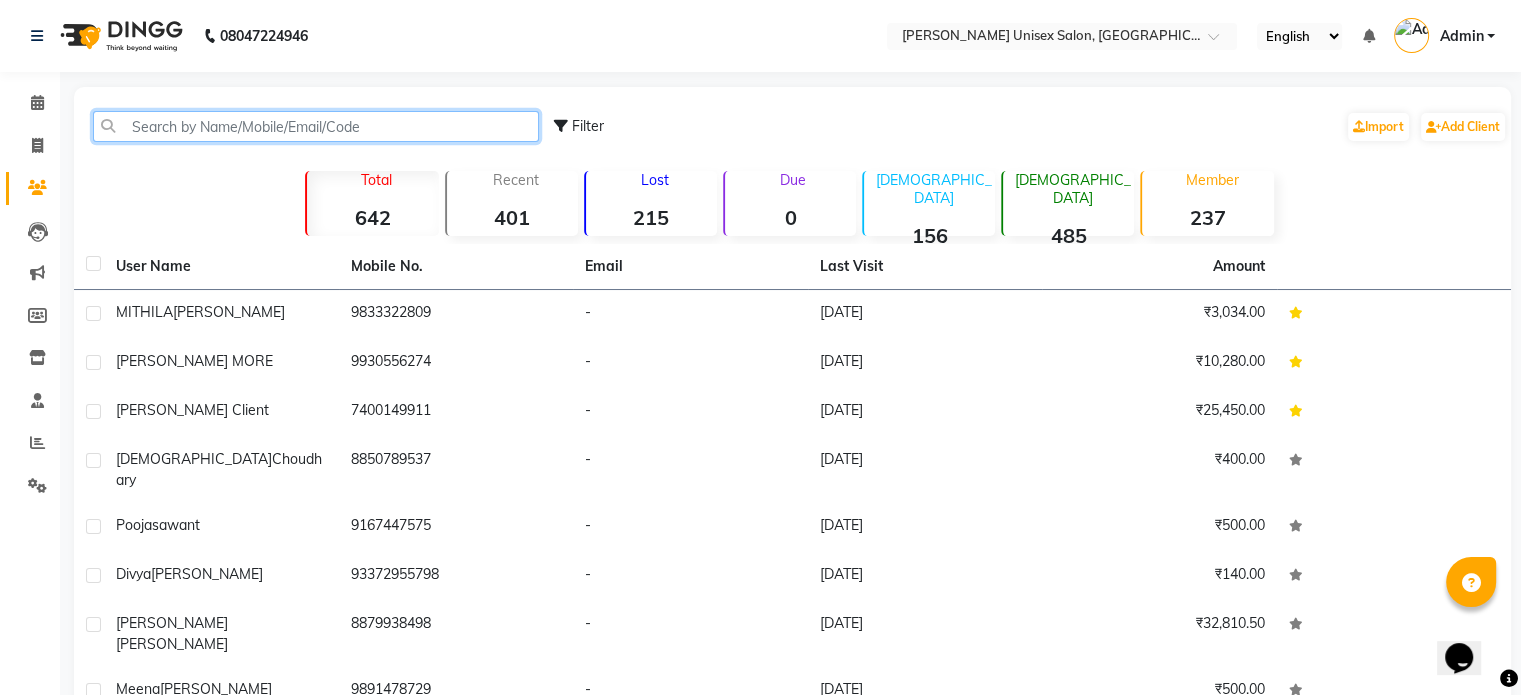click 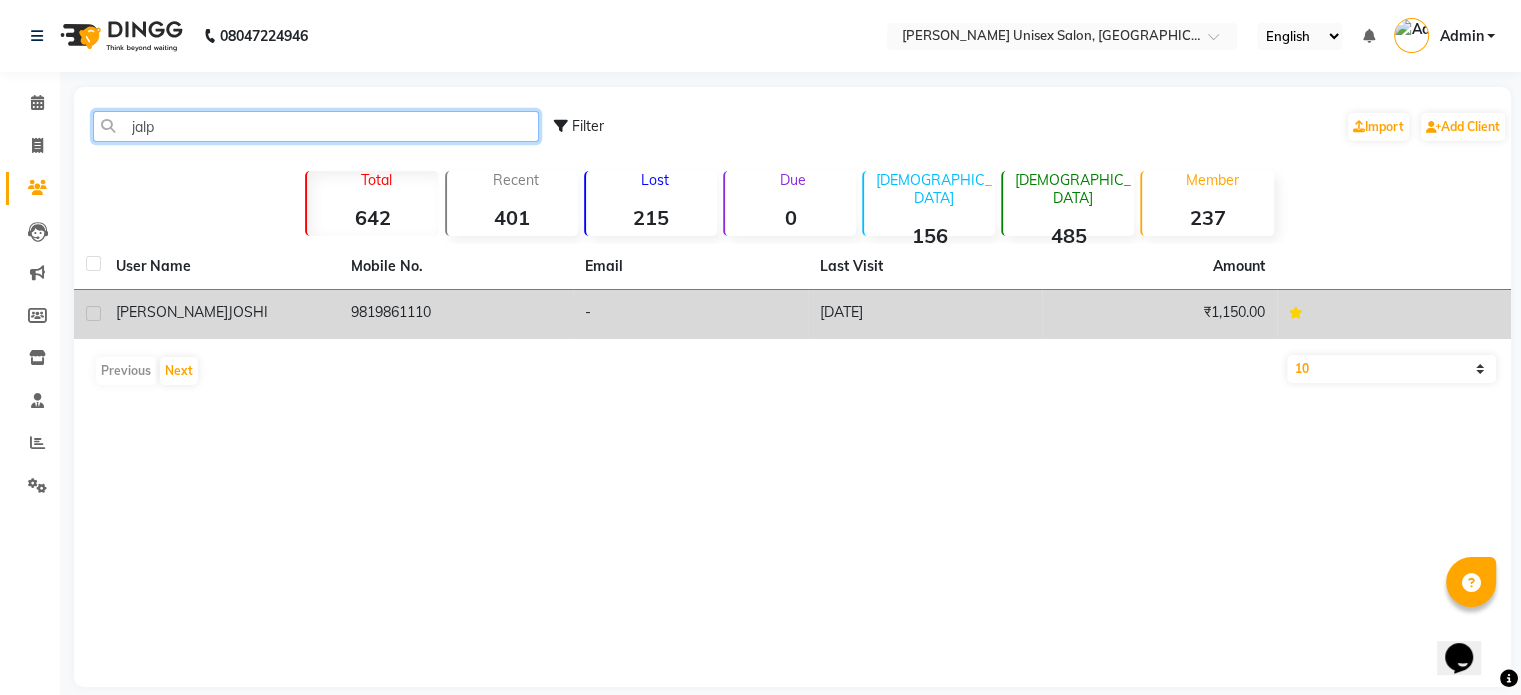 type on "jalp" 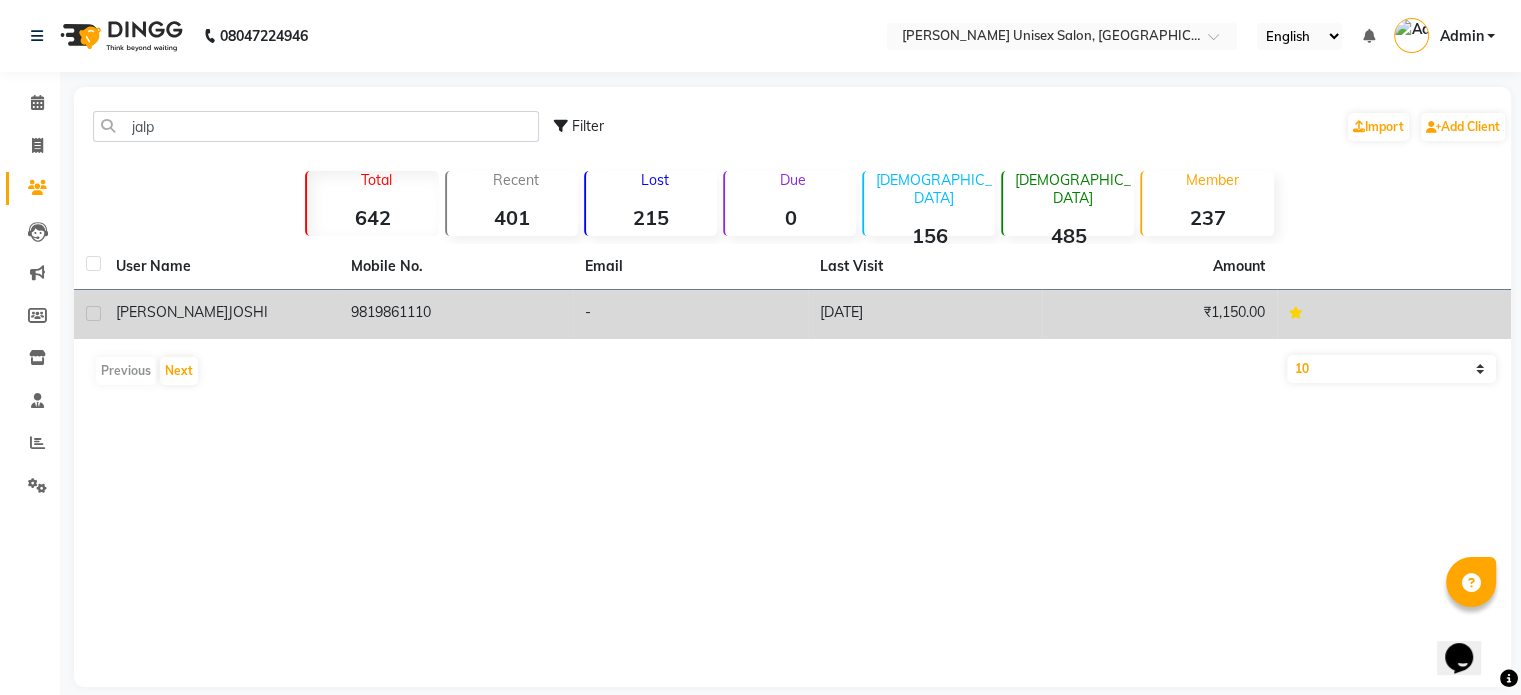 click on "9819861110" 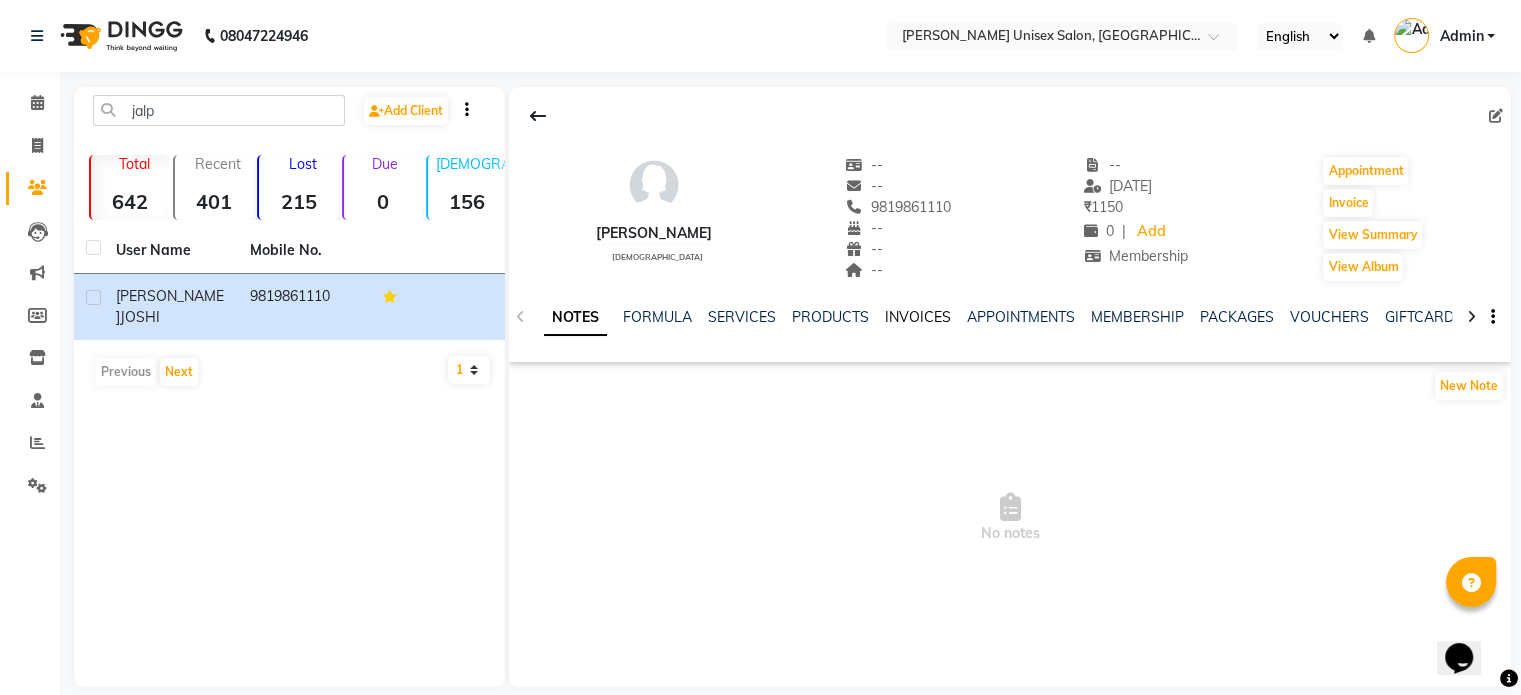 click on "INVOICES" 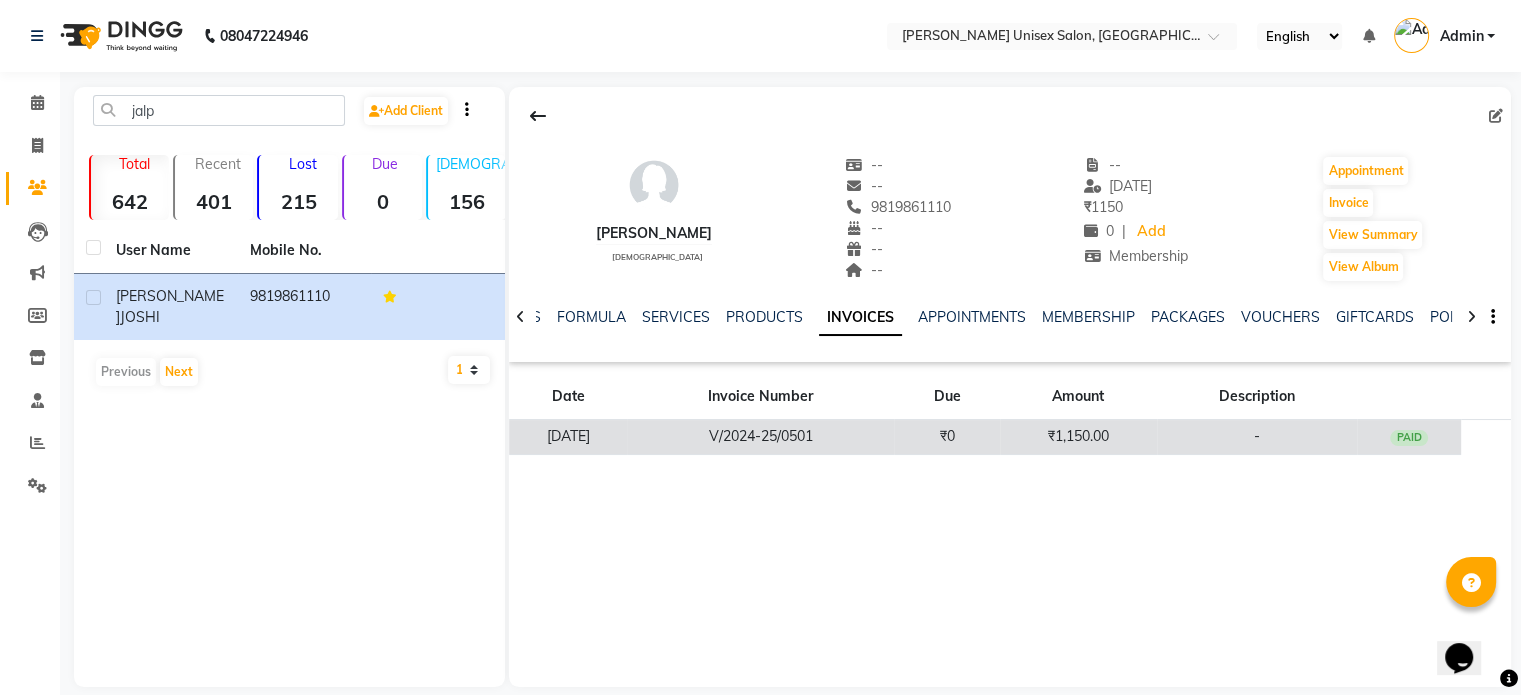 click on "₹1,150.00" 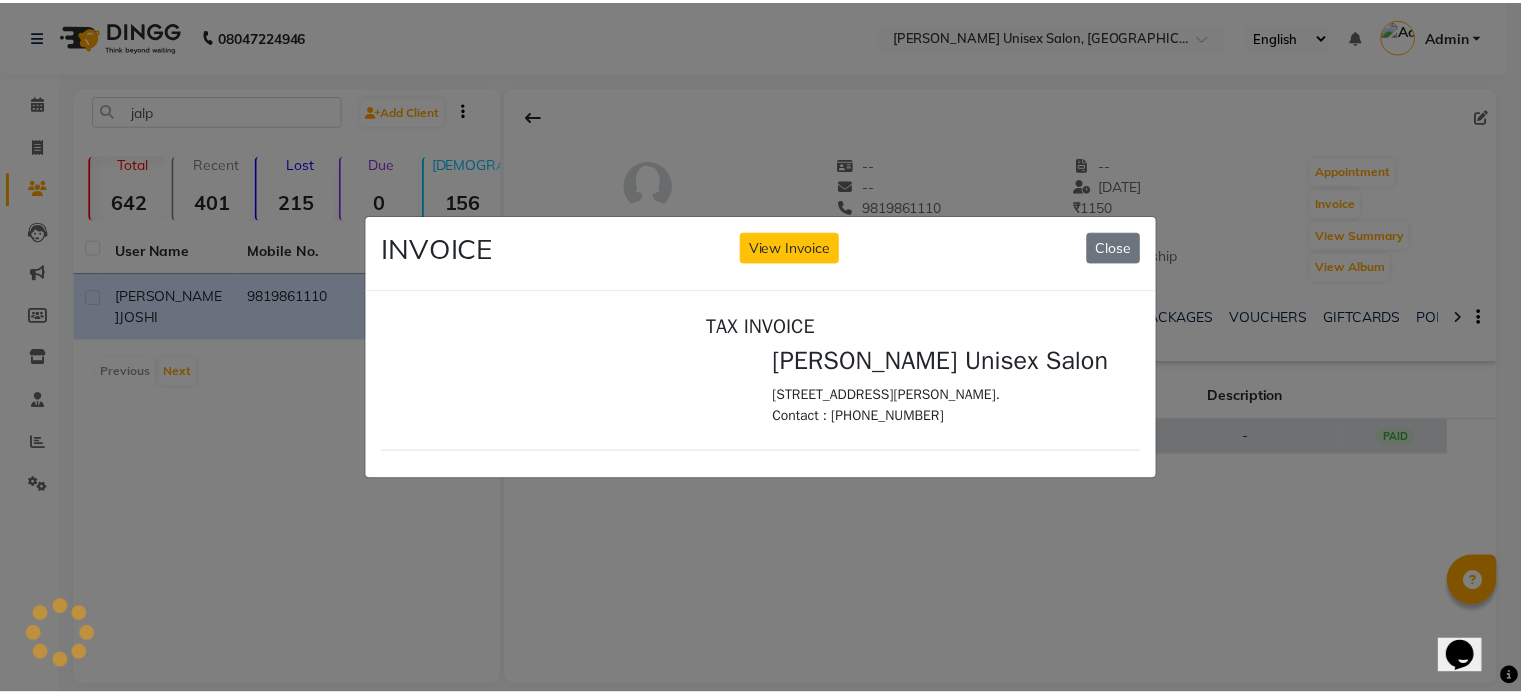 scroll, scrollTop: 0, scrollLeft: 0, axis: both 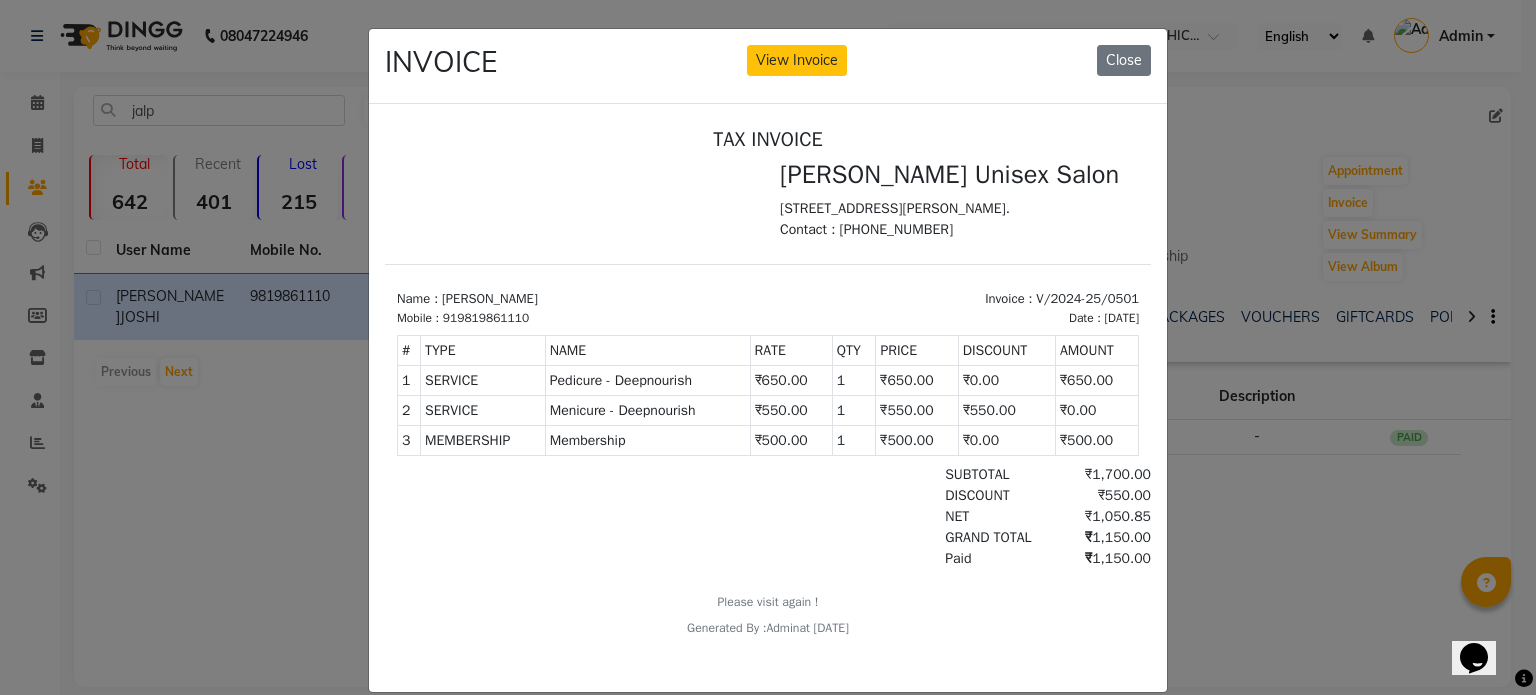 click on "21/02/2025" at bounding box center [1121, 317] 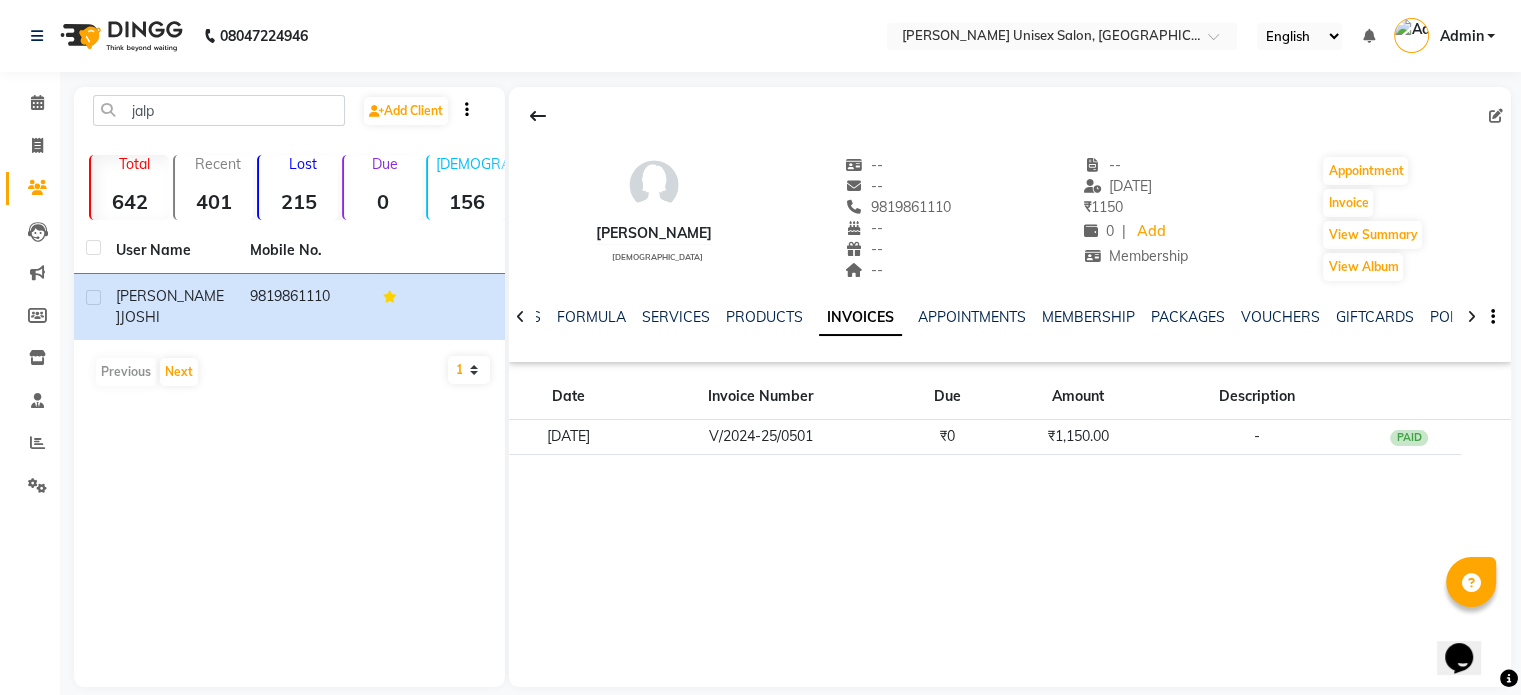 click on "JALPA JOSHI   female  --   --   9819861110  --  --  --  -- 21-02-2025 ₹    1150 0 |  Add  Membership  Appointment   Invoice  View Summary  View Album  NOTES FORMULA SERVICES PRODUCTS INVOICES APPOINTMENTS MEMBERSHIP PACKAGES VOUCHERS GIFTCARDS POINTS FORMS FAMILY CARDS WALLET Date Invoice Number Due Amount Description 21-02-2025 V/2024-25/0501 ₹0 ₹1,150.00 -  PAID" 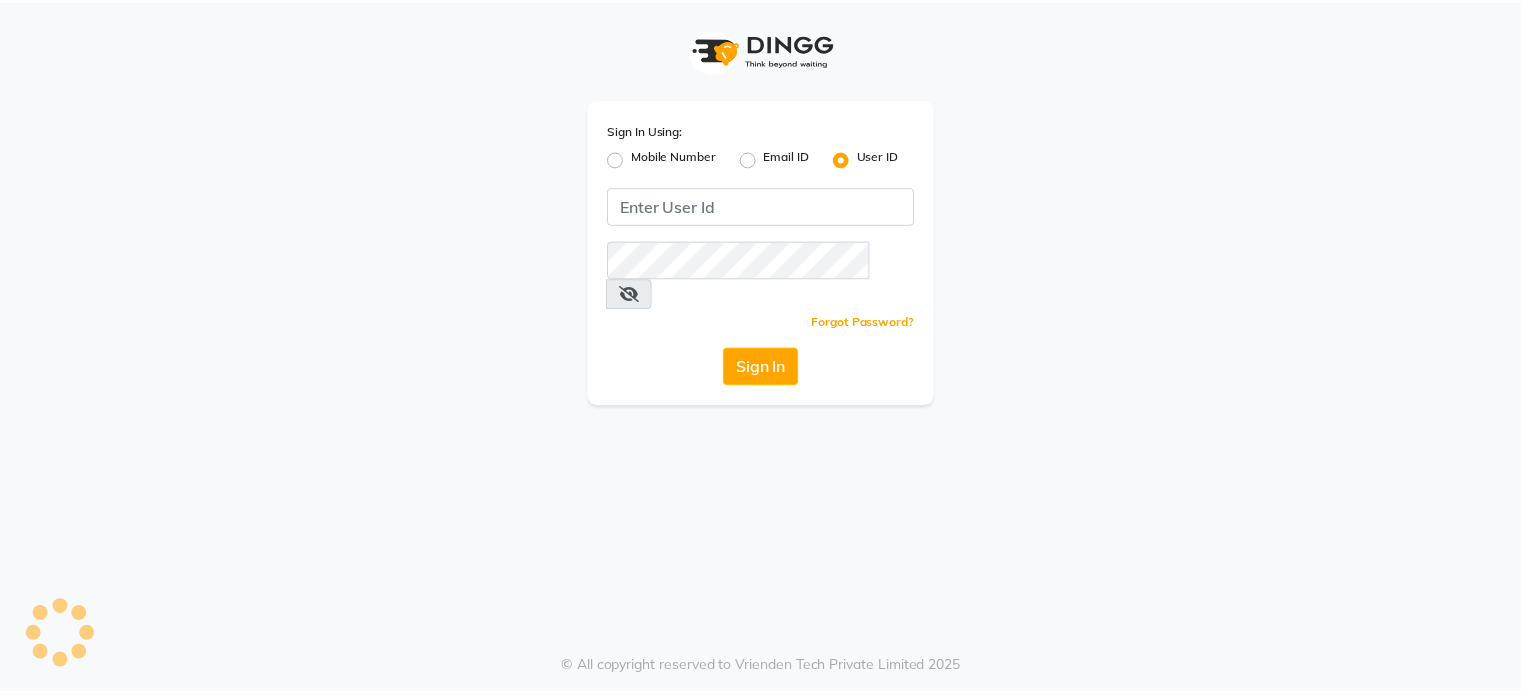 scroll, scrollTop: 0, scrollLeft: 0, axis: both 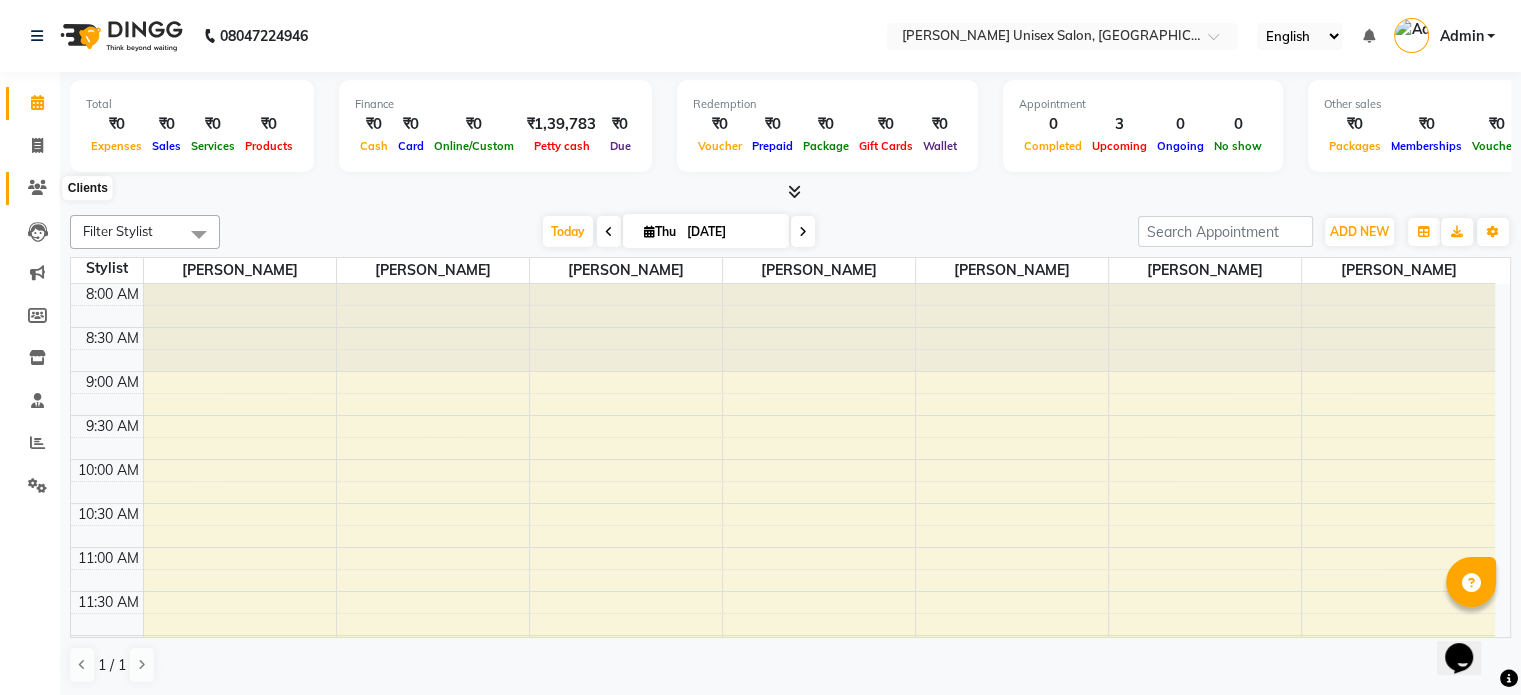 click 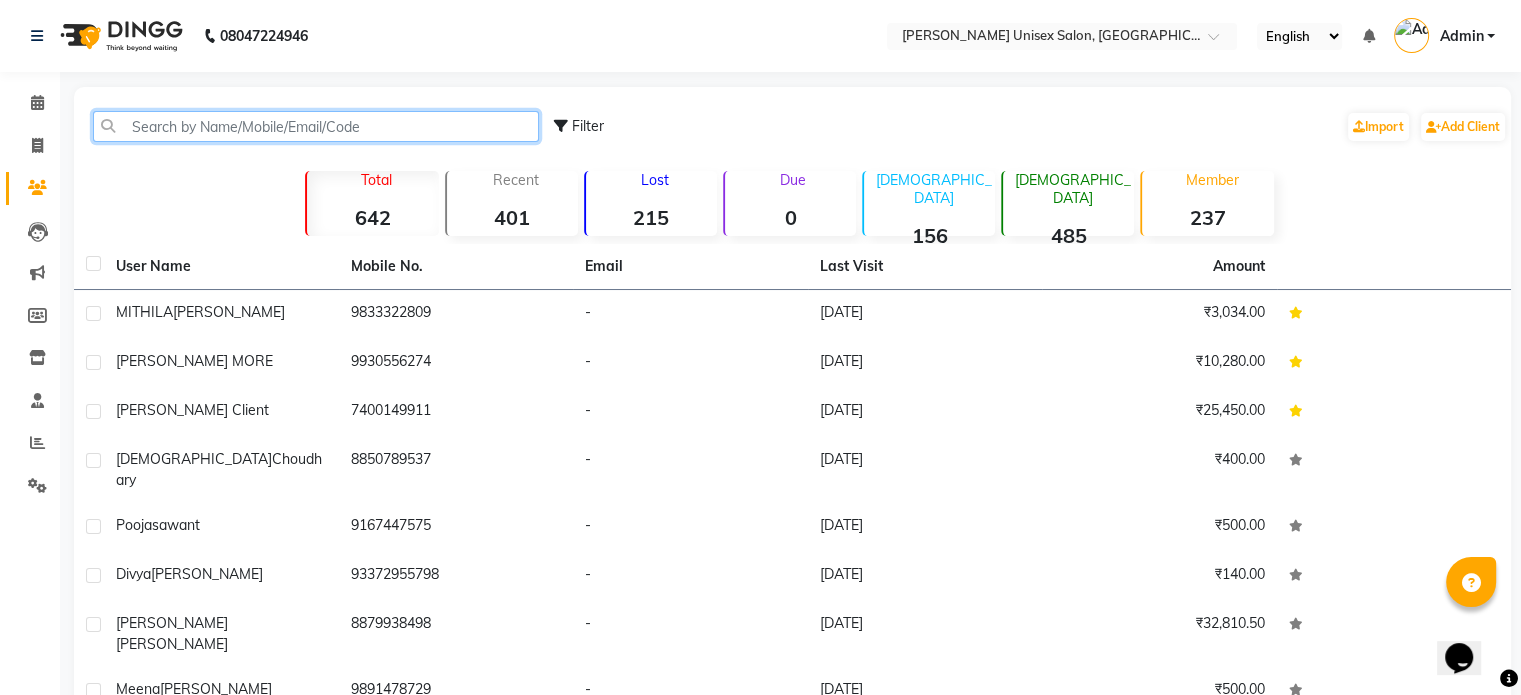 click 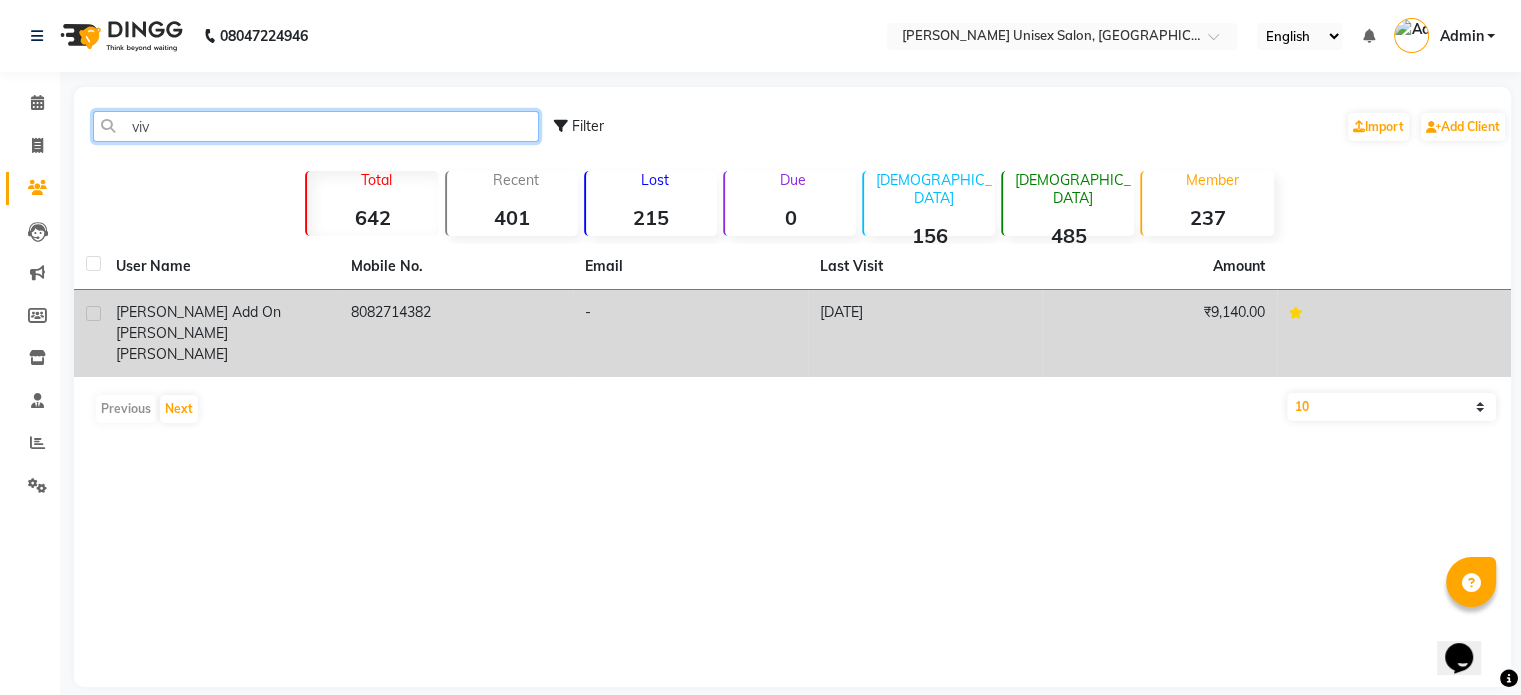 type on "viv" 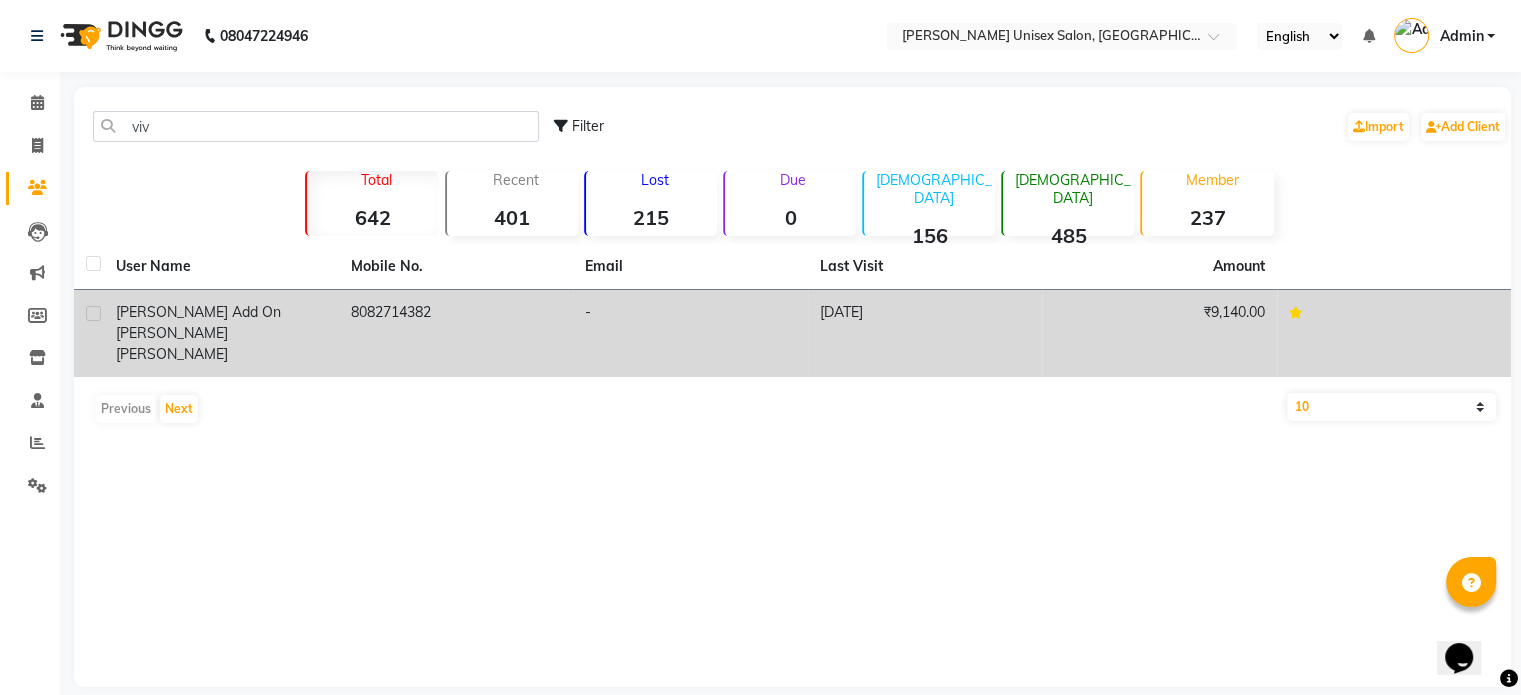 click on "8082714382" 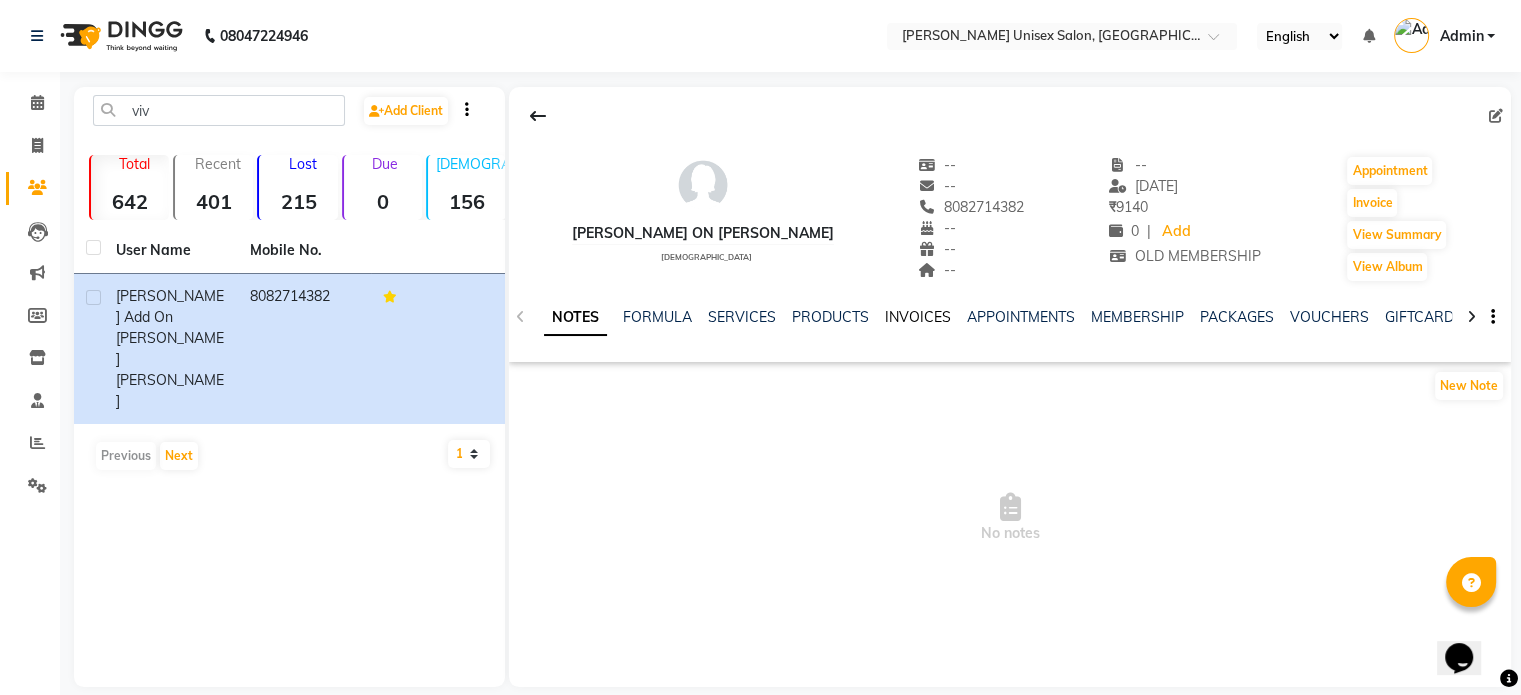 click on "INVOICES" 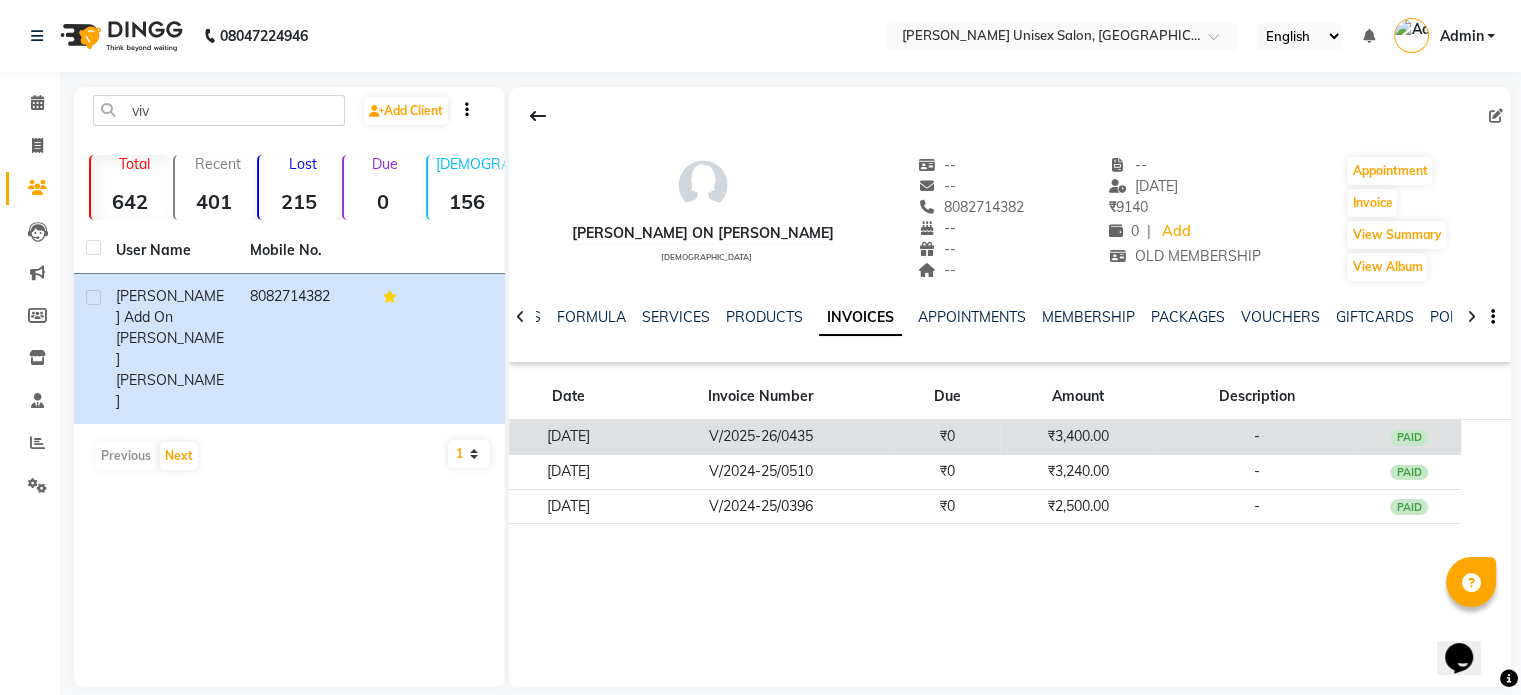 click on "V/2025-26/0435" 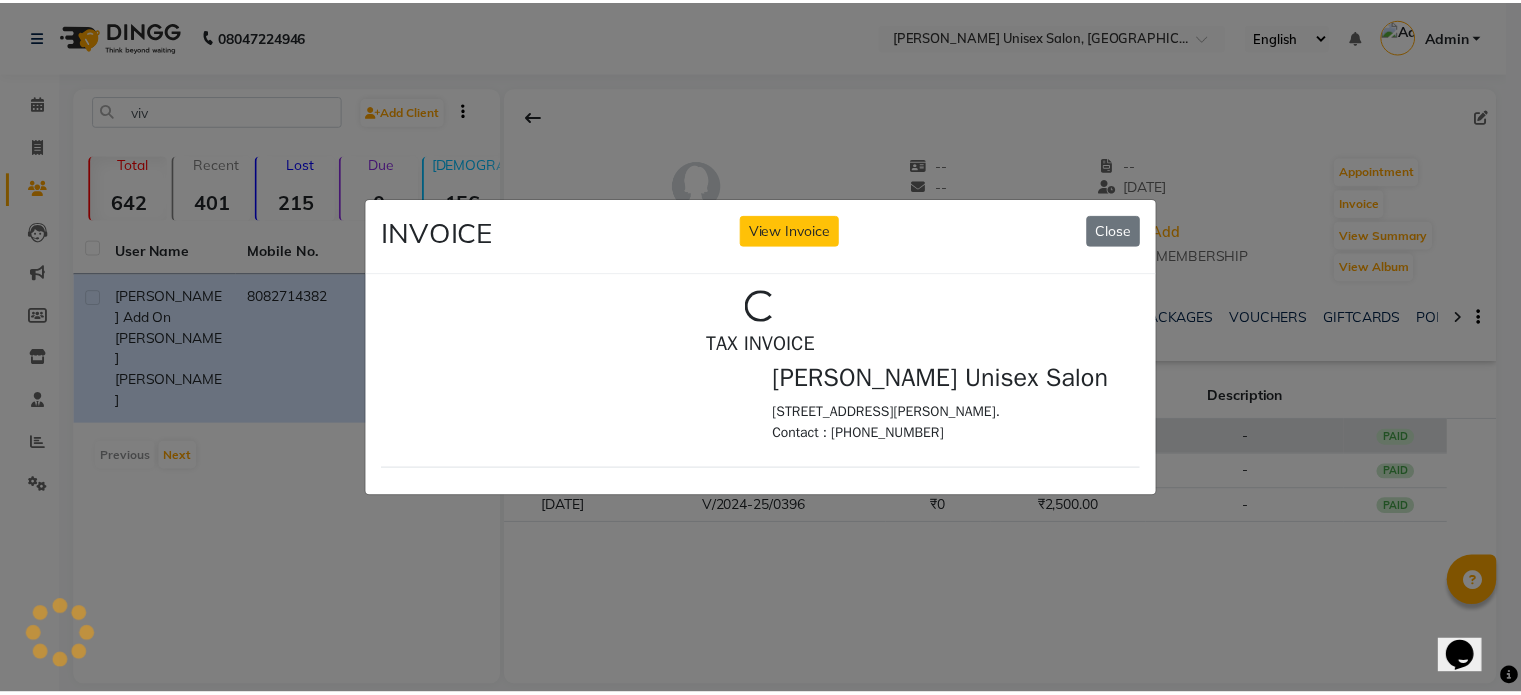 scroll, scrollTop: 0, scrollLeft: 0, axis: both 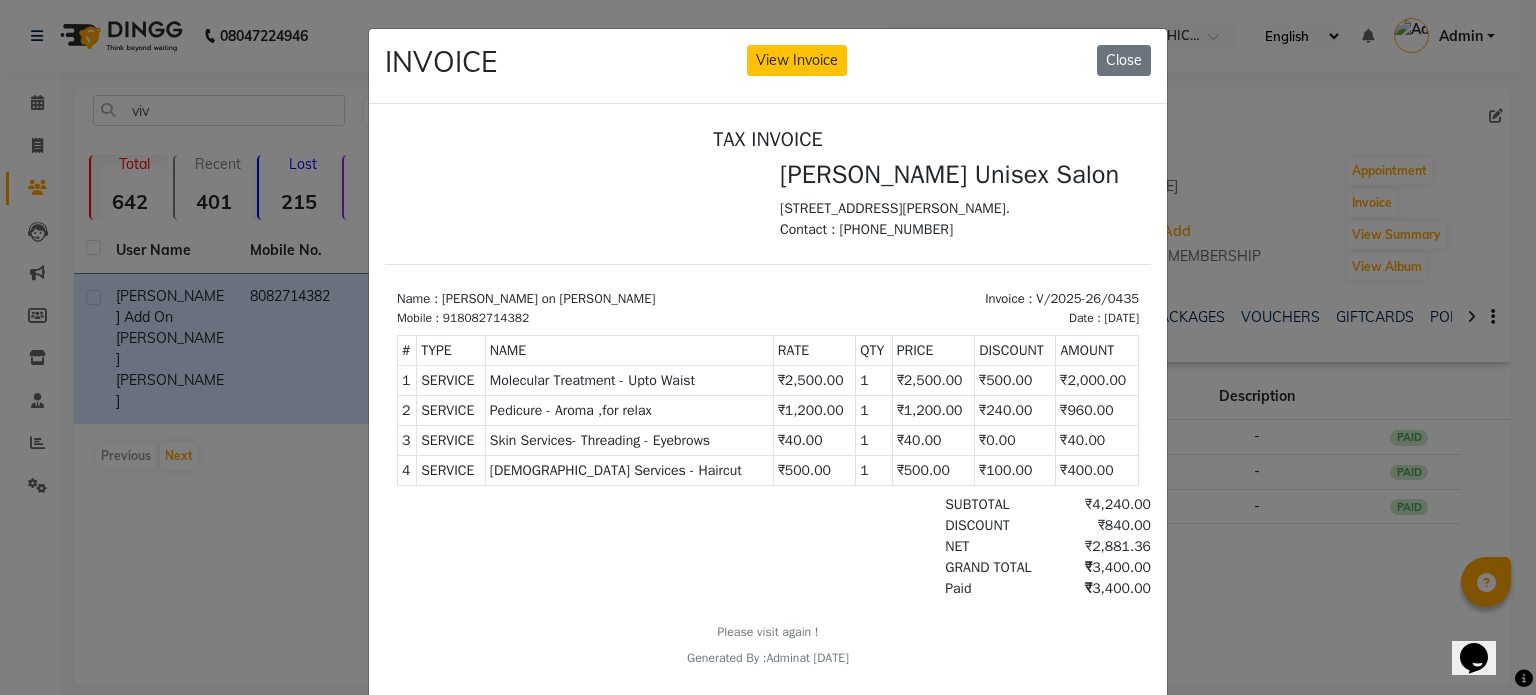click on "INVOICE View Invoice Close" 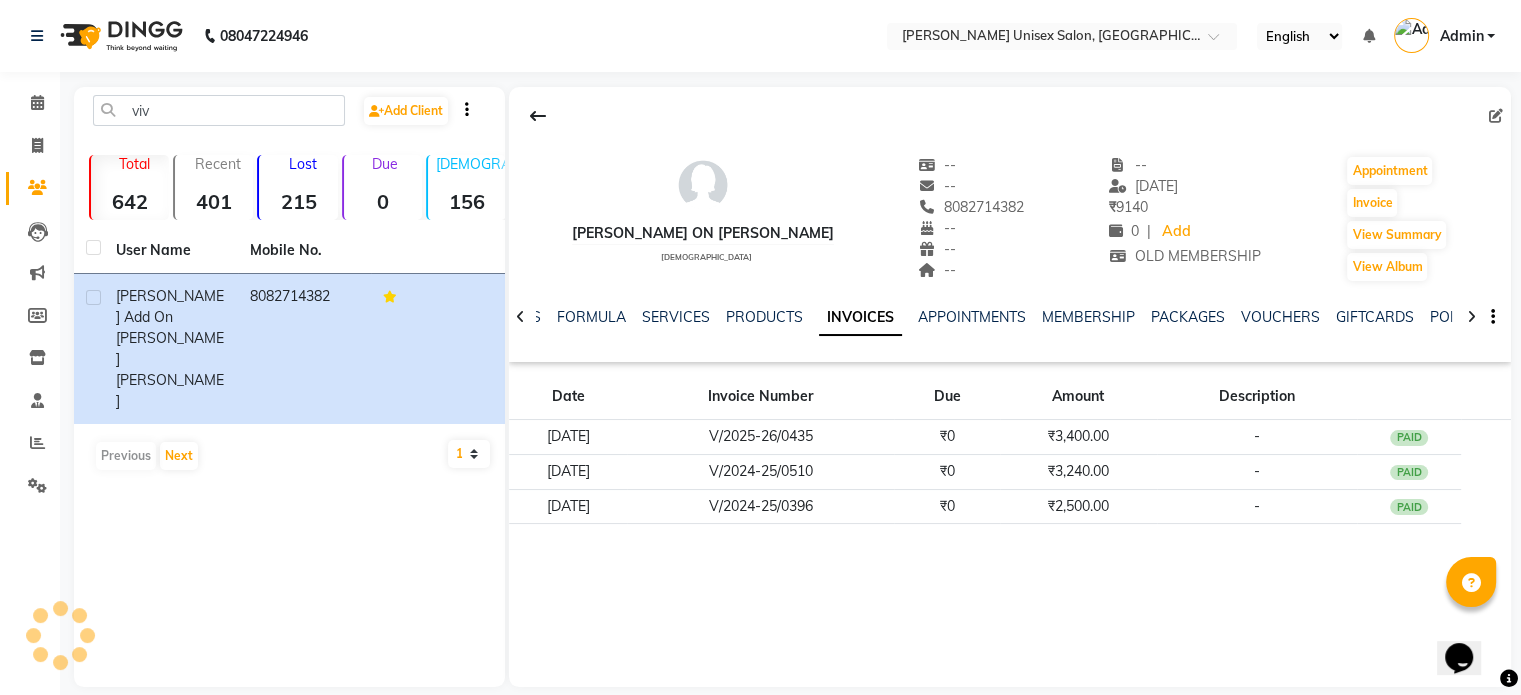 click on "Vivyana Add on Mary Fernandes   female  --   --   8082714382  --  --  --  -- 20-05-2025 ₹    9140 0 |  Add  OLD MEMBERSHIP  Appointment   Invoice  View Summary  View Album  NOTES FORMULA SERVICES PRODUCTS INVOICES APPOINTMENTS MEMBERSHIP PACKAGES VOUCHERS GIFTCARDS POINTS FORMS FAMILY CARDS WALLET Date Invoice Number Due Amount Description 20-05-2025 V/2025-26/0435 ₹0 ₹3,400.00 -  PAID 22-02-2025 V/2024-25/0510 ₹0 ₹3,240.00 -  PAID 07-02-2025 V/2024-25/0396 ₹0 ₹2,500.00 -  PAID" 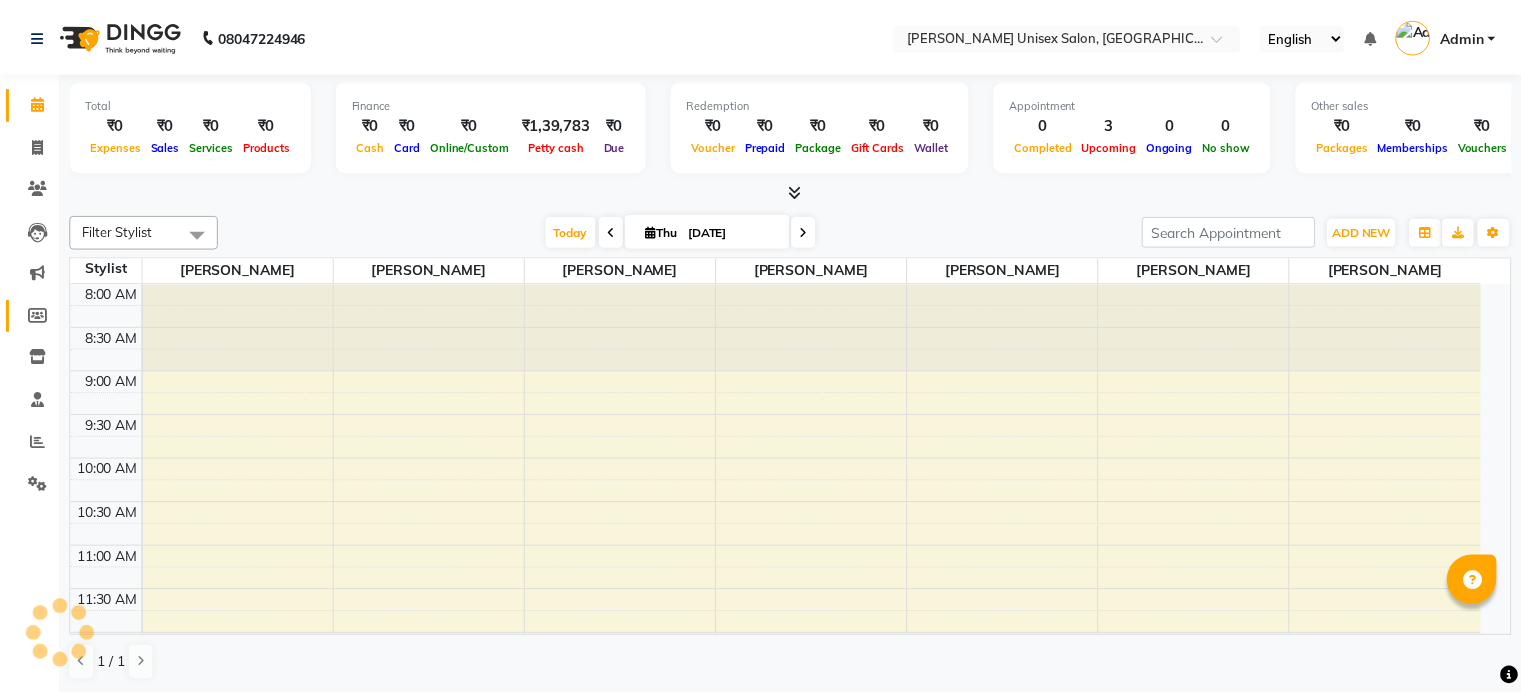 scroll, scrollTop: 0, scrollLeft: 0, axis: both 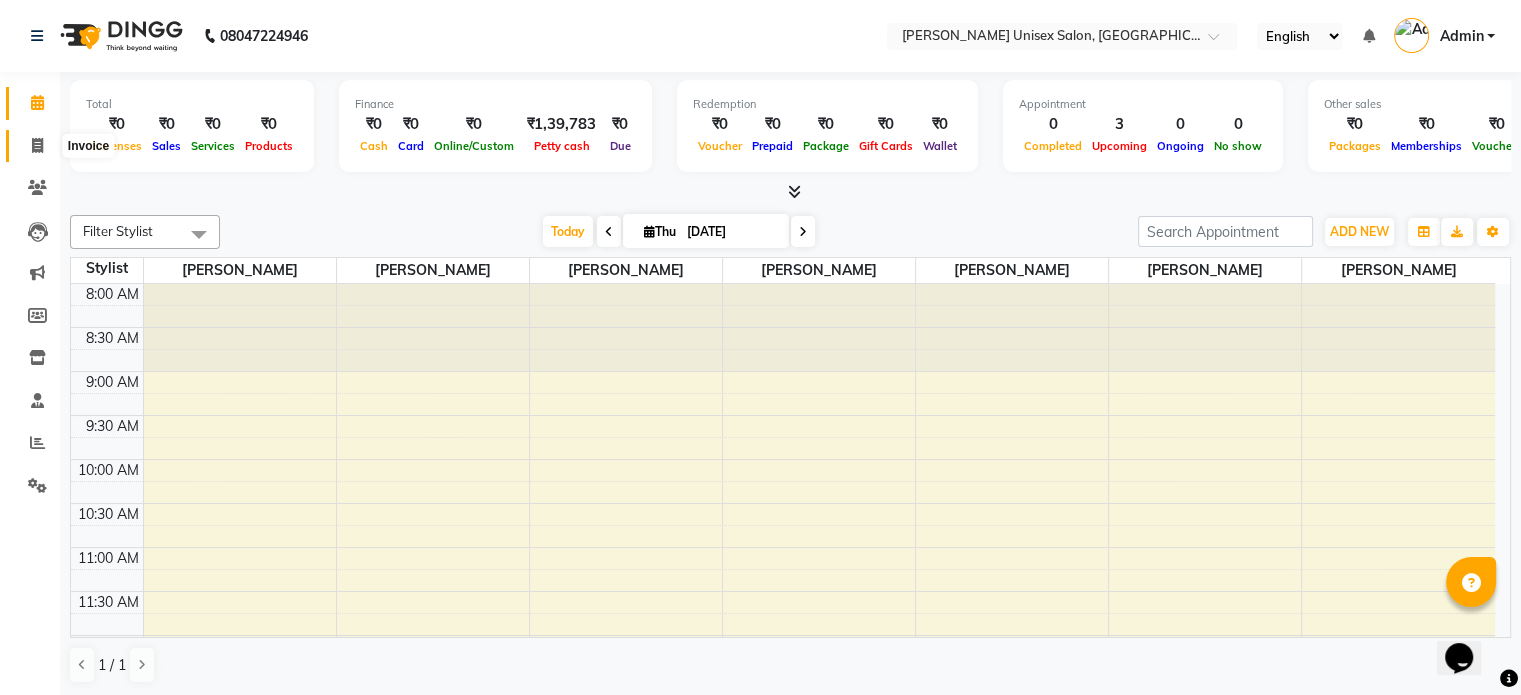 click 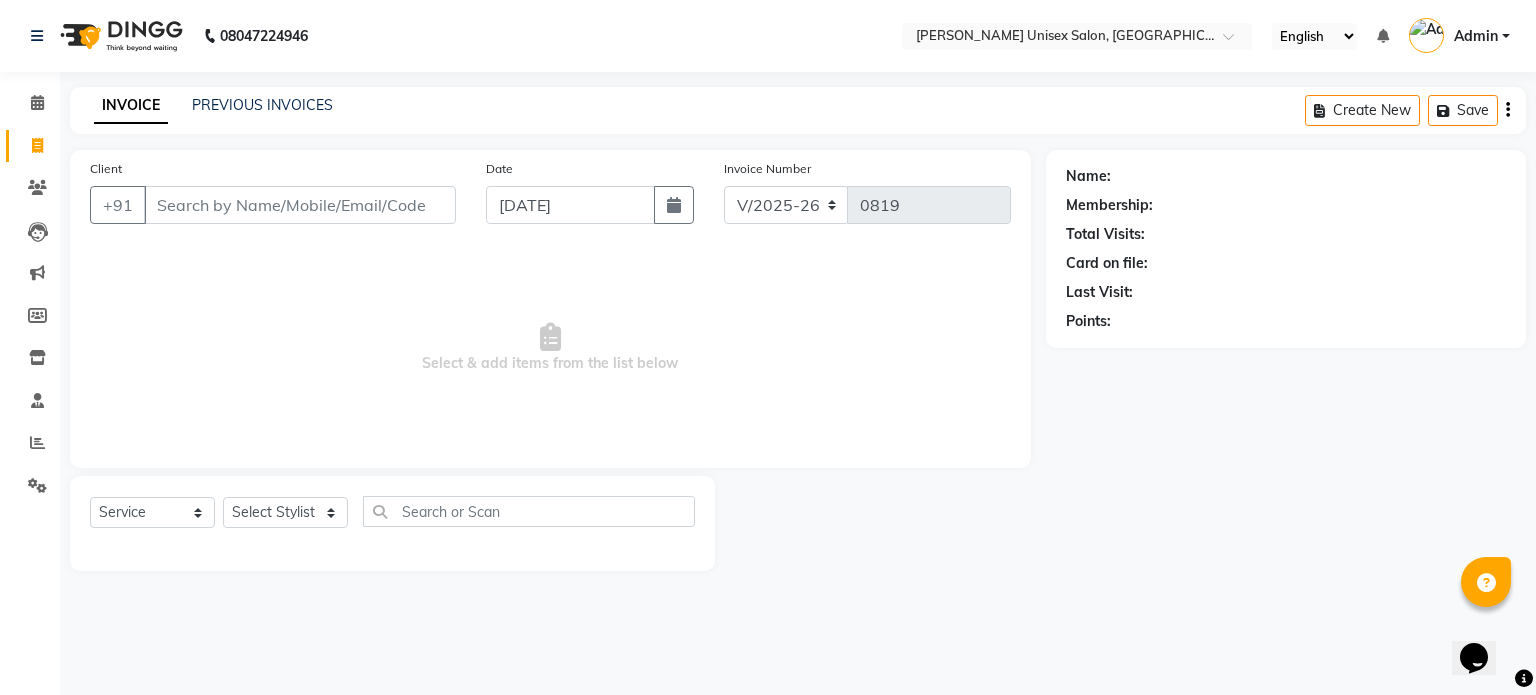 click on "Client" at bounding box center [300, 205] 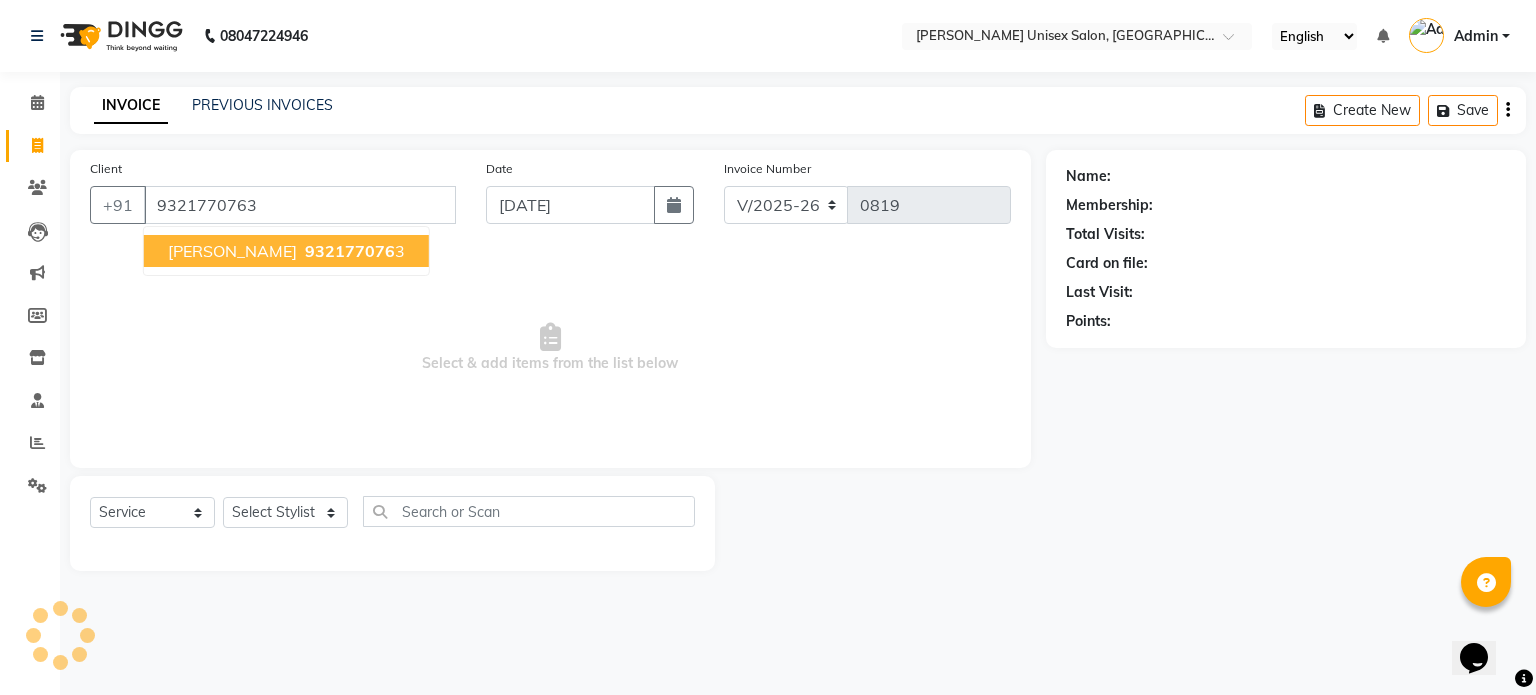 type on "9321770763" 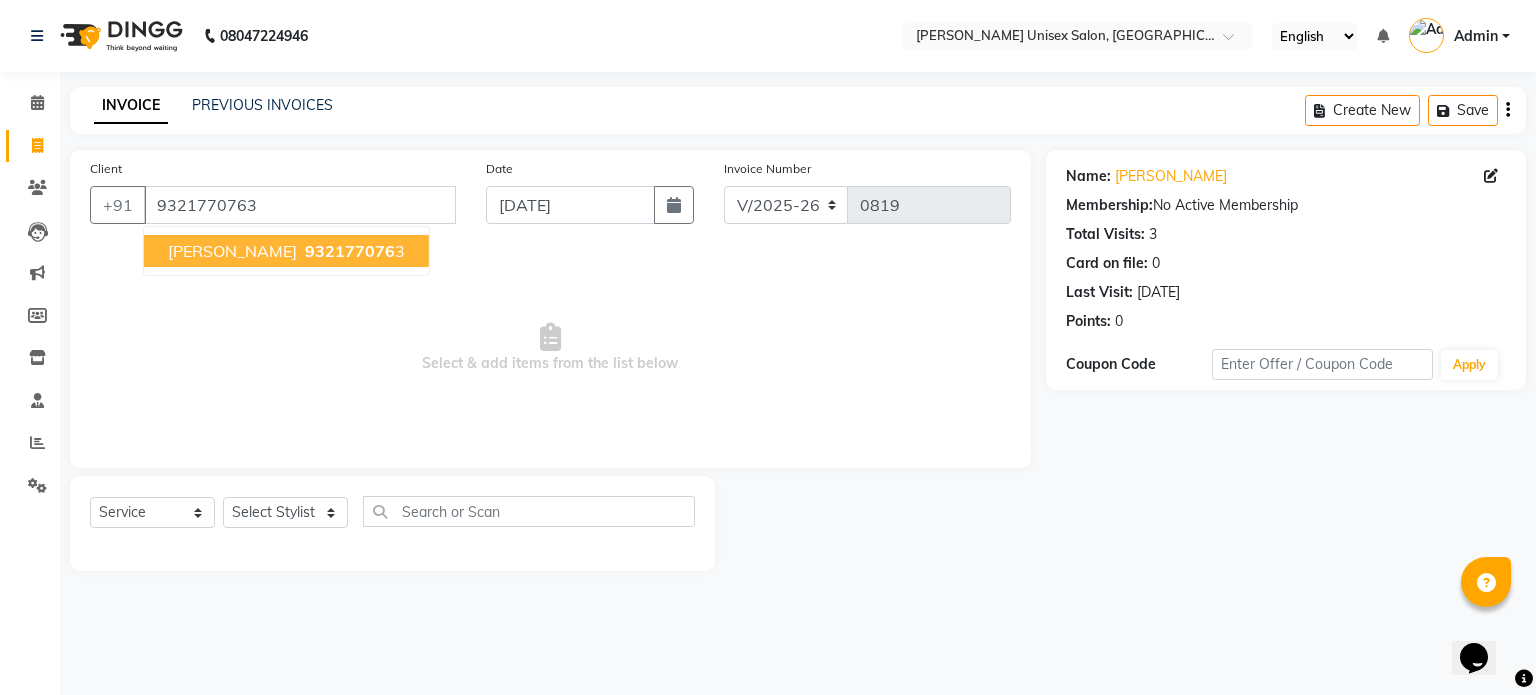 click on "932177076" at bounding box center (350, 251) 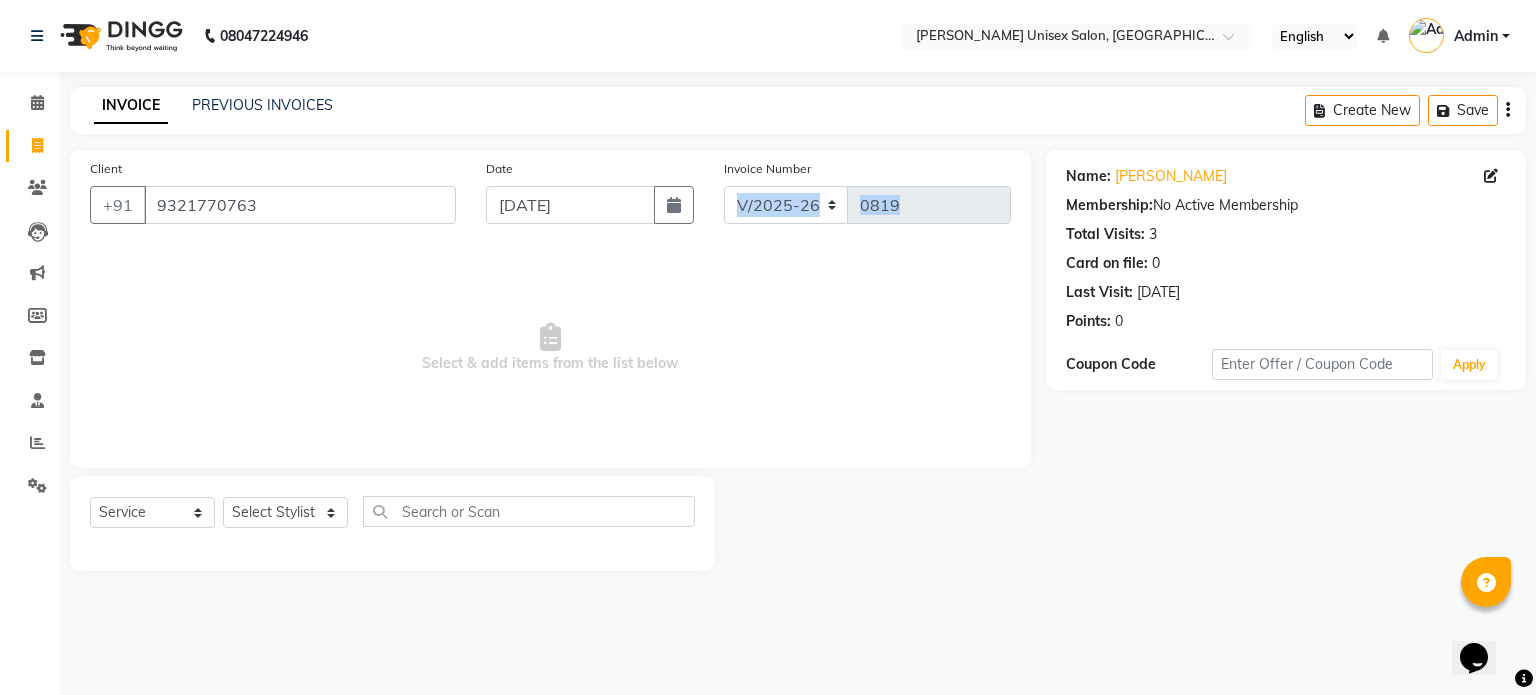 drag, startPoint x: 819, startPoint y: 183, endPoint x: 560, endPoint y: 300, distance: 284.20062 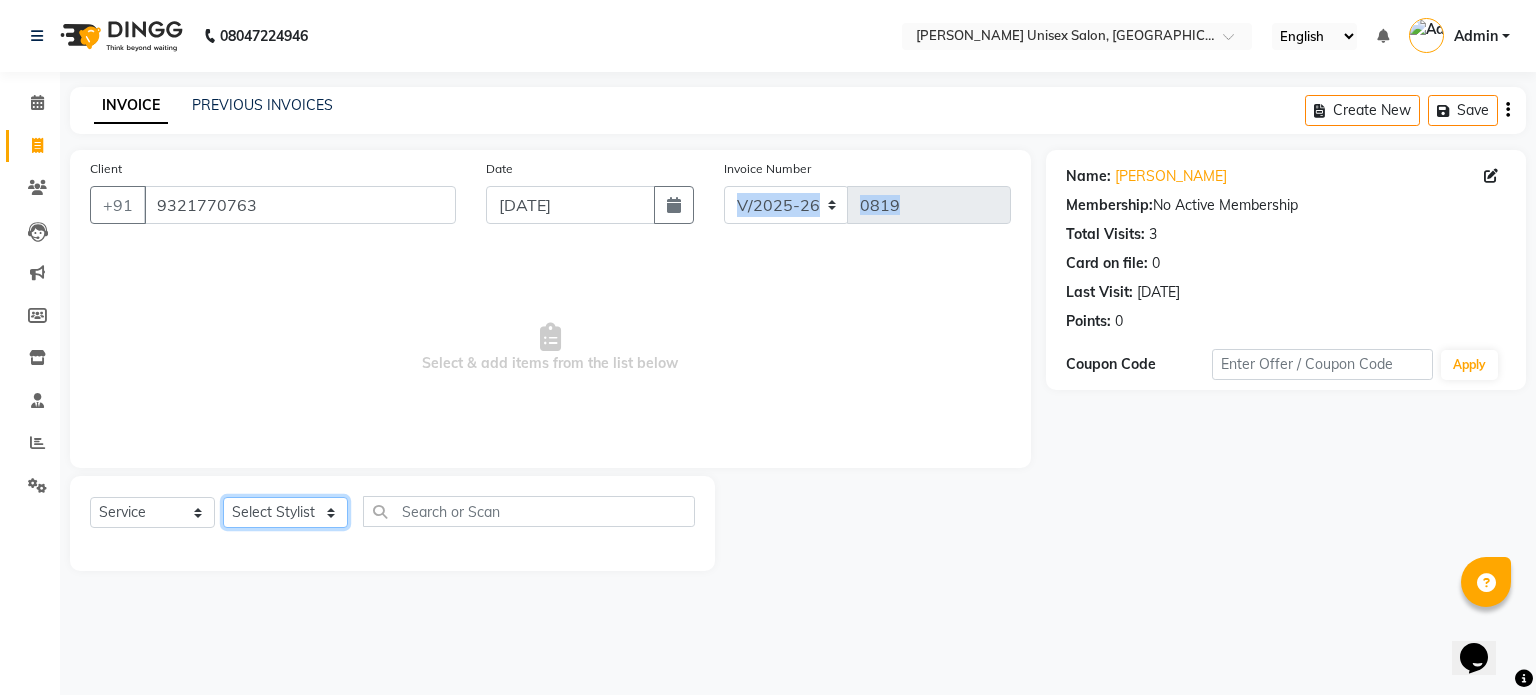 click on "Select Stylist [PERSON_NAME] [PERSON_NAME] [PERSON_NAME] Pooja [PERSON_NAME] AHANKARE [PERSON_NAME] [PERSON_NAME]" 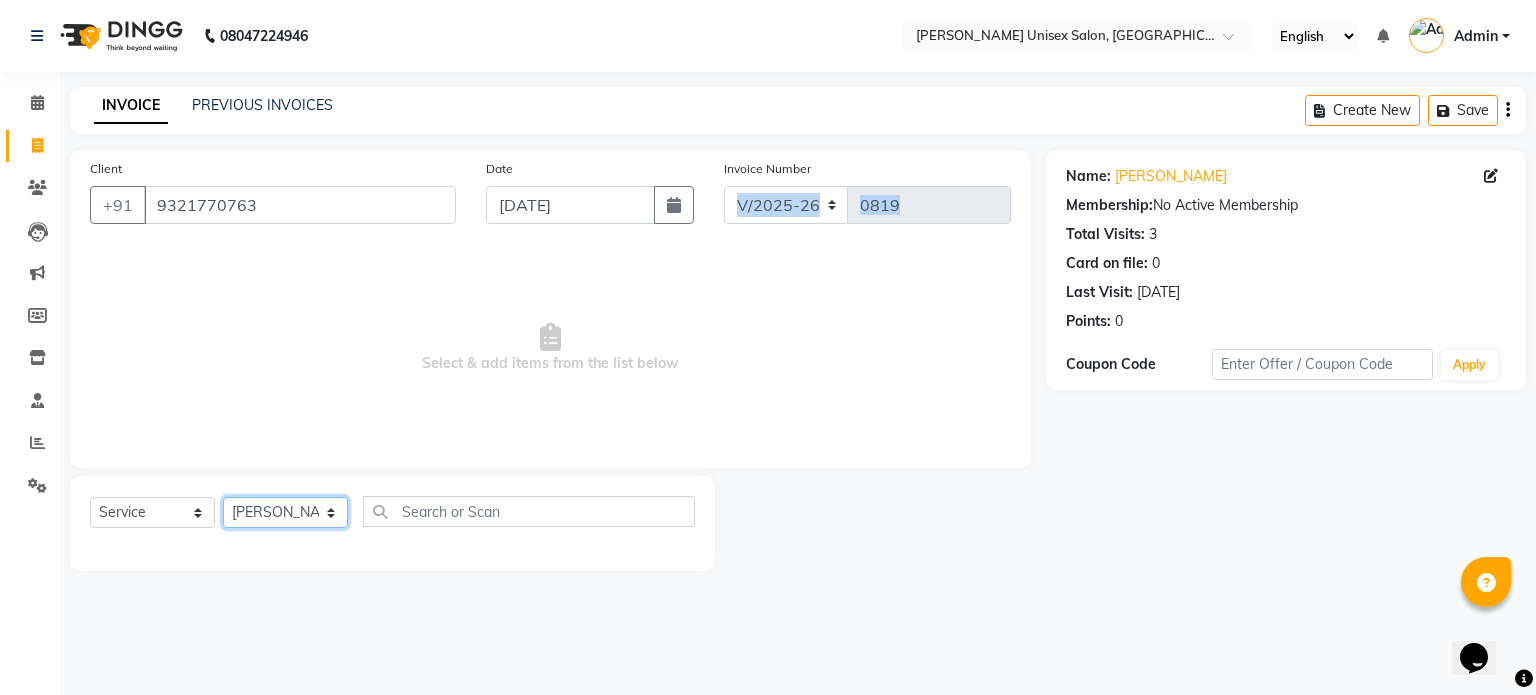 click on "Select Stylist [PERSON_NAME] [PERSON_NAME] [PERSON_NAME] Pooja [PERSON_NAME] AHANKARE [PERSON_NAME] [PERSON_NAME]" 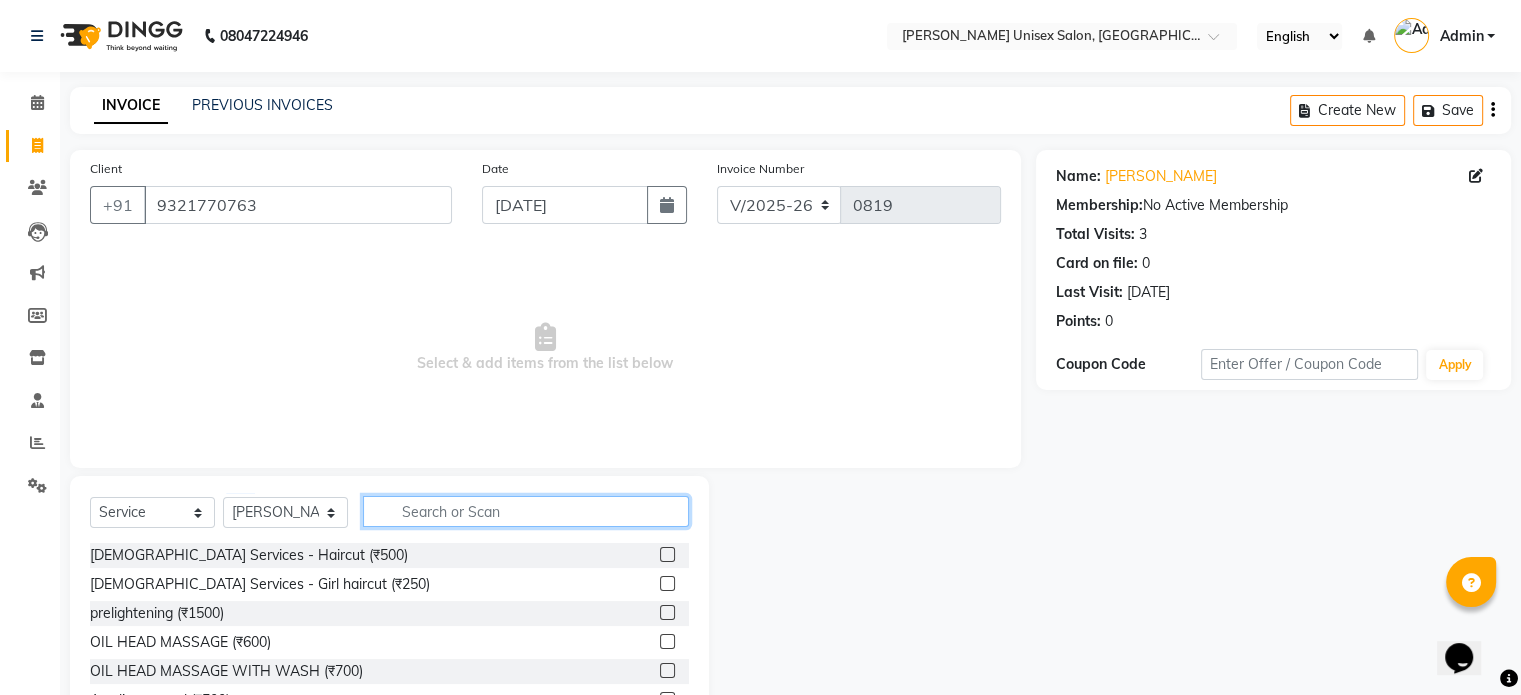 click 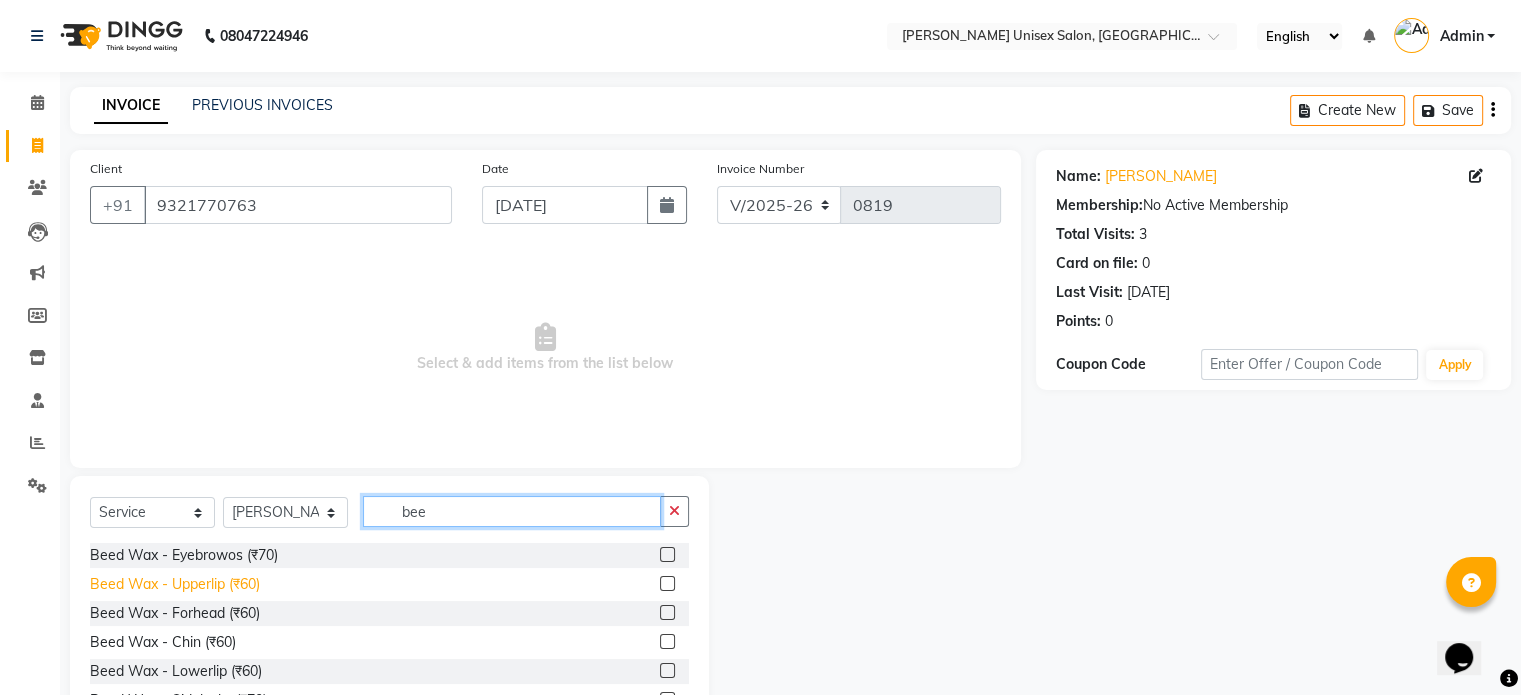 type on "bee" 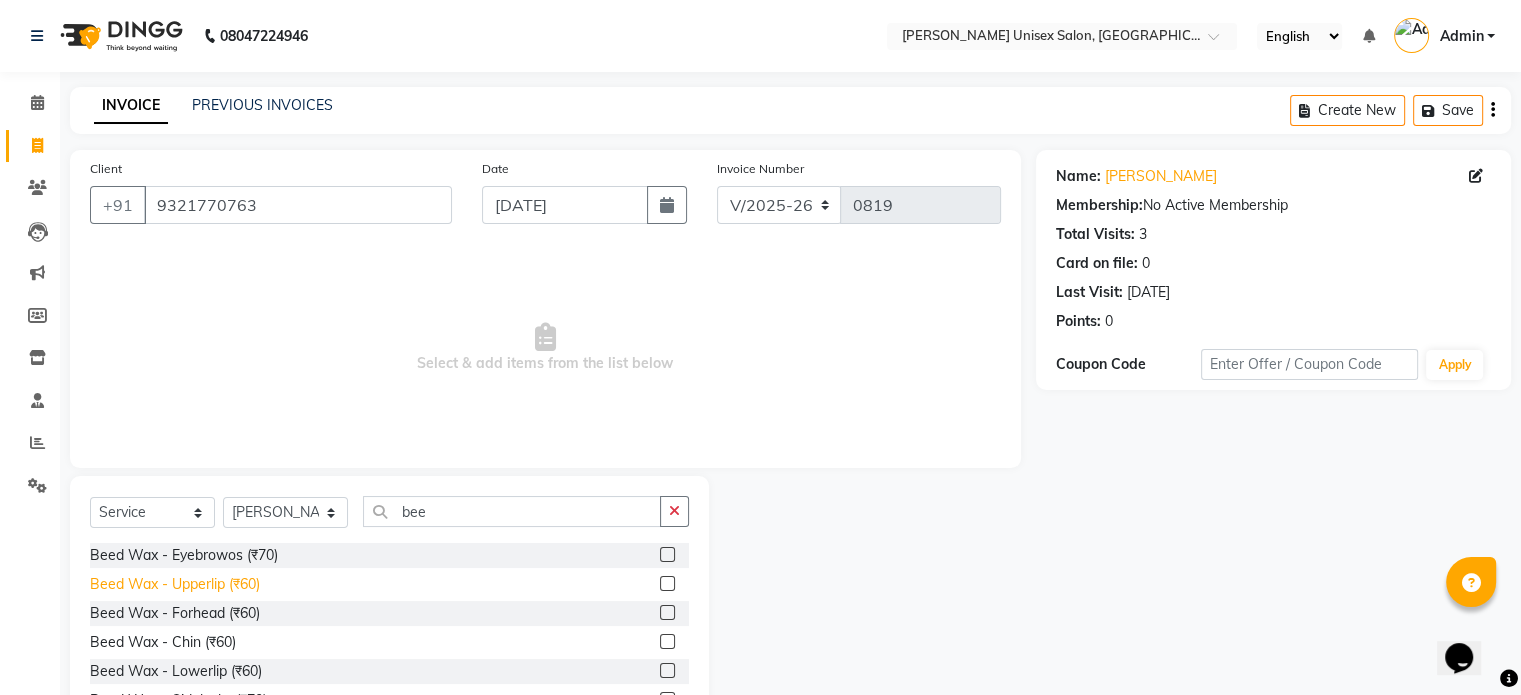 click on "Beed Wax - Upperlip (₹60)" 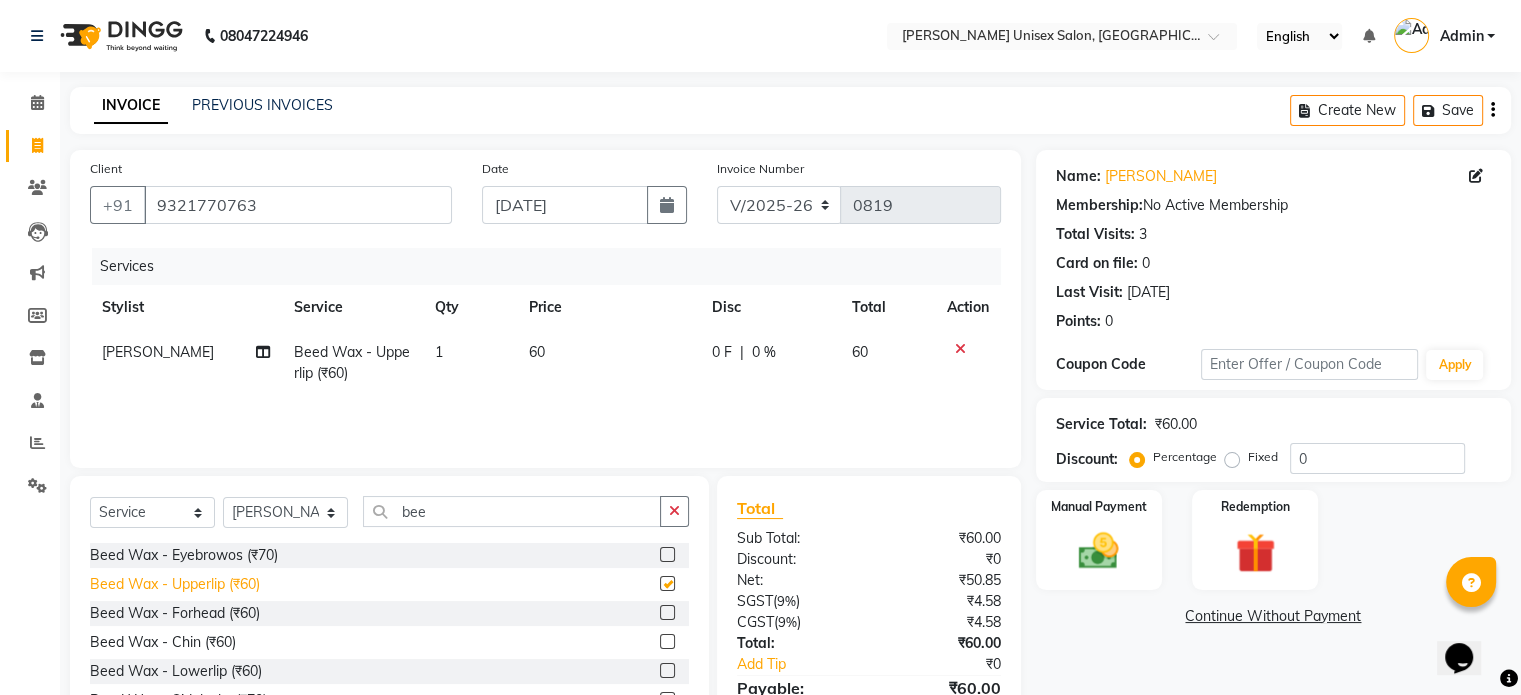 checkbox on "false" 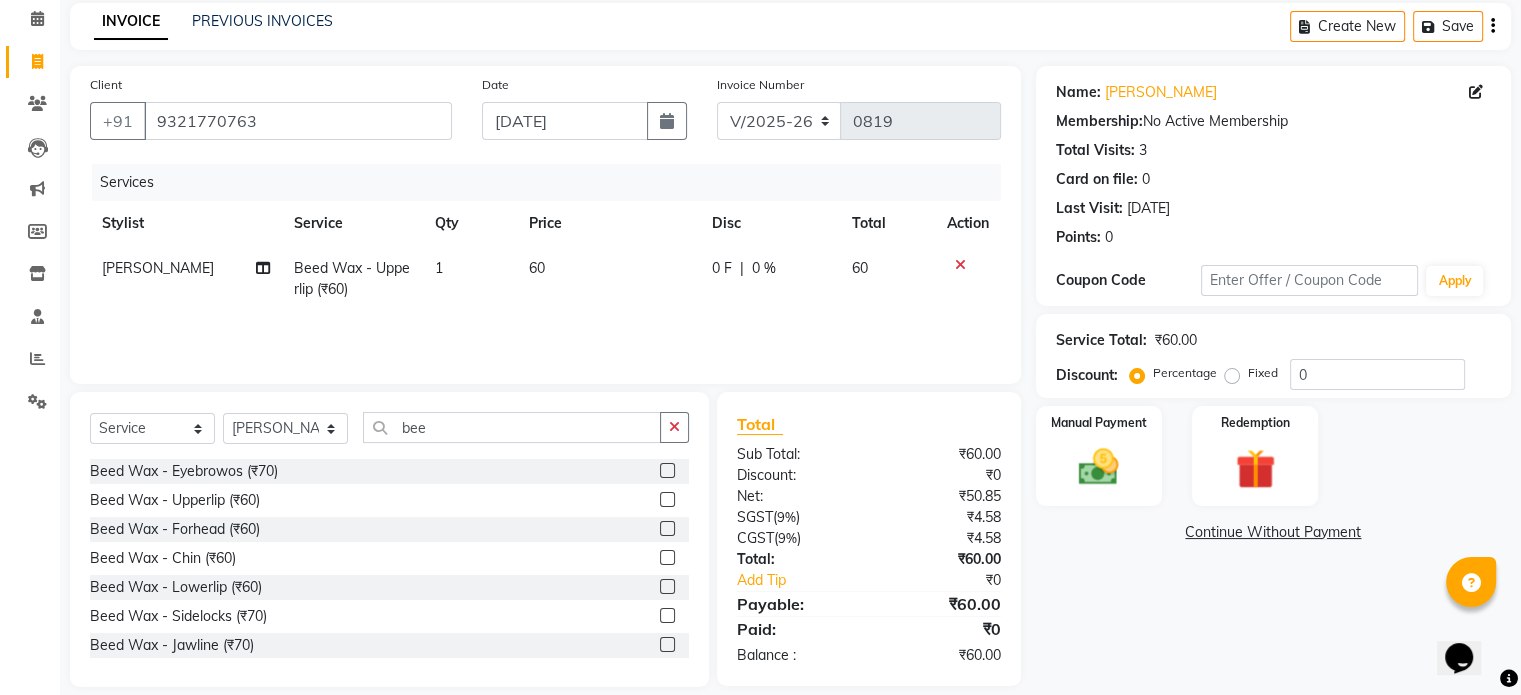 scroll, scrollTop: 106, scrollLeft: 0, axis: vertical 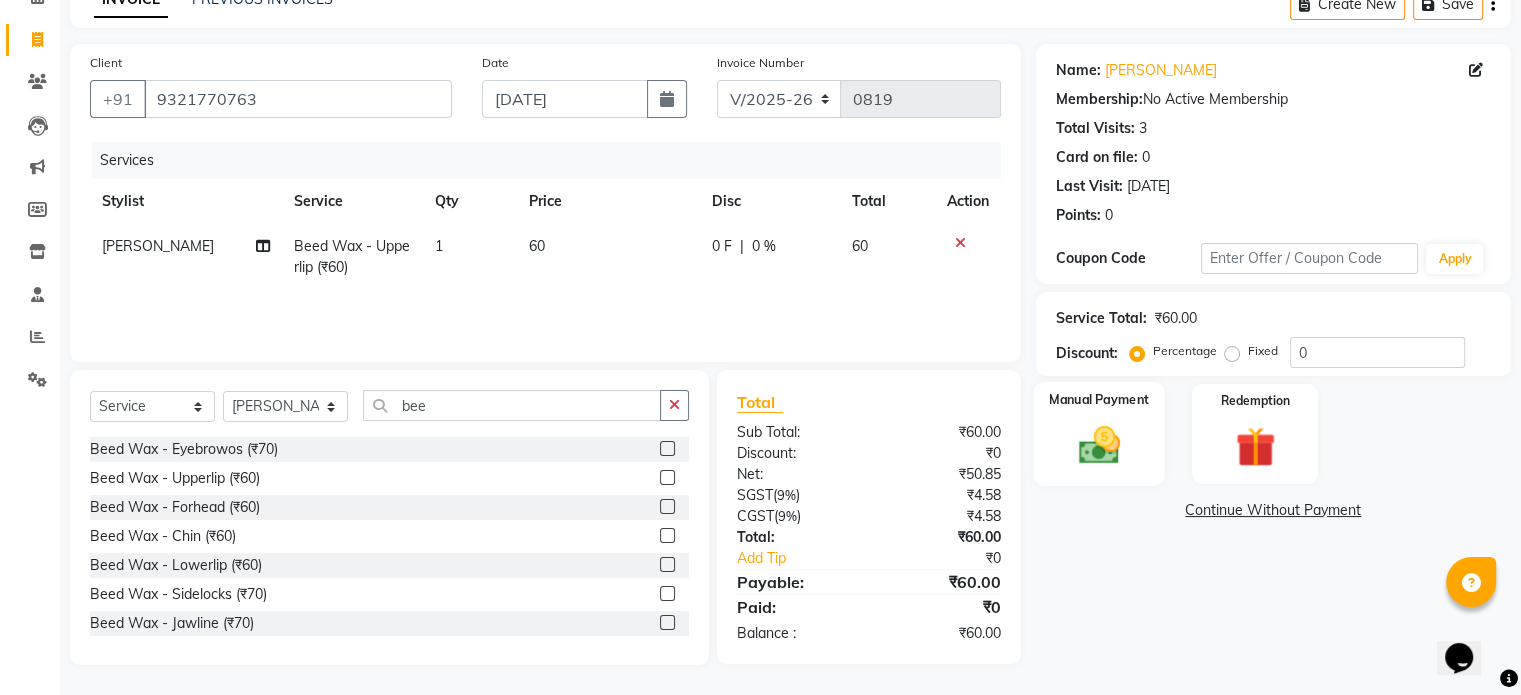 click on "Manual Payment" 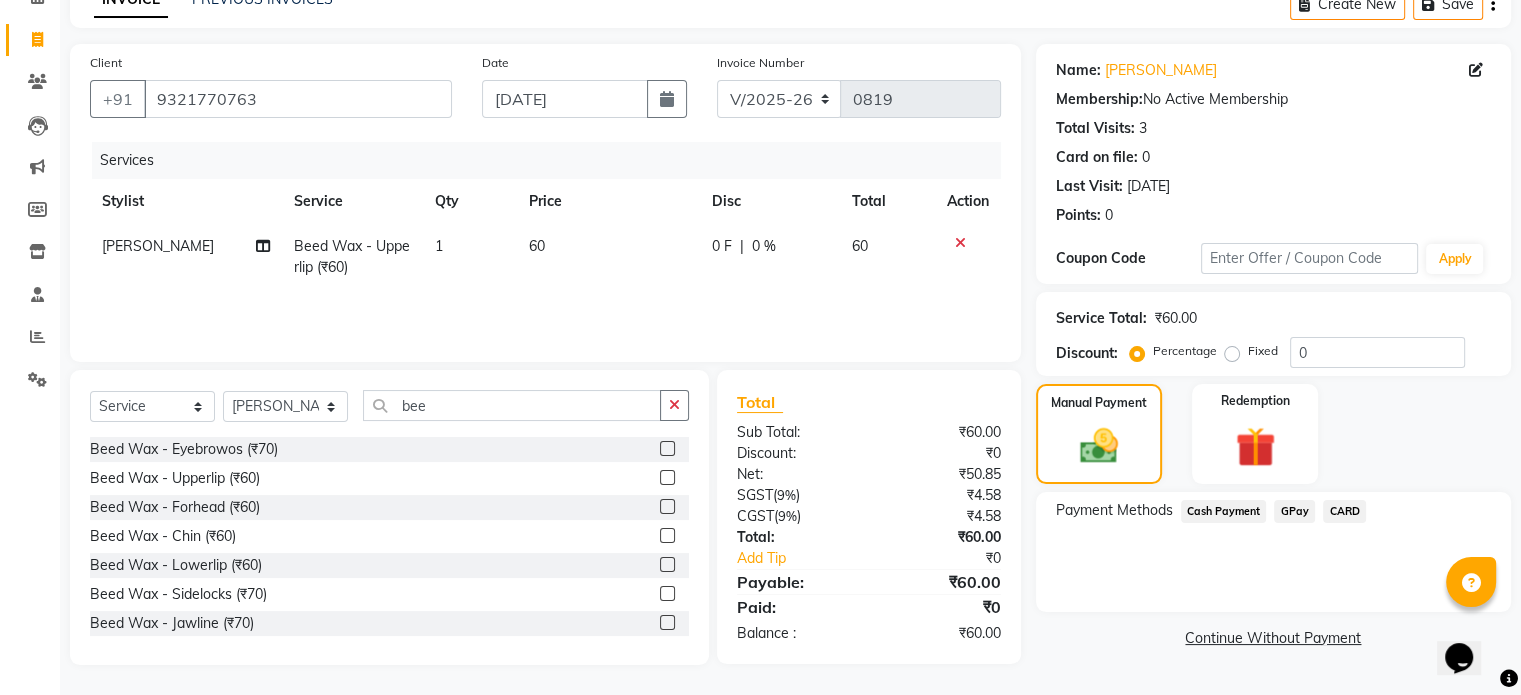 click on "GPay" 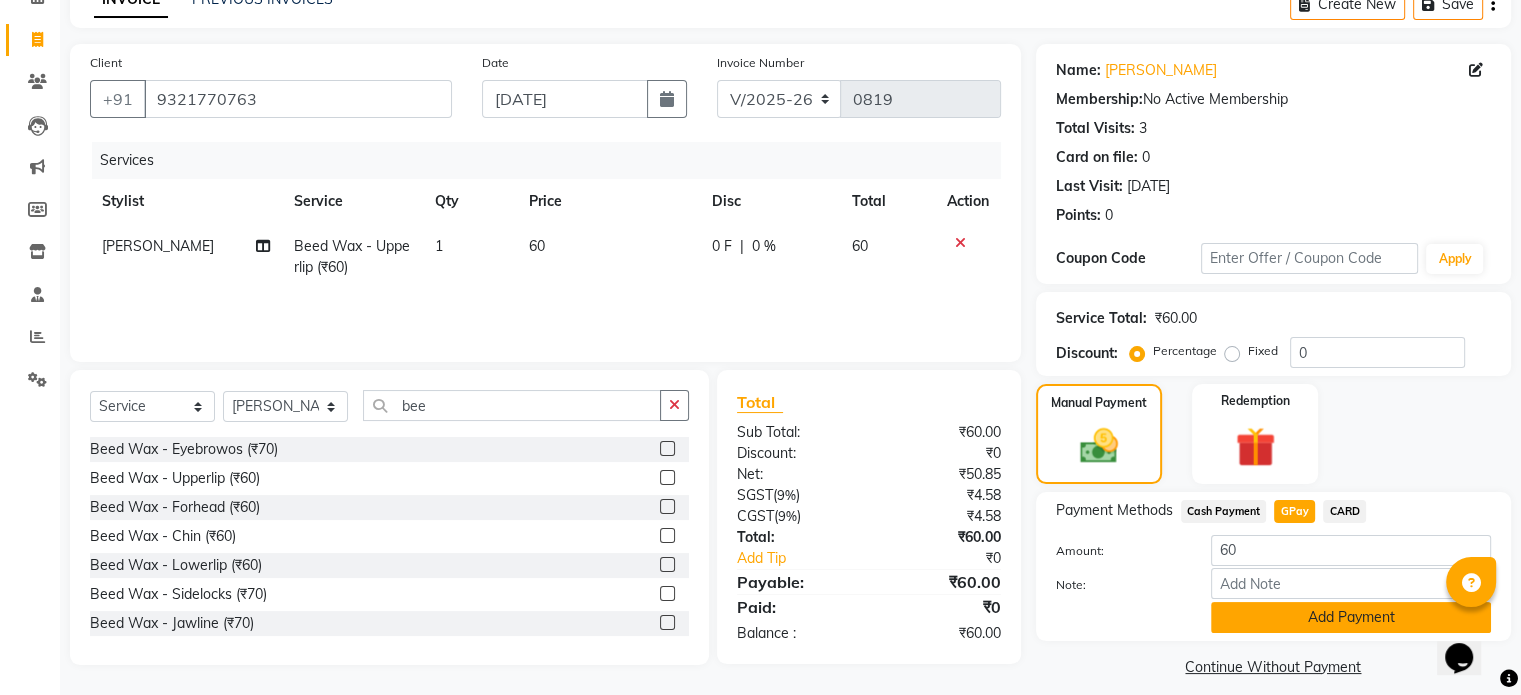 scroll, scrollTop: 124, scrollLeft: 0, axis: vertical 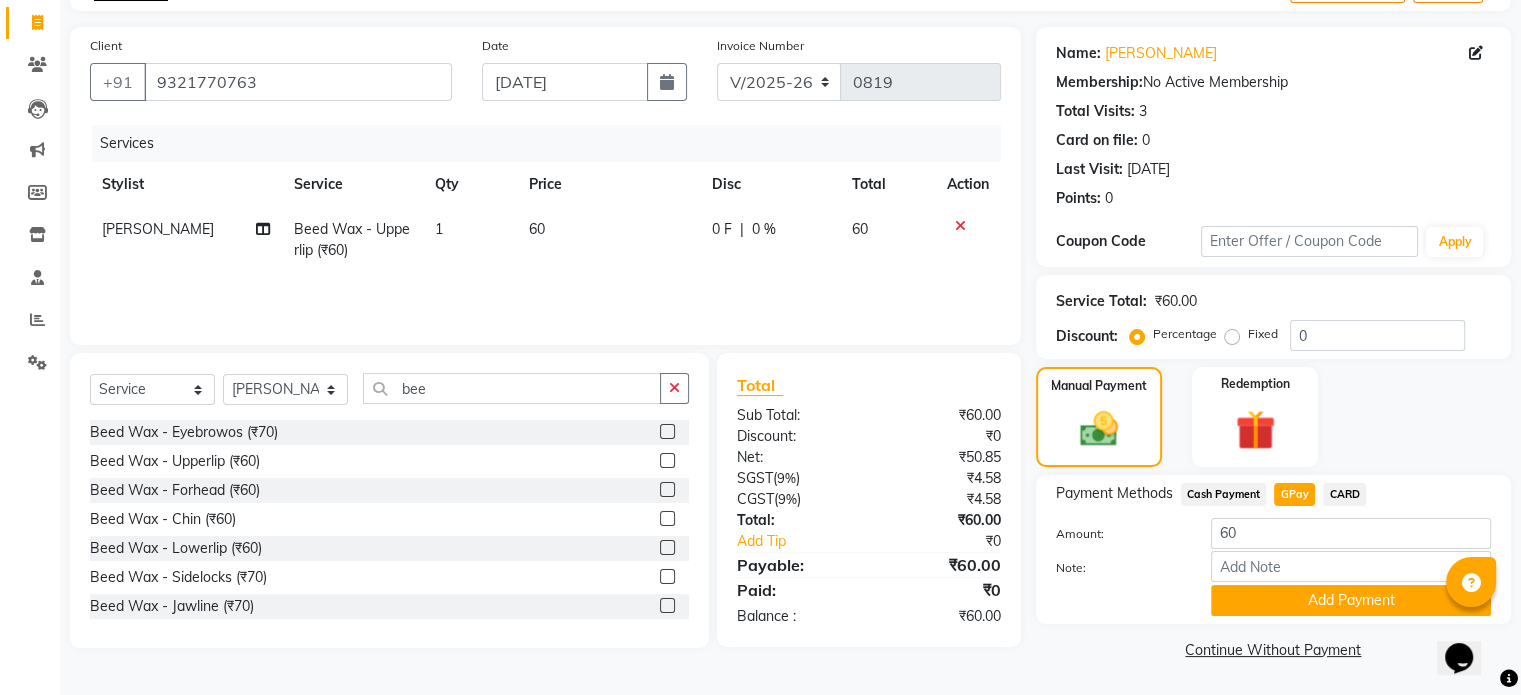 click on "Cash Payment" 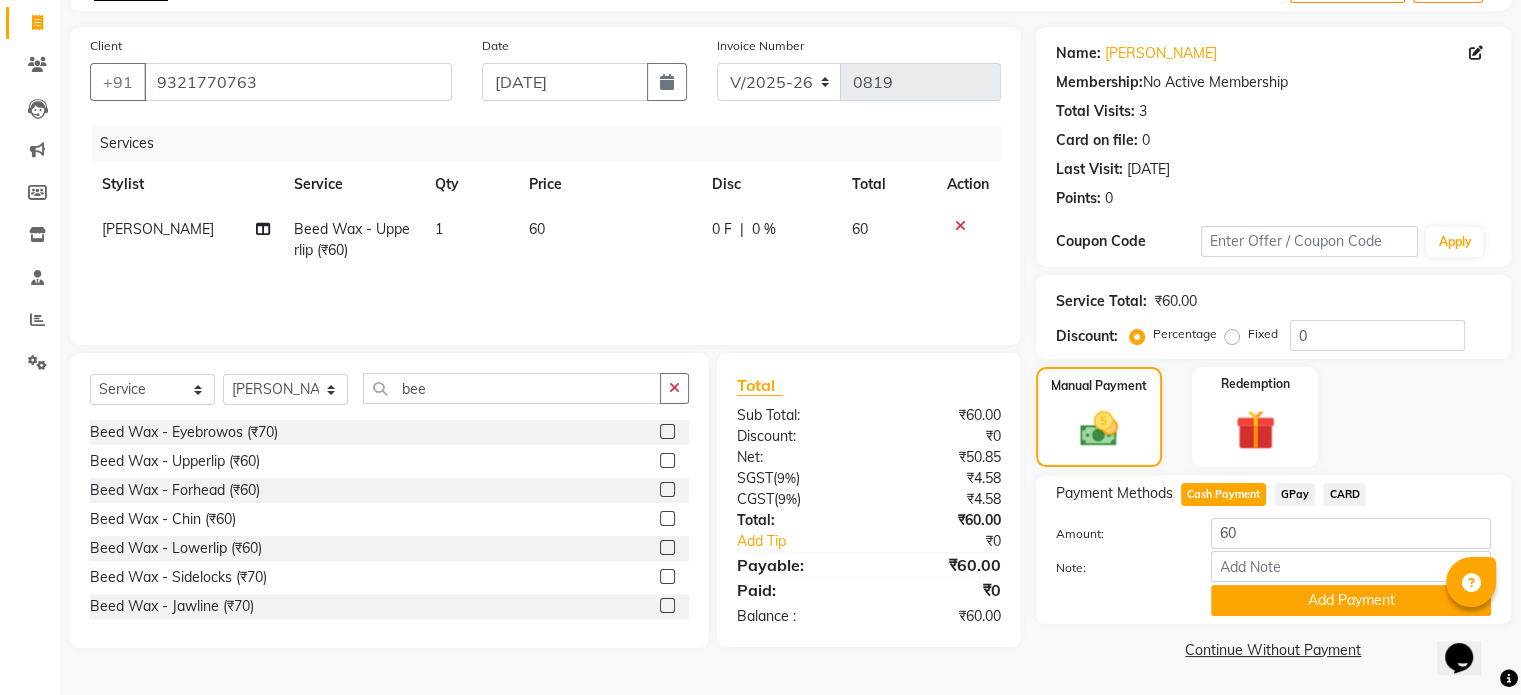 click on "Cash Payment" 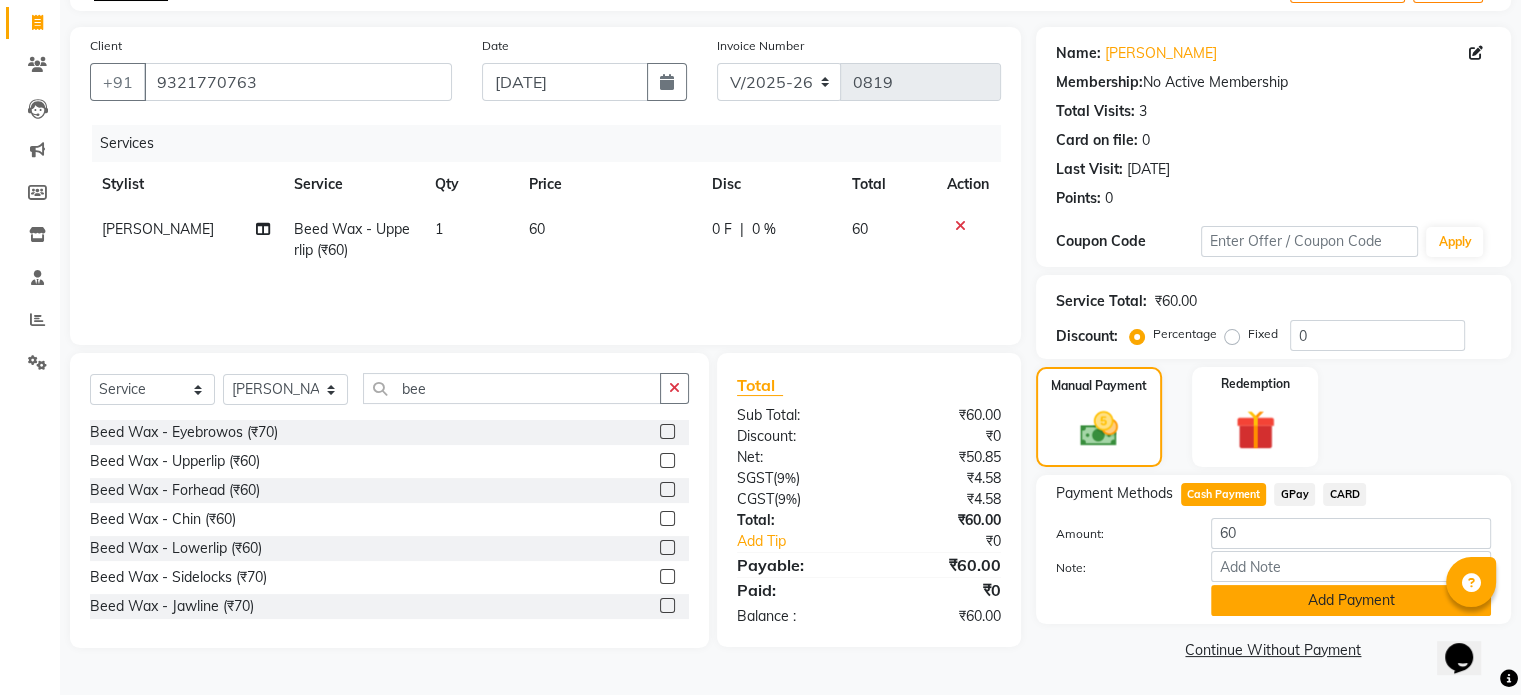 click on "Add Payment" 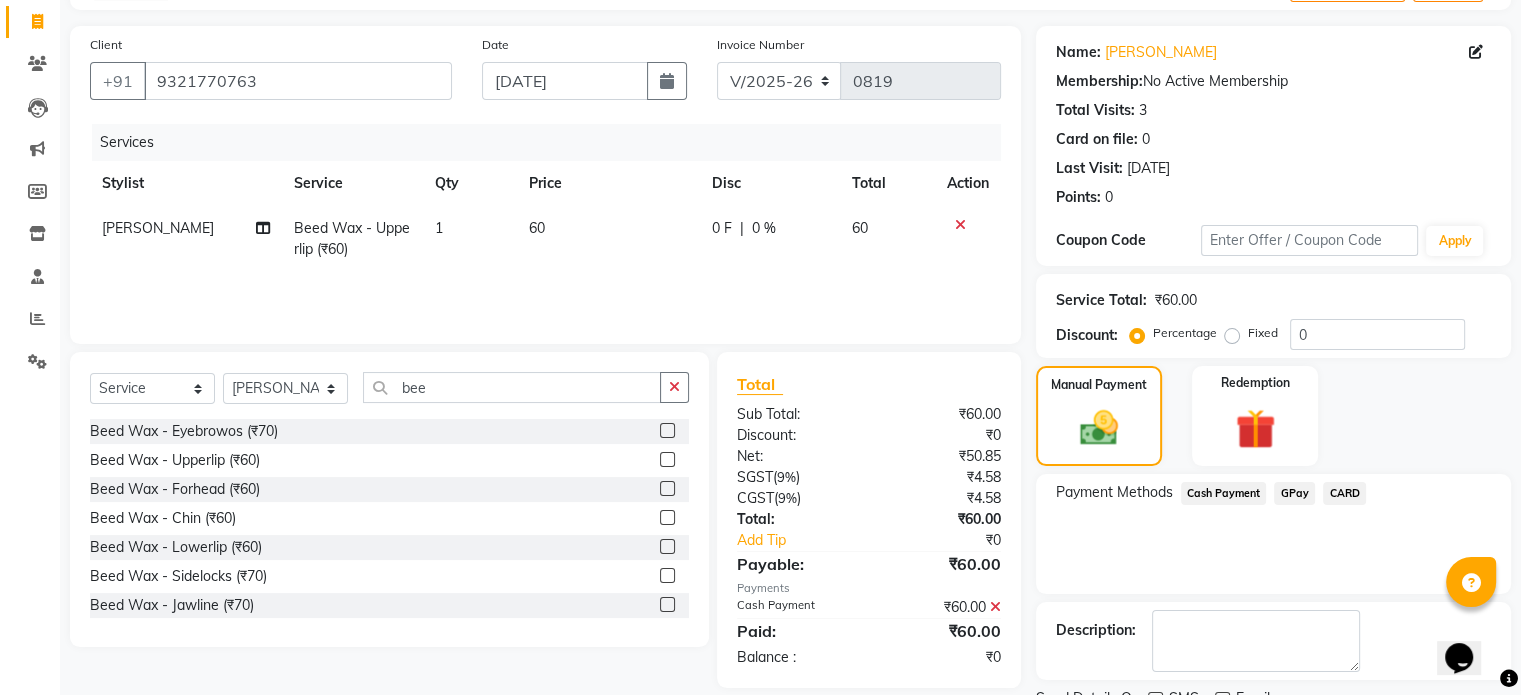 scroll, scrollTop: 205, scrollLeft: 0, axis: vertical 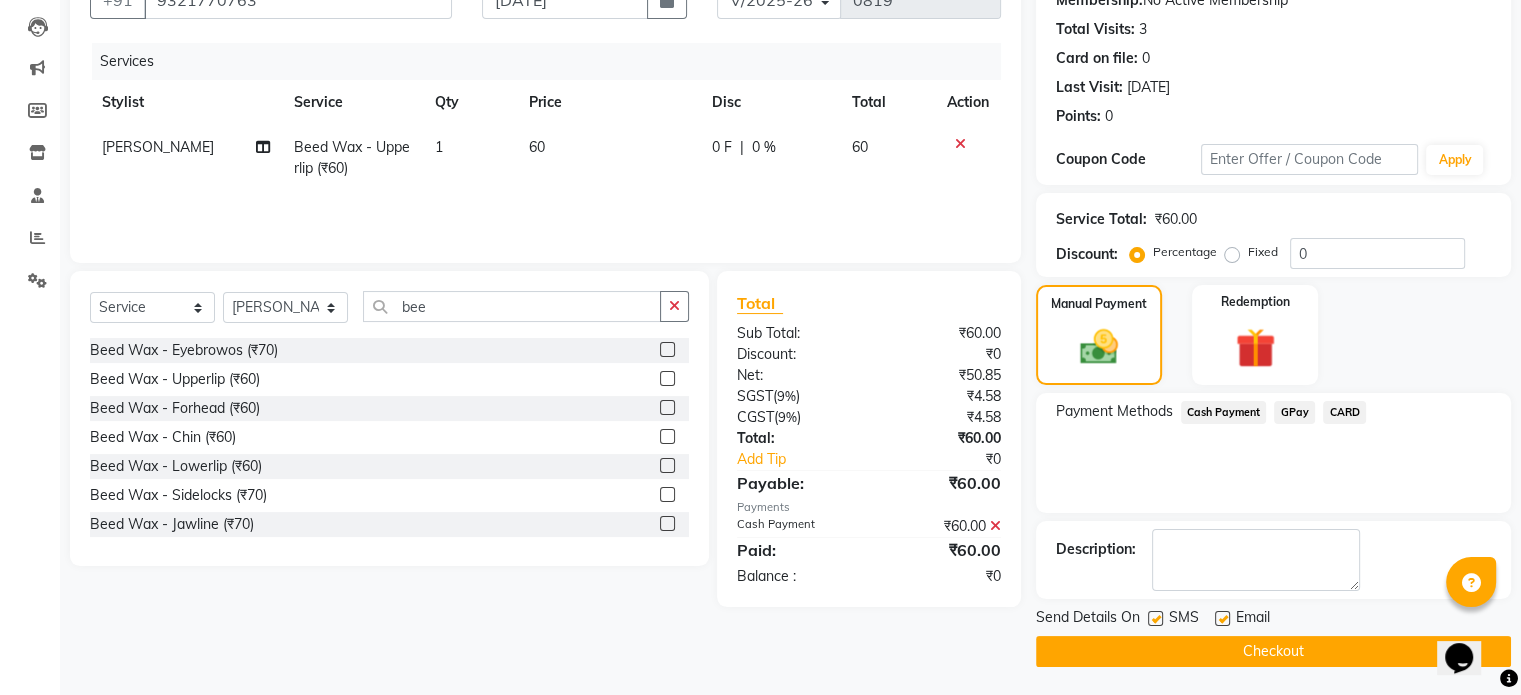 click on "Checkout" 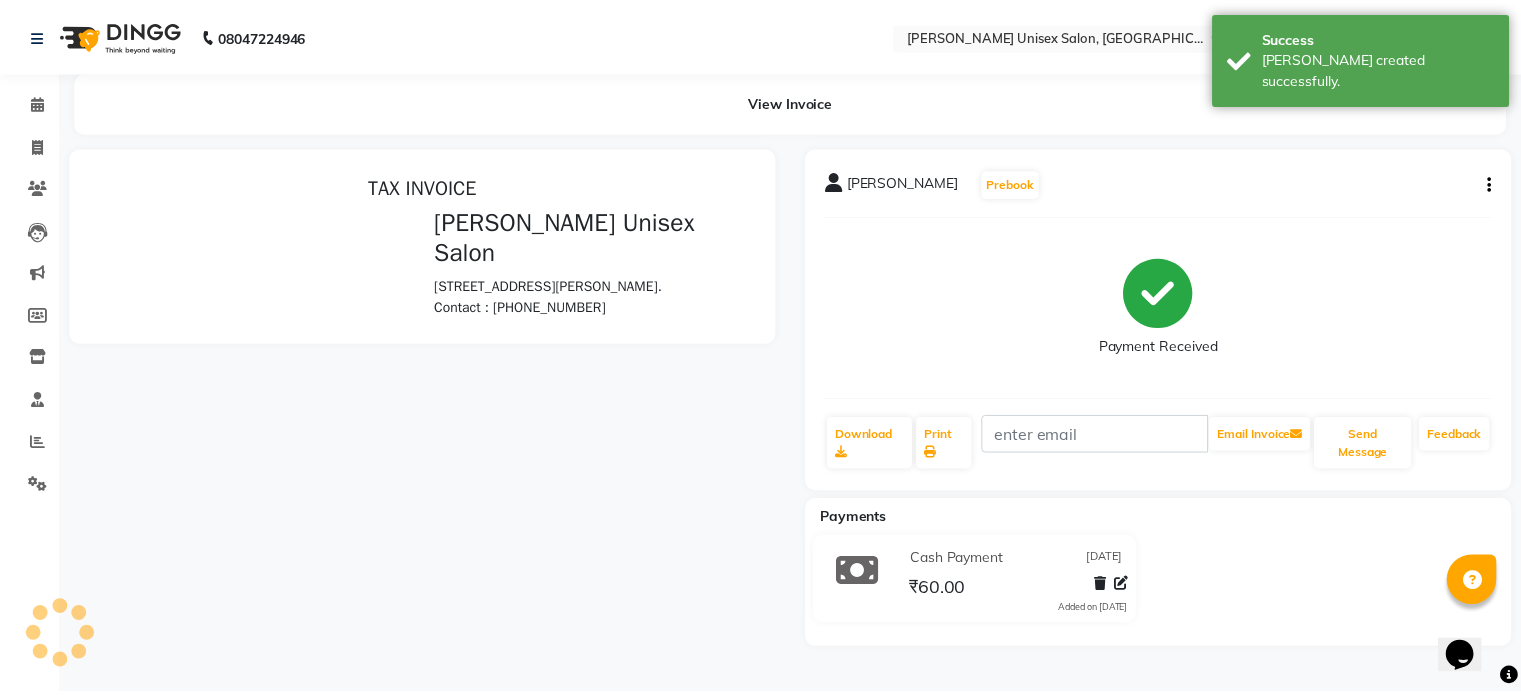 scroll, scrollTop: 0, scrollLeft: 0, axis: both 